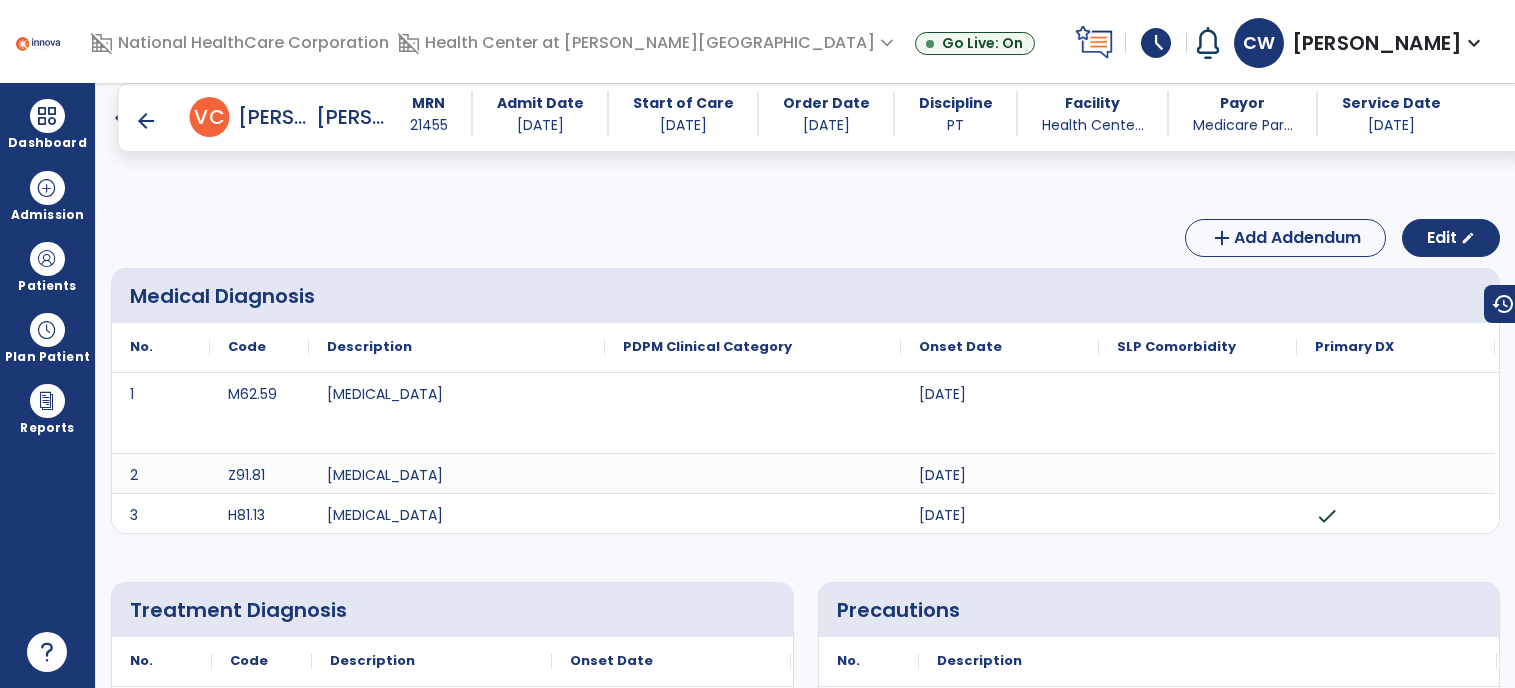 scroll, scrollTop: 0, scrollLeft: 0, axis: both 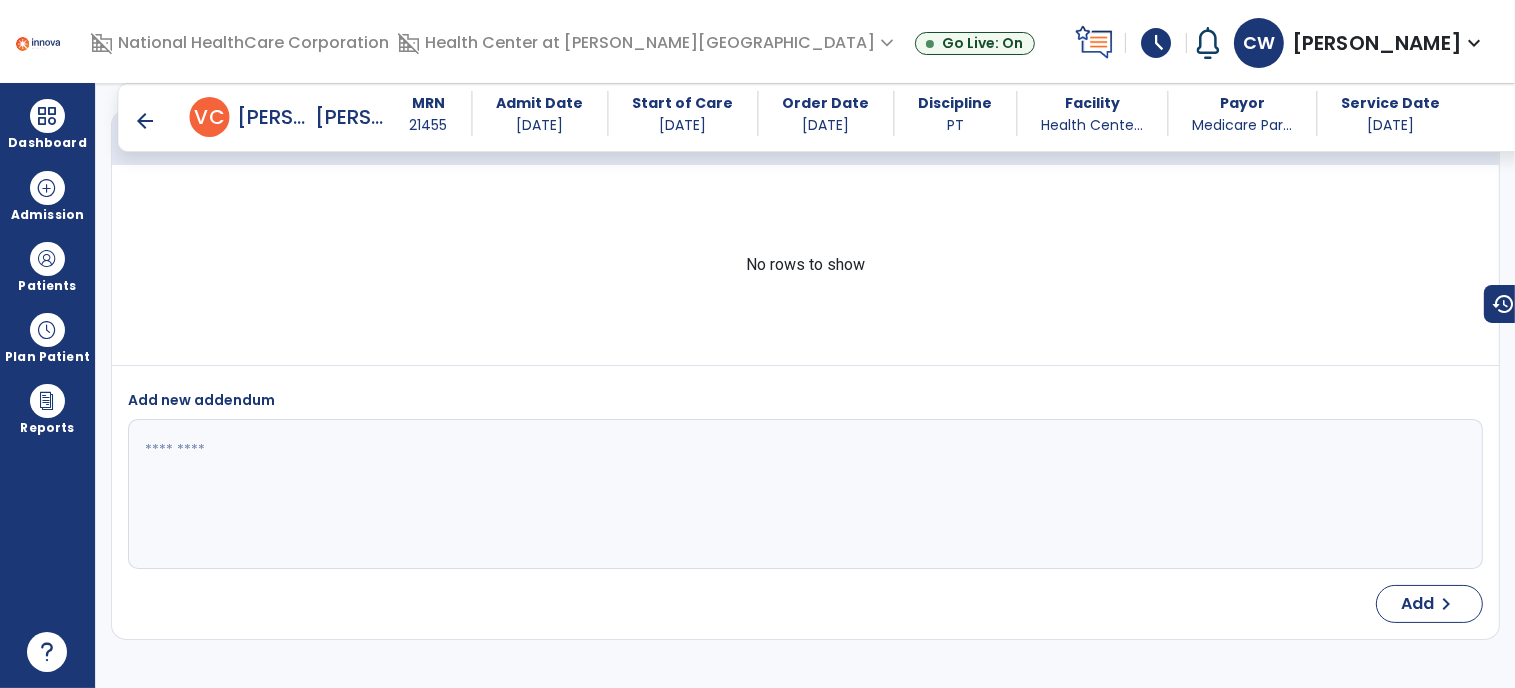 click on "arrow_back" at bounding box center [146, 121] 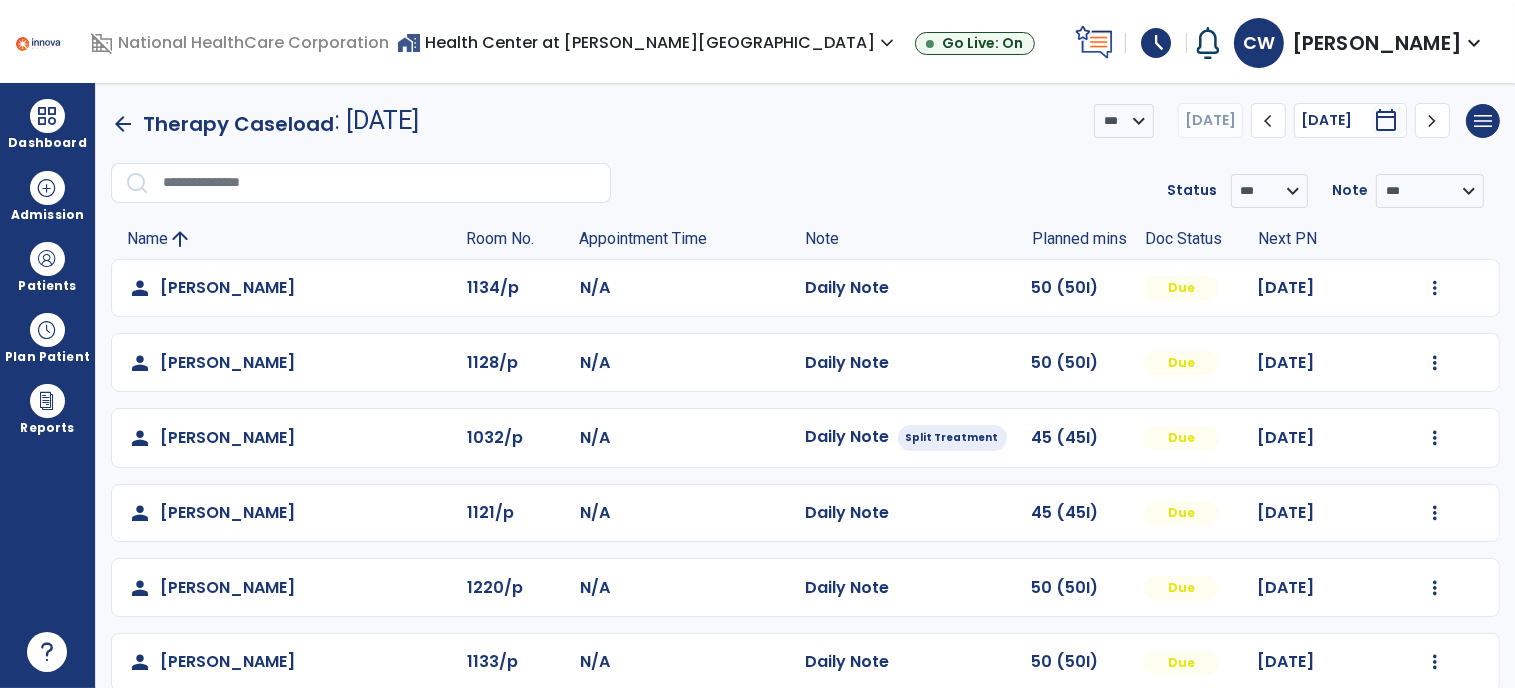 scroll, scrollTop: 253, scrollLeft: 0, axis: vertical 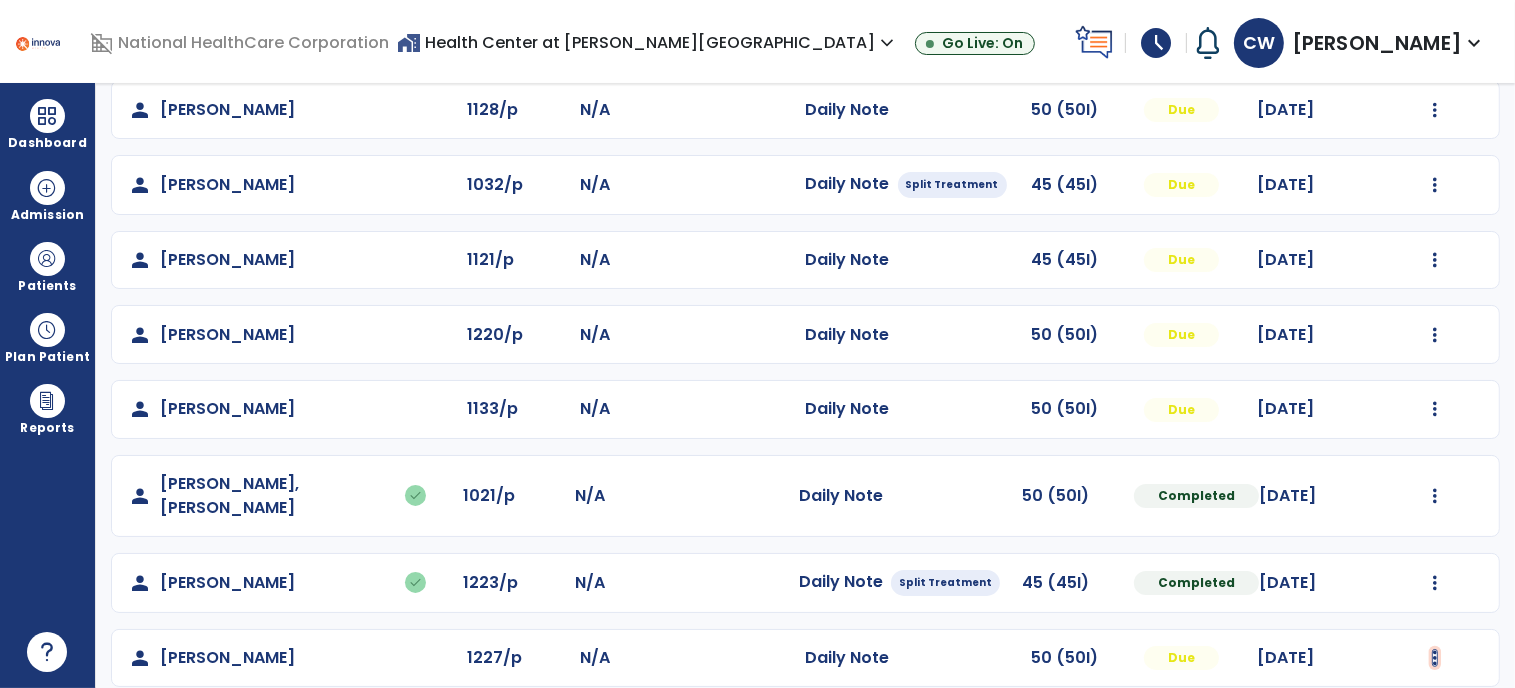 click at bounding box center [1435, 35] 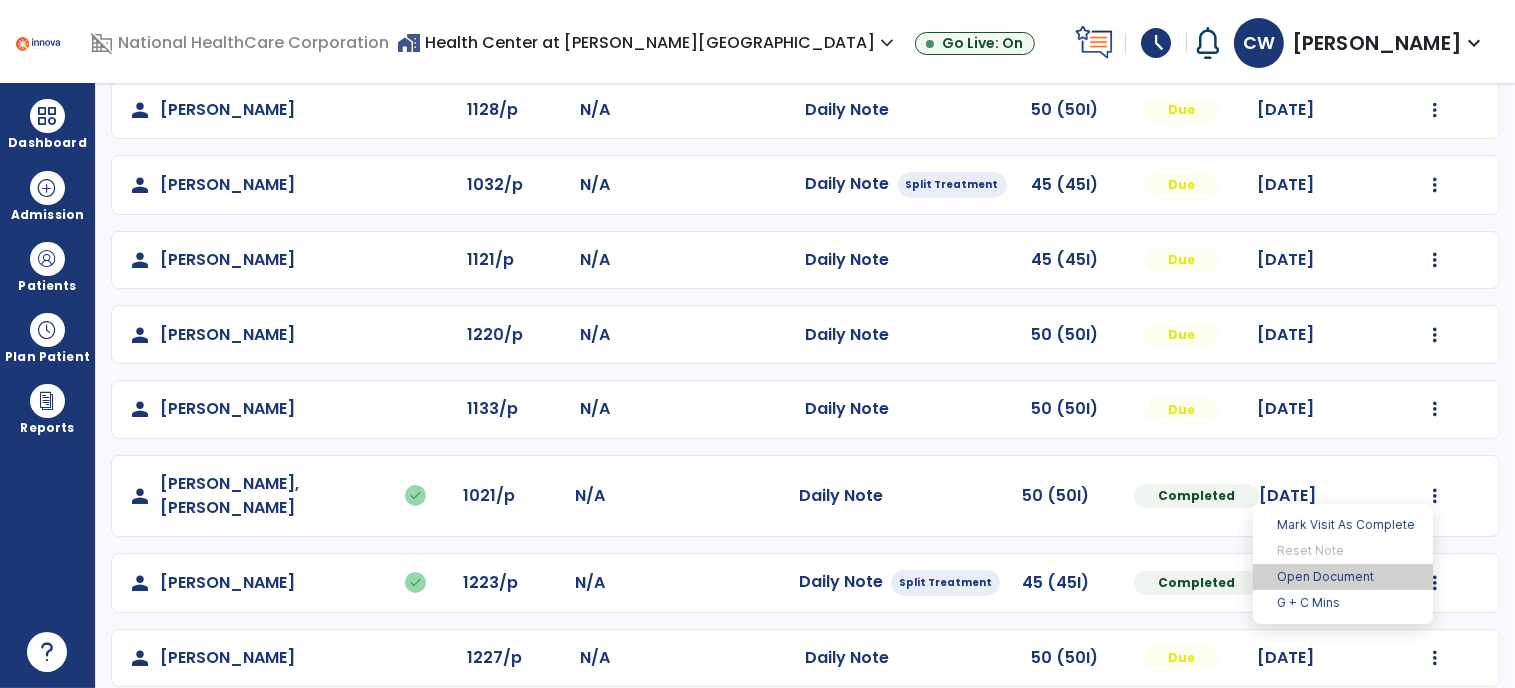 click on "Open Document" at bounding box center (1343, 577) 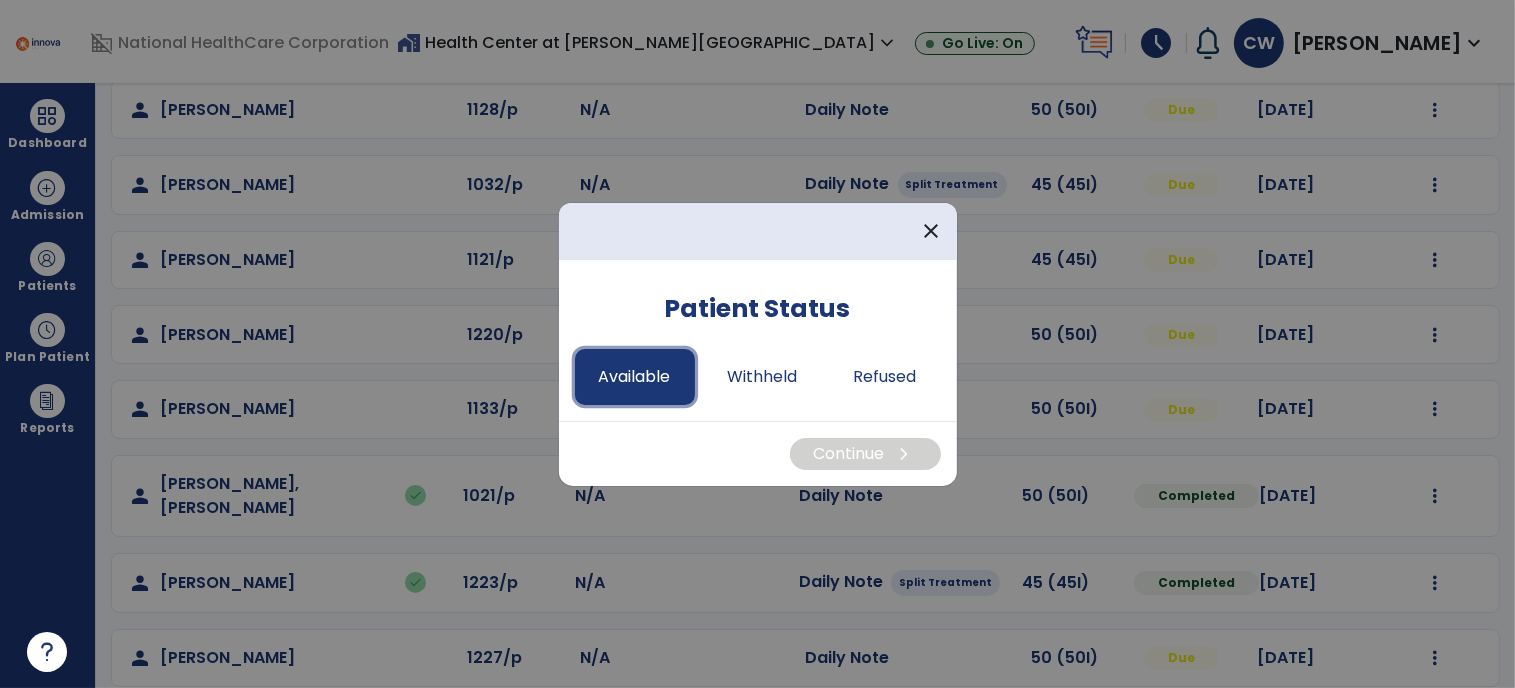 click on "Available" at bounding box center [635, 377] 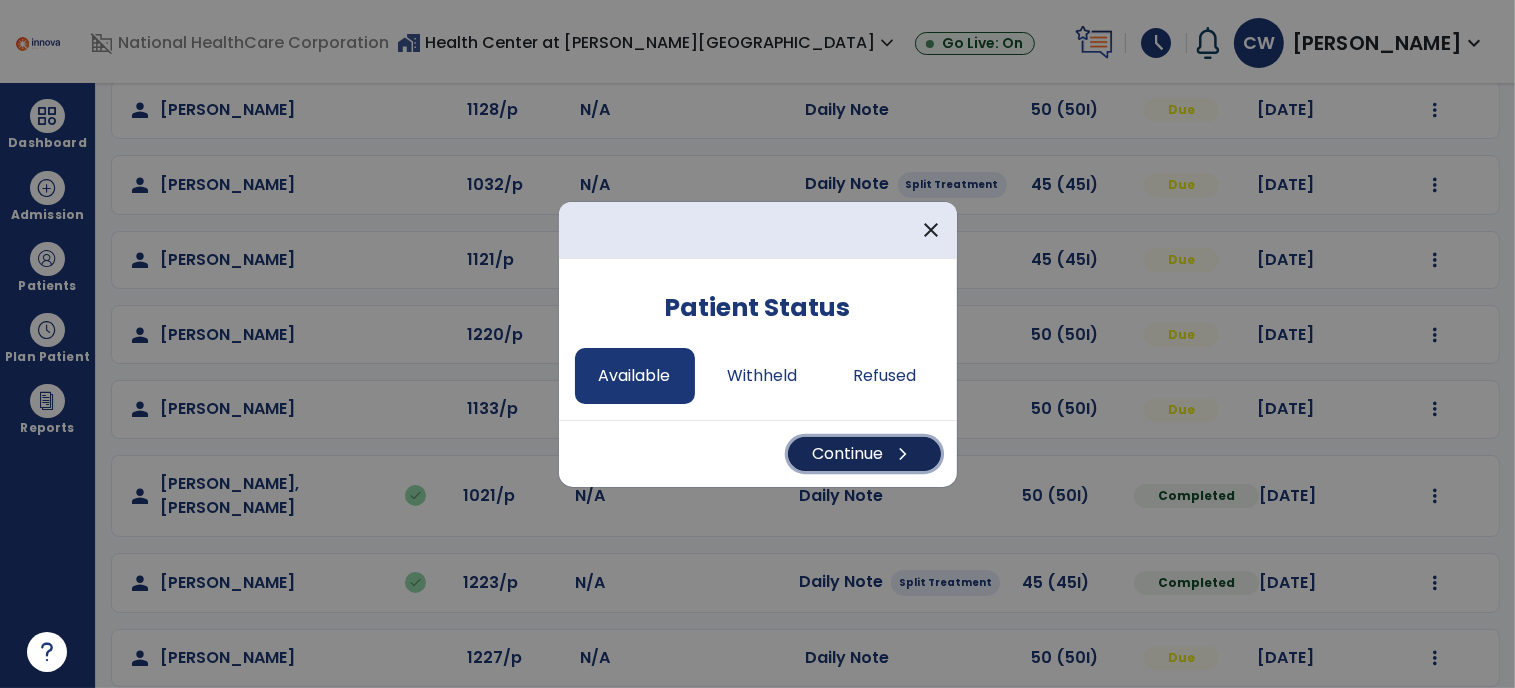 click on "Continue   chevron_right" at bounding box center [864, 454] 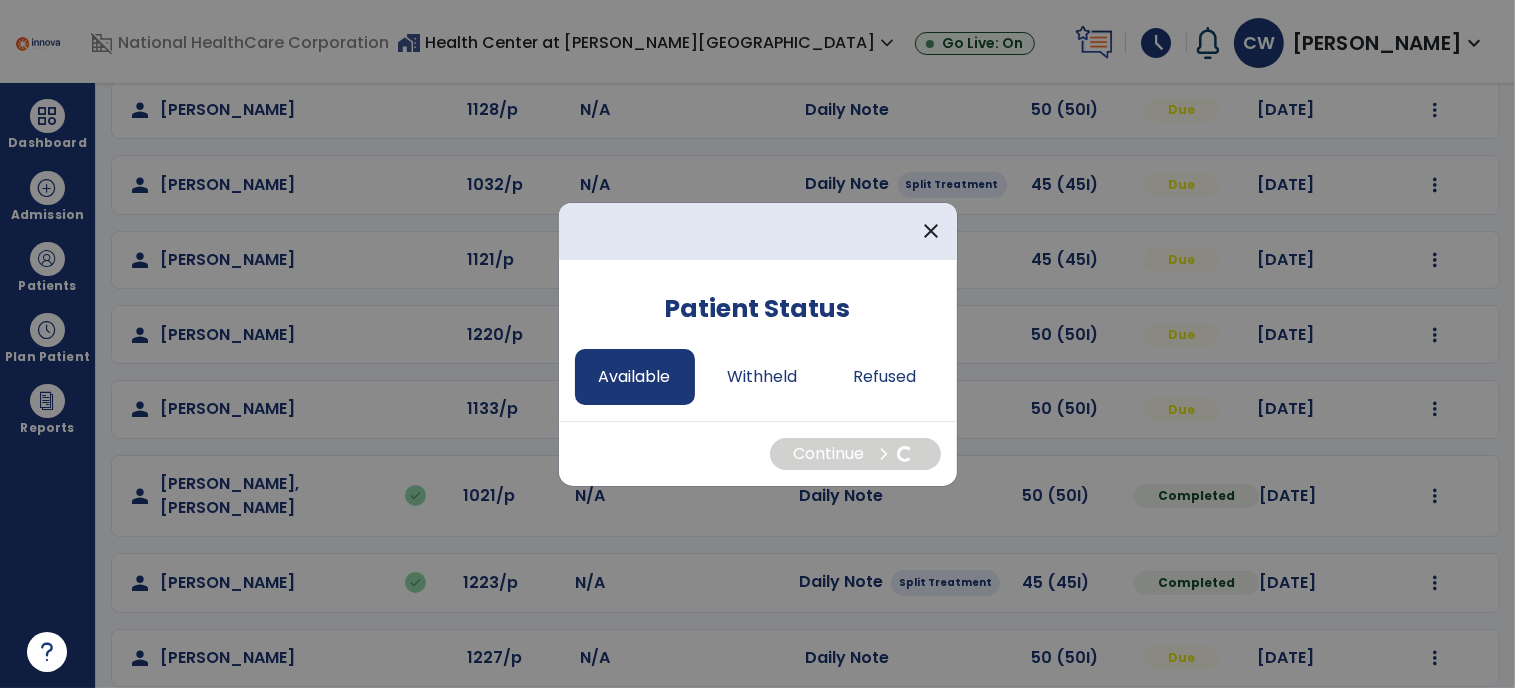 select on "*" 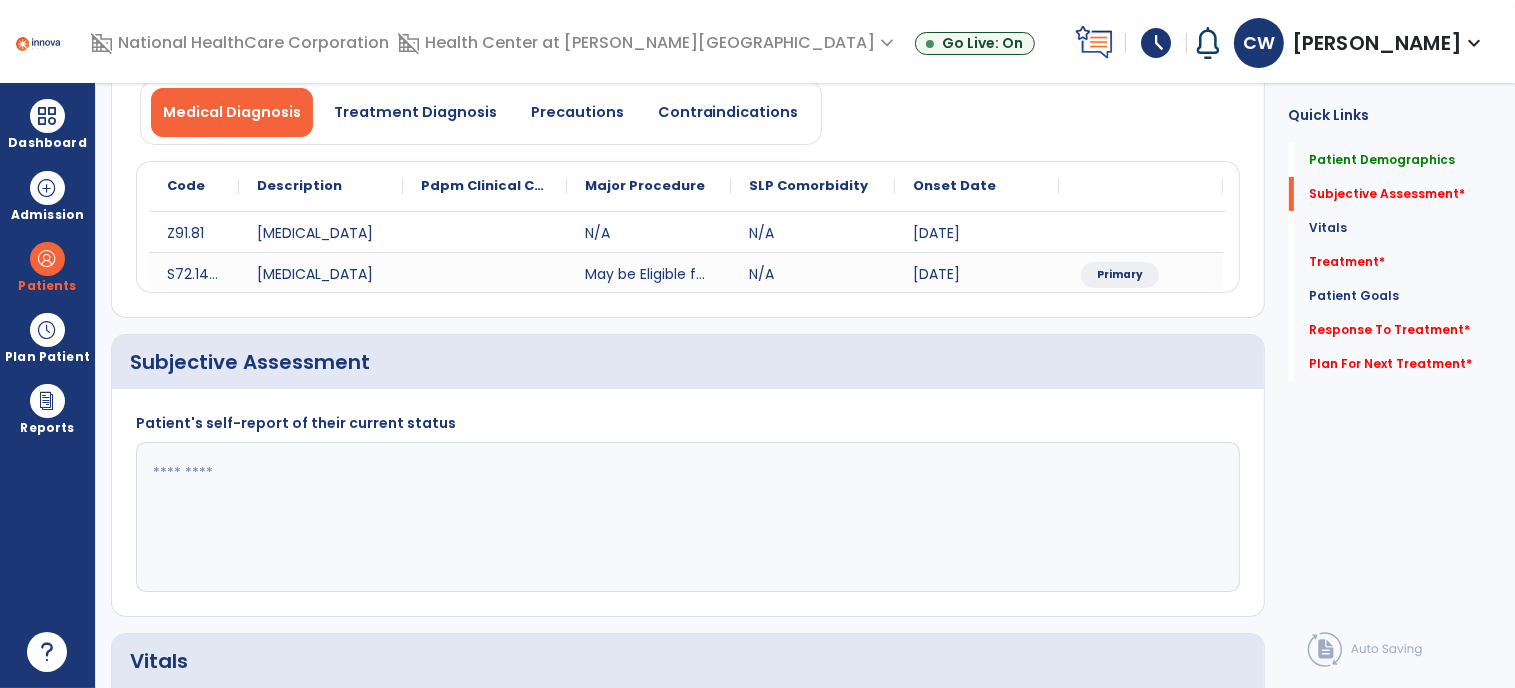 click 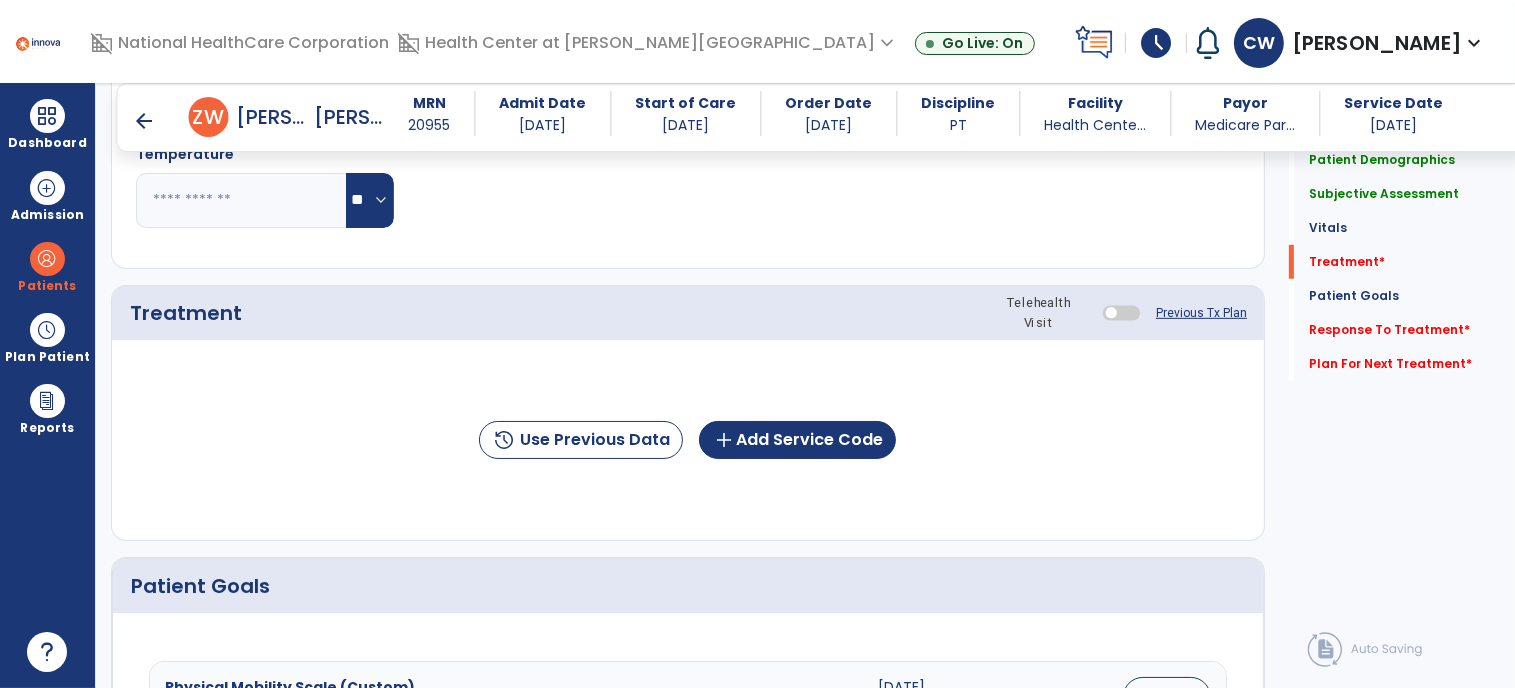 scroll, scrollTop: 1004, scrollLeft: 0, axis: vertical 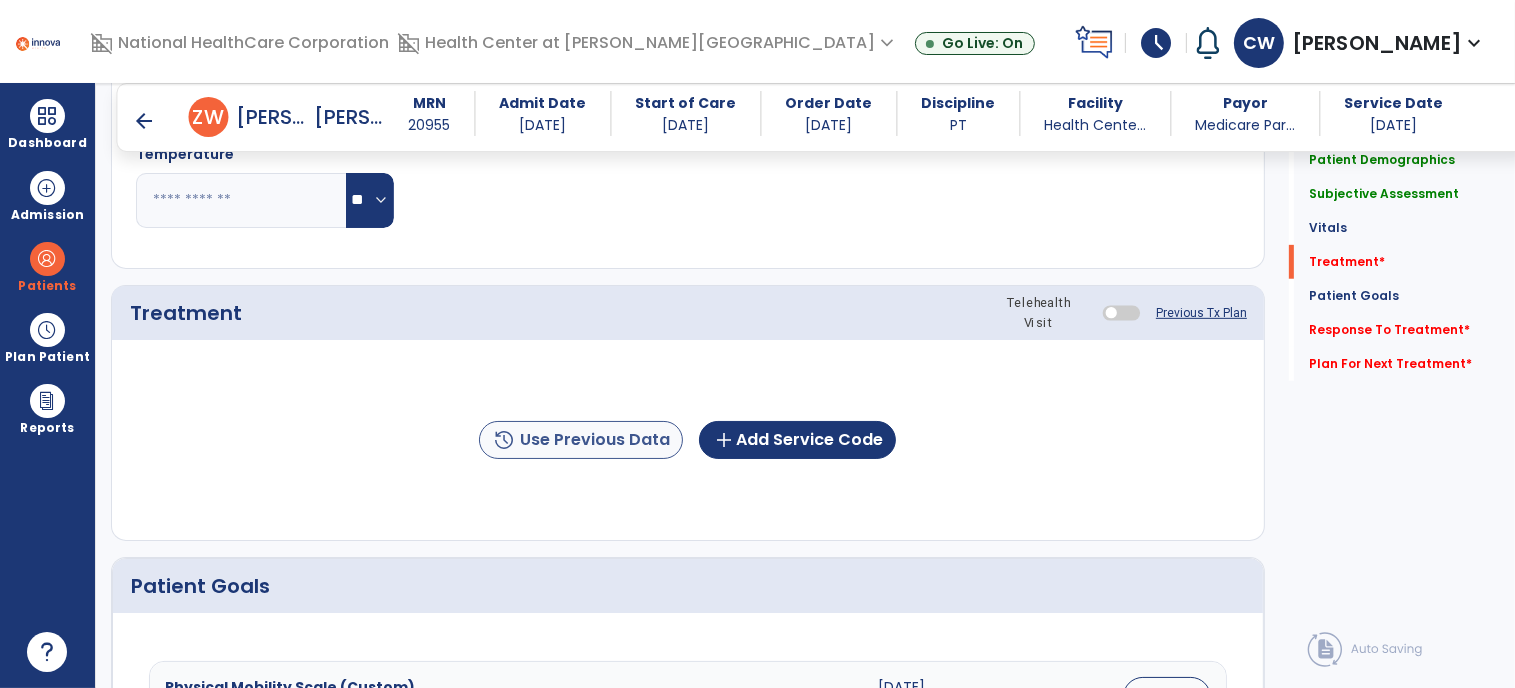 type on "**********" 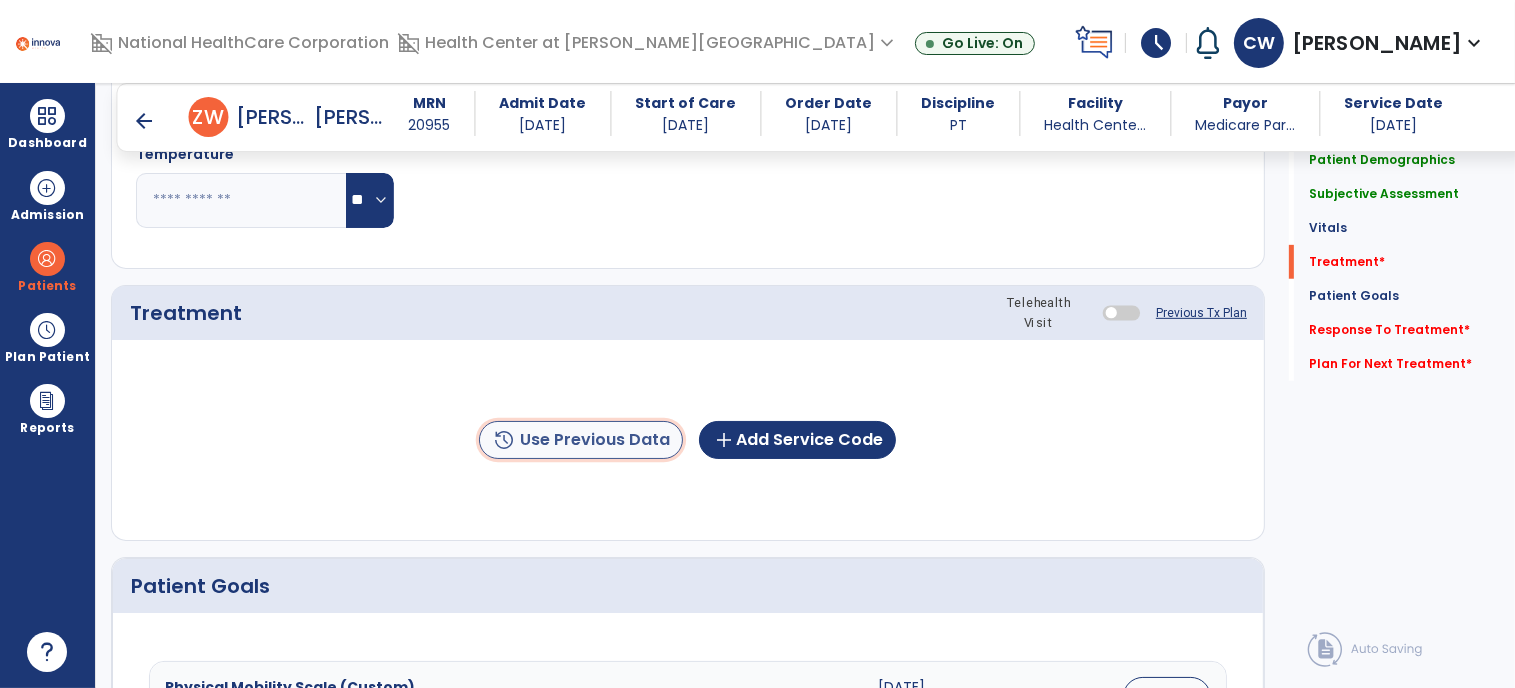 click on "history  Use Previous Data" 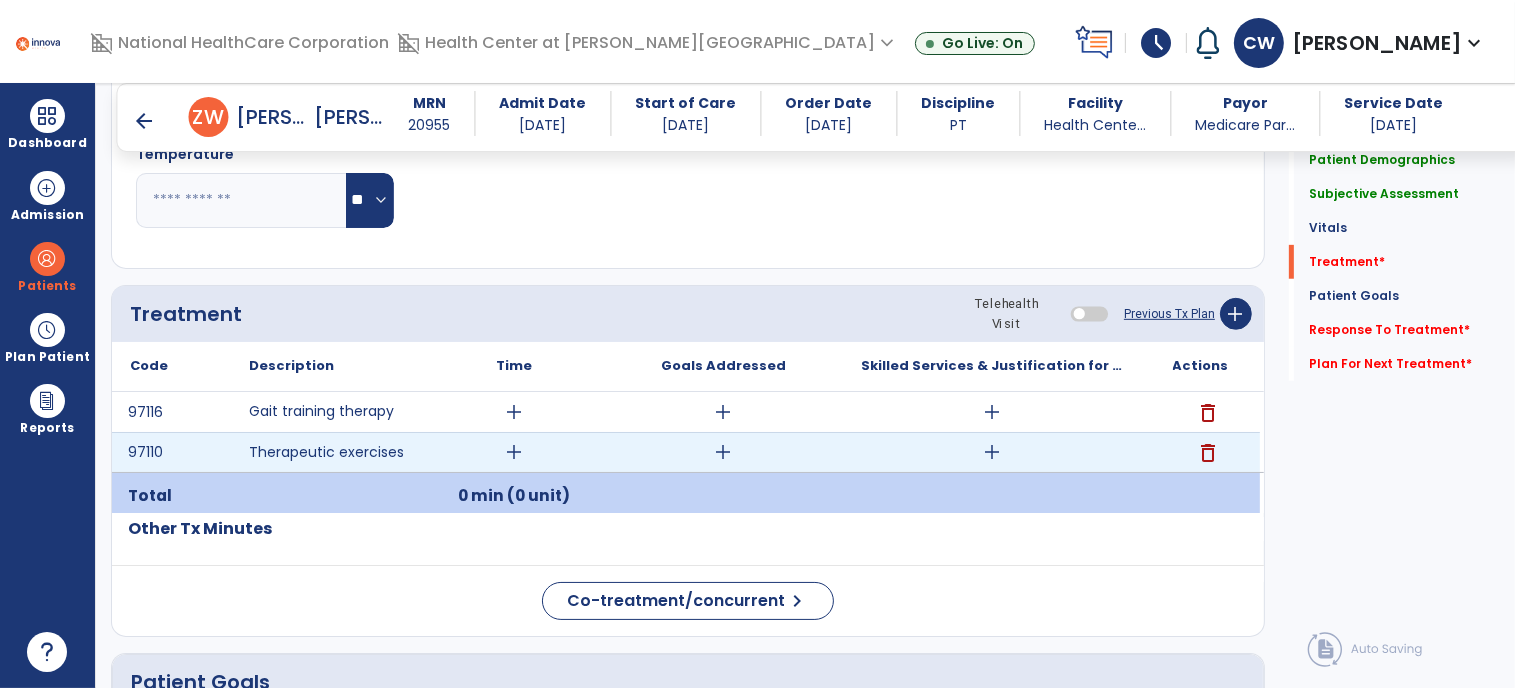 click on "add" at bounding box center (515, 452) 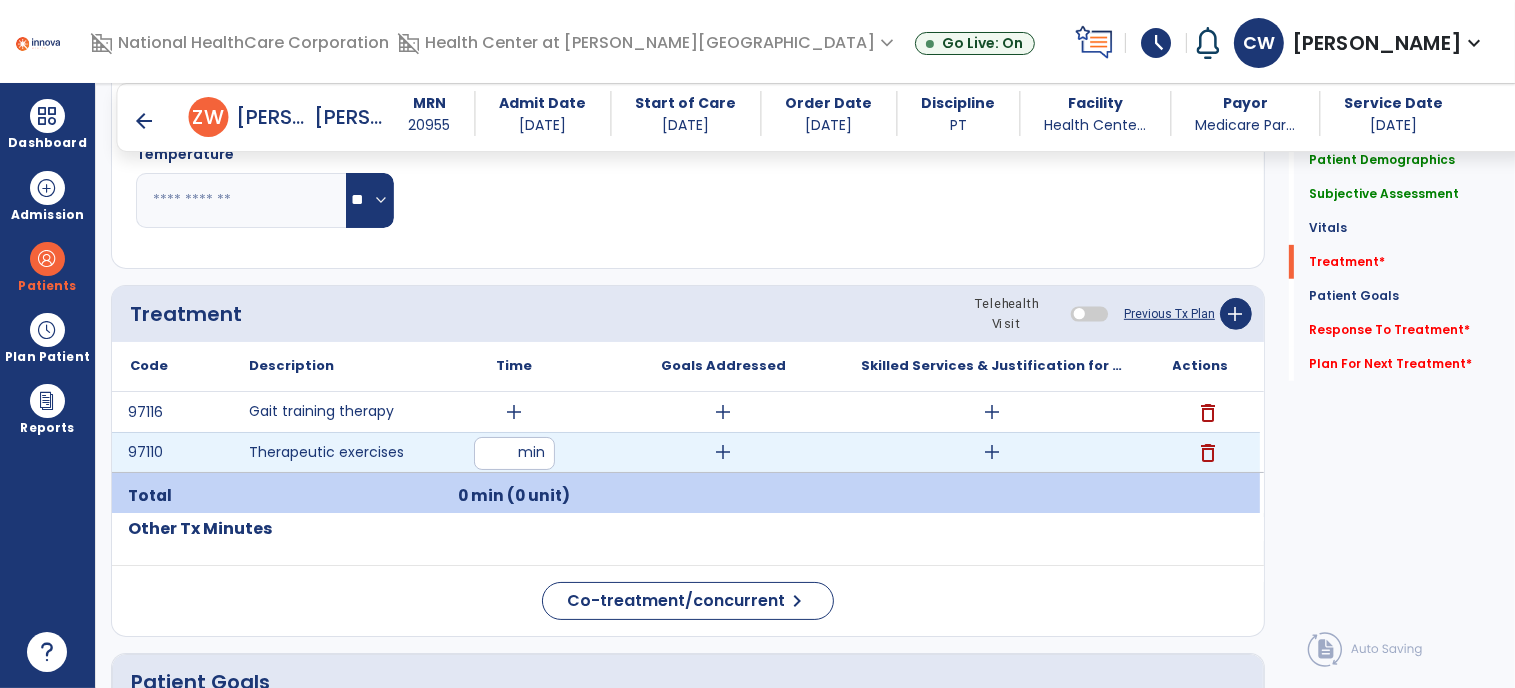 type on "**" 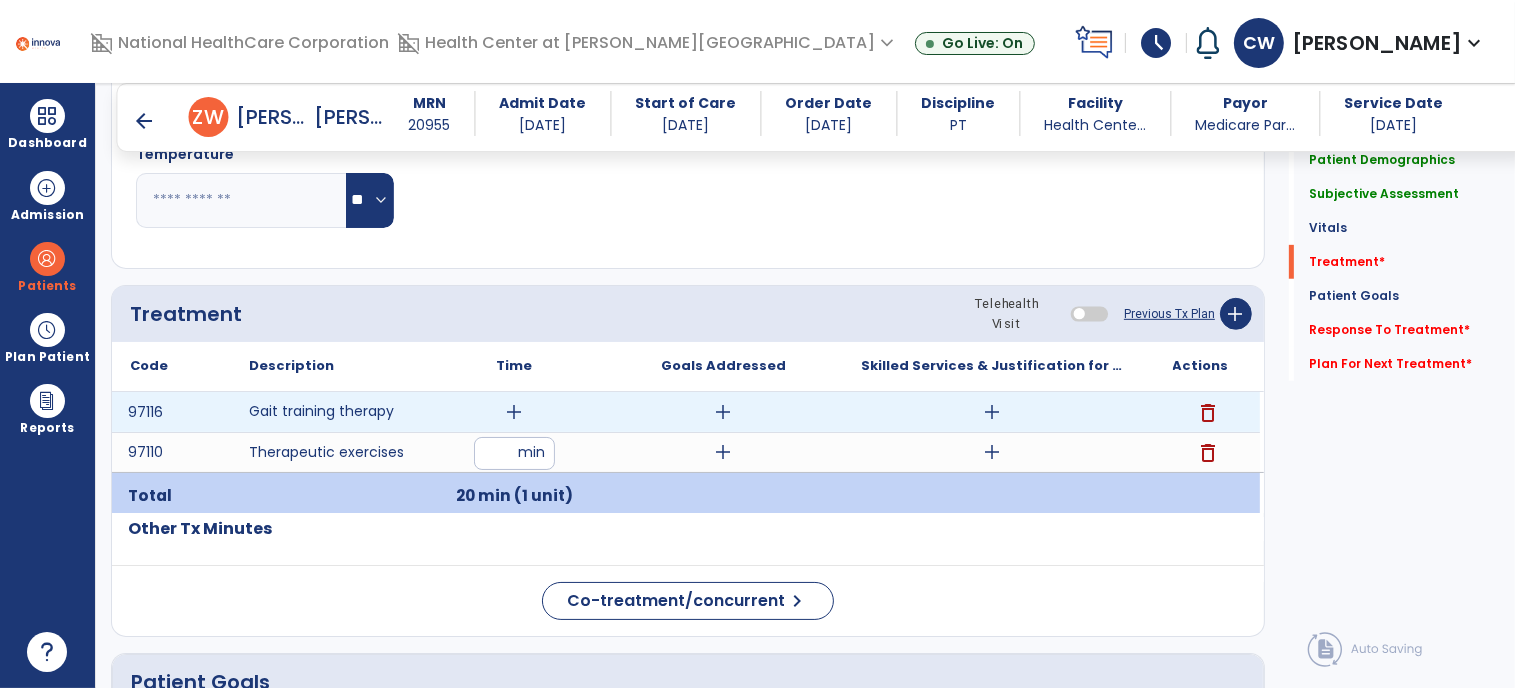 click on "add" at bounding box center [515, 412] 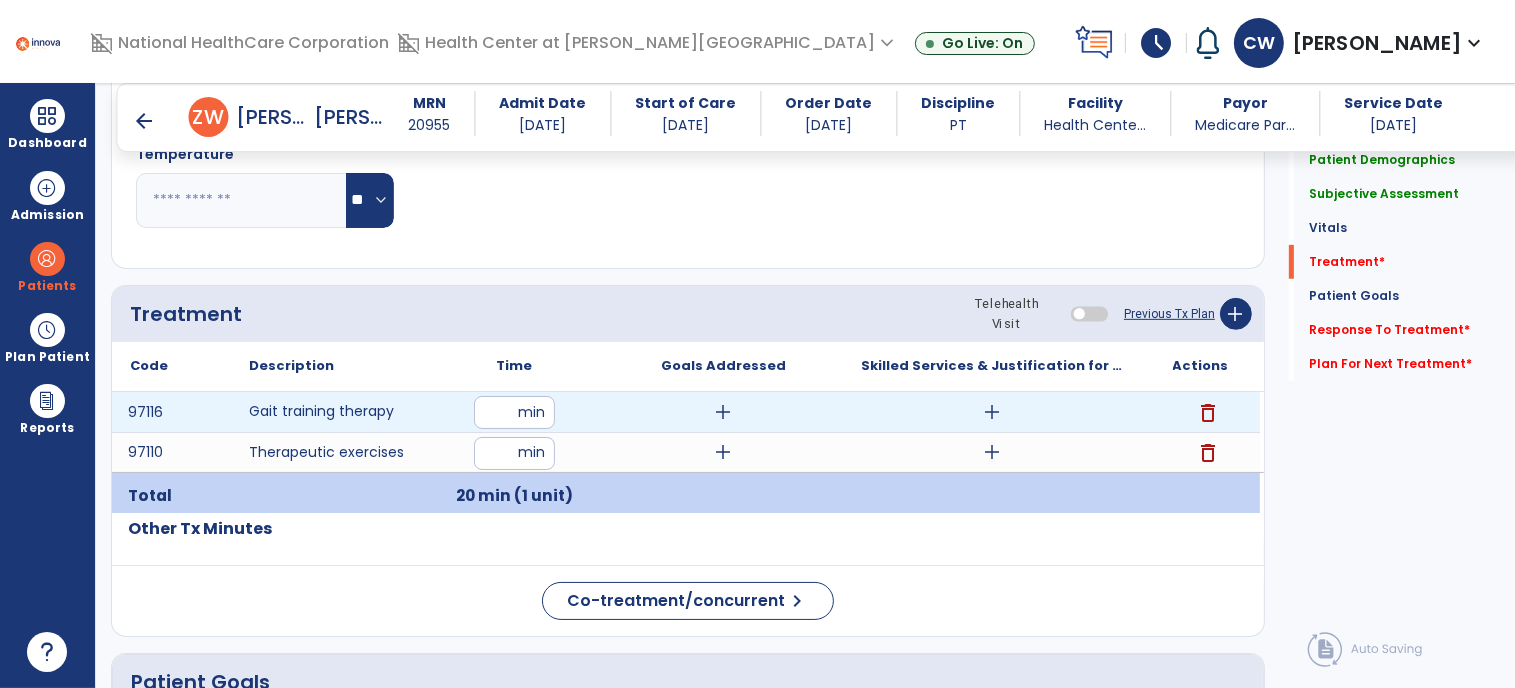 type on "**" 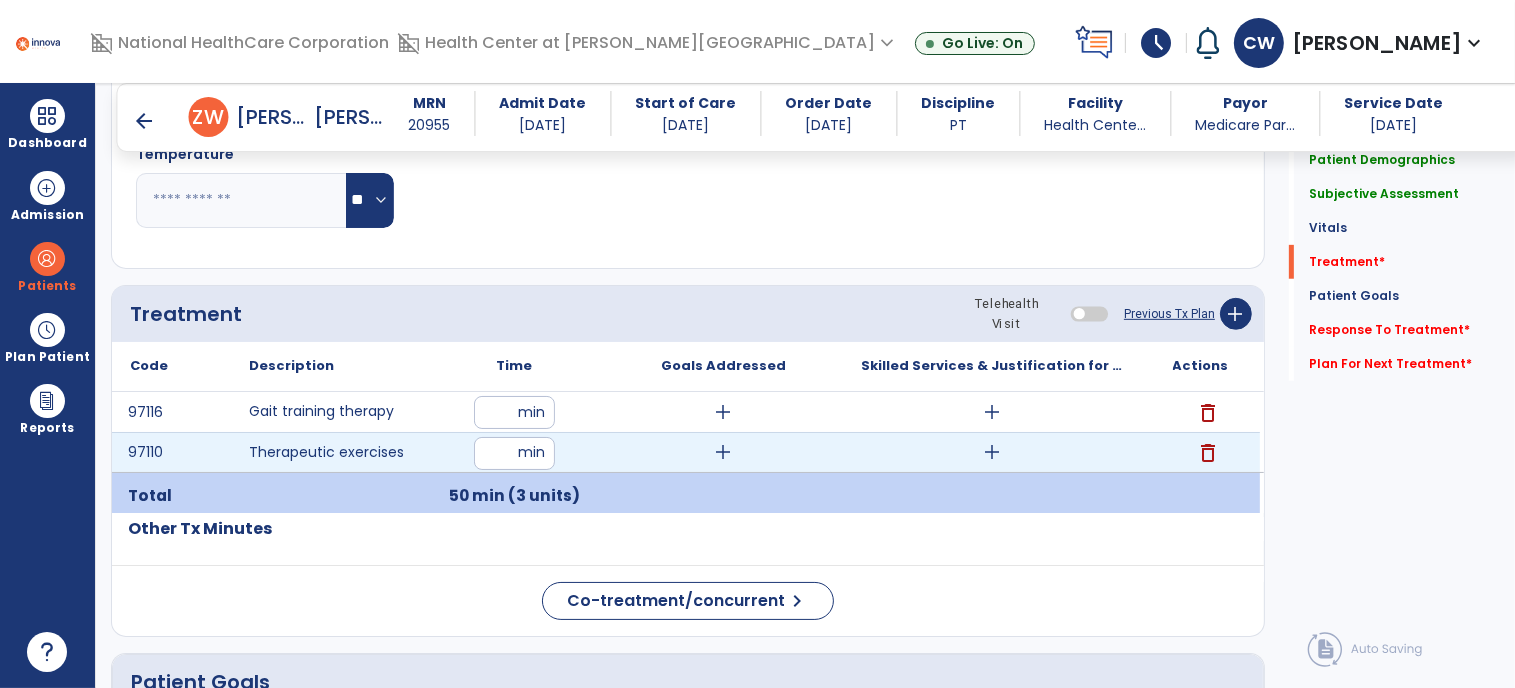 click on "add" at bounding box center [992, 452] 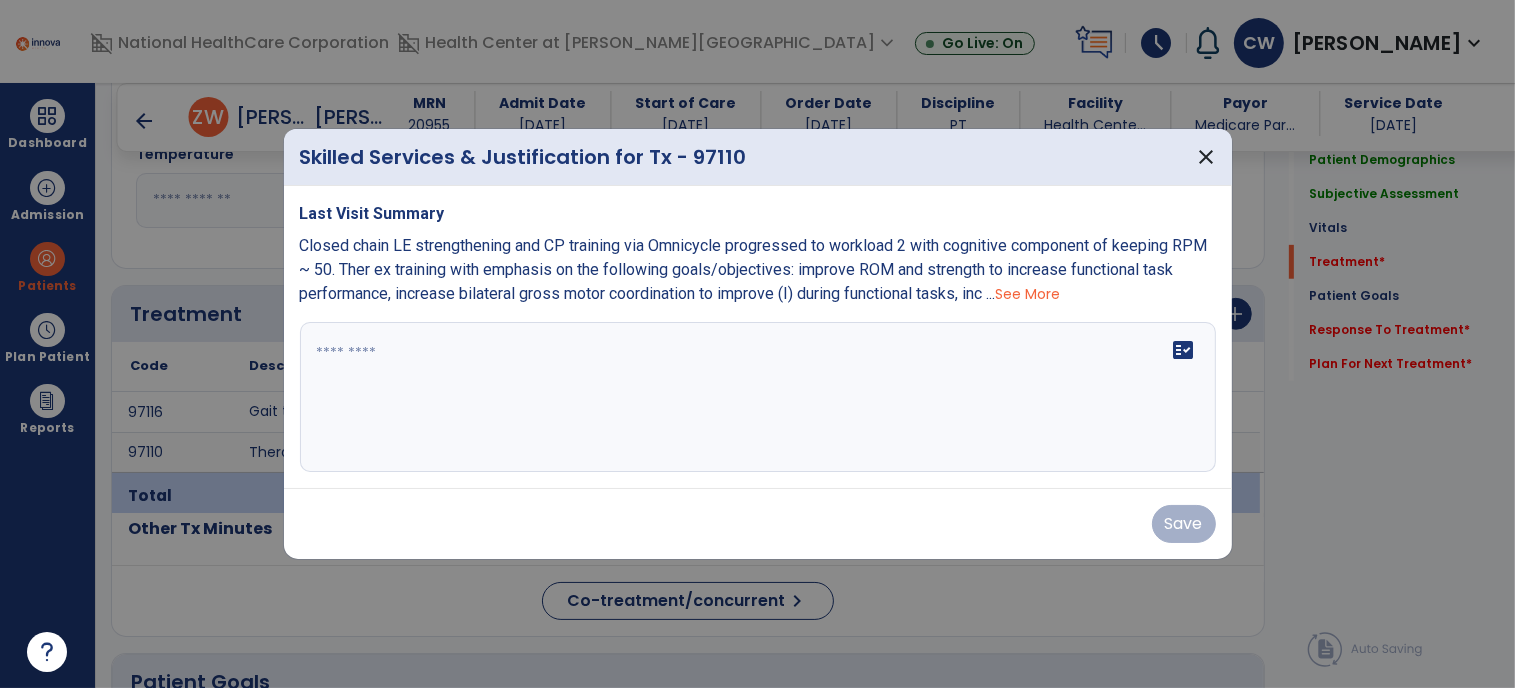 click on "See More" at bounding box center [1028, 294] 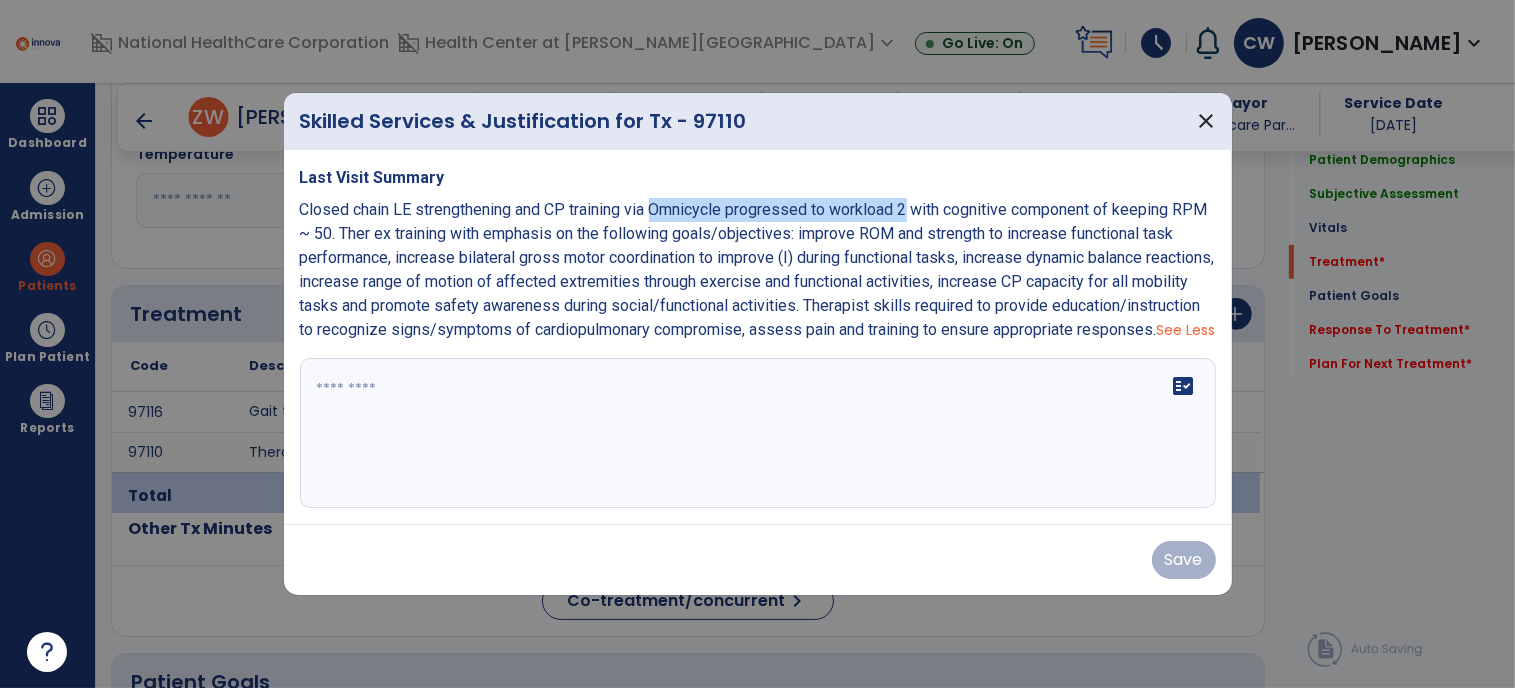 drag, startPoint x: 912, startPoint y: 197, endPoint x: 658, endPoint y: 197, distance: 254 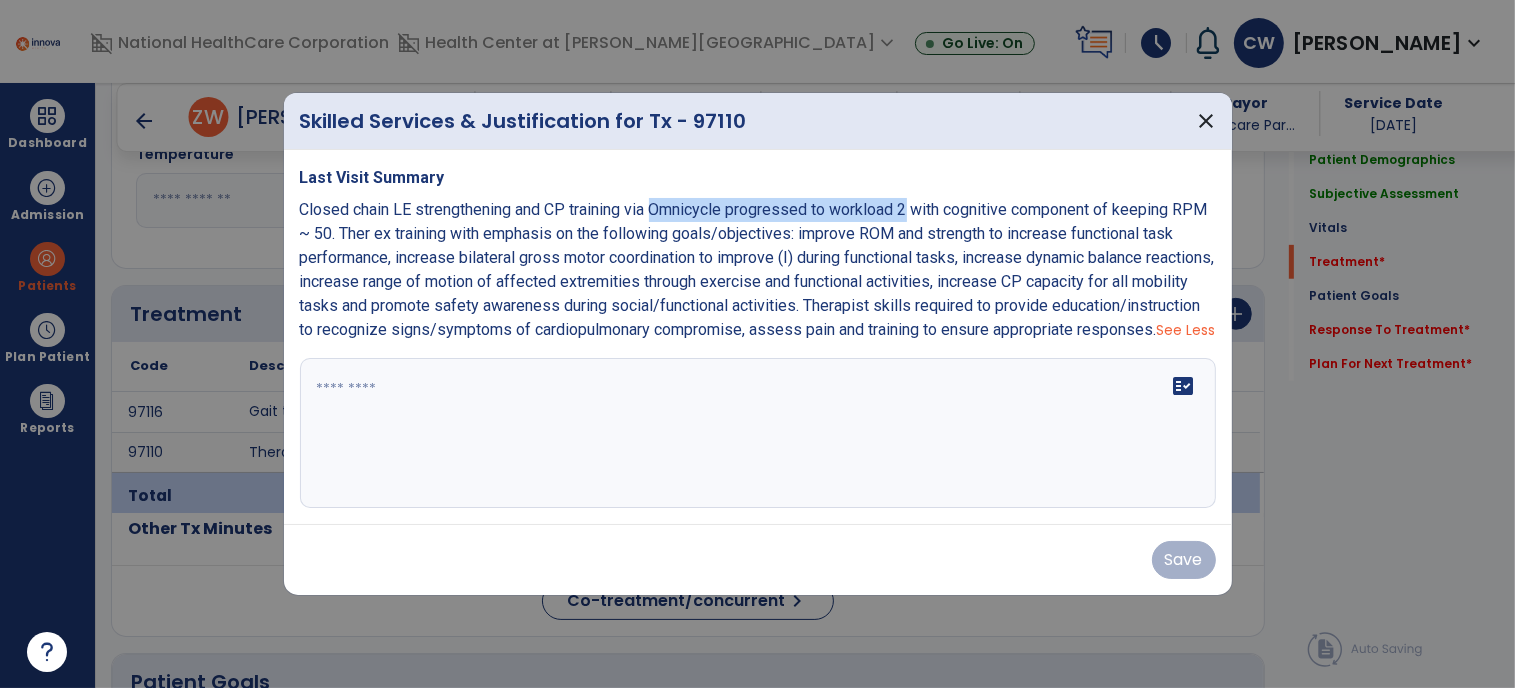 click on "Closed chain LE strengthening and CP training via Omnicycle progressed to workload 2 with cognitive component of keeping RPM ~ 50. Ther ex training with emphasis on the following goals/objectives: improve ROM and strength to increase functional task performance, increase bilateral gross motor coordination to improve (I) during functional tasks, increase dynamic balance reactions, increase range of motion of affected extremities through exercise and functional activities, increase CP capacity for all mobility tasks and promote safety awareness during social/functional activities.  Therapist skills required to provide education/instruction to recognize signs/symptoms of cardiopulmonary compromise, assess pain and training to ensure appropriate responses." at bounding box center (757, 269) 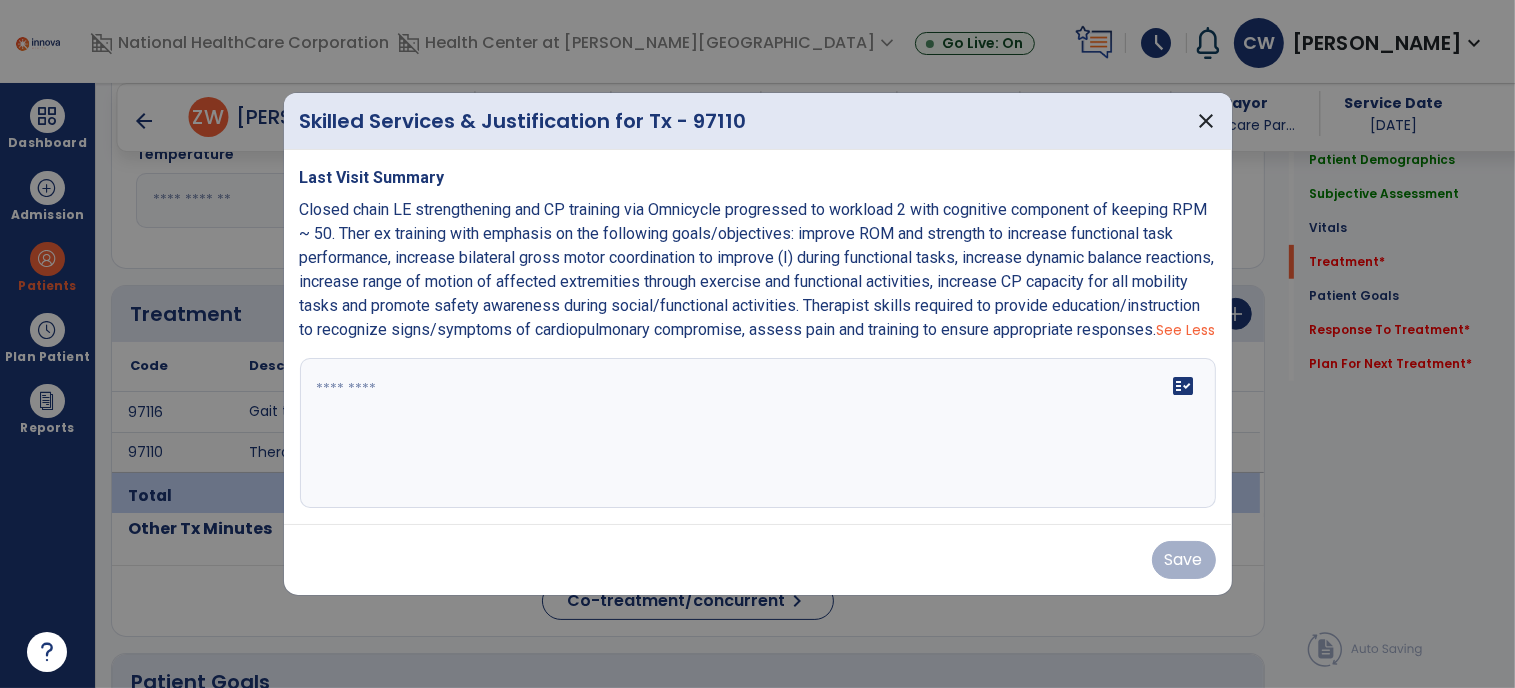 drag, startPoint x: 662, startPoint y: 356, endPoint x: 650, endPoint y: 354, distance: 12.165525 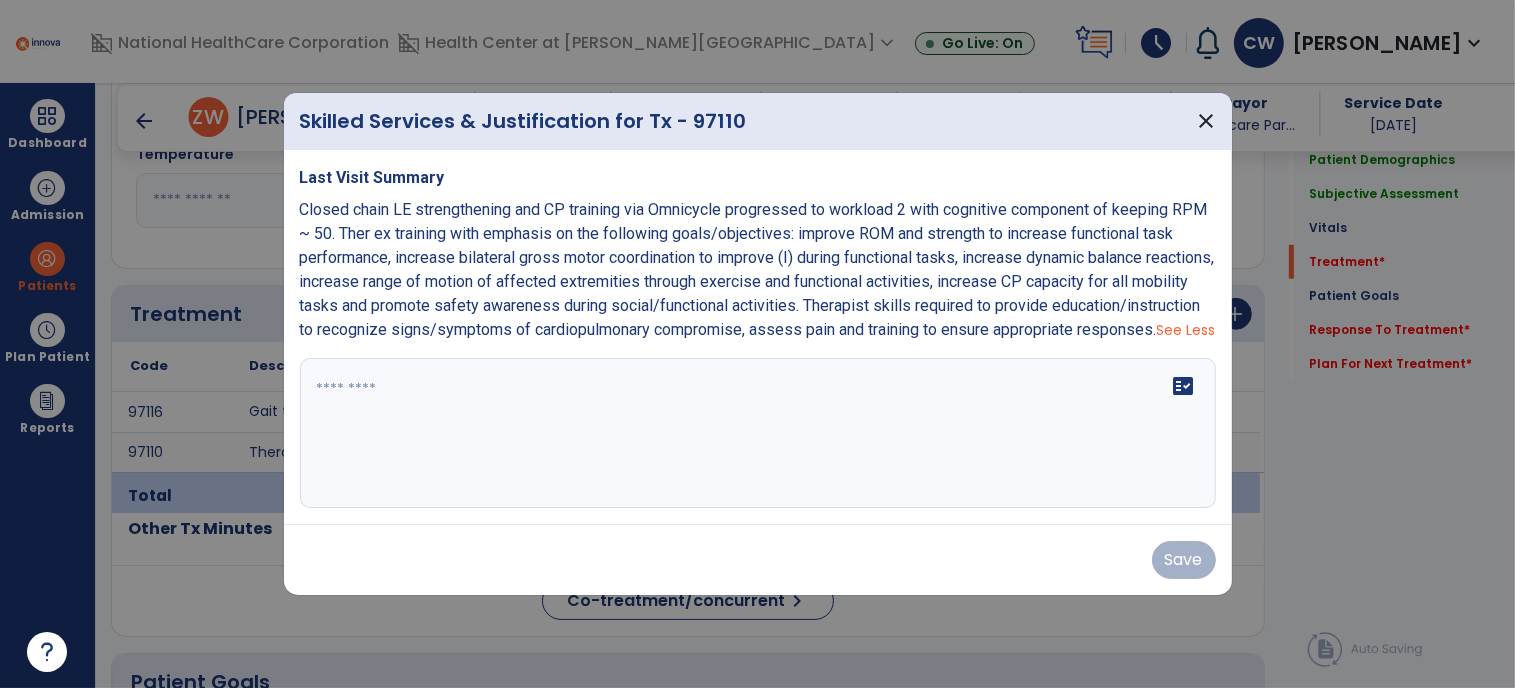 drag, startPoint x: 465, startPoint y: 344, endPoint x: 294, endPoint y: 204, distance: 221 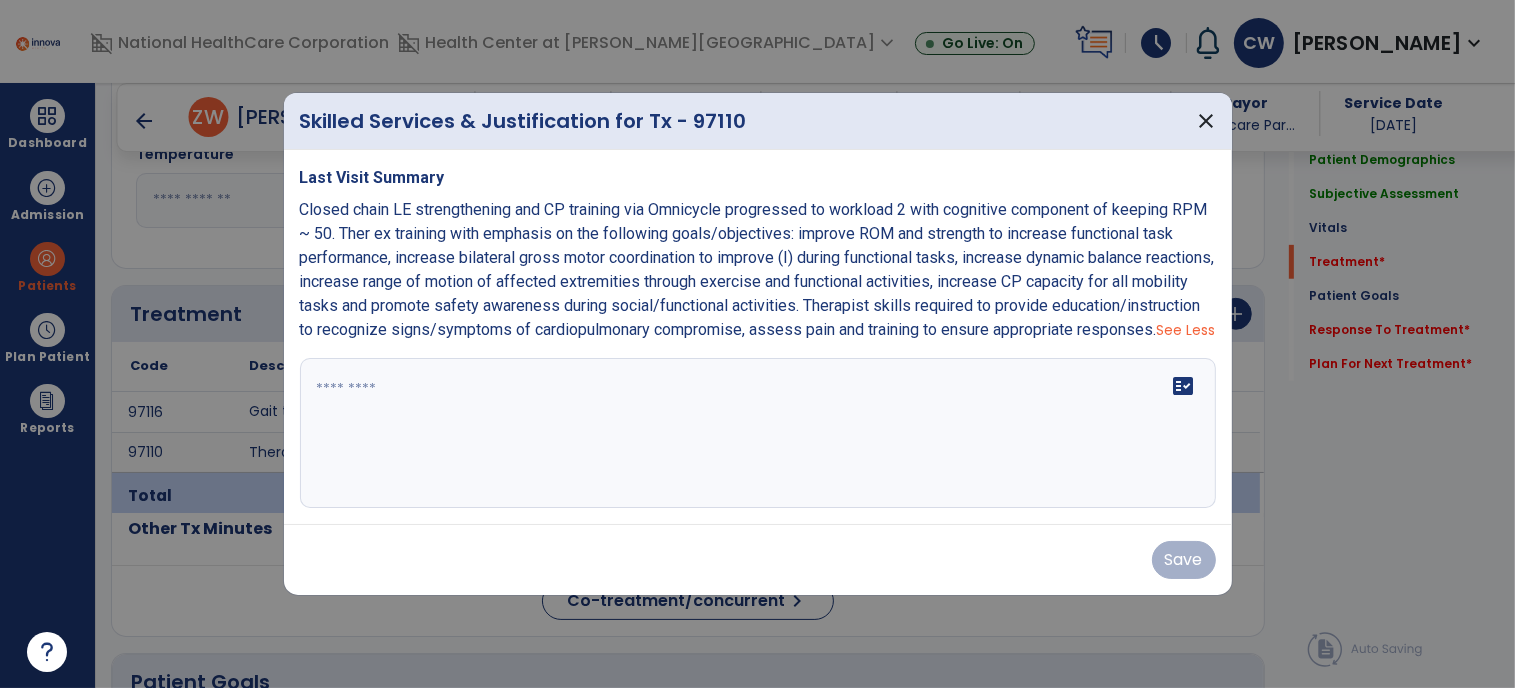 click on "Last Visit Summary Closed chain LE strengthening and CP training via Omnicycle progressed to workload 2 with cognitive component of keeping RPM ~ 50. Ther ex training with emphasis on the following goals/objectives: improve ROM and strength to increase functional task performance, increase bilateral gross motor coordination to improve (I) during functional tasks, increase dynamic balance reactions, increase range of motion of affected extremities through exercise and functional activities, increase CP capacity for all mobility tasks and promote safety awareness during social/functional activities.  Therapist skills required to provide education/instruction to recognize signs/symptoms of cardiopulmonary compromise, assess pain and training to ensure appropriate responses.   See Less   fact_check" at bounding box center (758, 337) 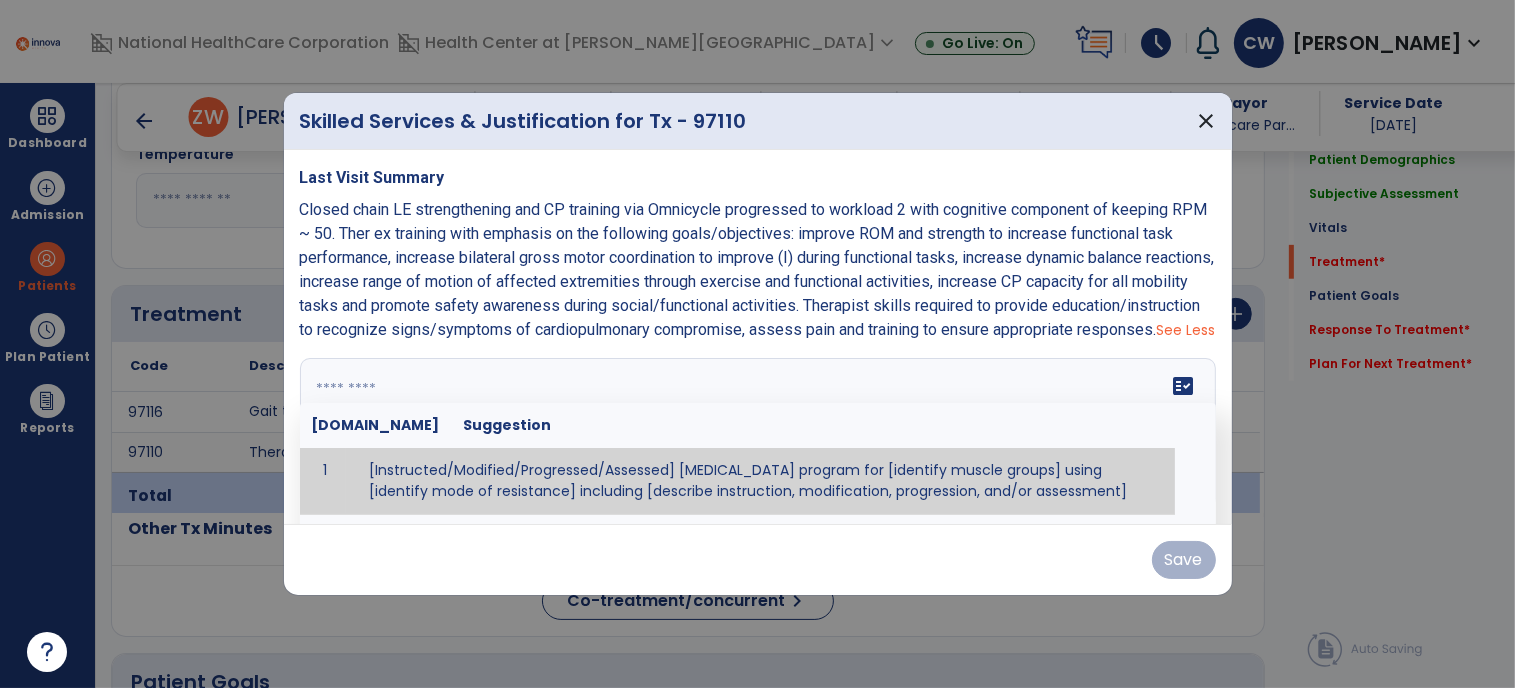 click at bounding box center (756, 433) 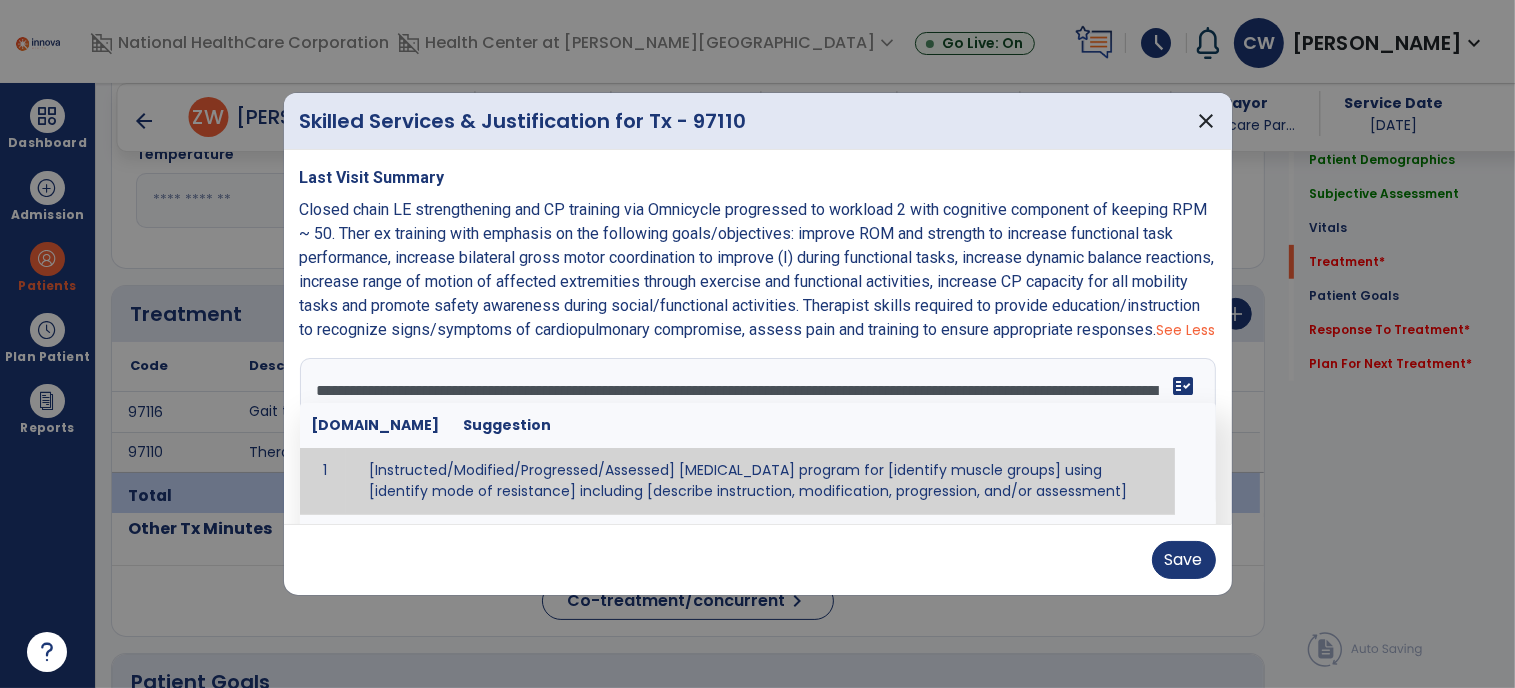 scroll, scrollTop: 64, scrollLeft: 0, axis: vertical 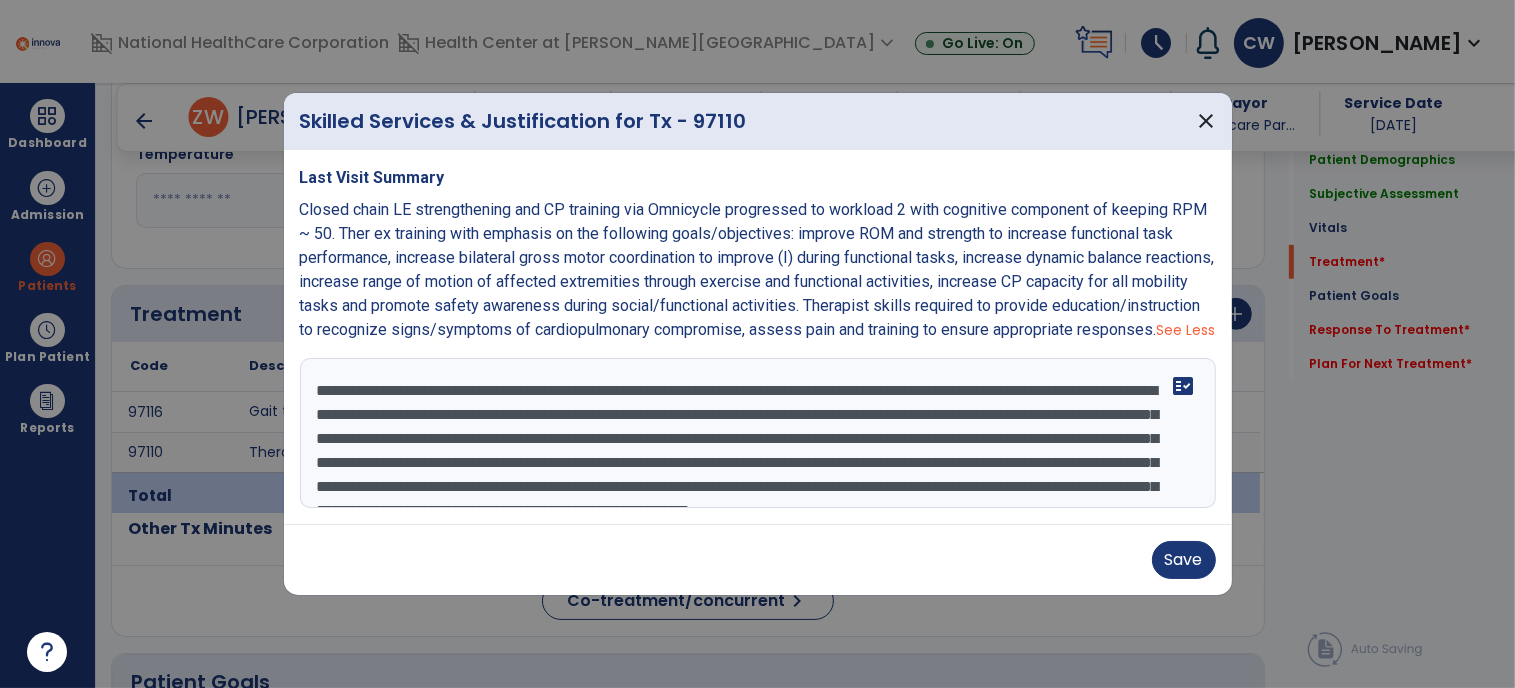 drag, startPoint x: 1009, startPoint y: 401, endPoint x: 720, endPoint y: 380, distance: 289.76196 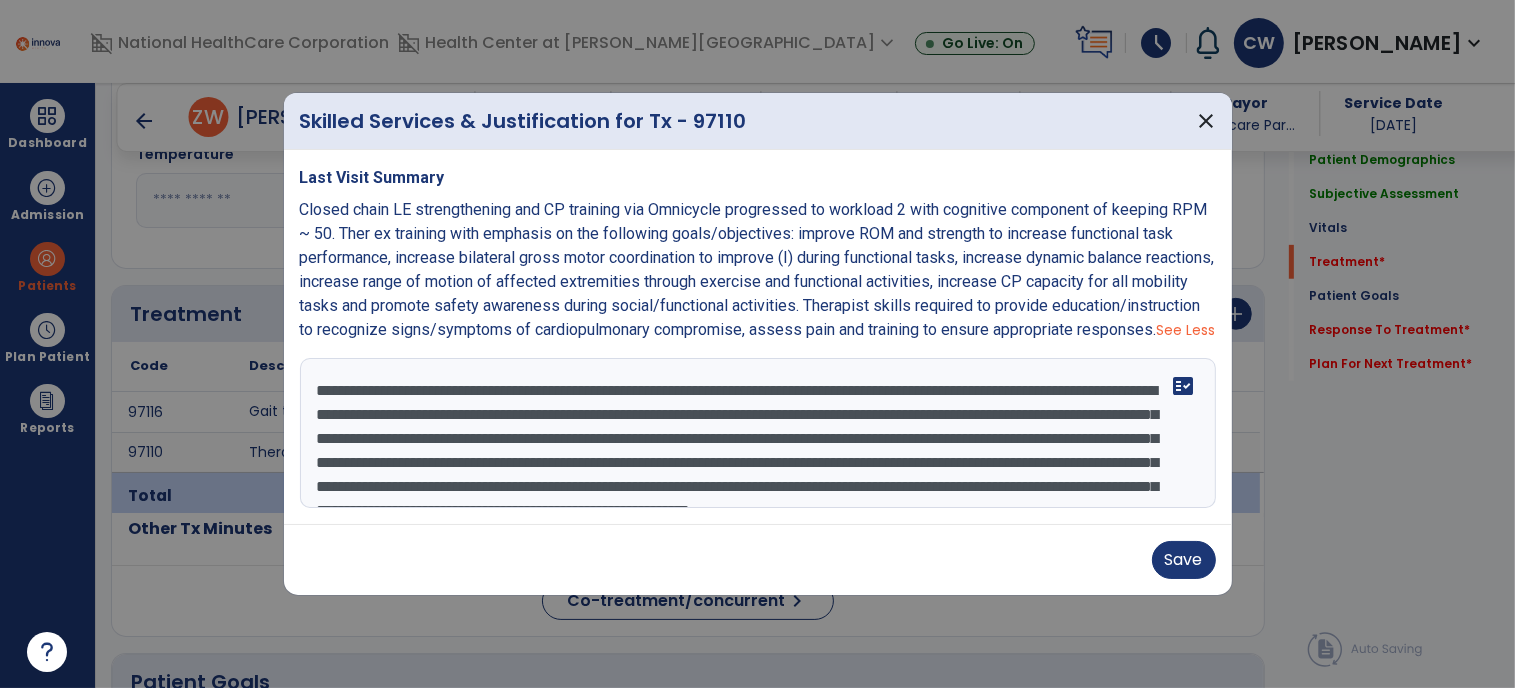 click on "**********" at bounding box center (758, 433) 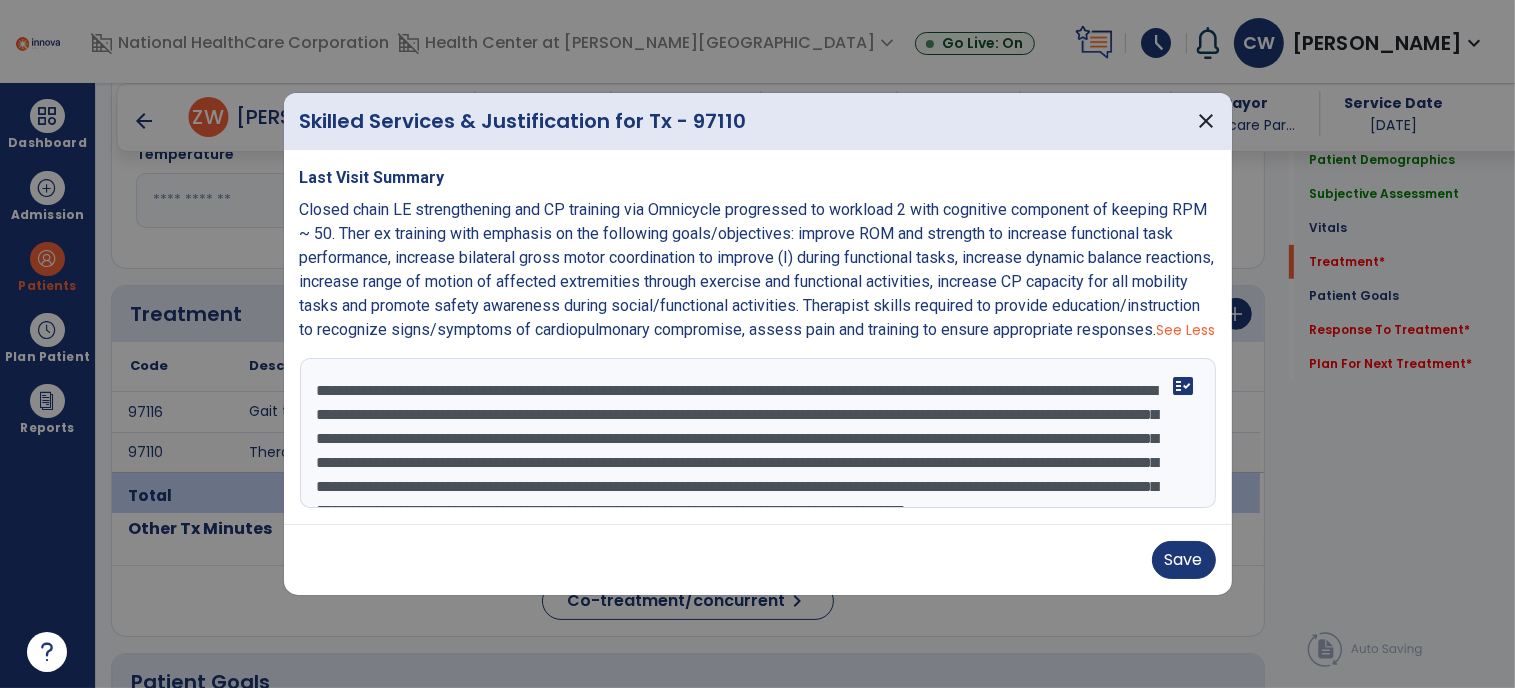 drag, startPoint x: 796, startPoint y: 427, endPoint x: 780, endPoint y: 427, distance: 16 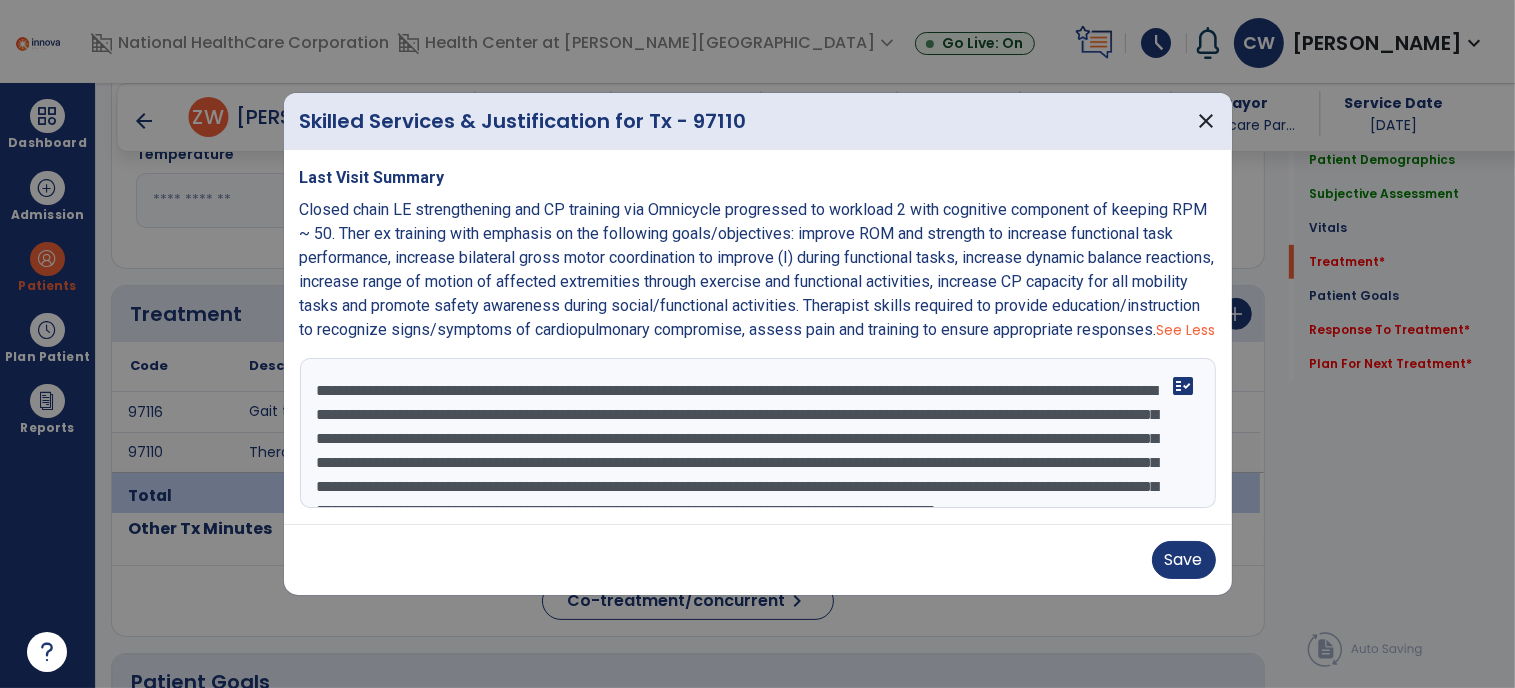 click on "**********" at bounding box center (758, 433) 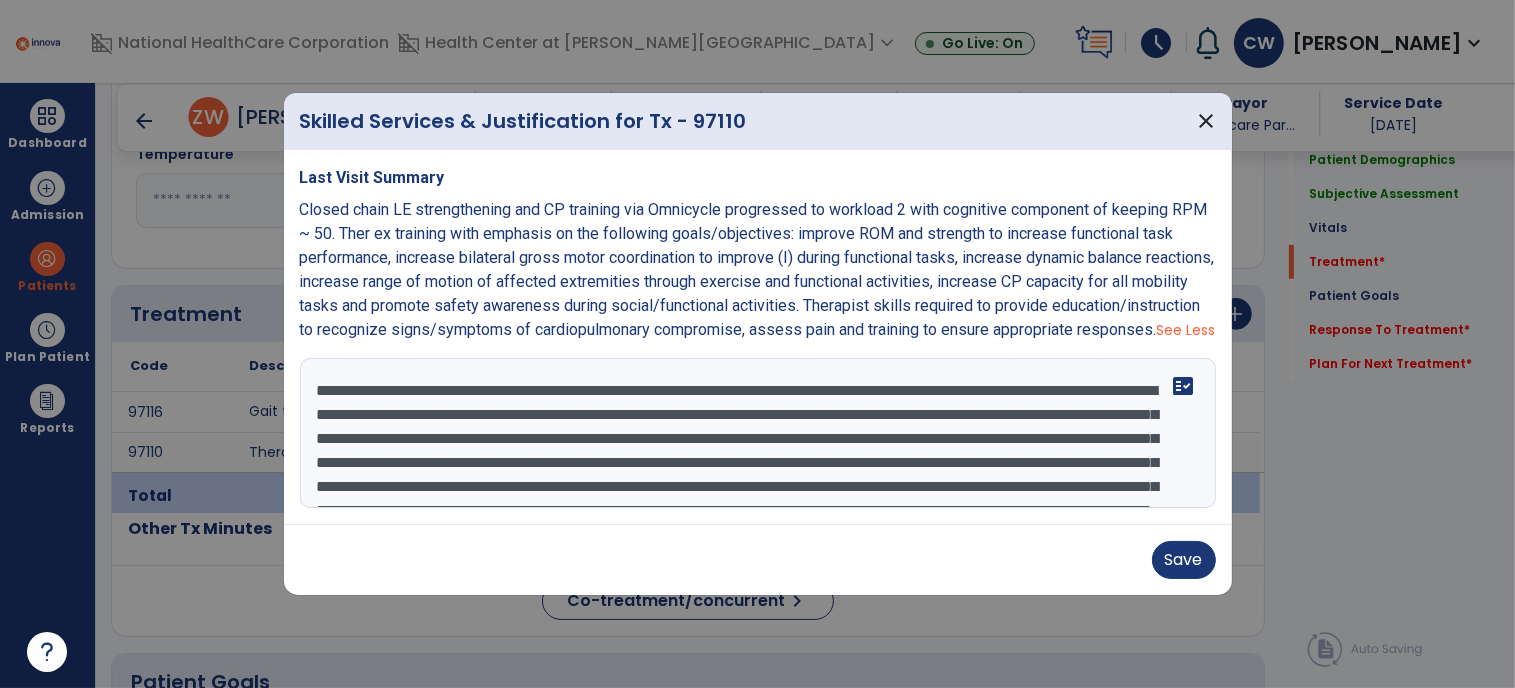 scroll, scrollTop: 96, scrollLeft: 0, axis: vertical 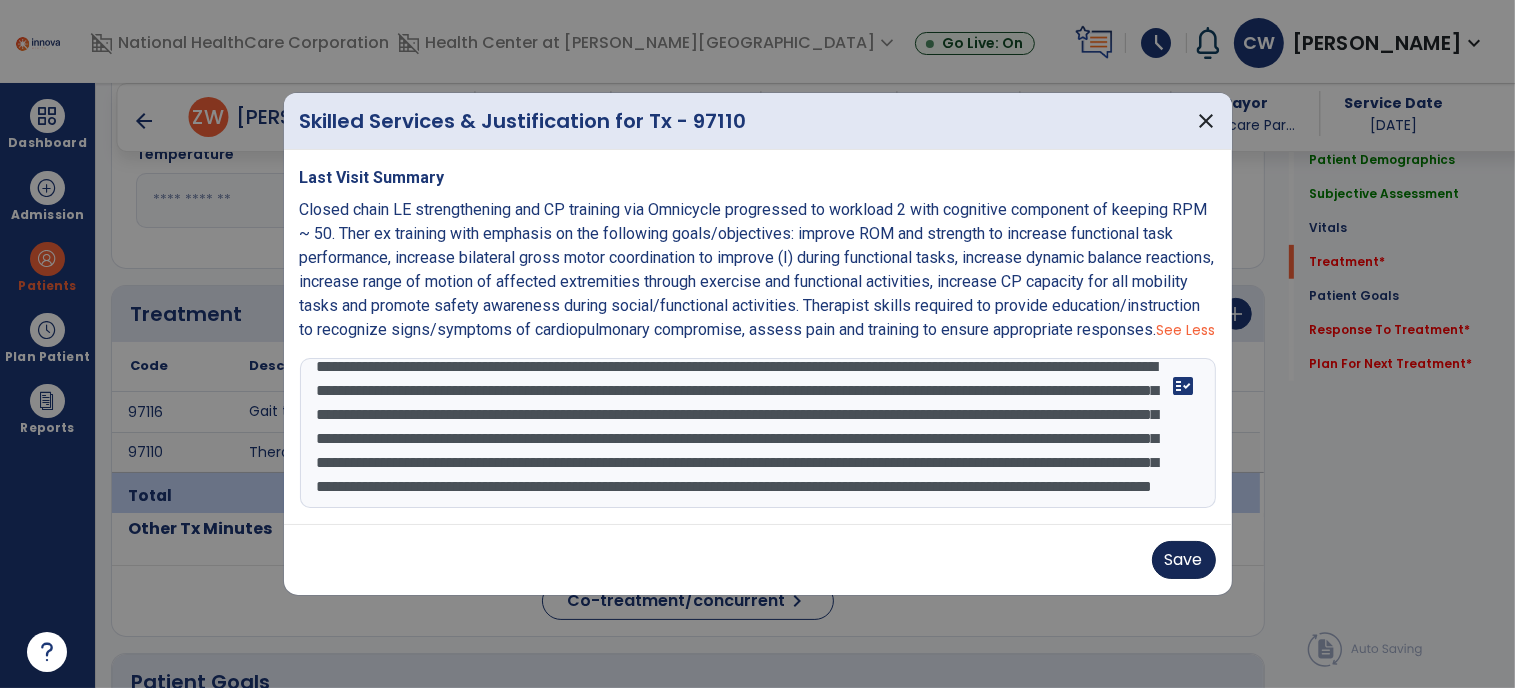 type on "**********" 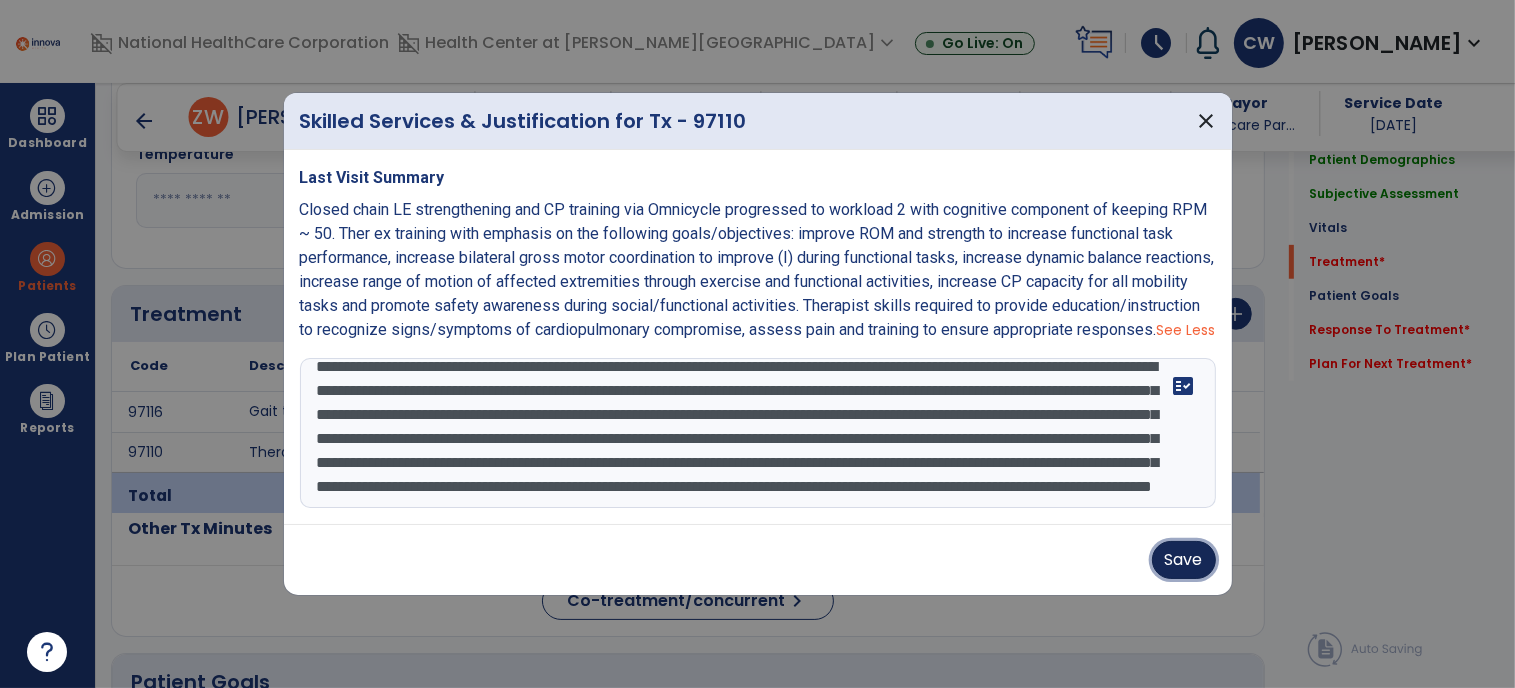 click on "Save" at bounding box center (1184, 560) 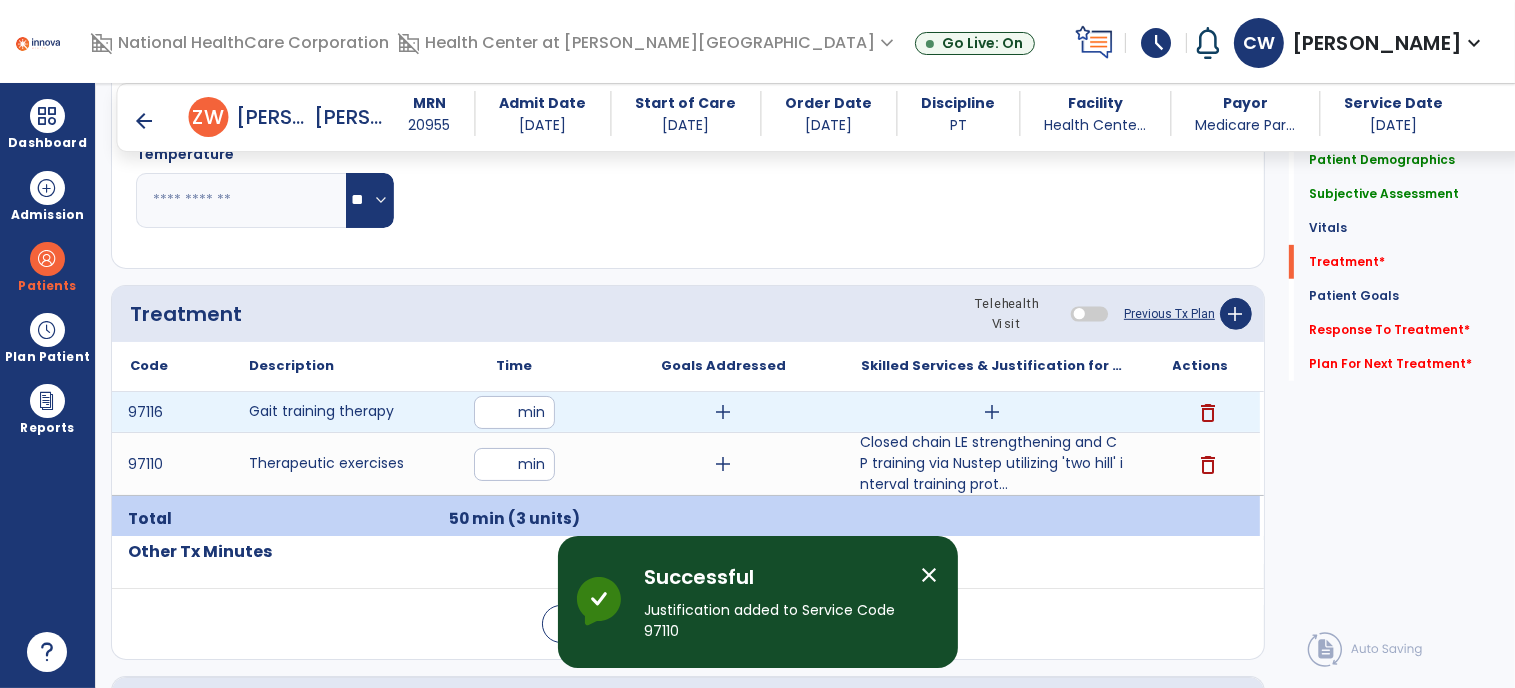 click on "add" at bounding box center (992, 412) 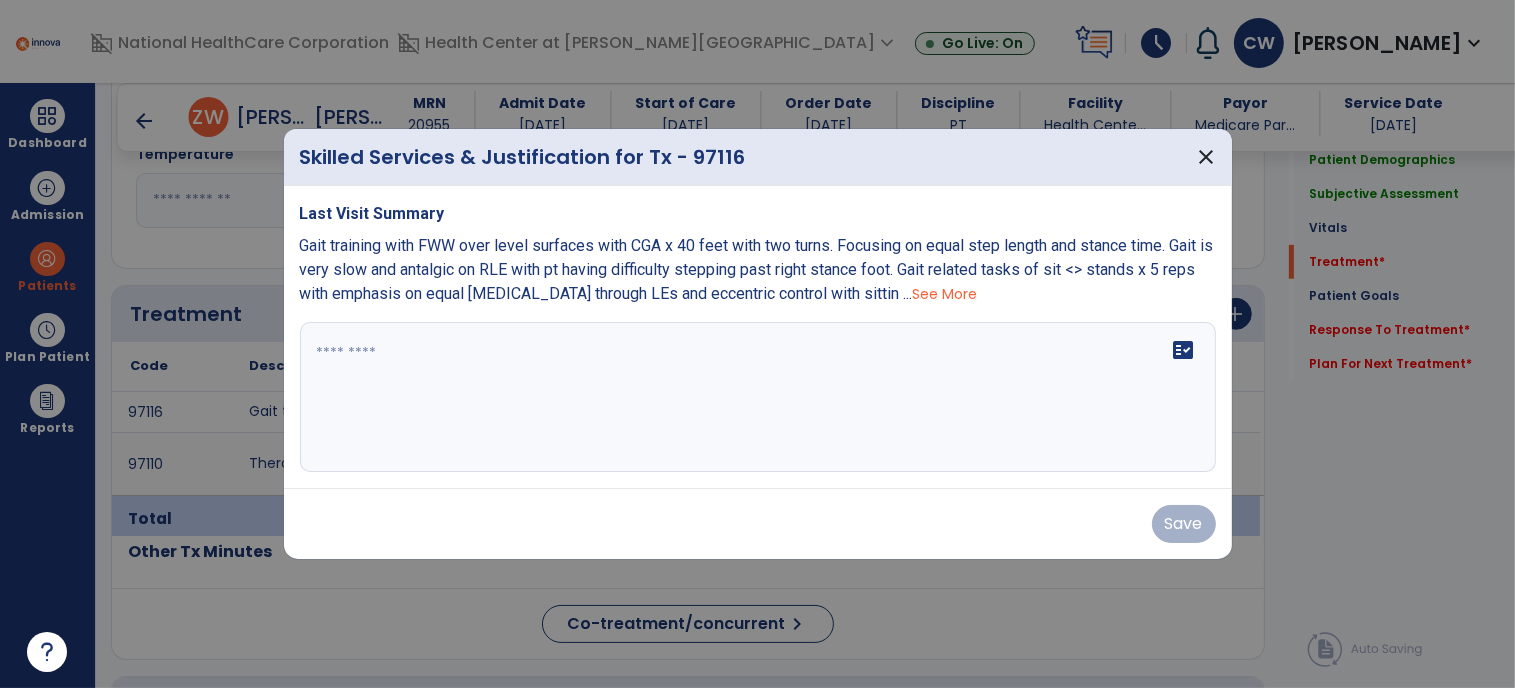 click on "See More" at bounding box center [945, 294] 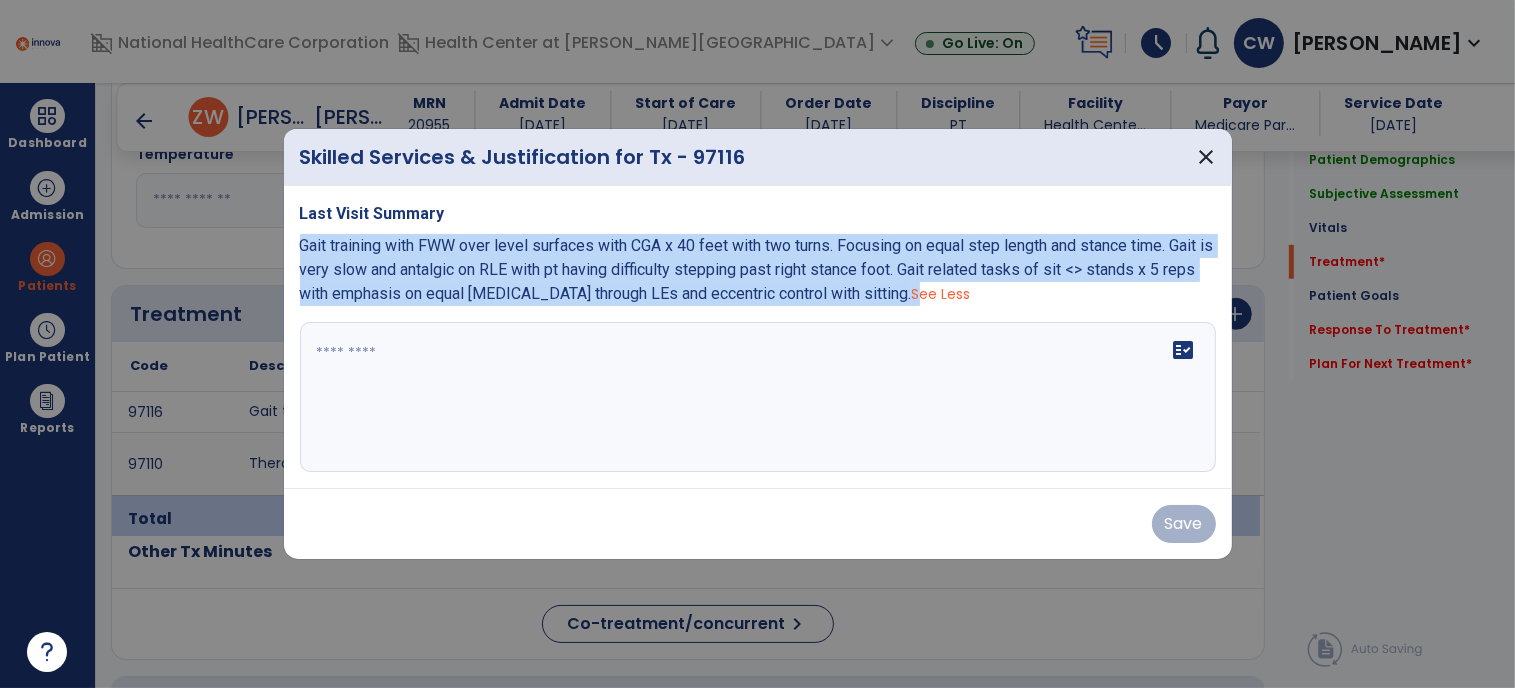 drag, startPoint x: 940, startPoint y: 298, endPoint x: 287, endPoint y: 255, distance: 654.41425 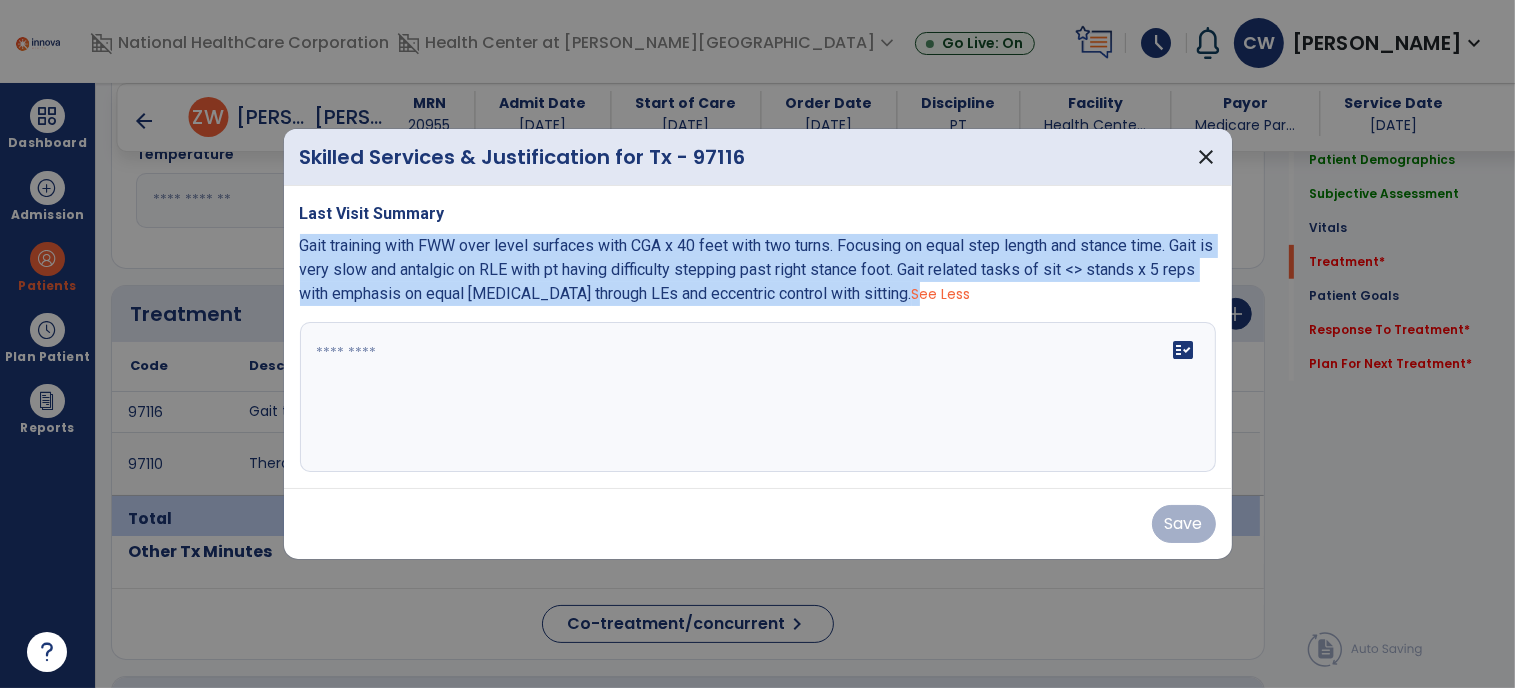click on "Last Visit Summary Gait training with FWW over level surfaces with CGA x 40 feet with two turns. Focusing on equal step length and stance time. Gait is very slow and antalgic on RLE with pt having difficulty stepping past right stance foot. Gait related tasks of sit <> stands x 5 reps with emphasis on equal weight bearing through LEs and eccentric control with sitting.  See Less   fact_check" at bounding box center [758, 337] 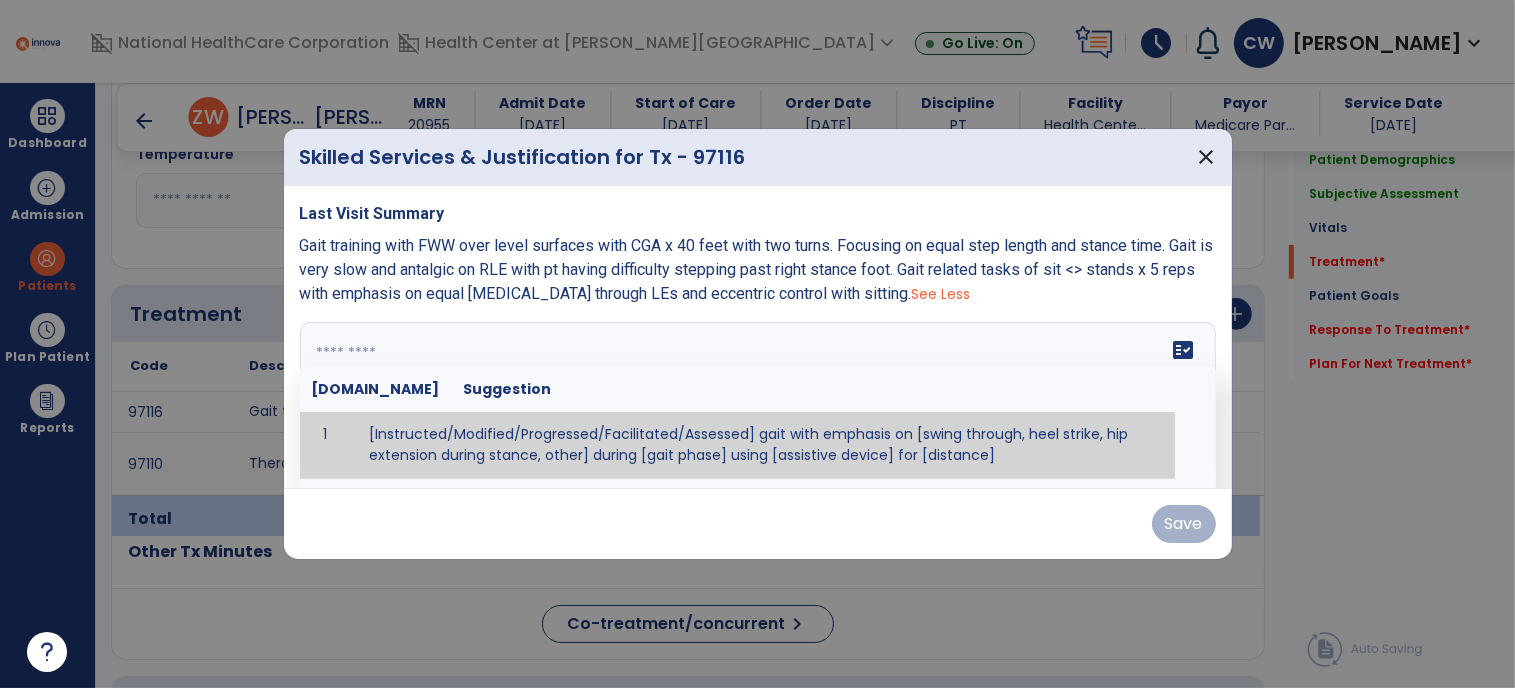 click on "fact_check  Sr.No Suggestion 1 [Instructed/Modified/Progressed/Facilitated/Assessed] gait with emphasis on [swing through, heel strike, hip extension during stance, other] during [gait phase] using [assistive device] for [distance] 2 [Instructed/Modified/Progressed/Facilitated/Assessed] use of [assistive device] and [NWB, PWB, step-to gait pattern, step through gait pattern] 3 [Instructed/Modified/Progressed/Facilitated/Assessed] patient's ability to [ascend/descend # of steps, perform directional changes, walk on even/uneven surfaces, pick-up objects off floor, velocity changes, other] using [assistive device]. 4 [Instructed/Modified/Progressed/Facilitated/Assessed] pre-gait activities including [identify exercise] in order to prepare for gait training. 5" at bounding box center [758, 397] 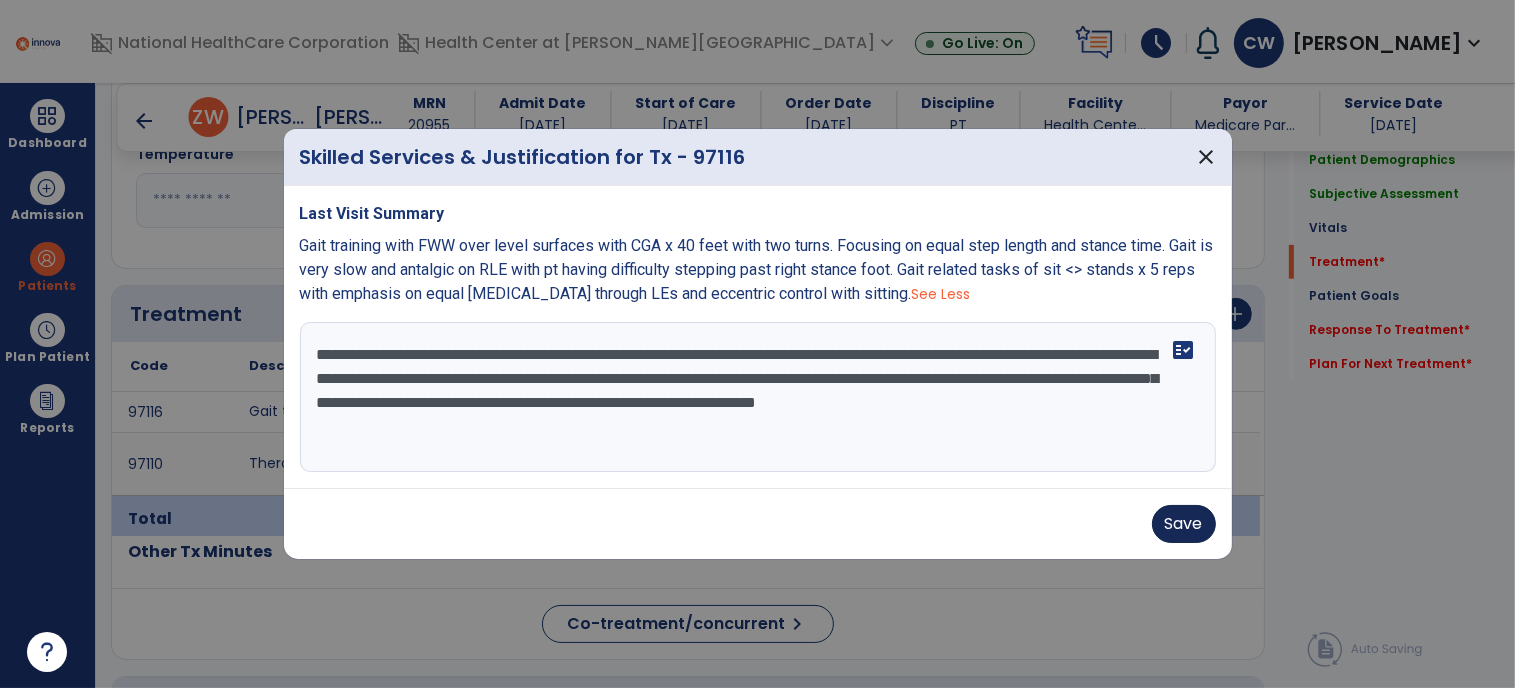 type on "**********" 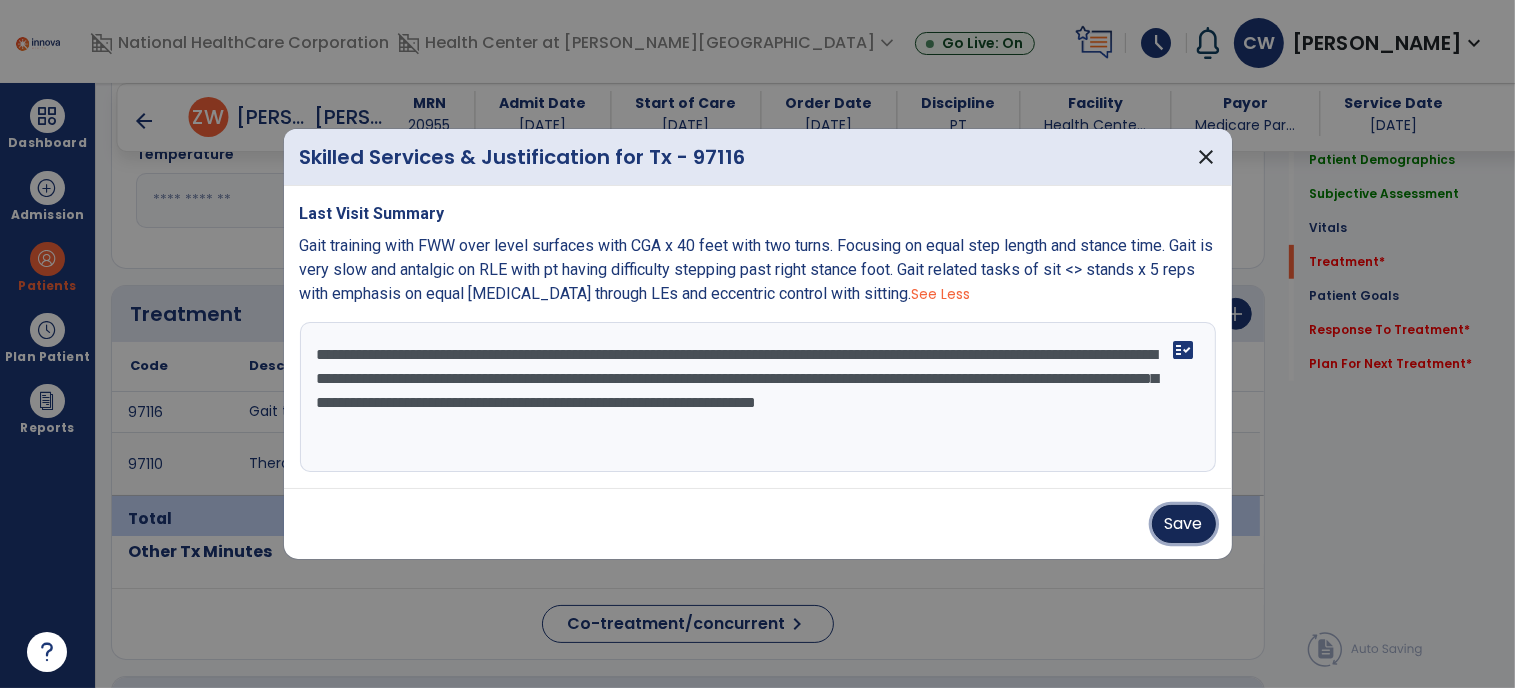 click on "Save" at bounding box center (1184, 524) 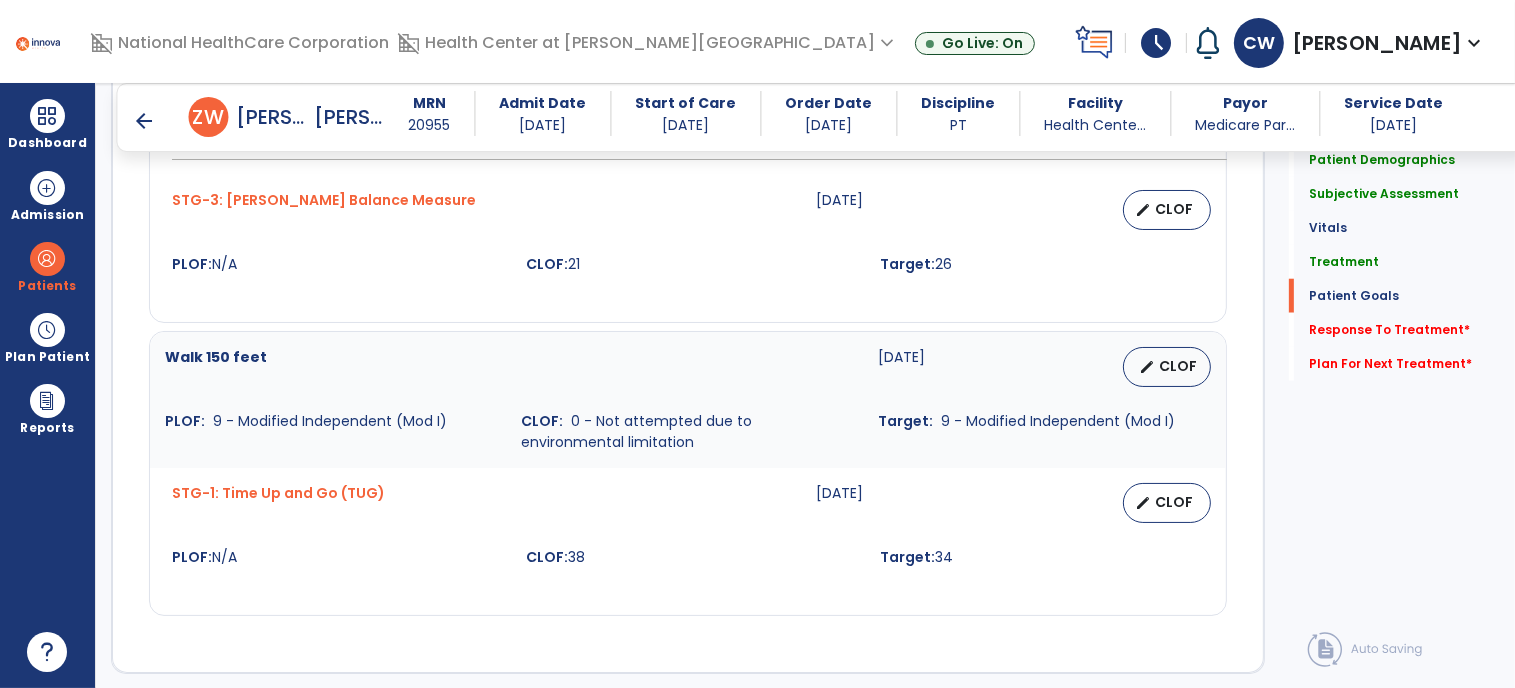 scroll, scrollTop: 2164, scrollLeft: 0, axis: vertical 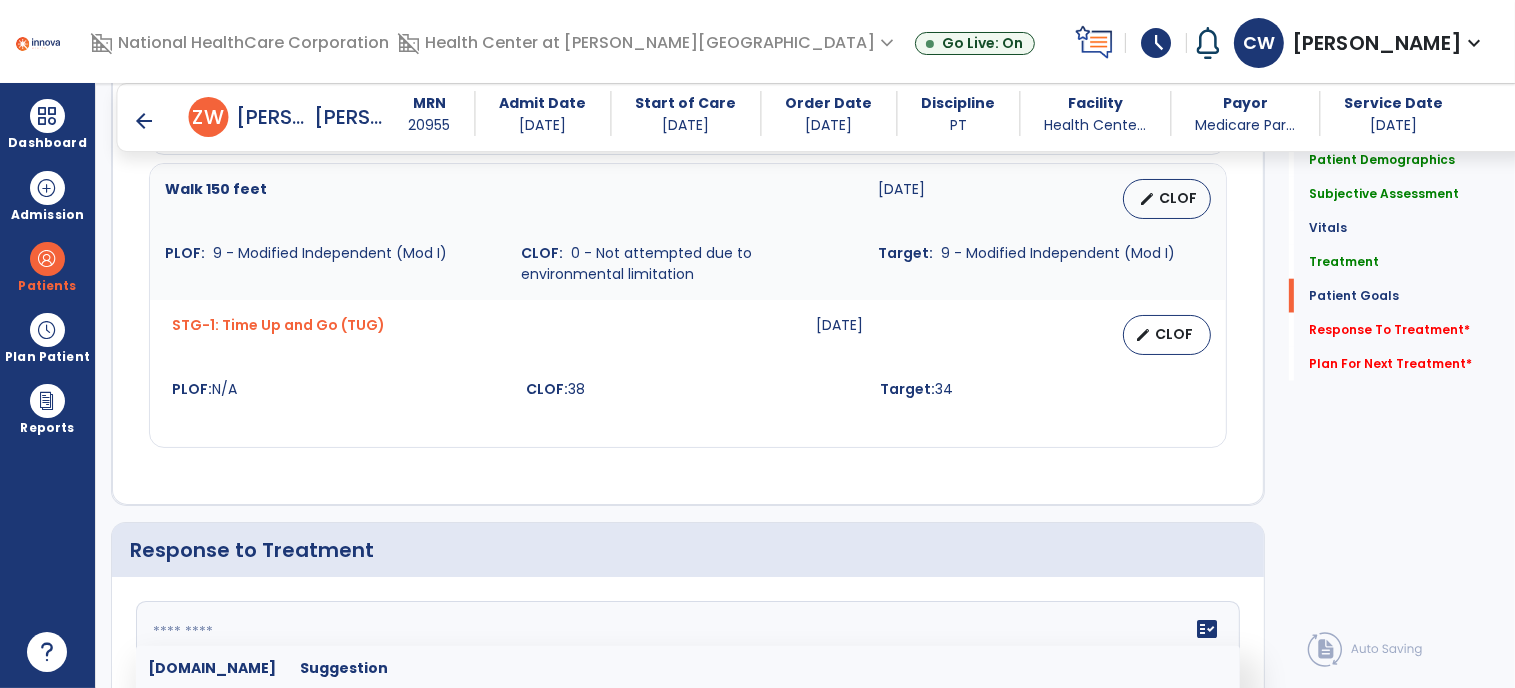 click 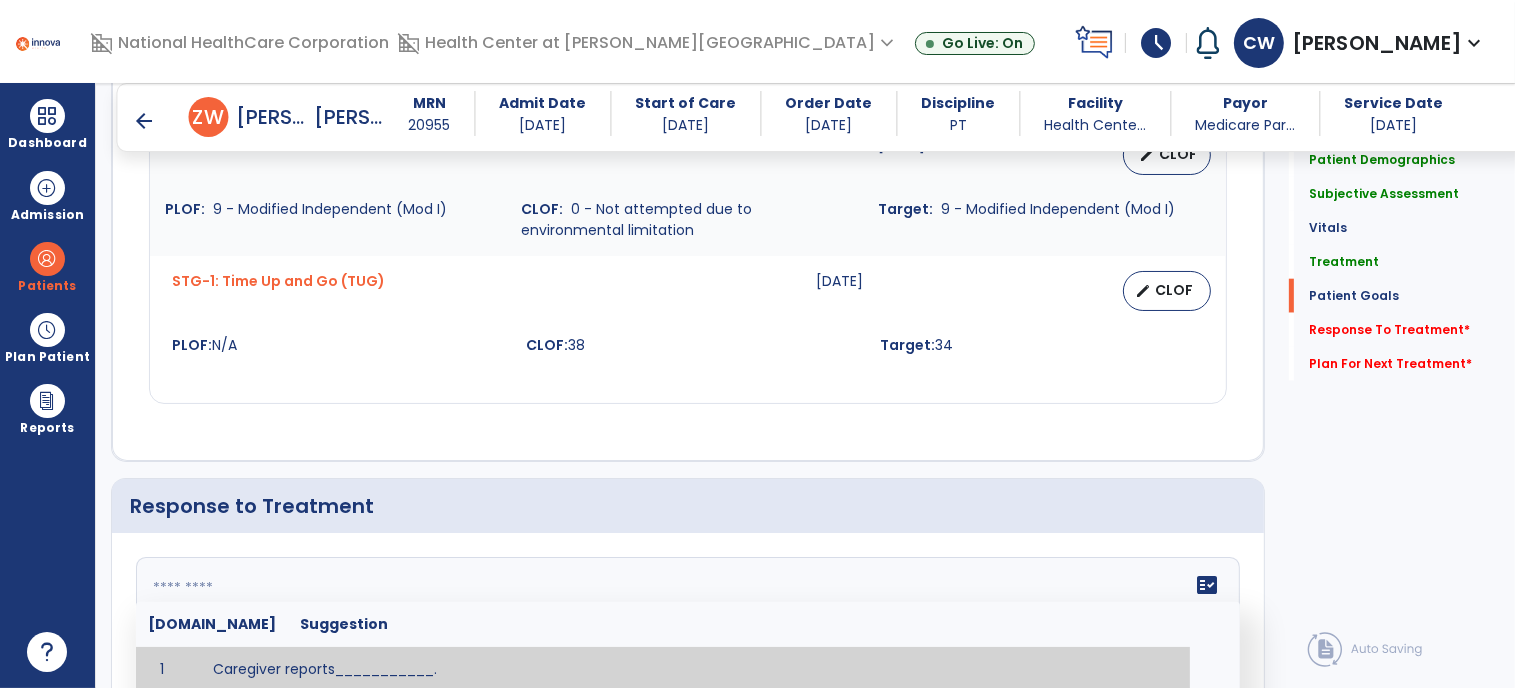 paste on "**********" 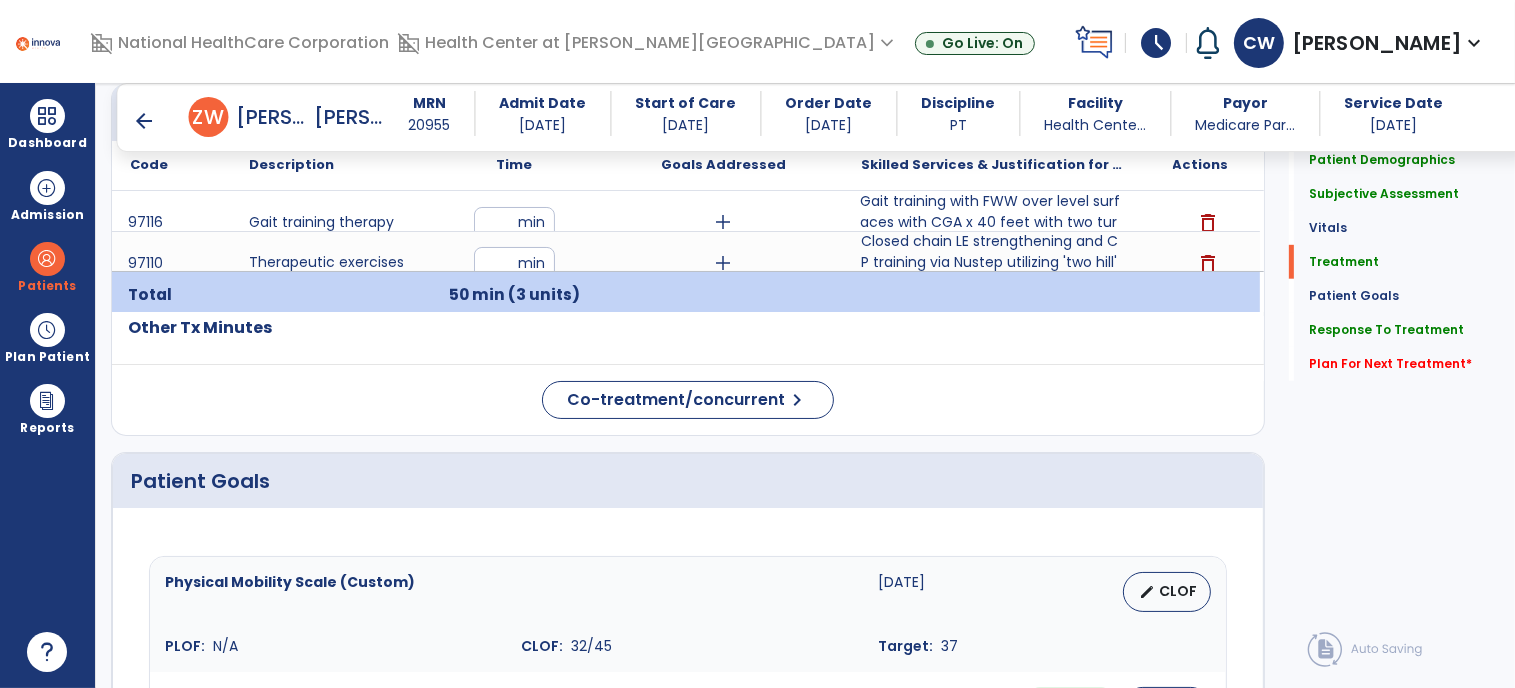 scroll, scrollTop: 1204, scrollLeft: 0, axis: vertical 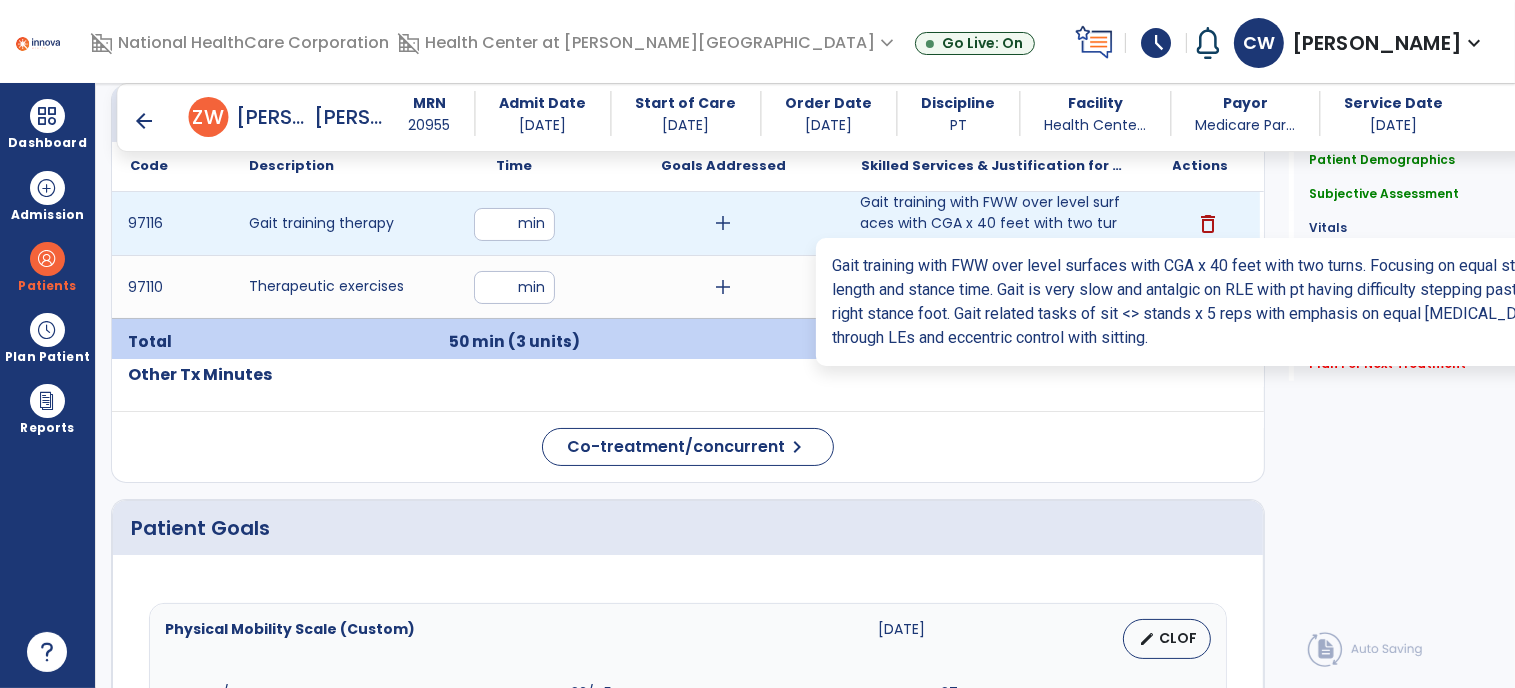 type on "**********" 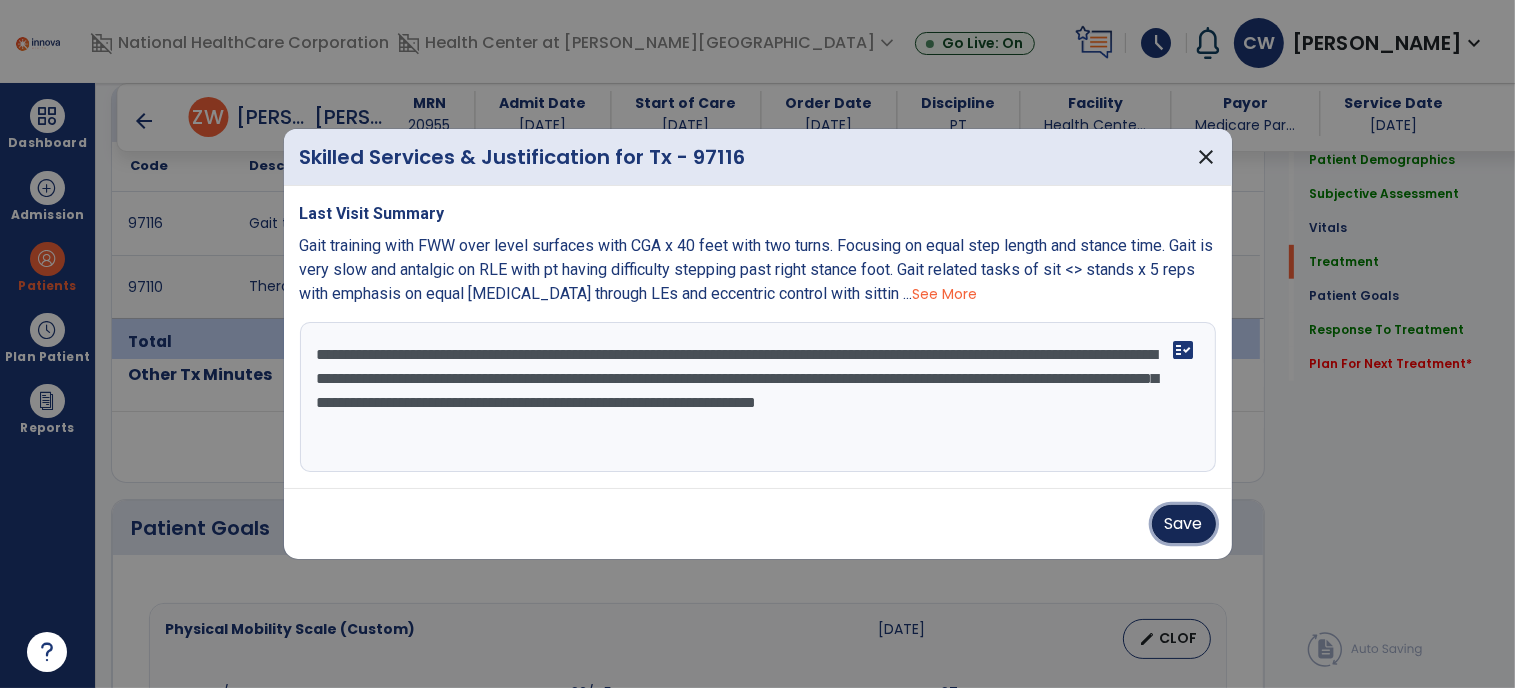 click on "Save" at bounding box center (1184, 524) 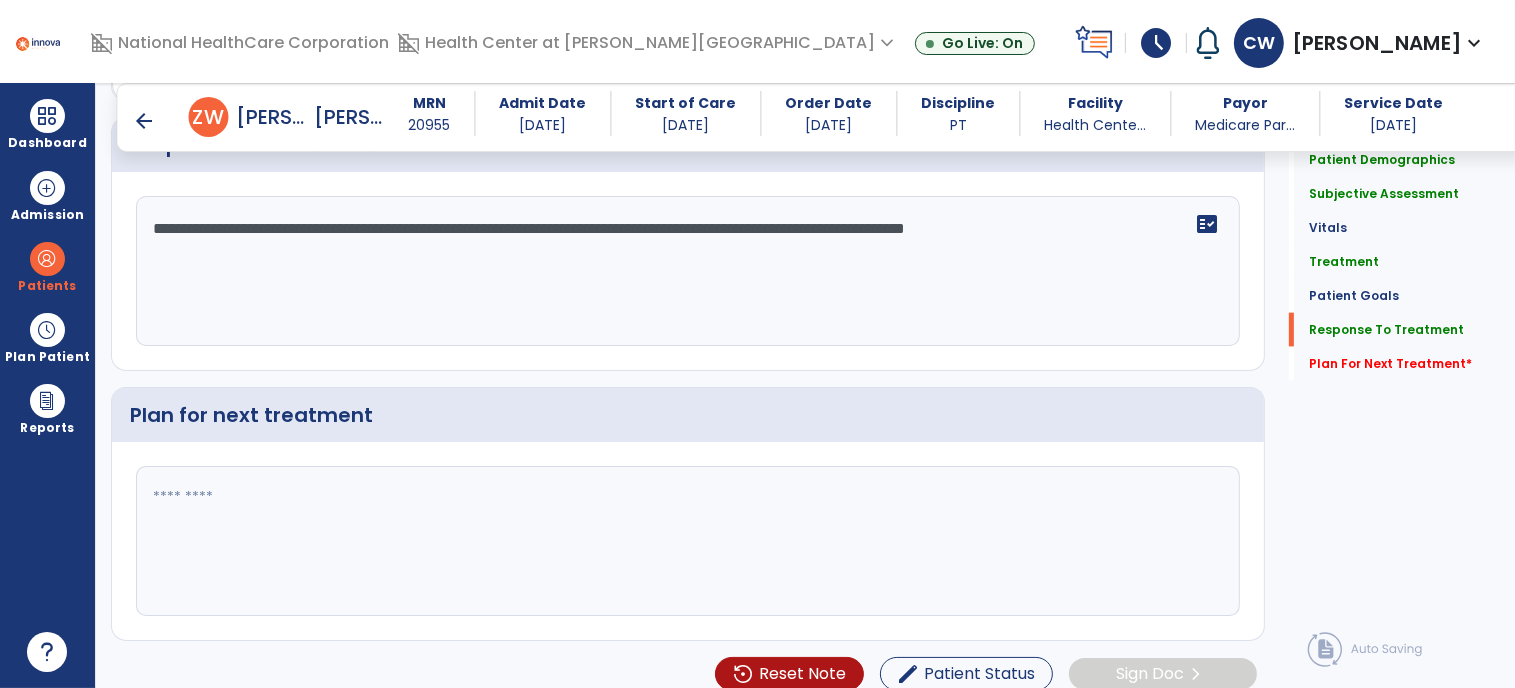 scroll, scrollTop: 2581, scrollLeft: 0, axis: vertical 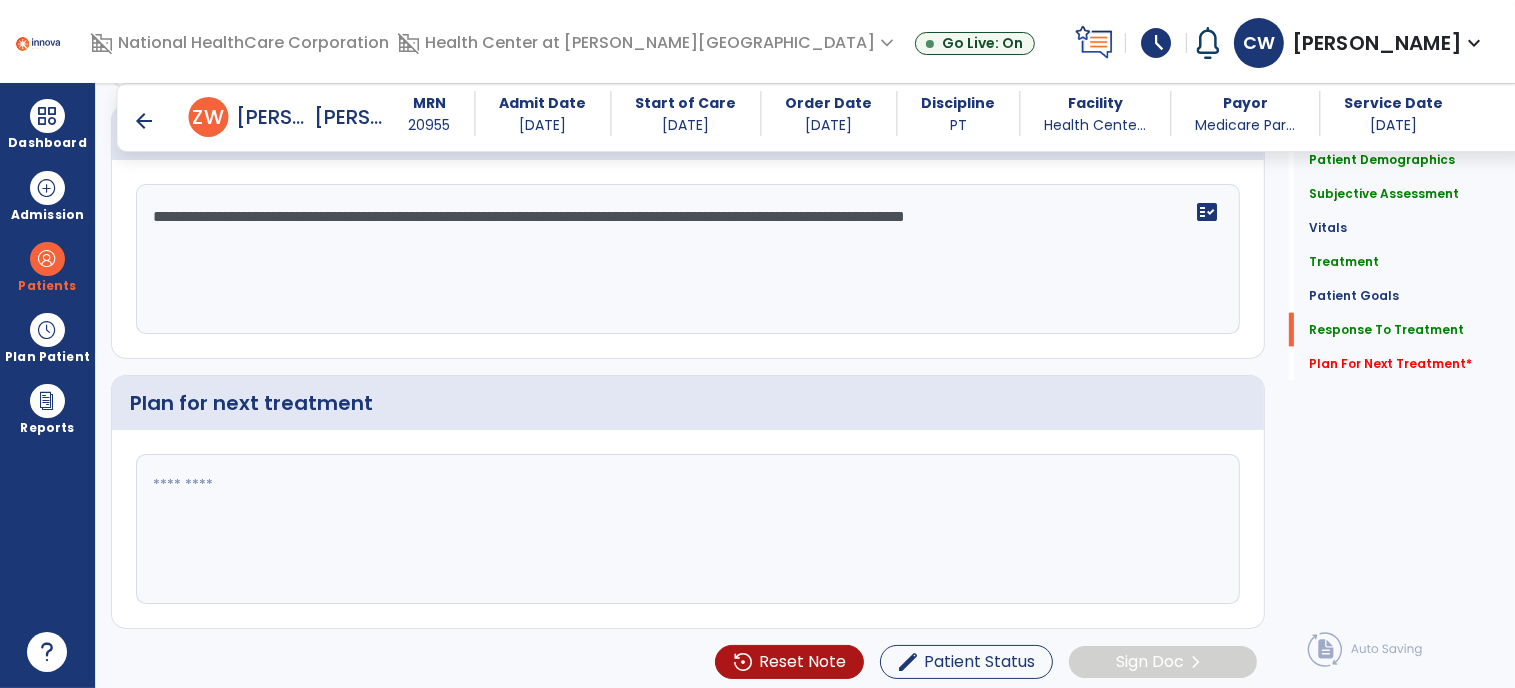 click 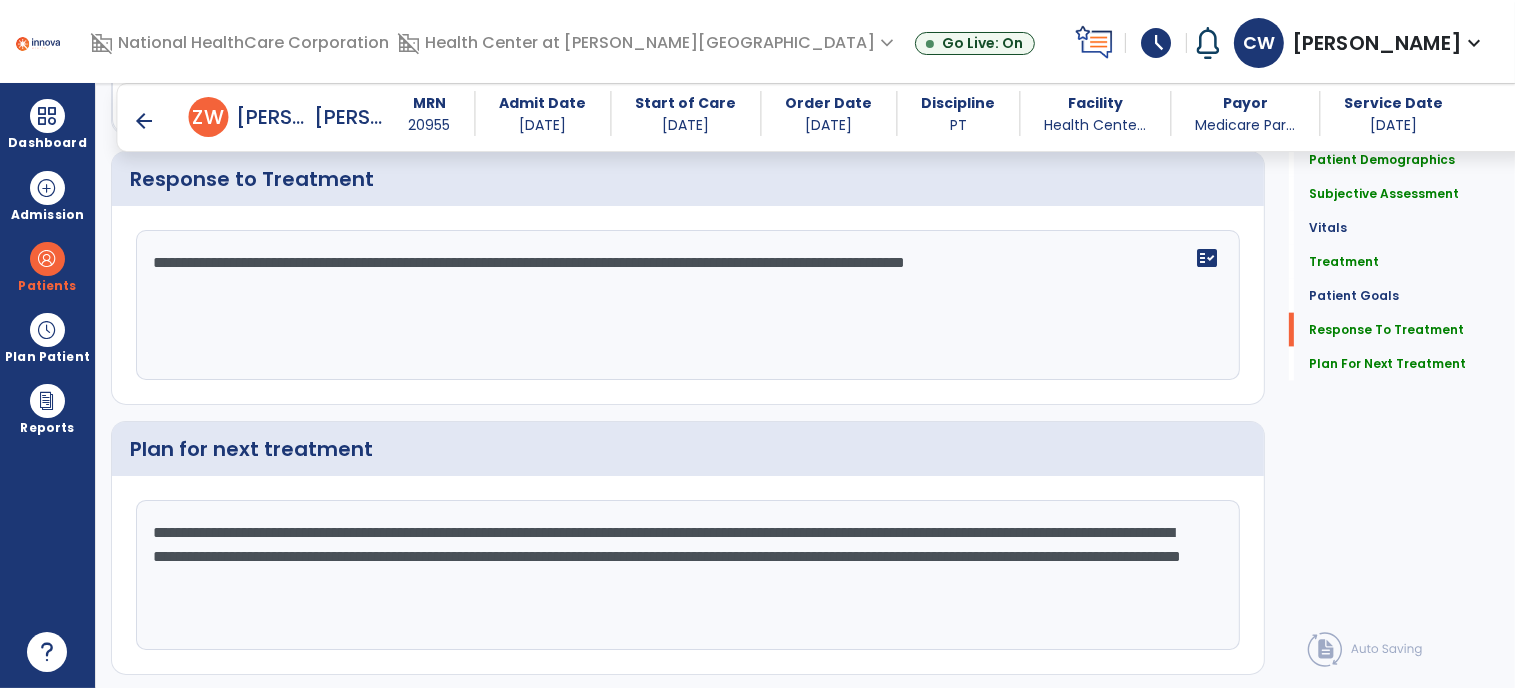 scroll, scrollTop: 2581, scrollLeft: 0, axis: vertical 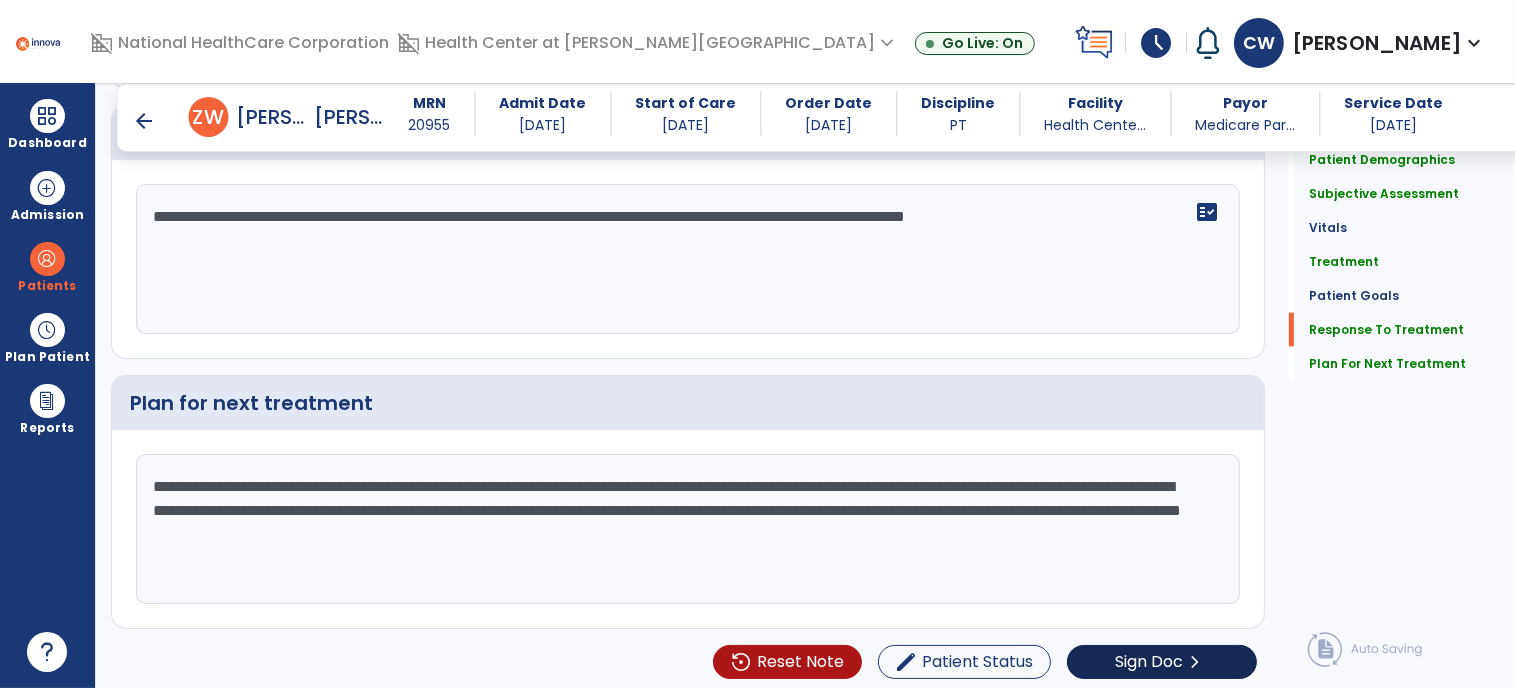 type on "**********" 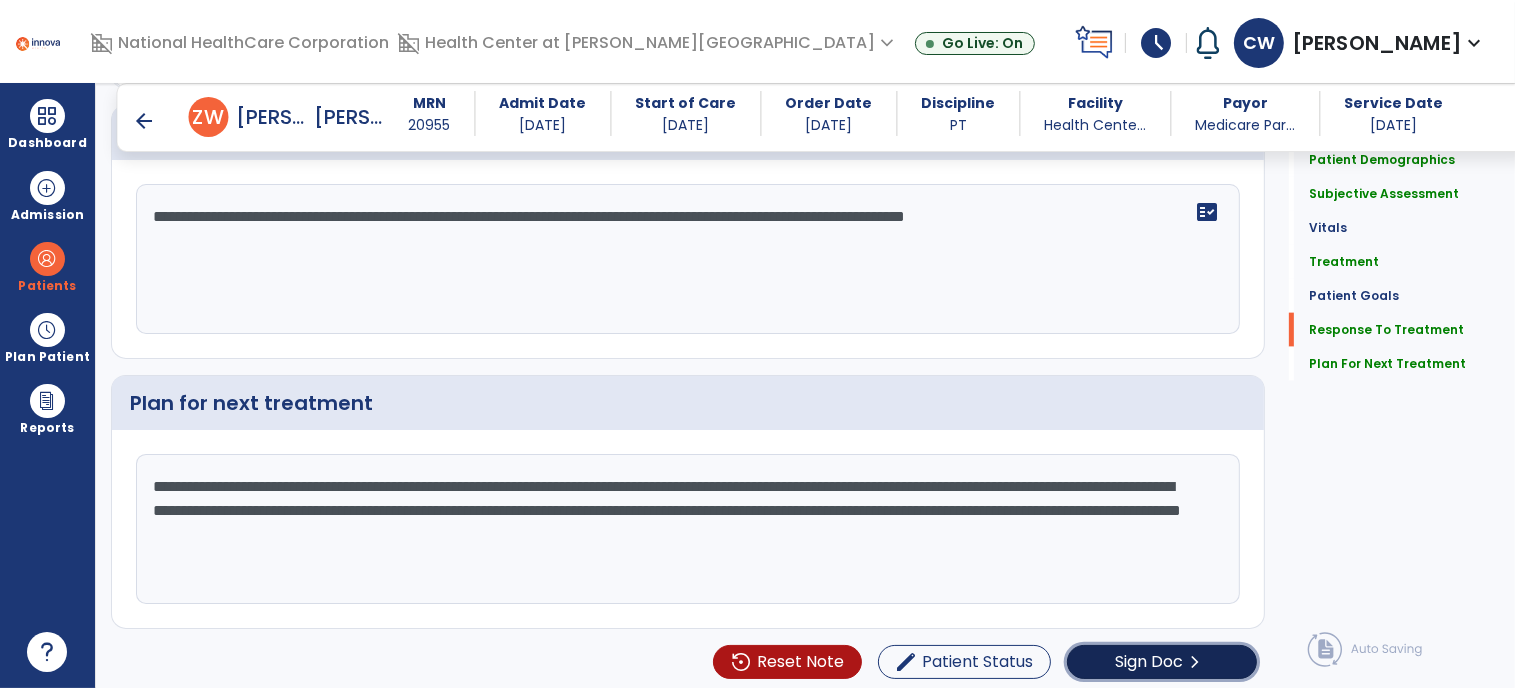 click on "Sign Doc  chevron_right" 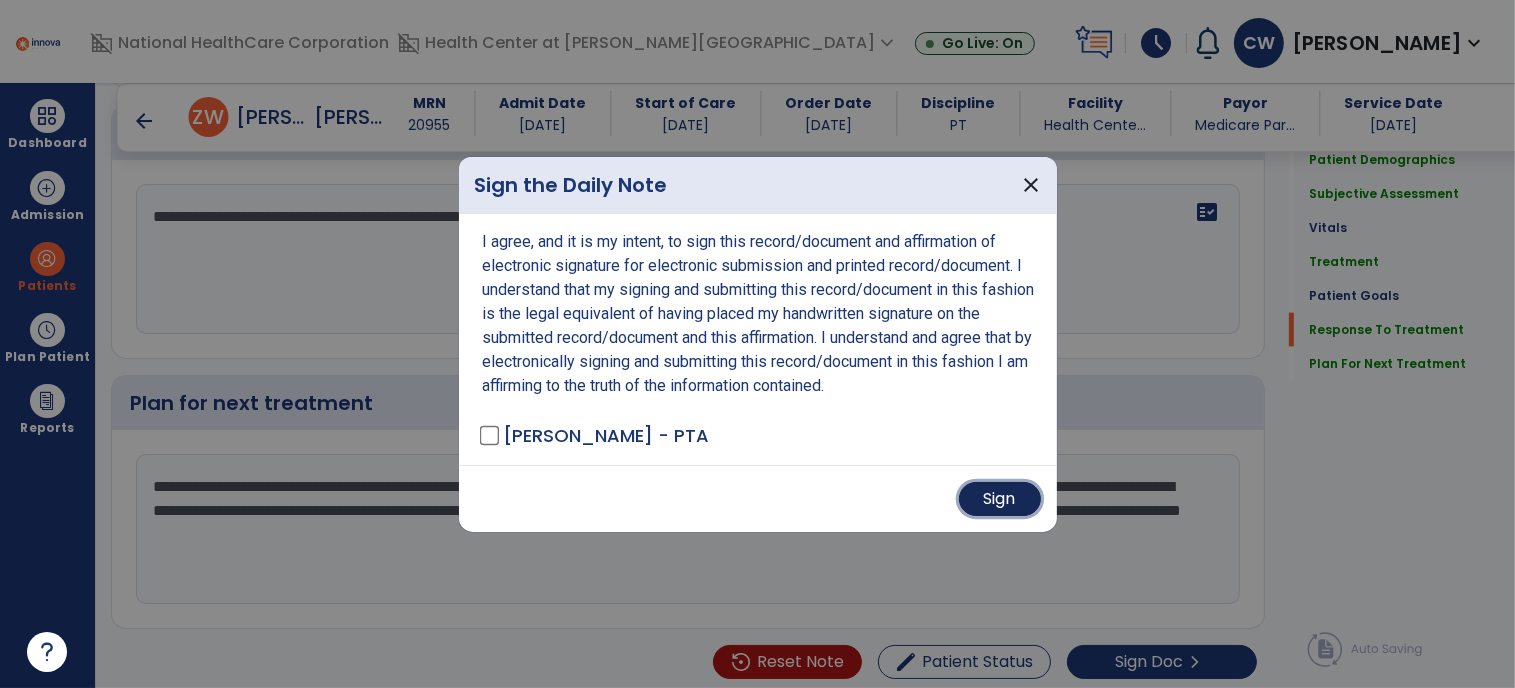 click on "Sign" at bounding box center [1000, 499] 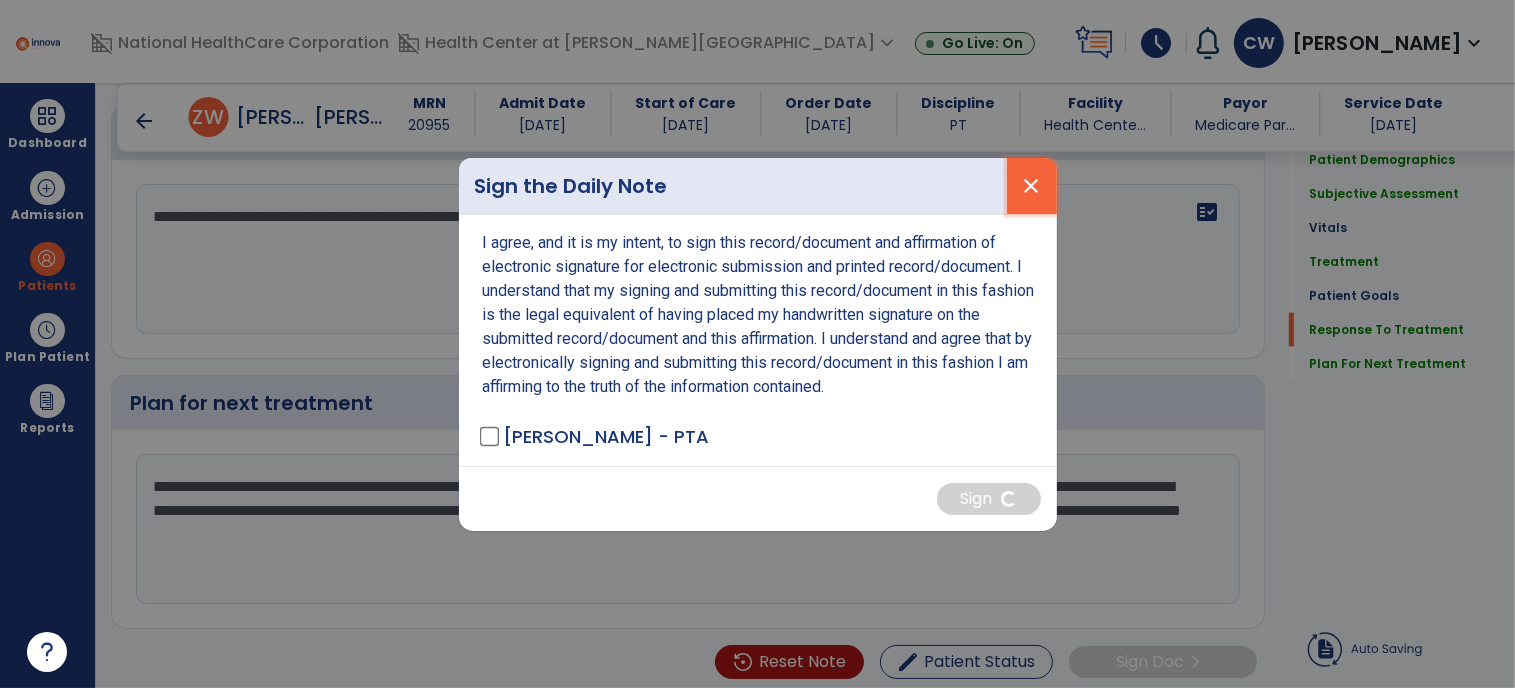 click on "close" at bounding box center (1032, 186) 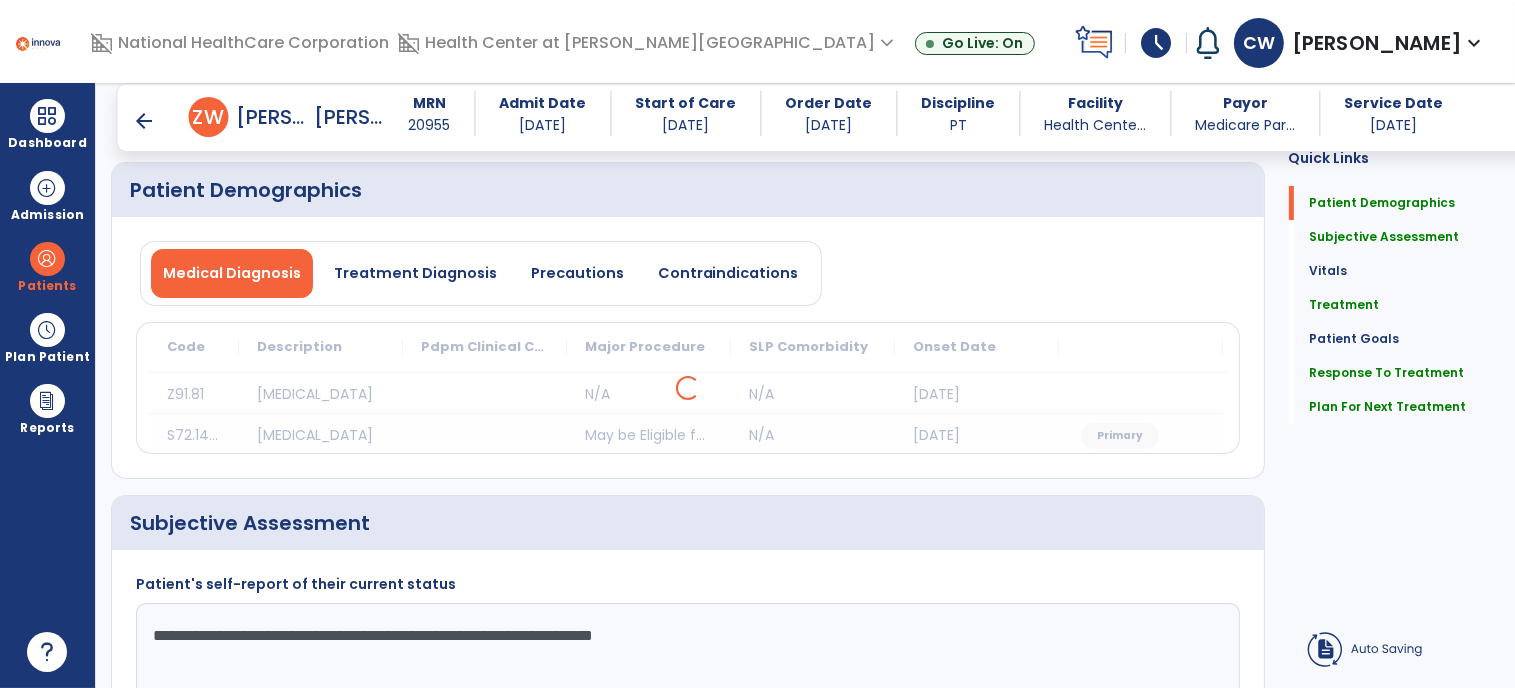 scroll, scrollTop: 0, scrollLeft: 0, axis: both 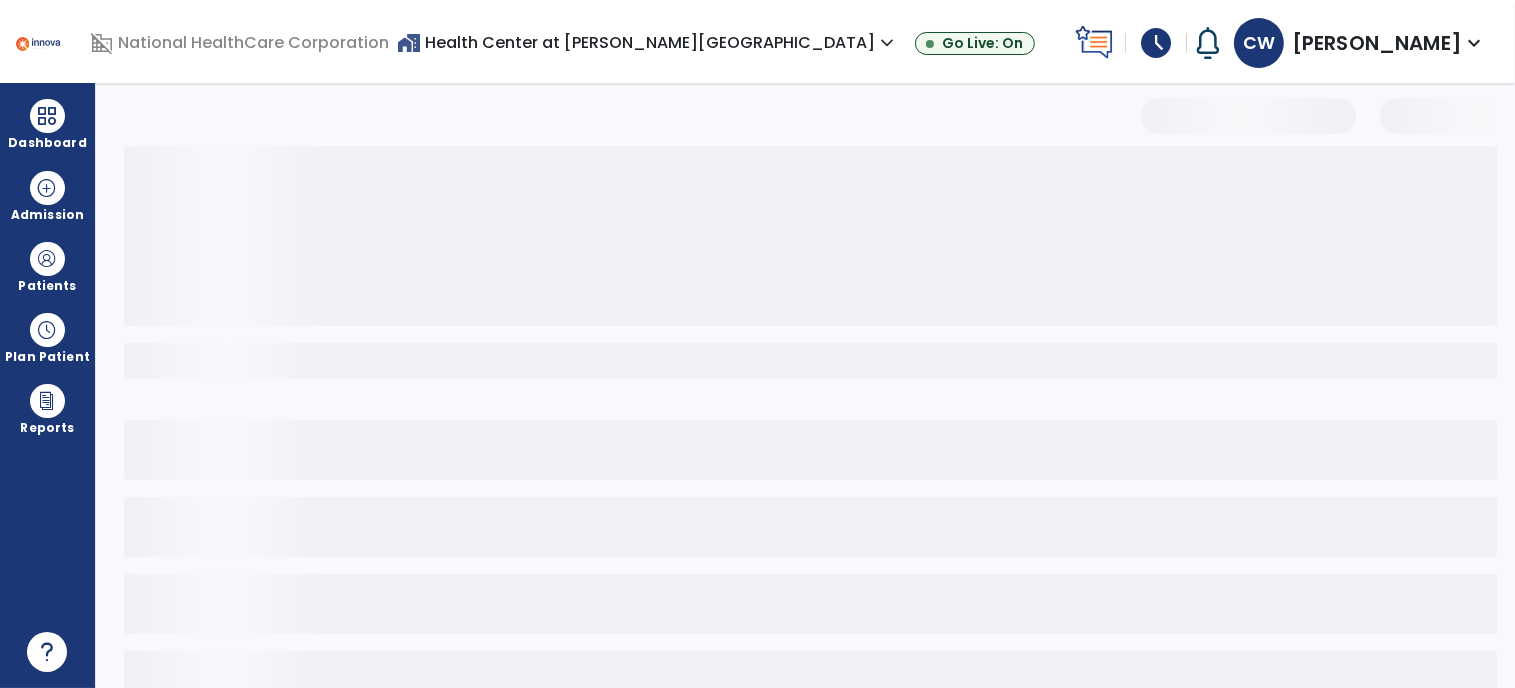 select on "*" 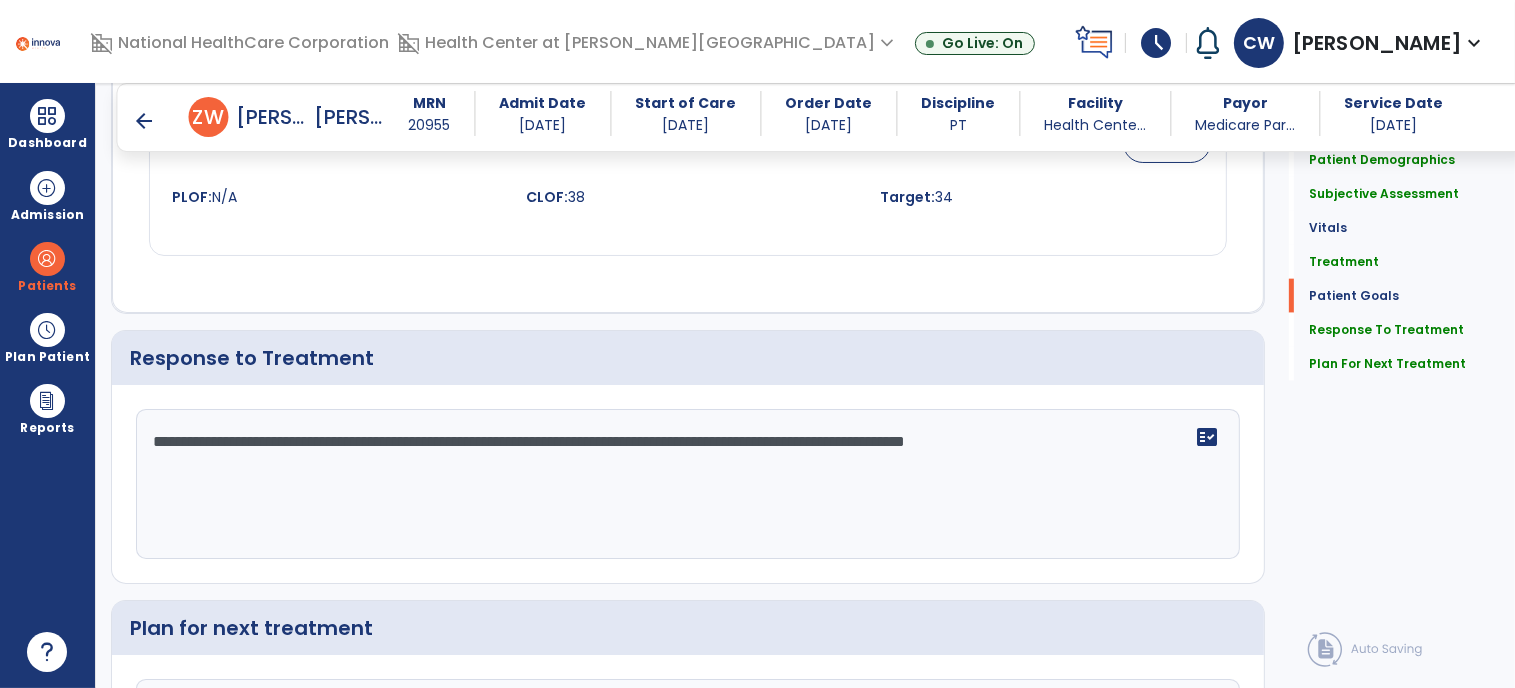 scroll, scrollTop: 2676, scrollLeft: 0, axis: vertical 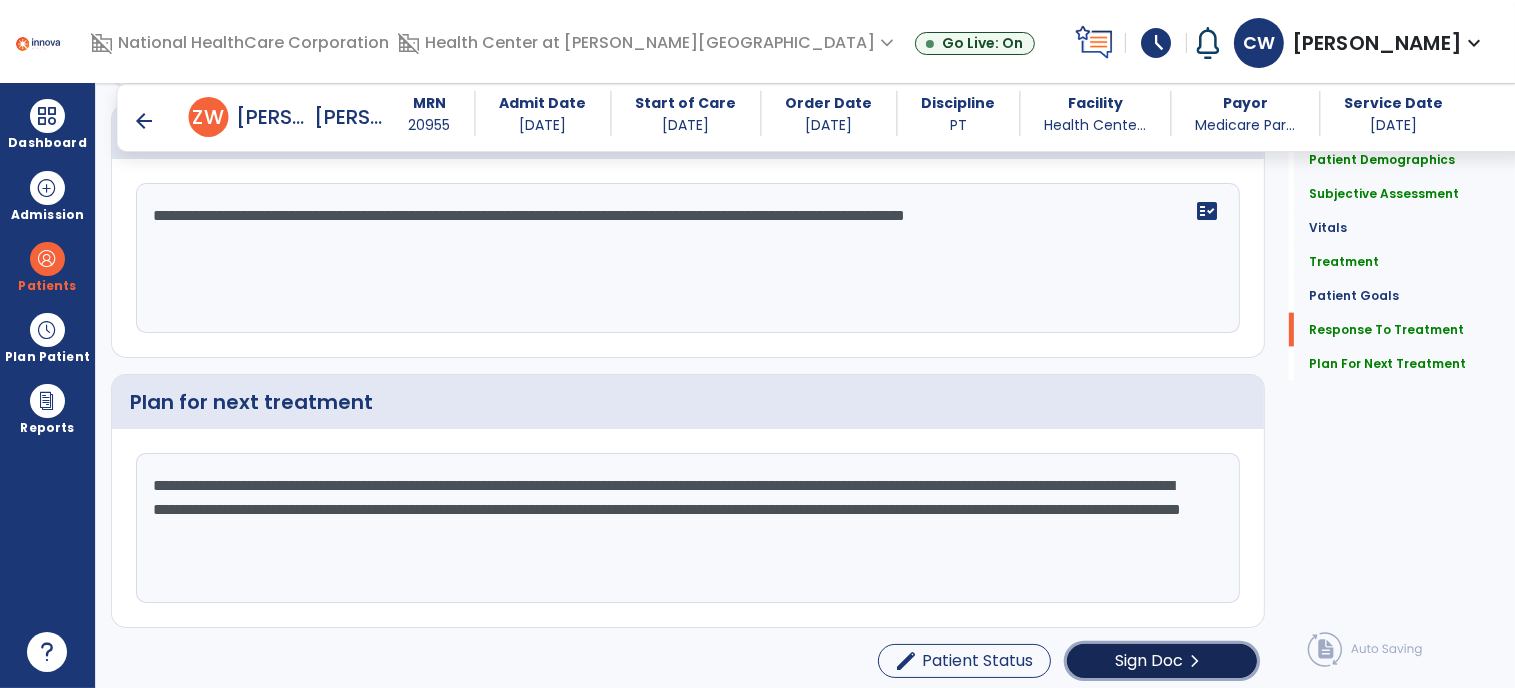 click on "Sign Doc  chevron_right" 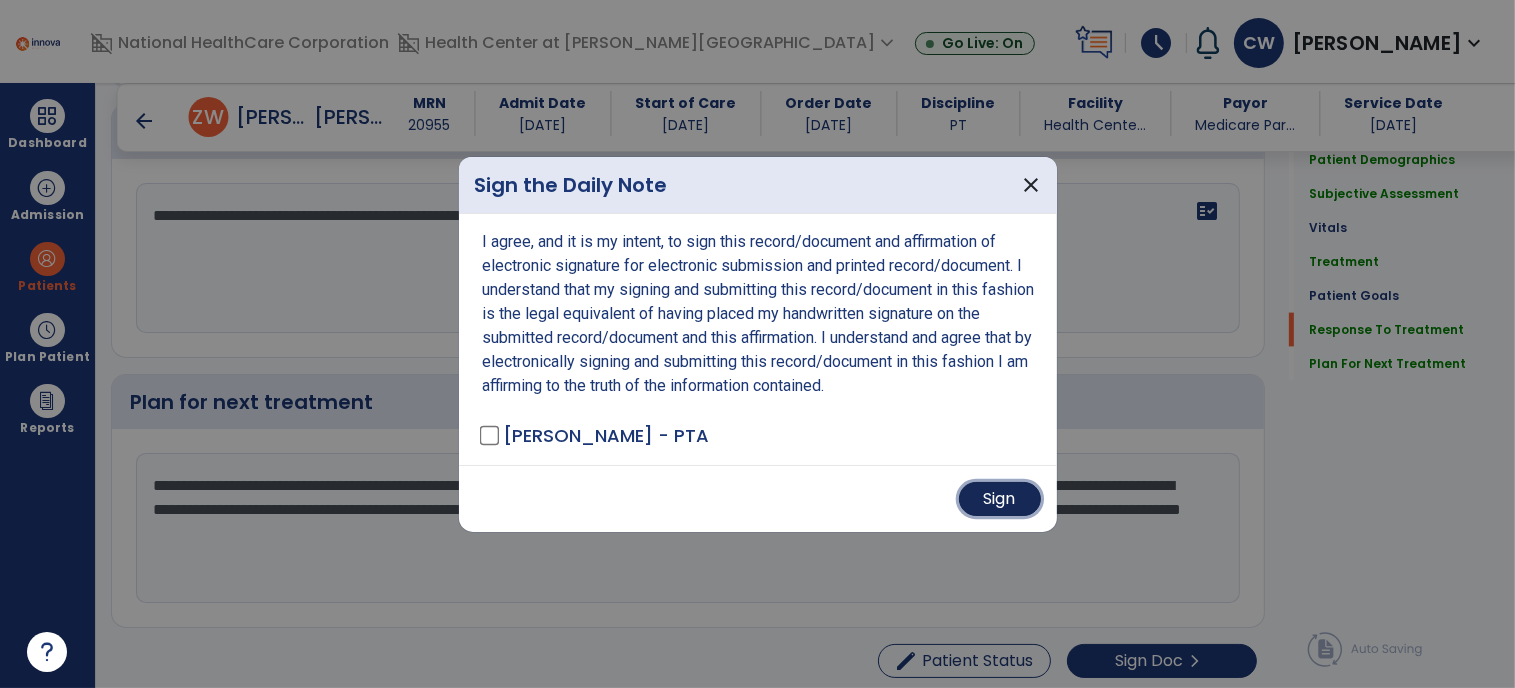 click on "Sign" at bounding box center (1000, 499) 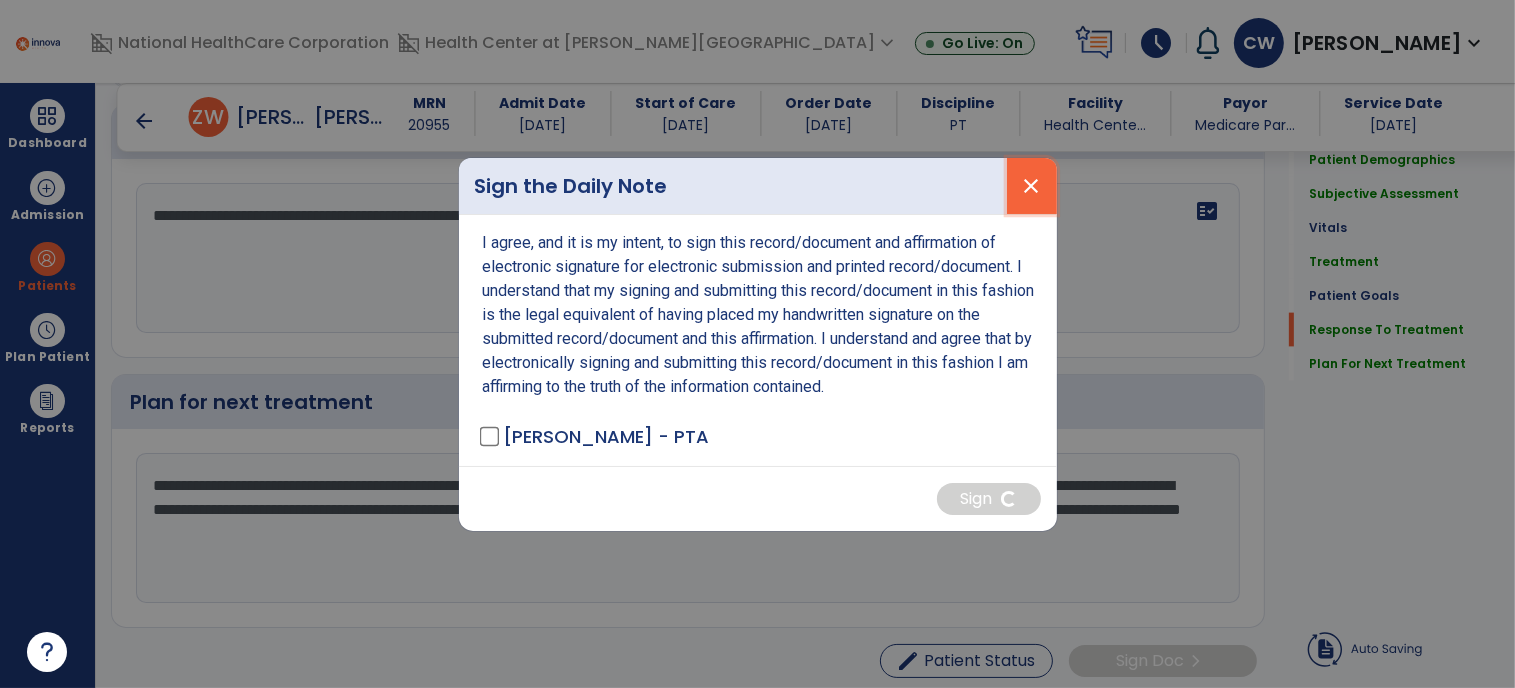 click on "close" at bounding box center (1032, 186) 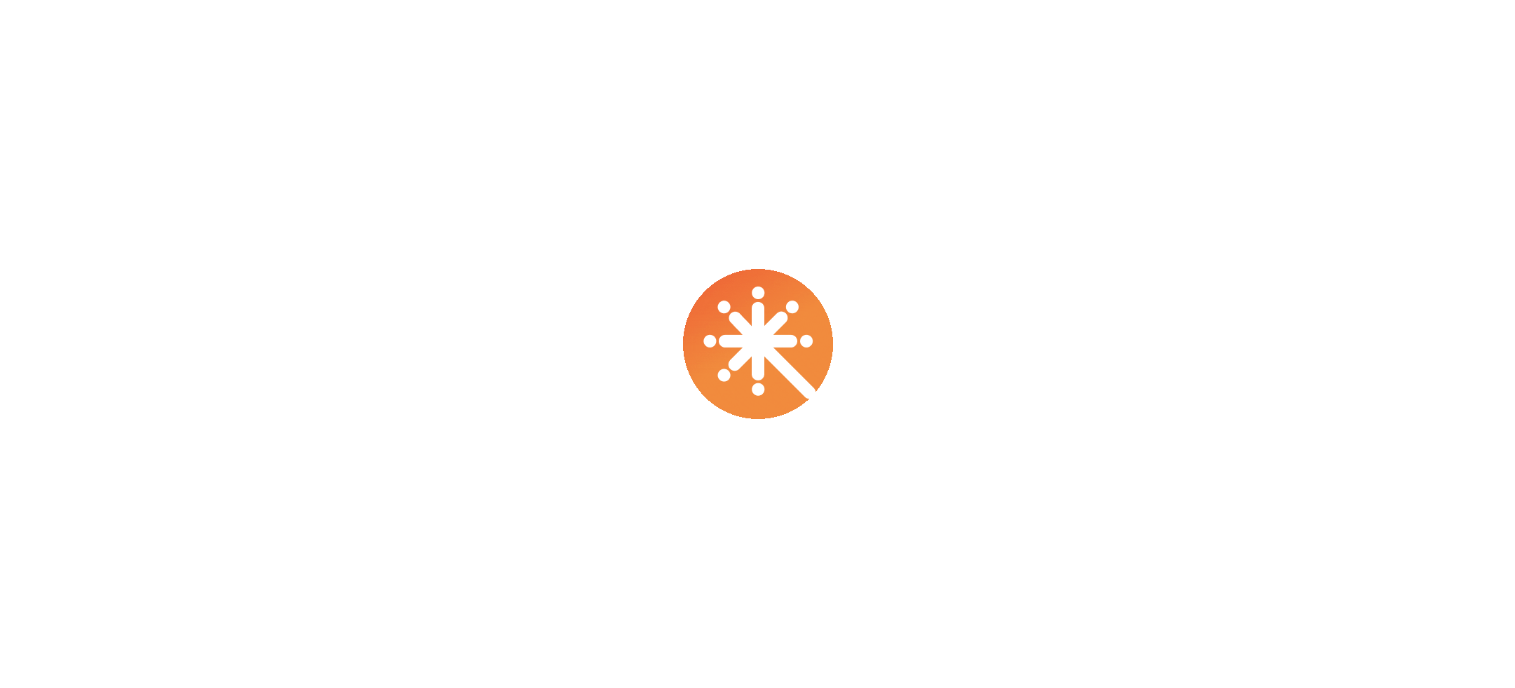 scroll, scrollTop: 0, scrollLeft: 0, axis: both 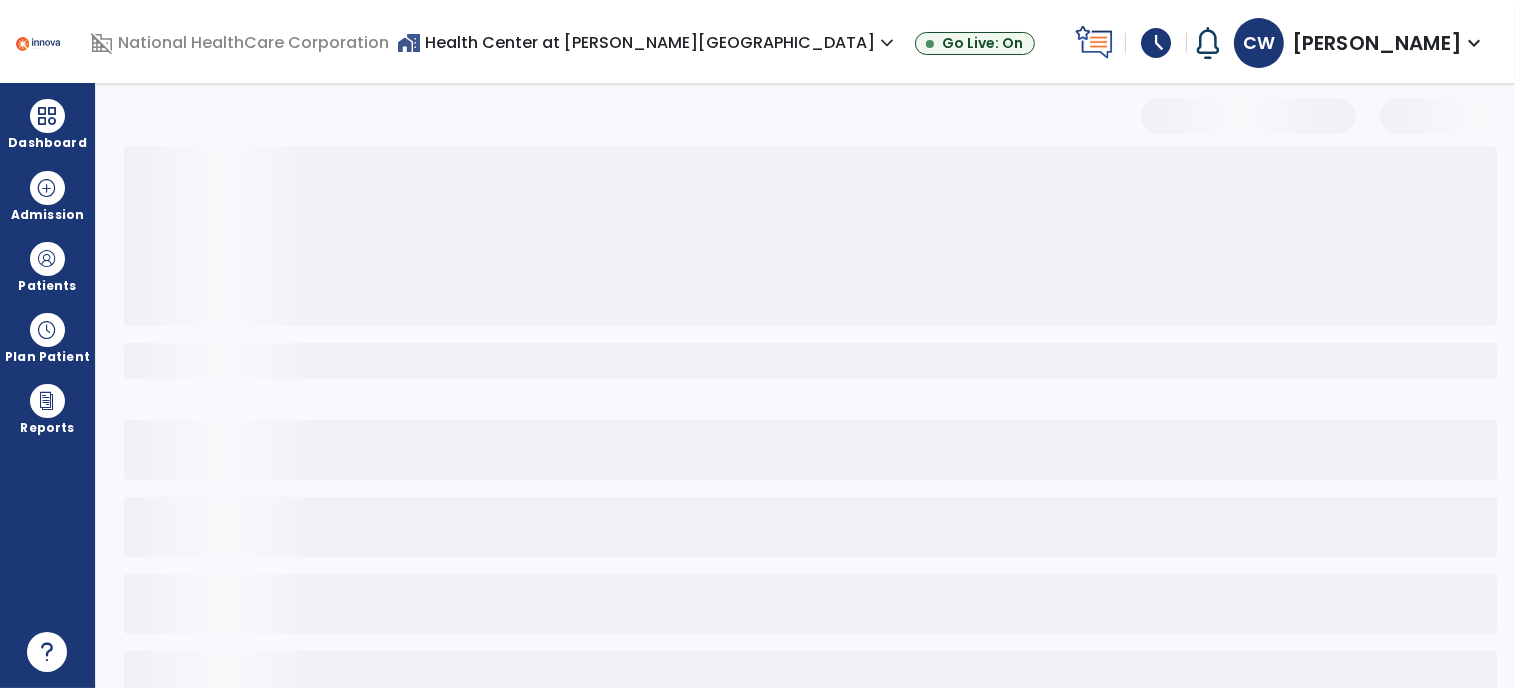 select on "*" 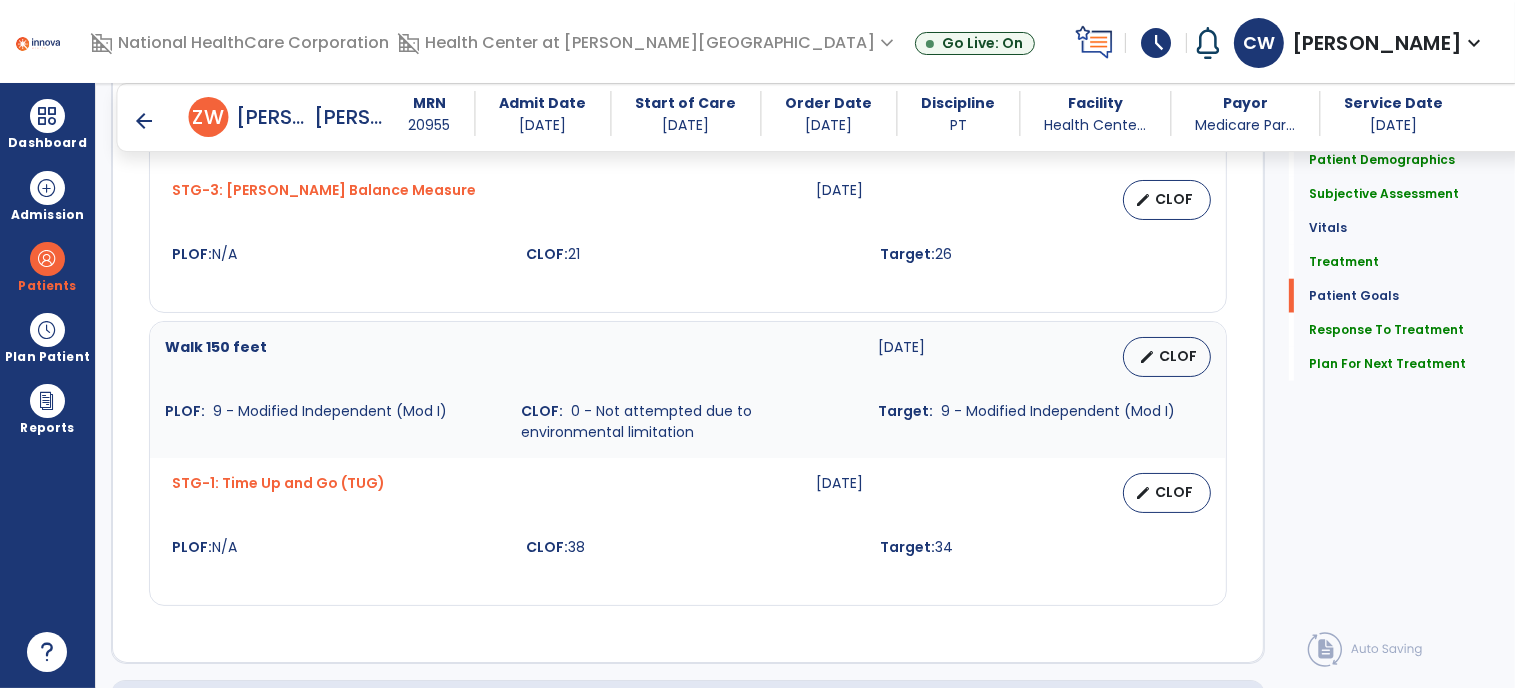 scroll, scrollTop: 2676, scrollLeft: 0, axis: vertical 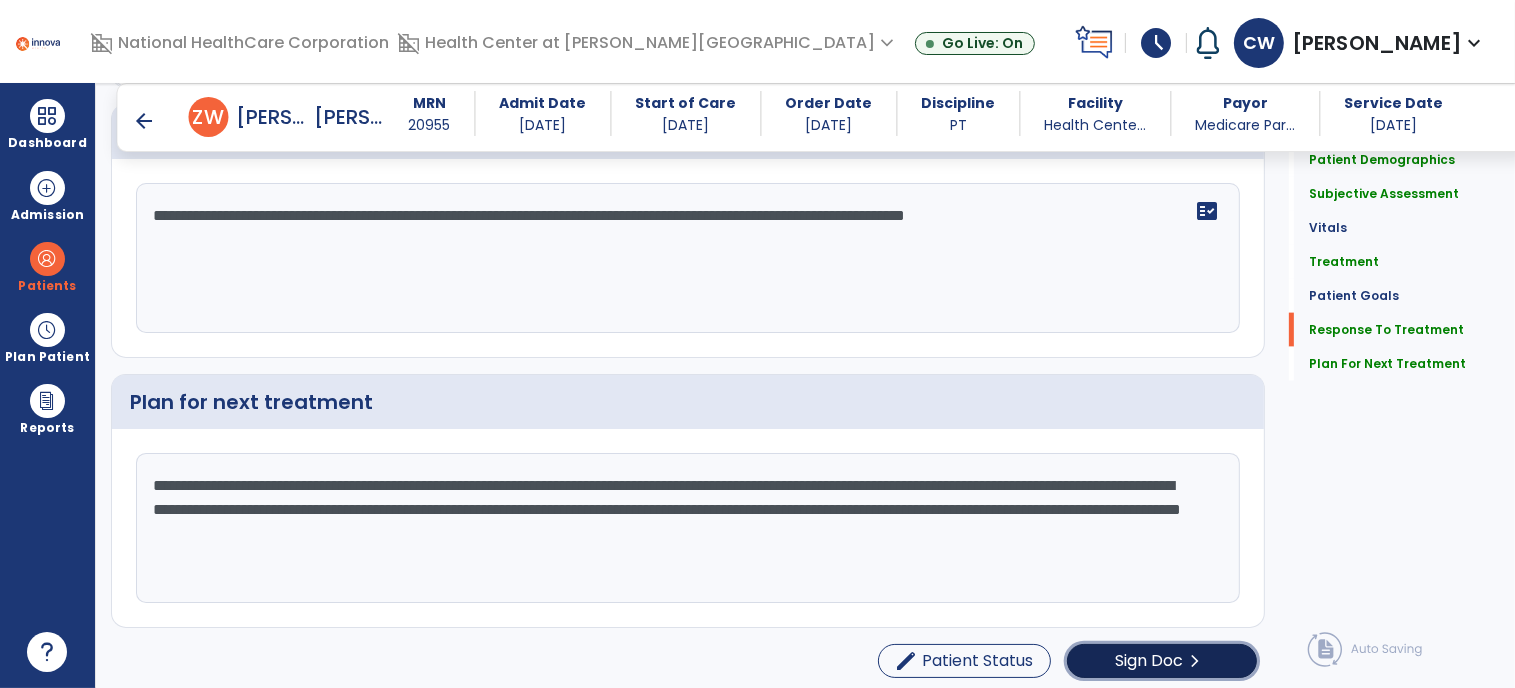 click on "Sign Doc" 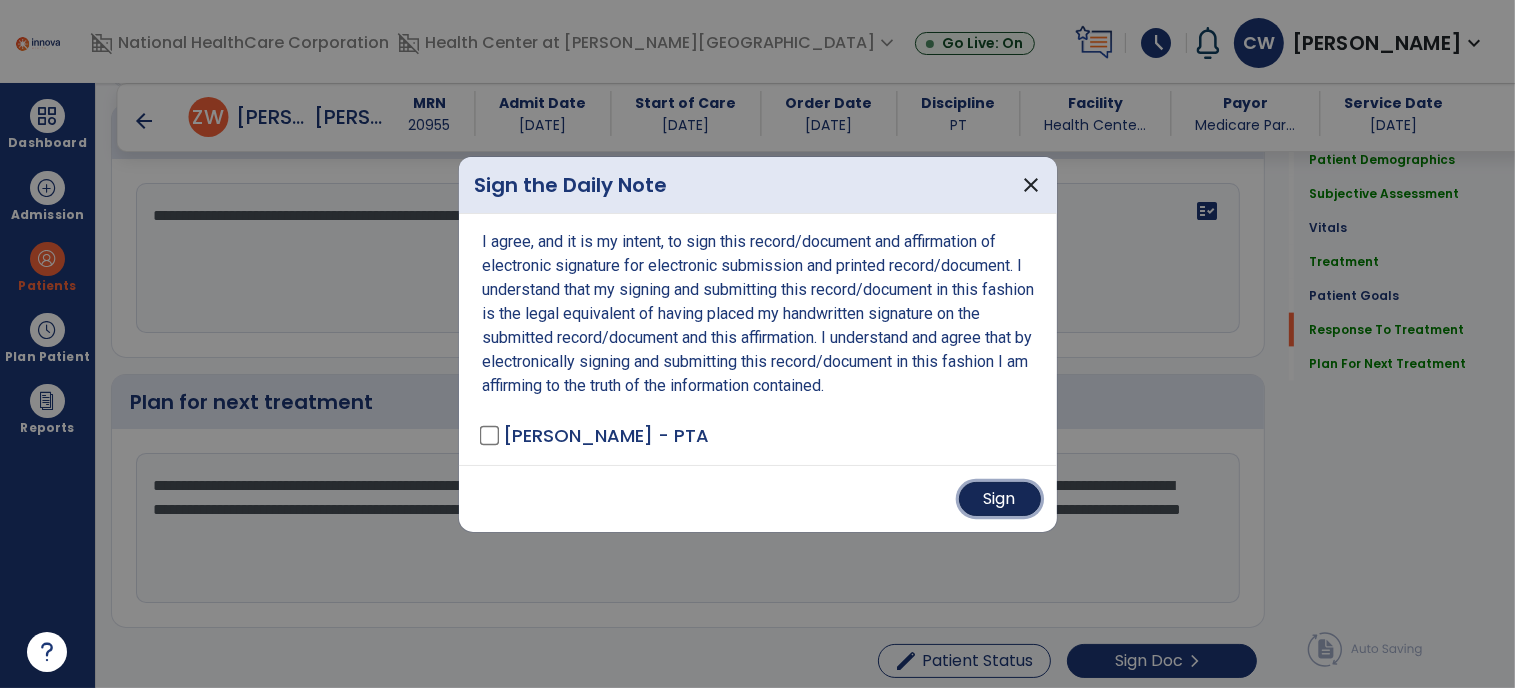 click on "Sign" at bounding box center [1000, 499] 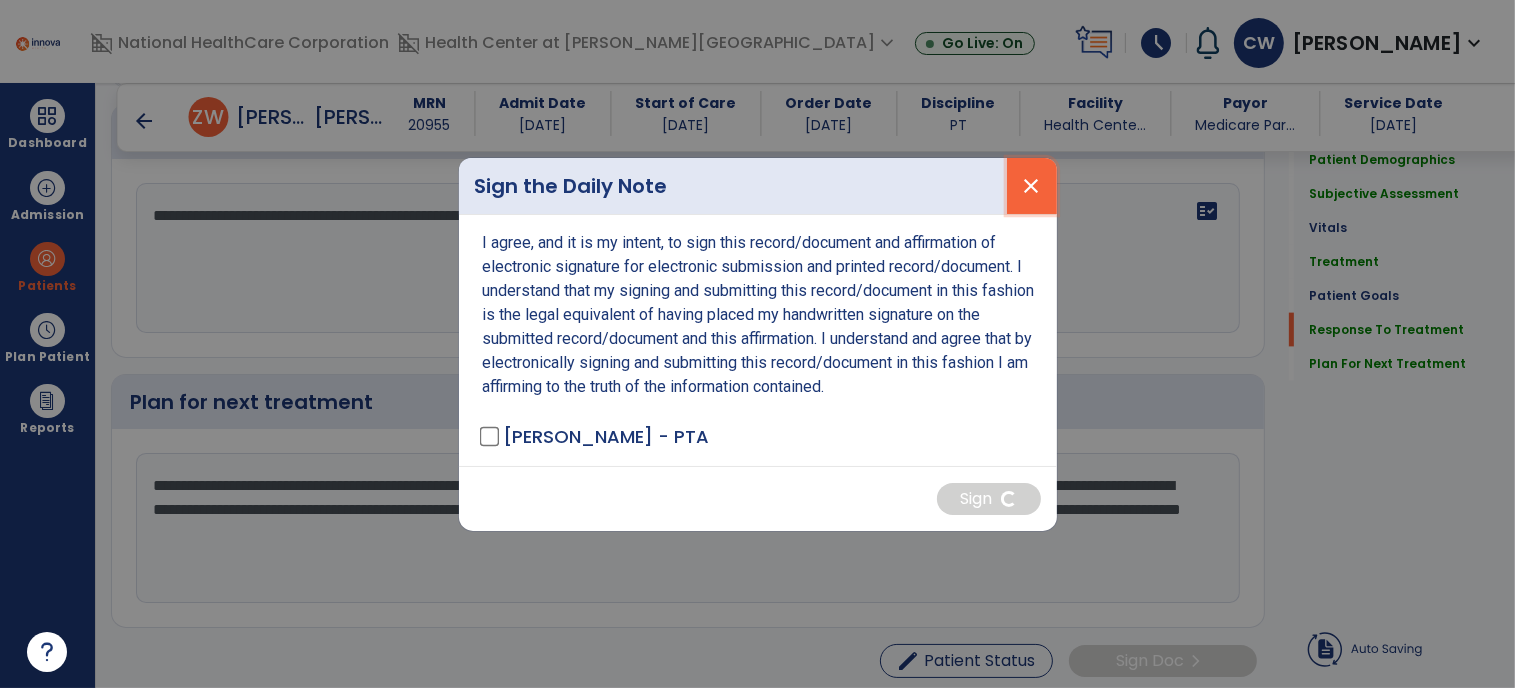 click on "close" at bounding box center (1032, 186) 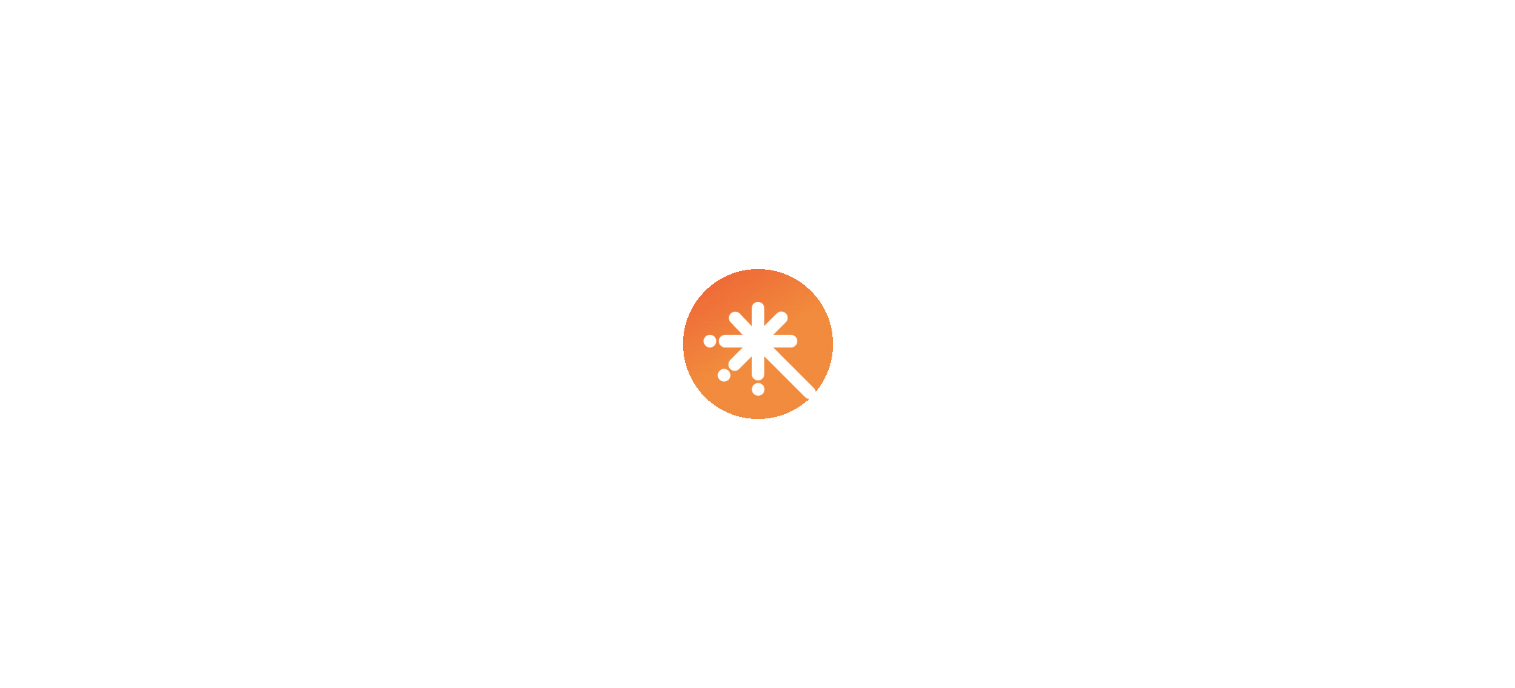 scroll, scrollTop: 0, scrollLeft: 0, axis: both 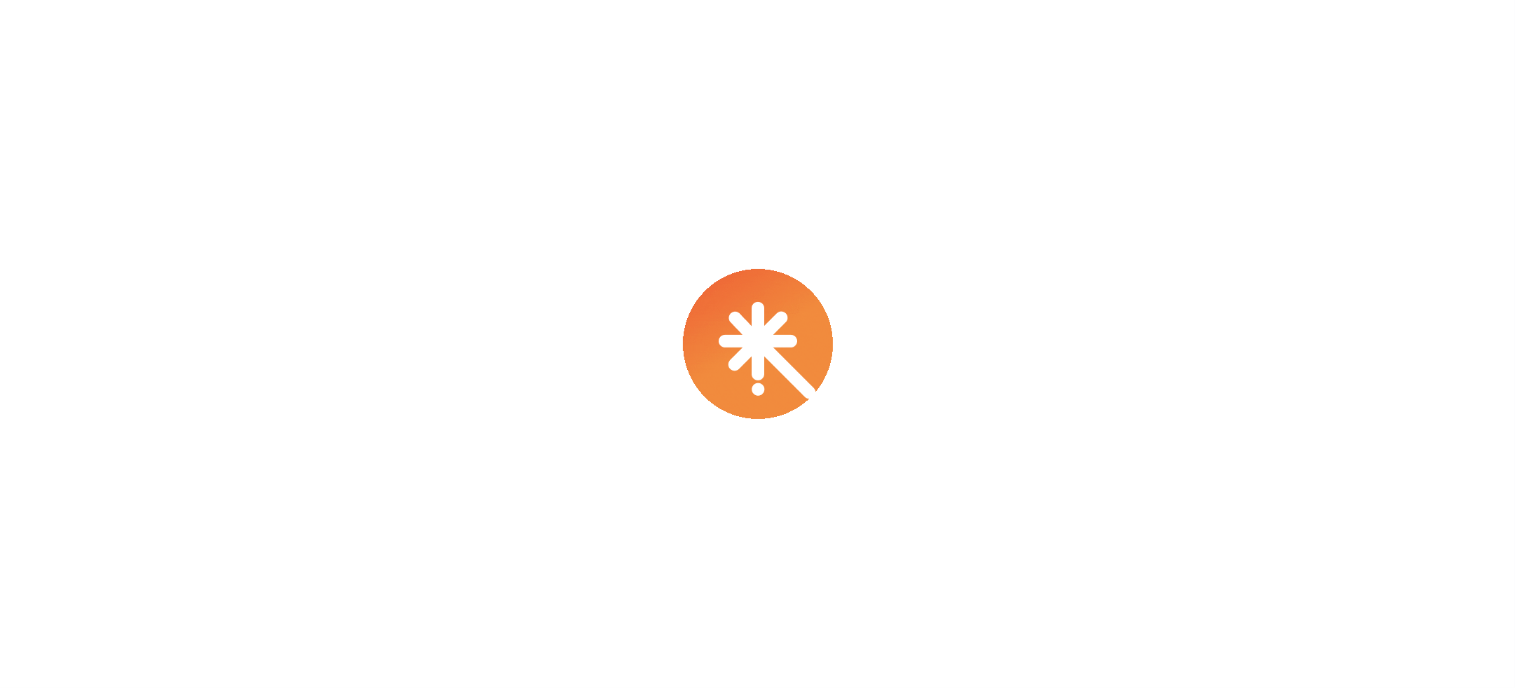 select on "****" 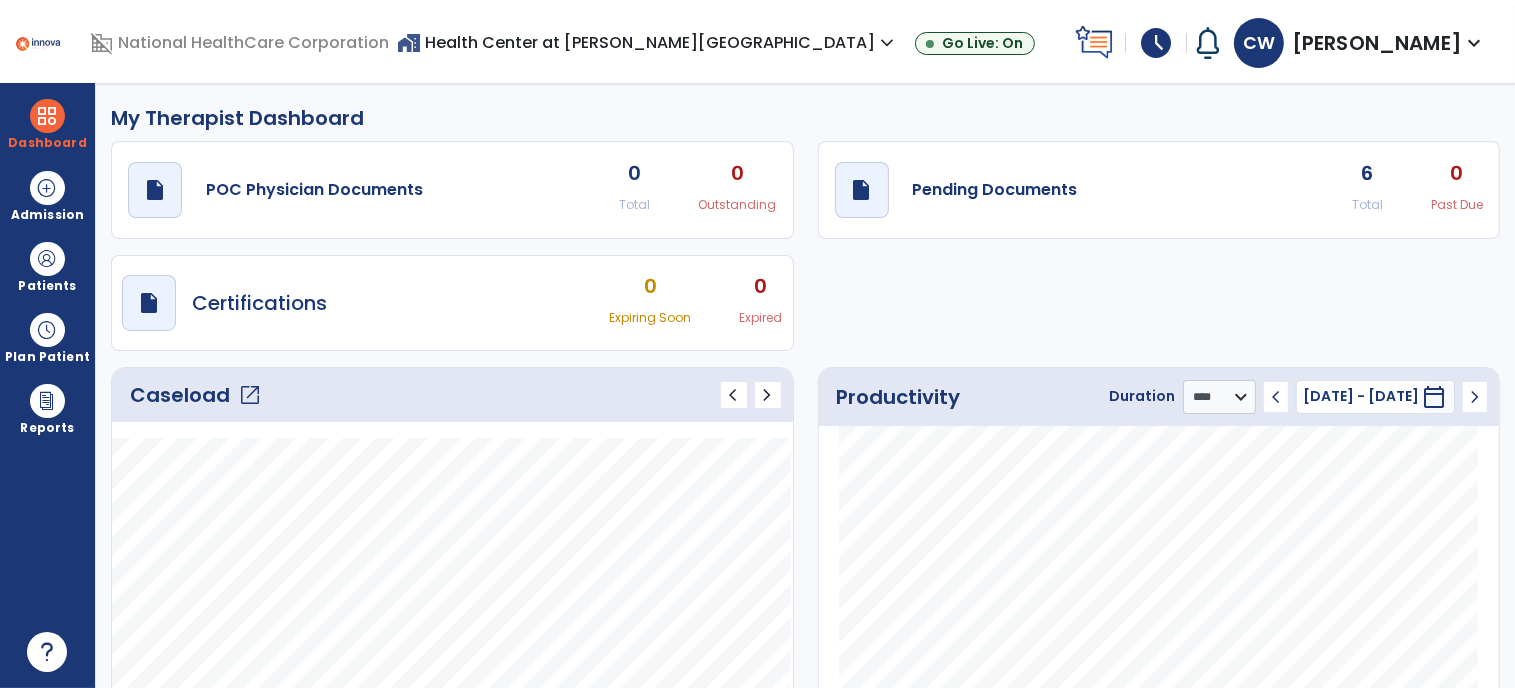 click on "open_in_new" 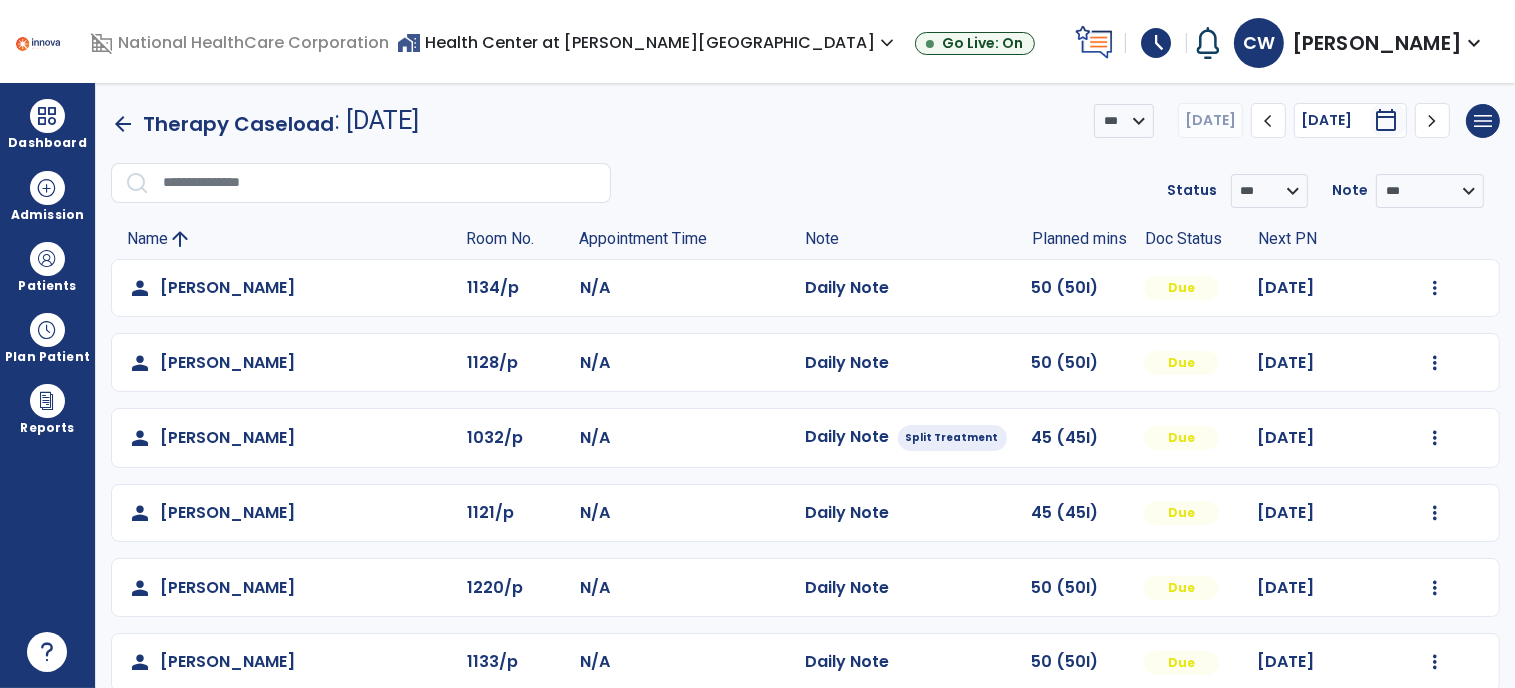 scroll, scrollTop: 253, scrollLeft: 0, axis: vertical 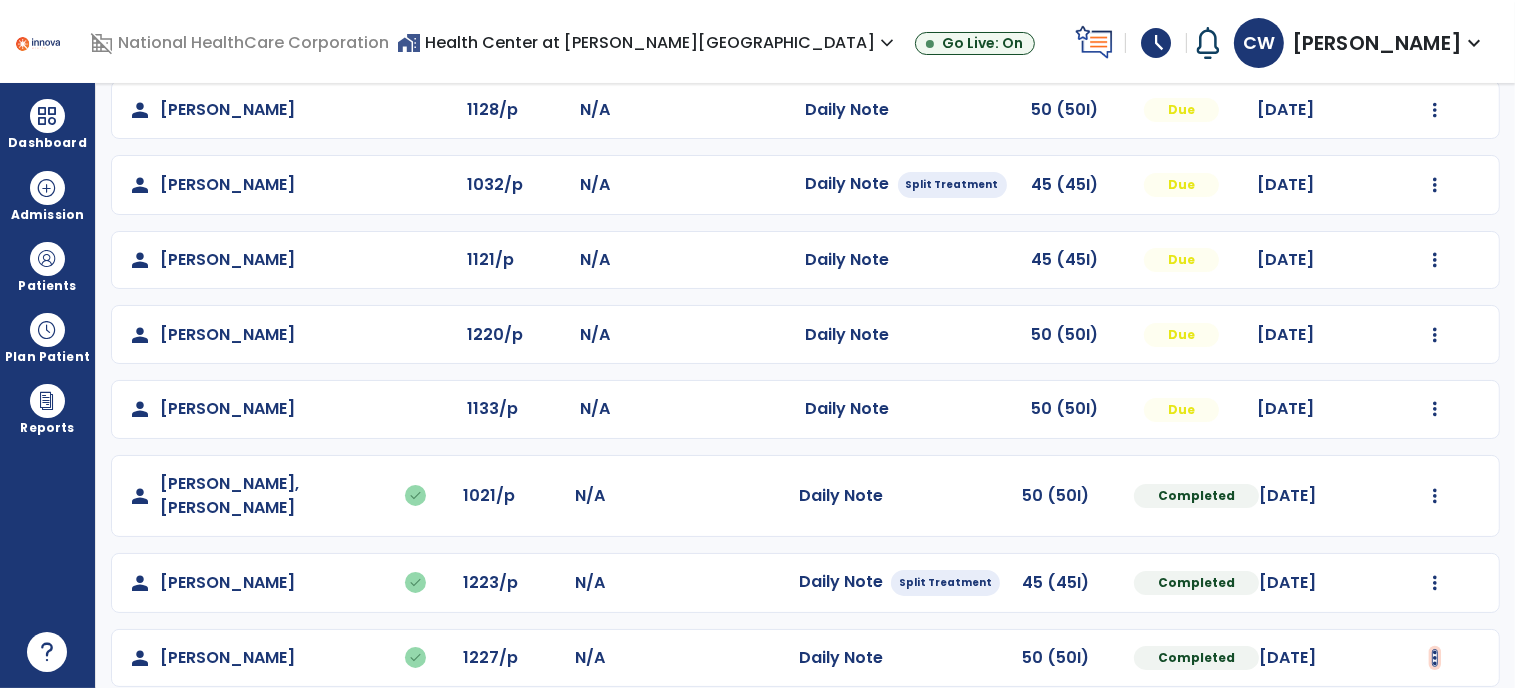 click at bounding box center (1435, 35) 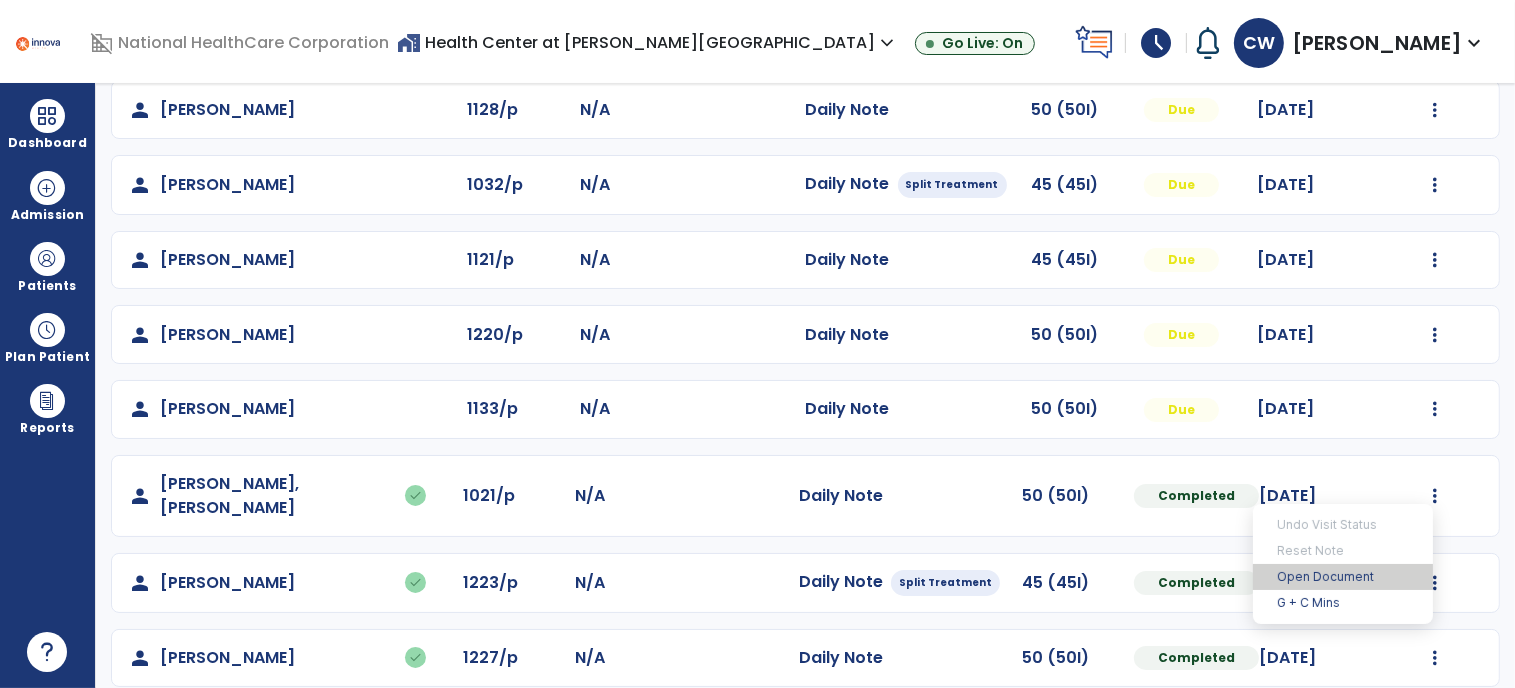 click on "Open Document" at bounding box center (1343, 577) 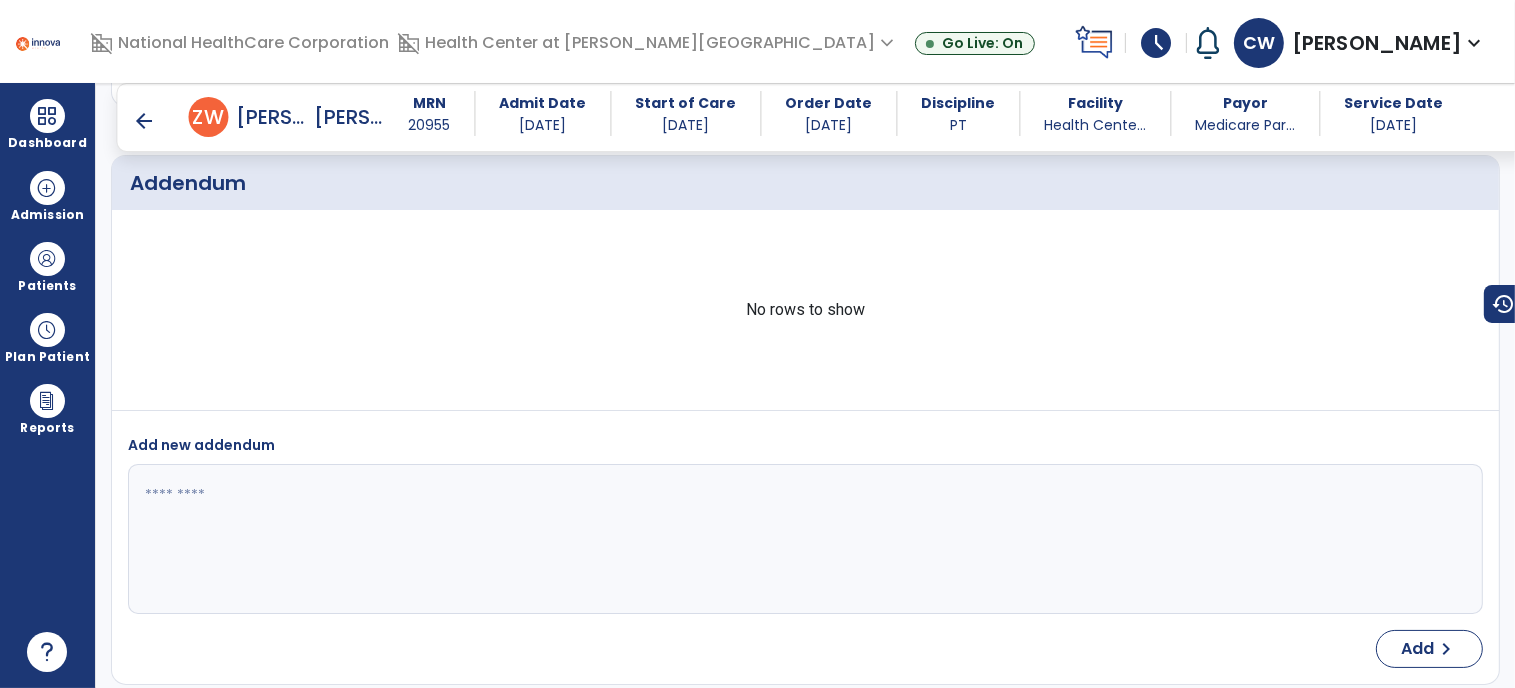 scroll, scrollTop: 4481, scrollLeft: 0, axis: vertical 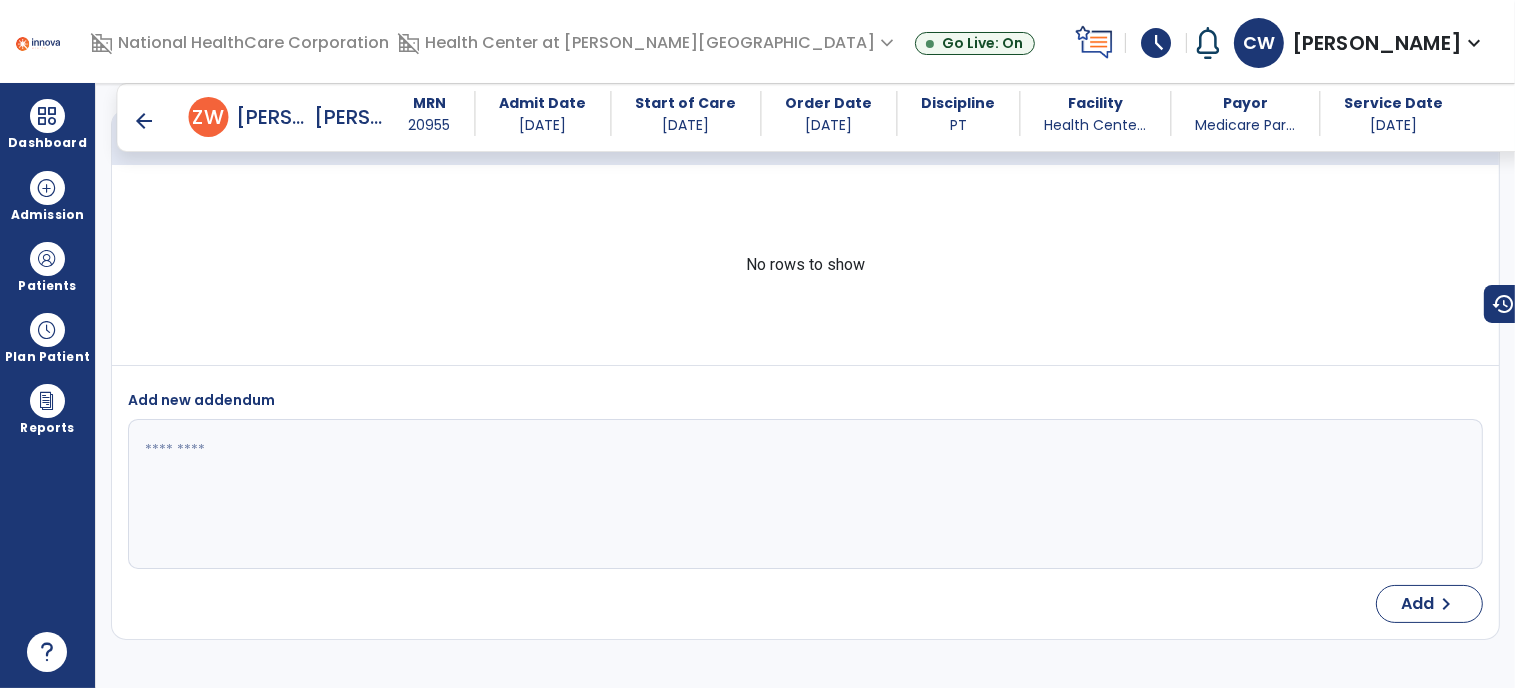 click on "arrow_back" at bounding box center [145, 121] 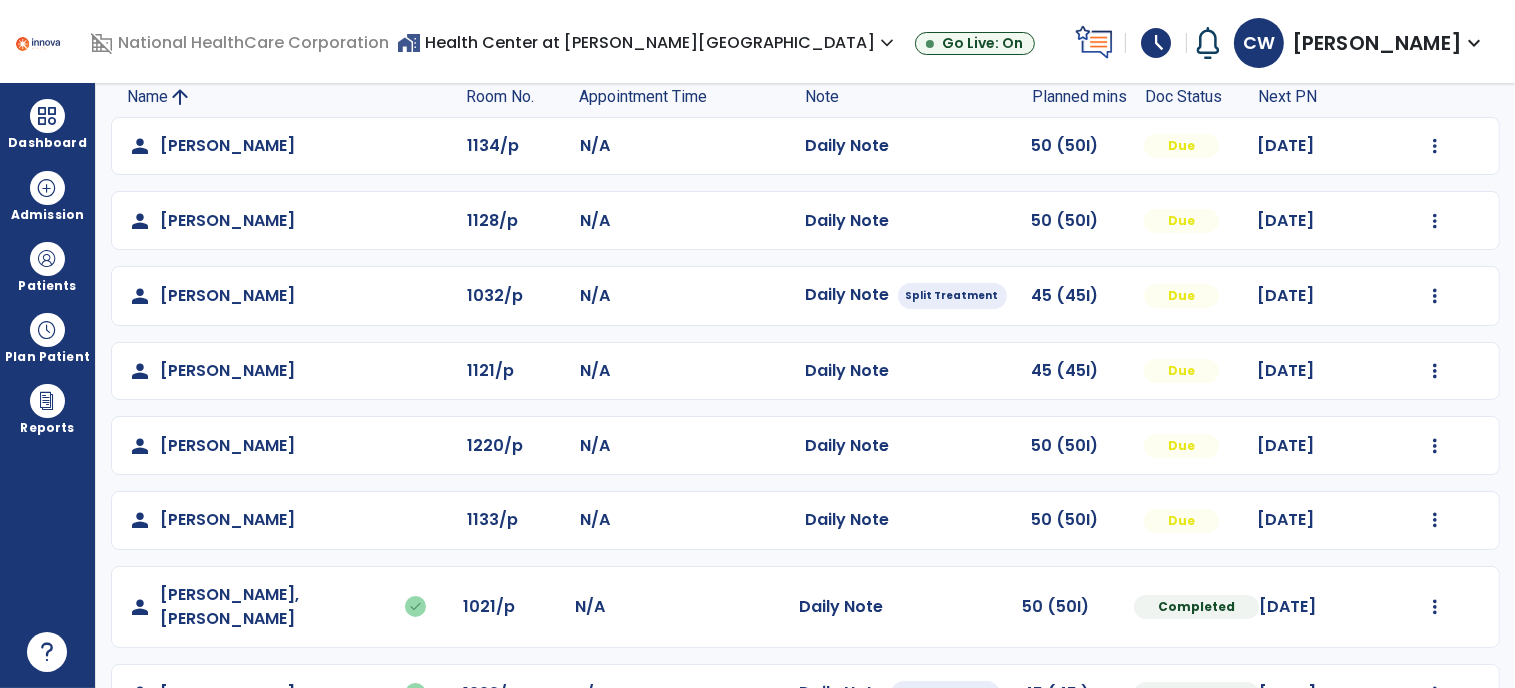 scroll, scrollTop: 174, scrollLeft: 0, axis: vertical 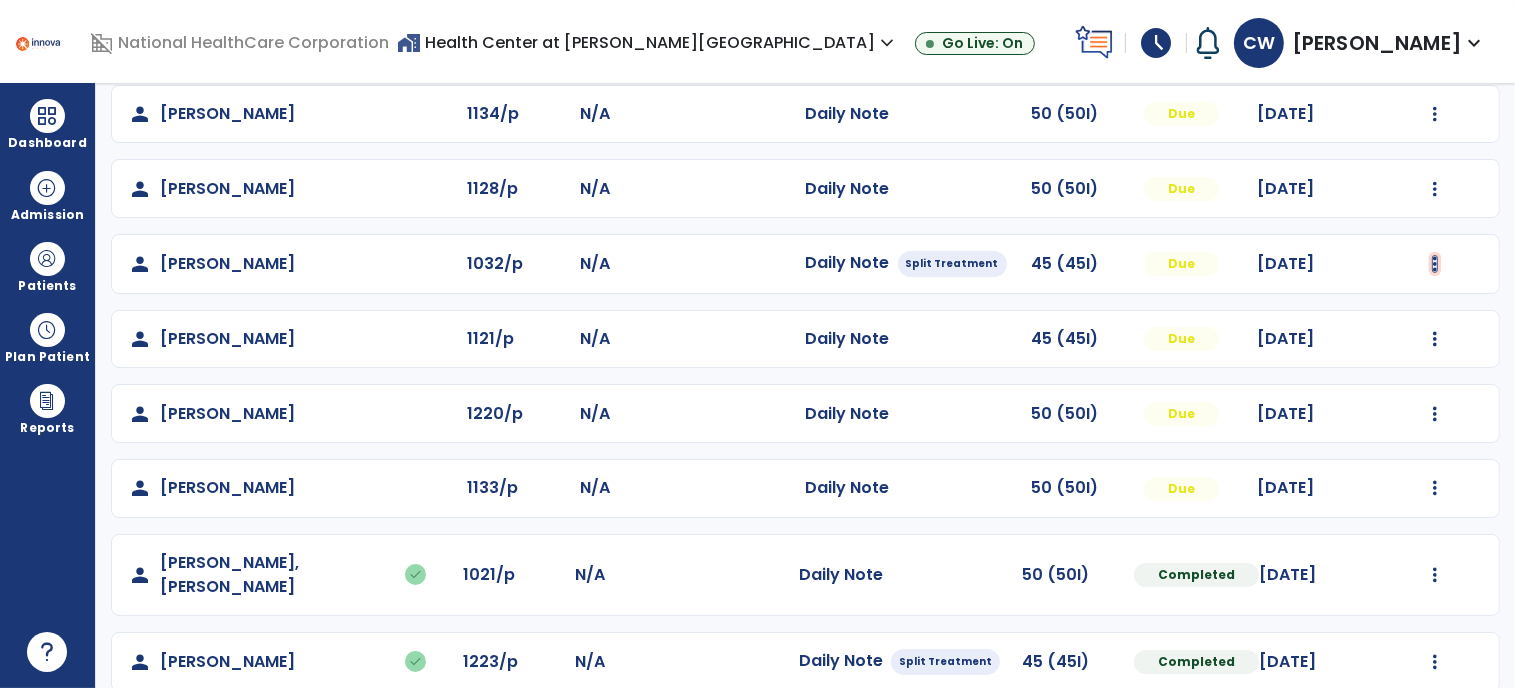 click at bounding box center [1435, 114] 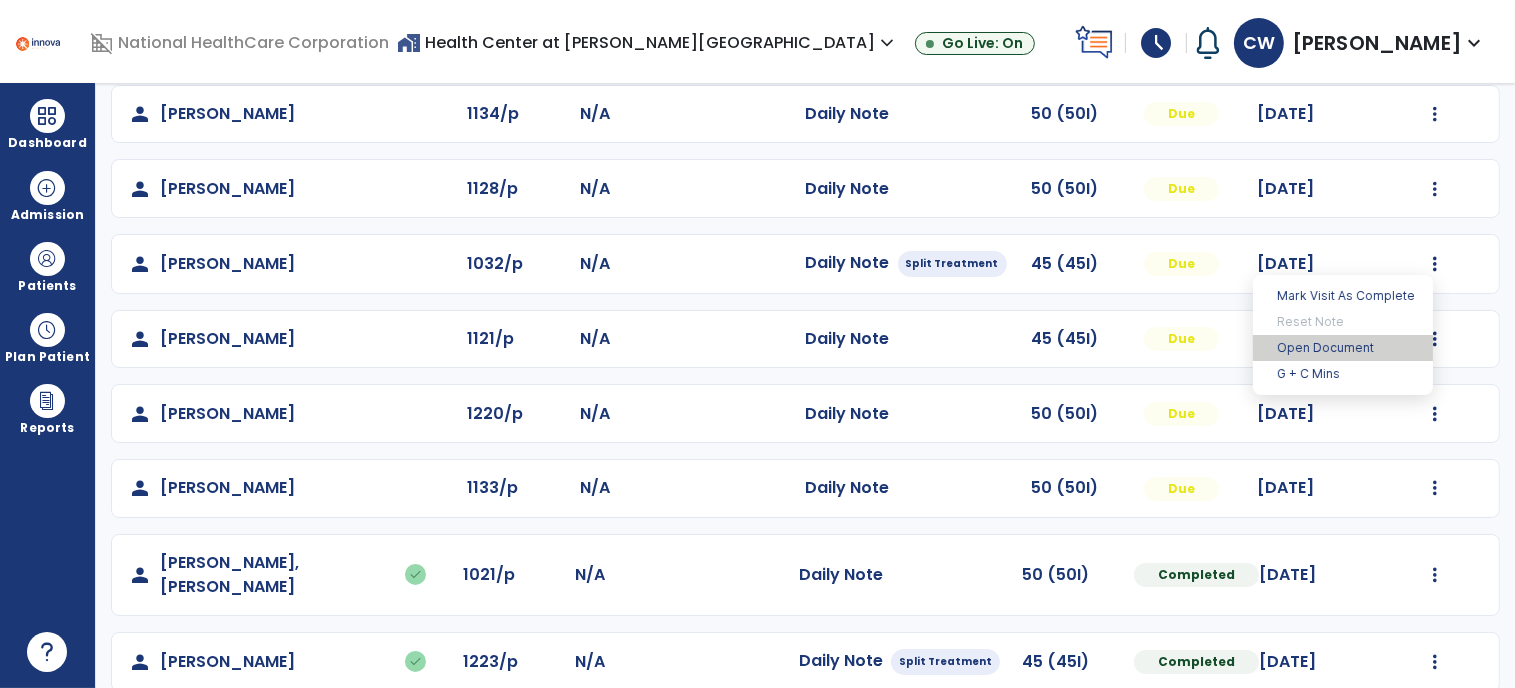 click on "Open Document" at bounding box center (1343, 348) 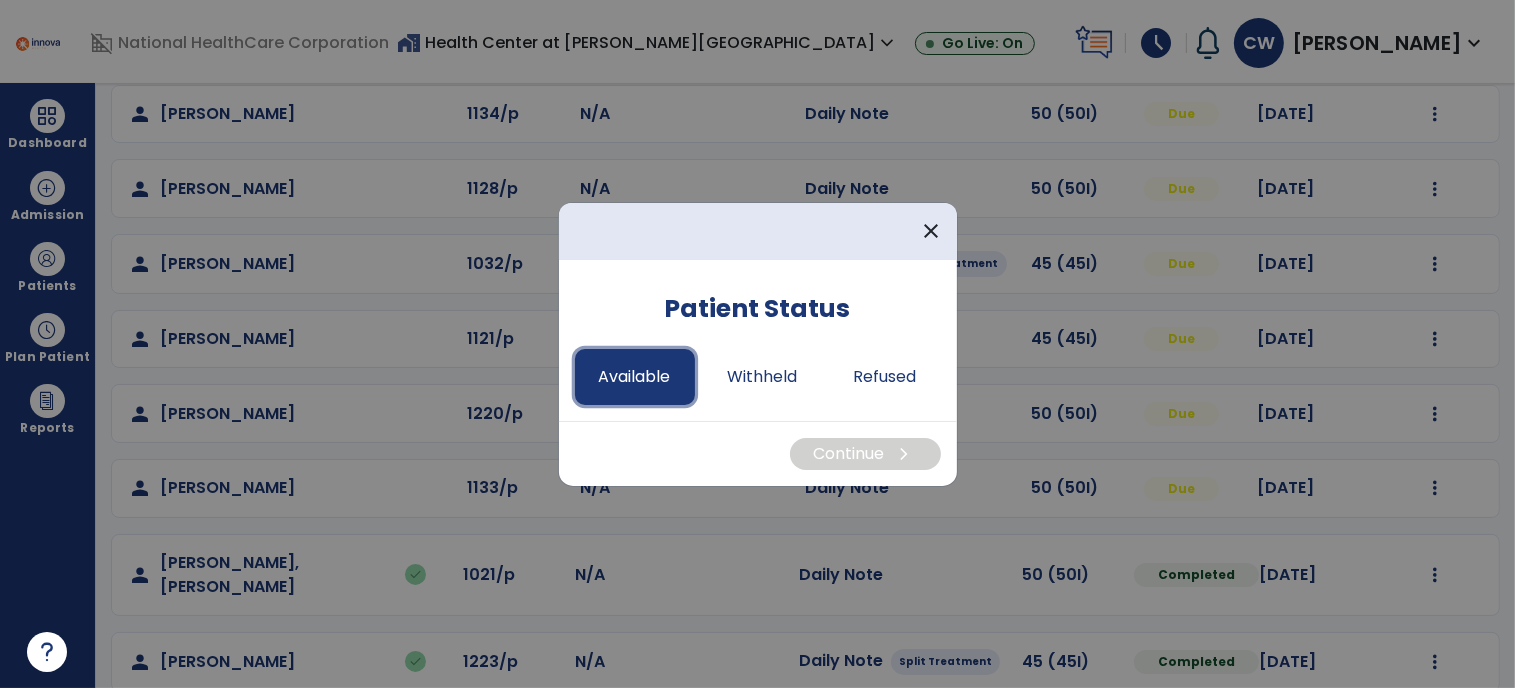 click on "Available" at bounding box center (635, 377) 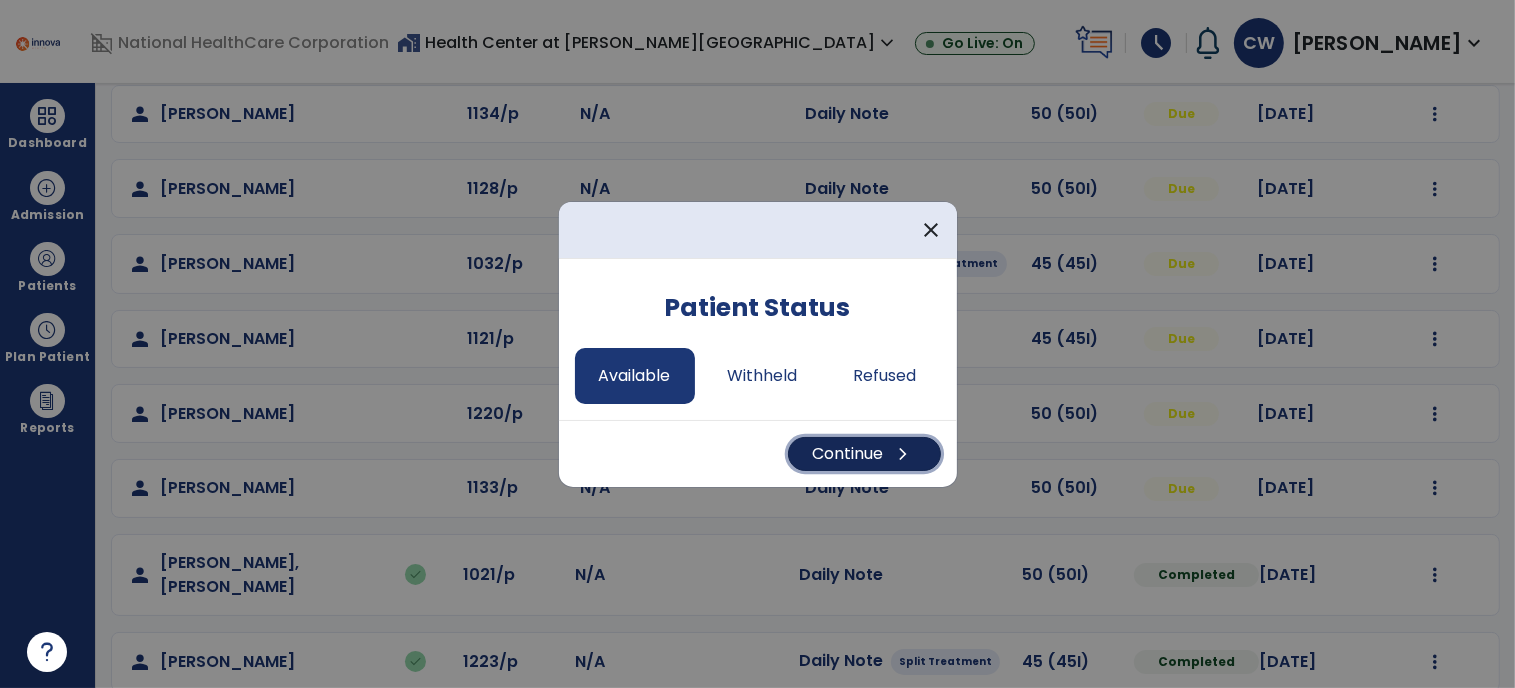 click on "Continue   chevron_right" at bounding box center [864, 454] 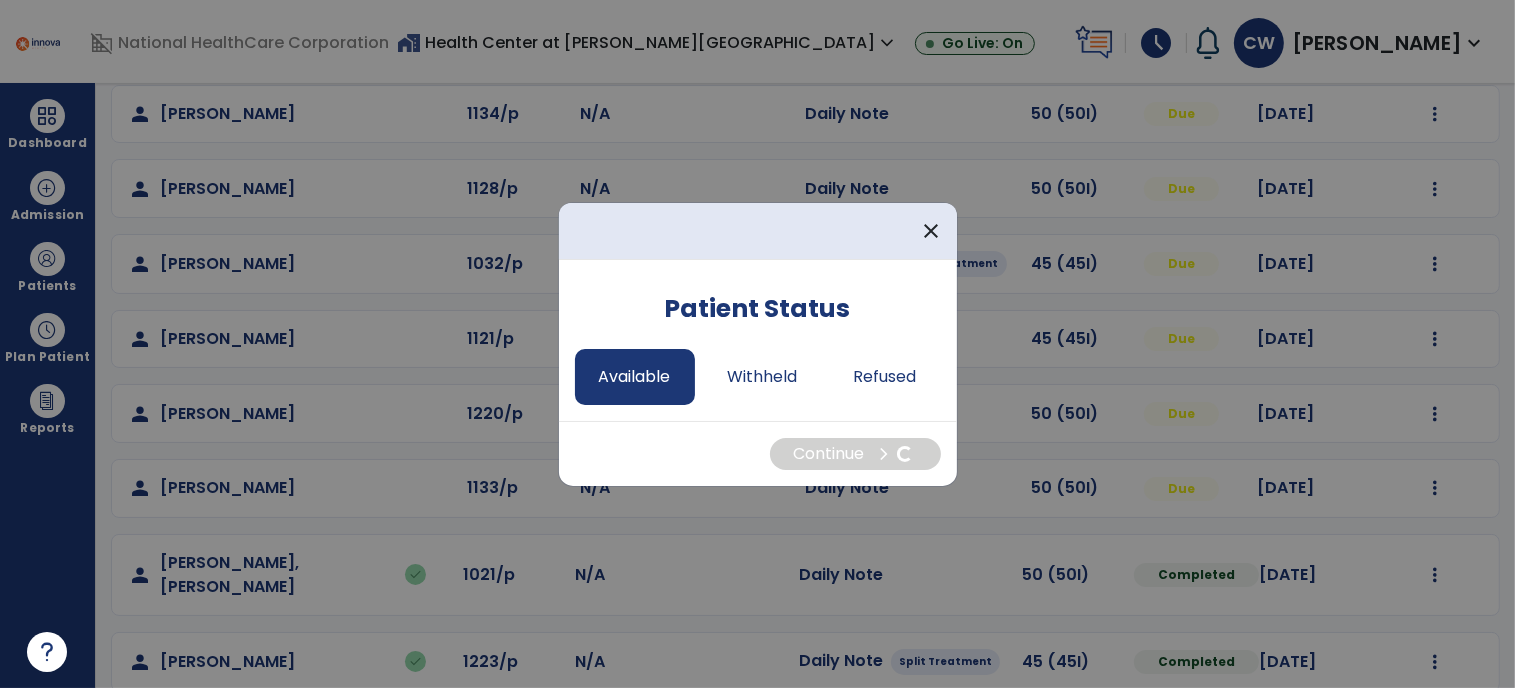 select on "*" 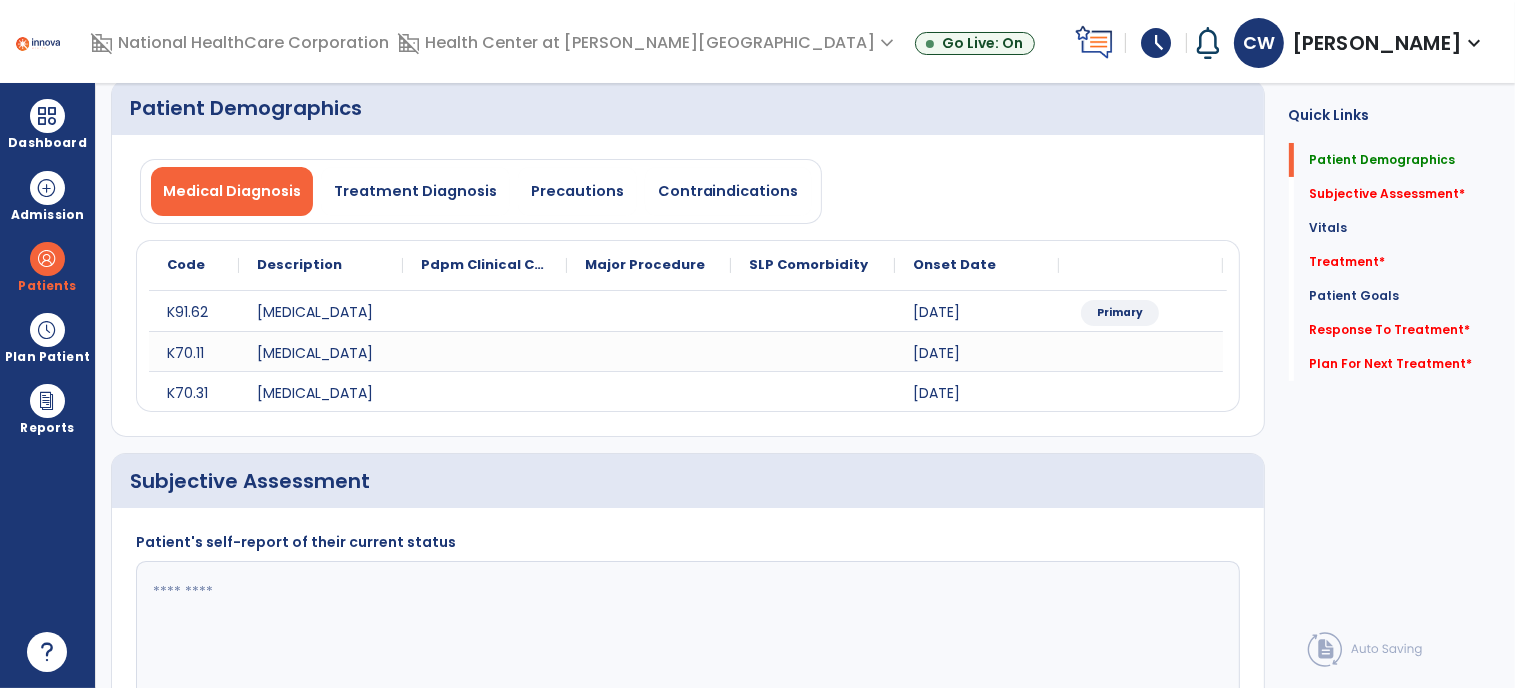 click on "Subjective Assessment" 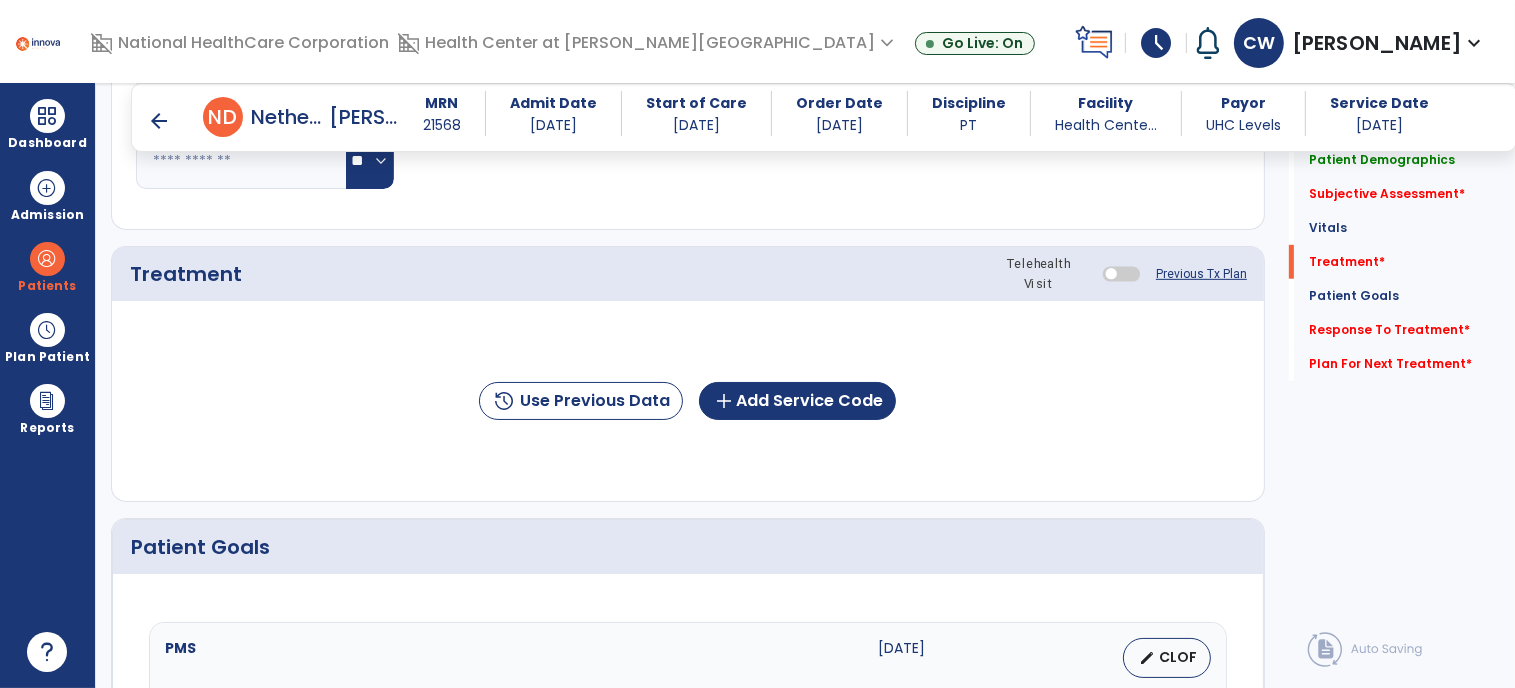 scroll, scrollTop: 1084, scrollLeft: 0, axis: vertical 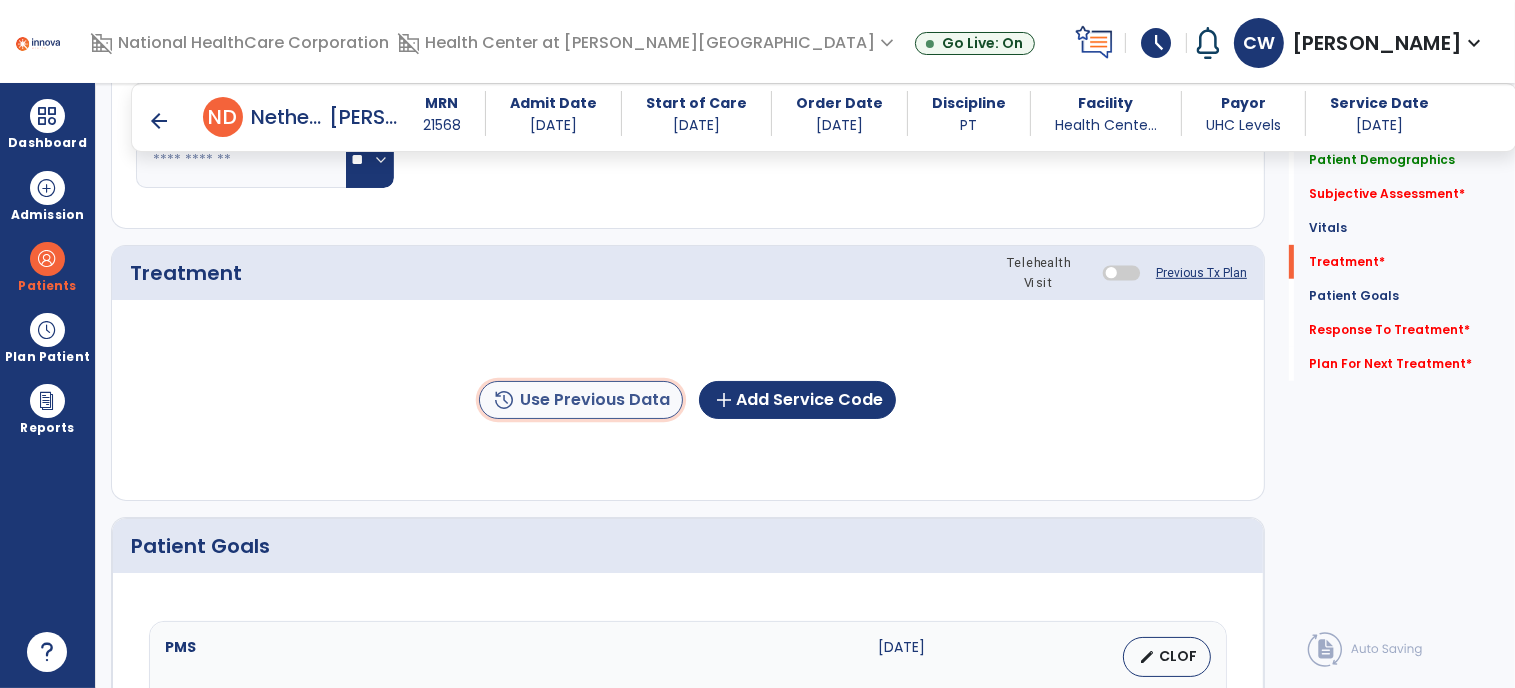 click on "history  Use Previous Data" 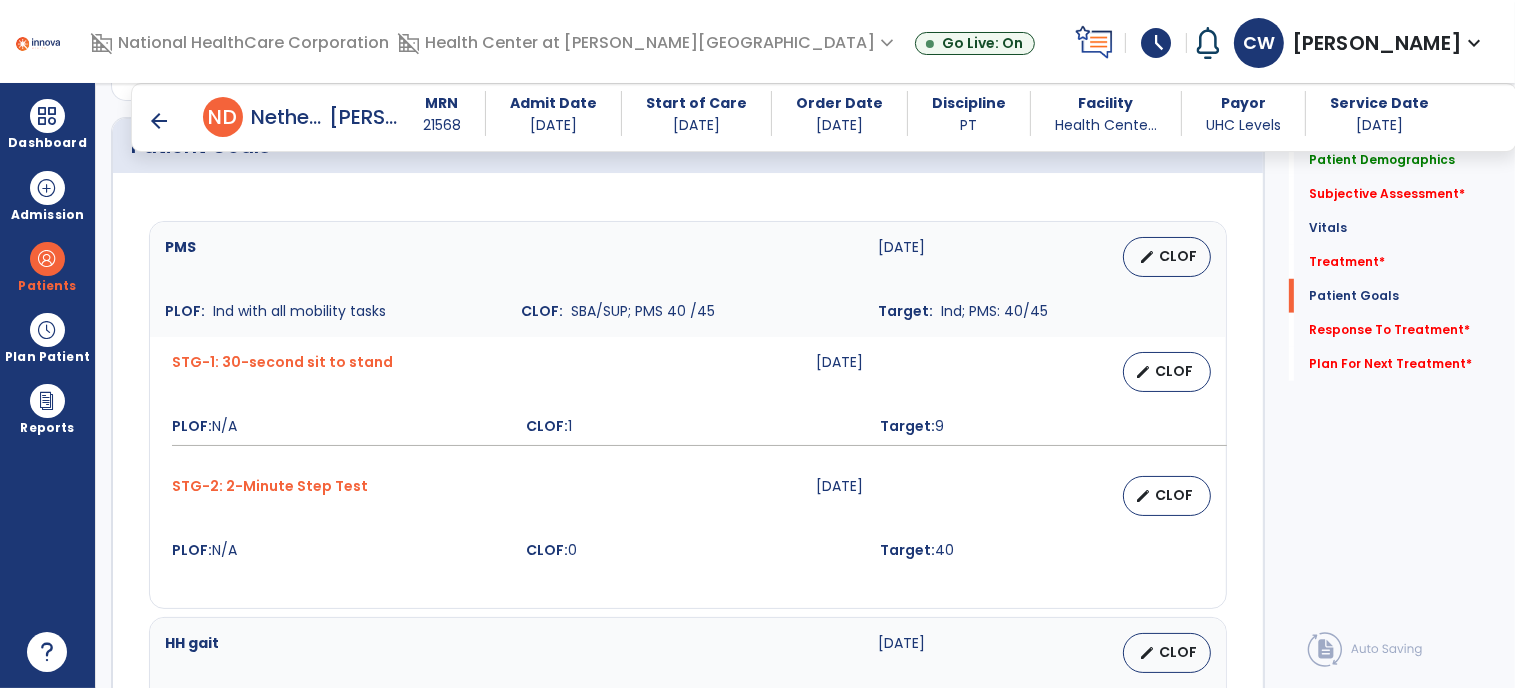 scroll, scrollTop: 1579, scrollLeft: 0, axis: vertical 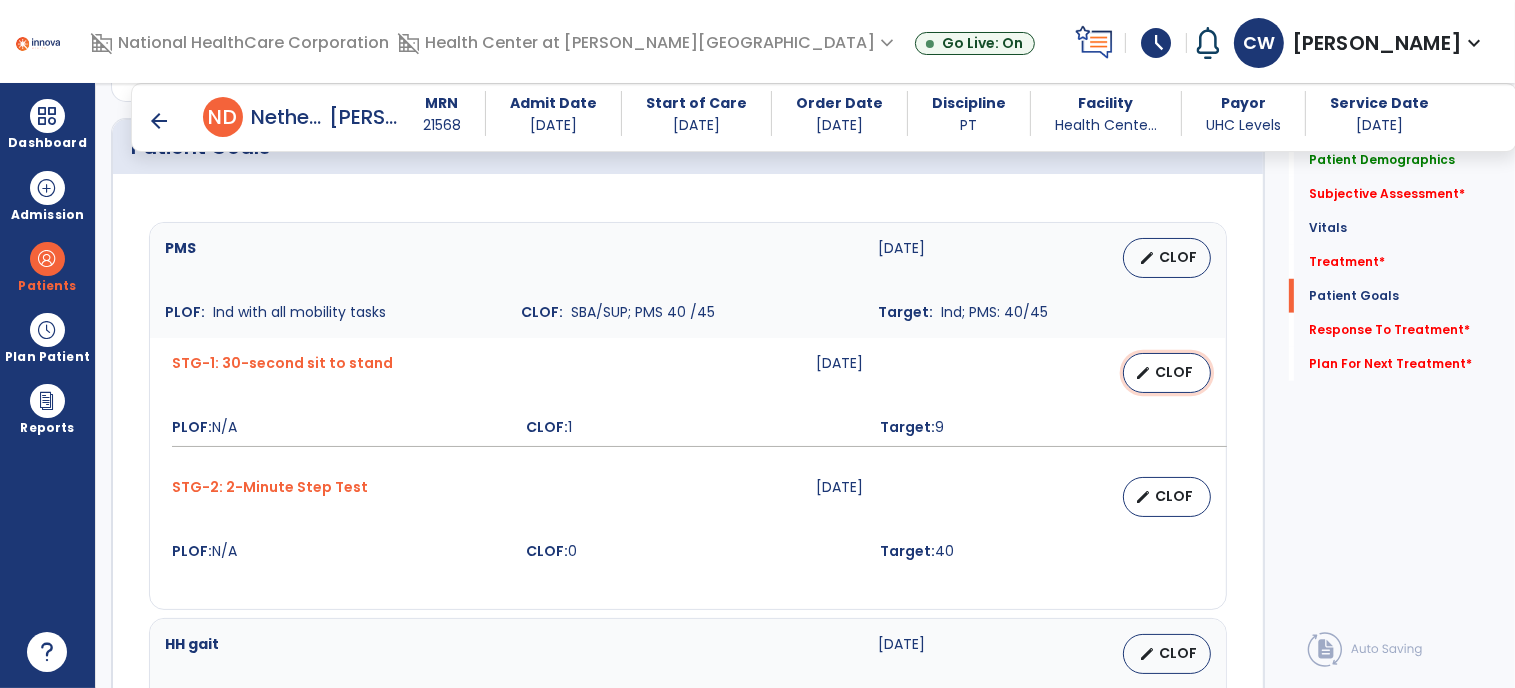 click on "CLOF" at bounding box center [1175, 372] 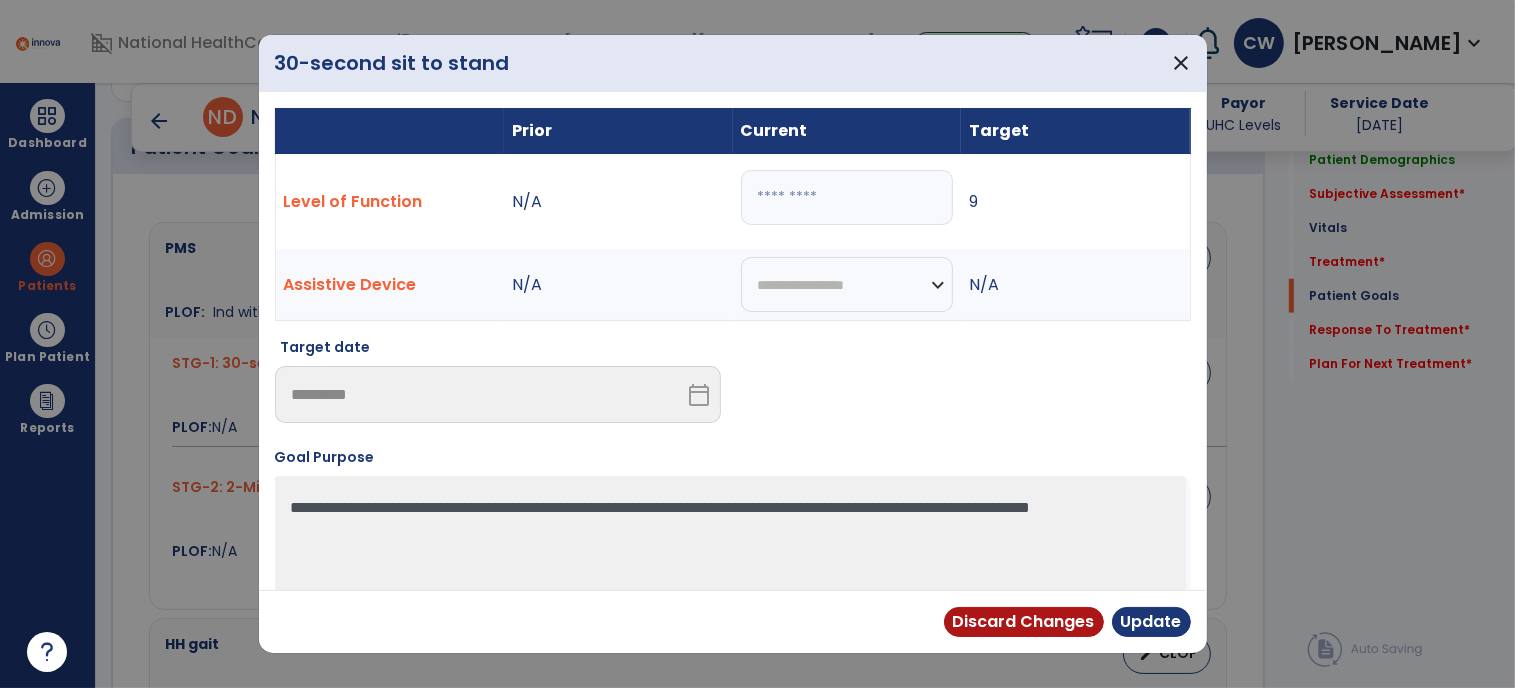 drag, startPoint x: 762, startPoint y: 191, endPoint x: 747, endPoint y: 195, distance: 15.524175 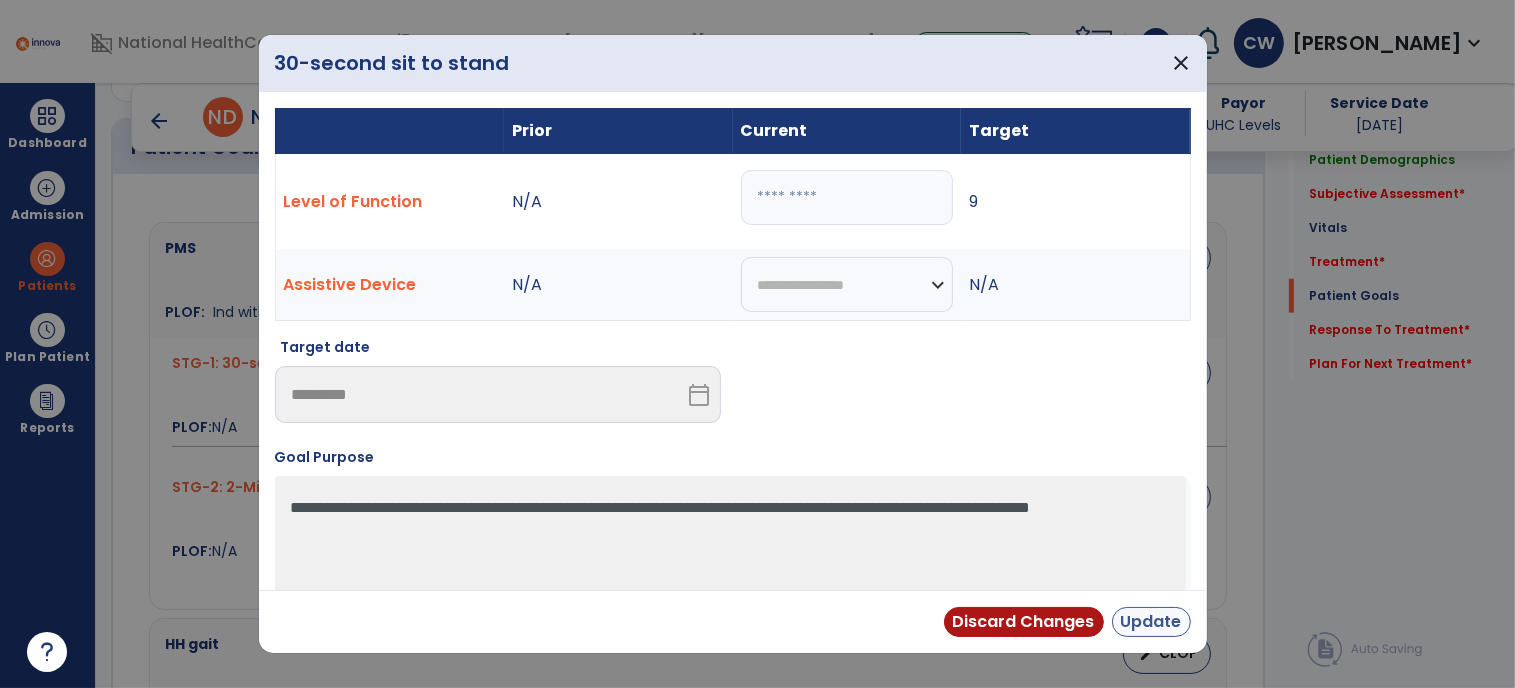 type on "*" 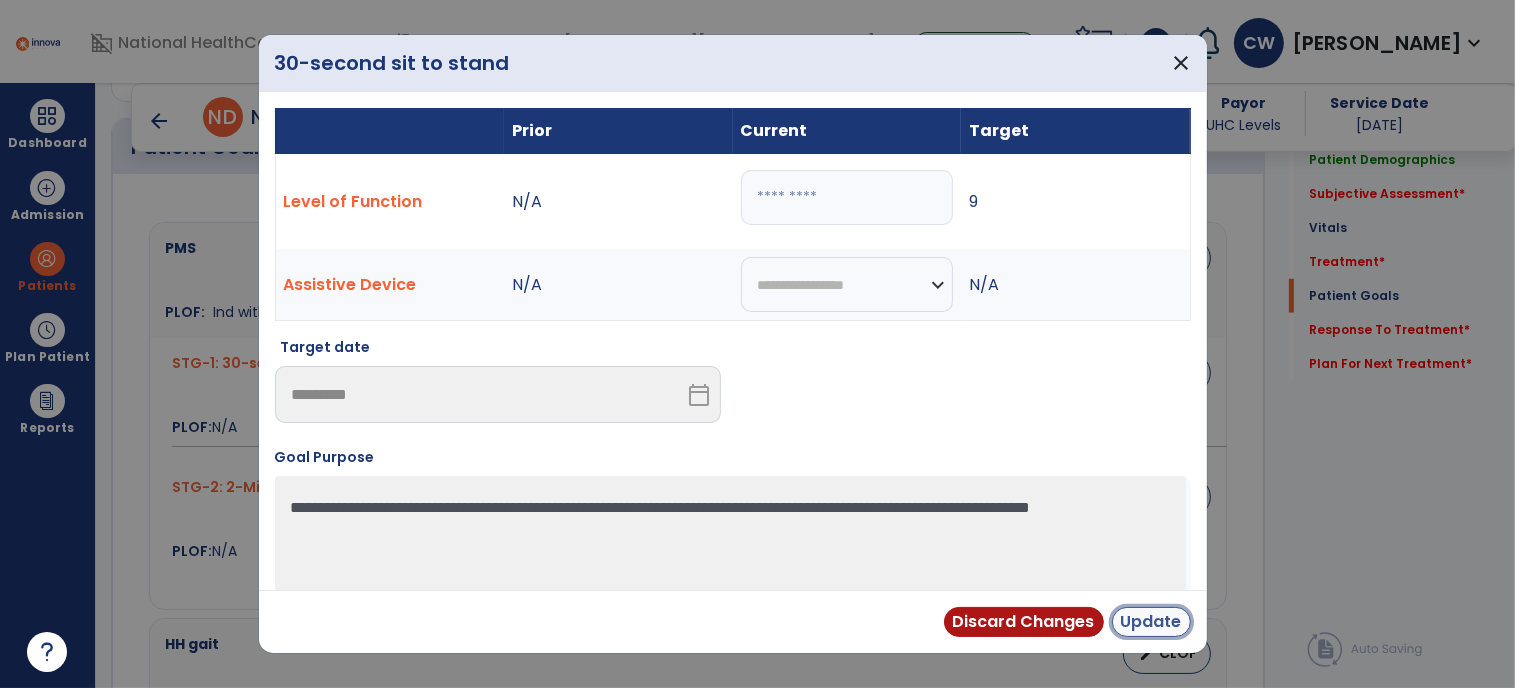 click on "Update" at bounding box center [1151, 622] 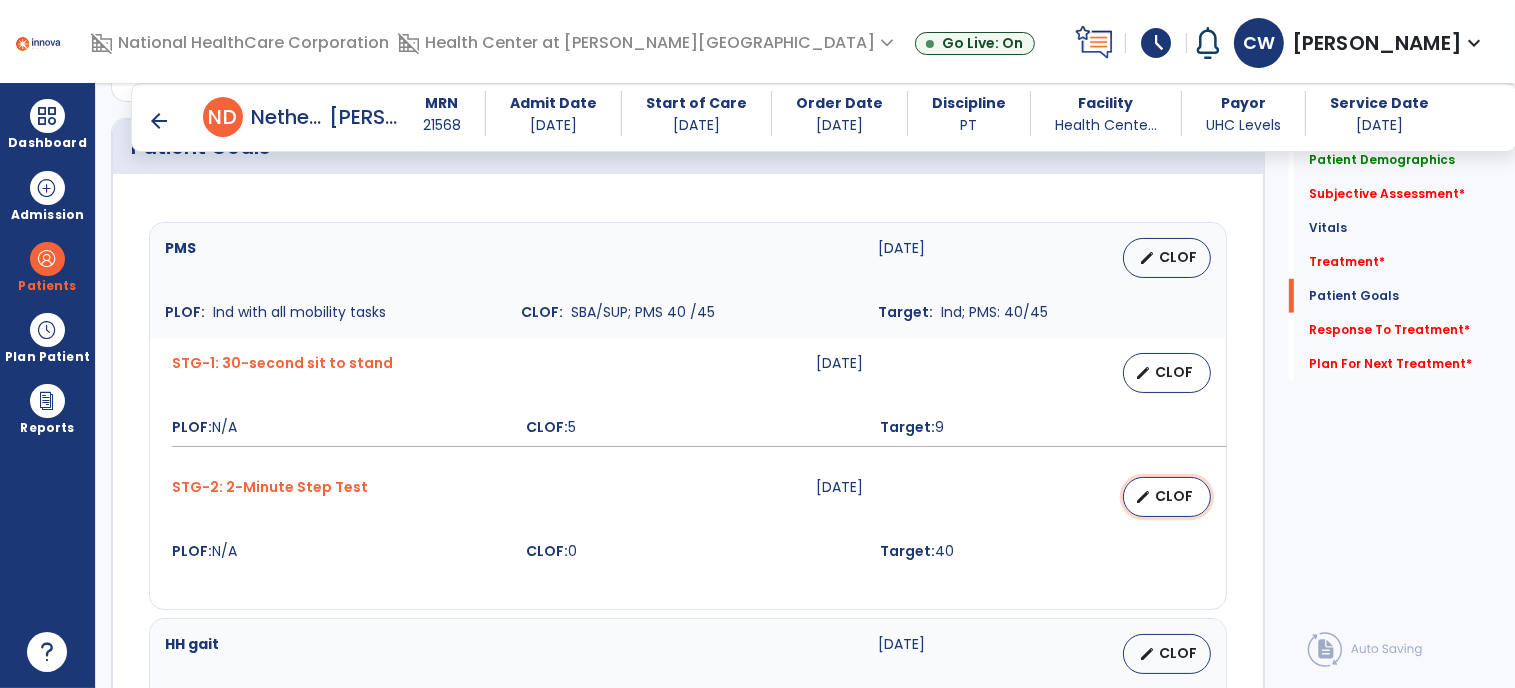 click on "CLOF" at bounding box center (1175, 496) 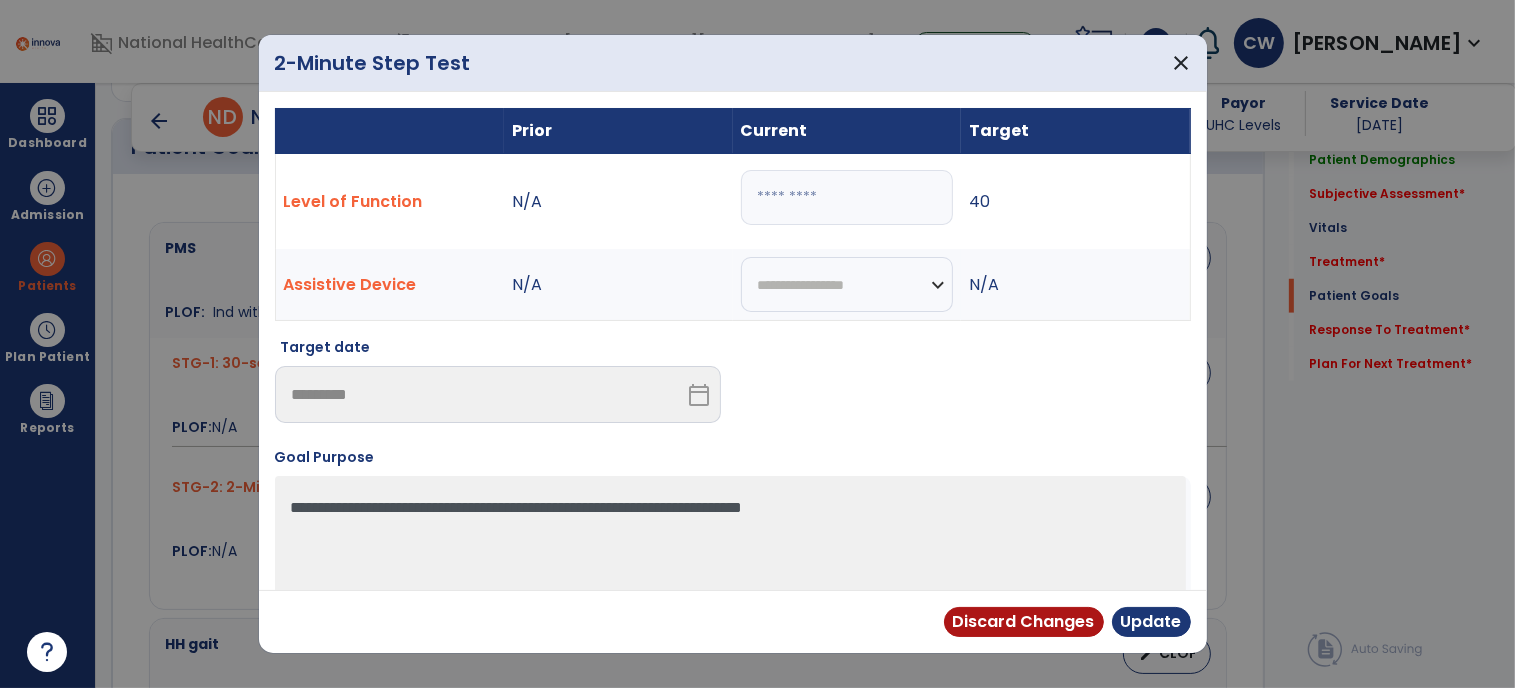 drag, startPoint x: 768, startPoint y: 193, endPoint x: 744, endPoint y: 190, distance: 24.186773 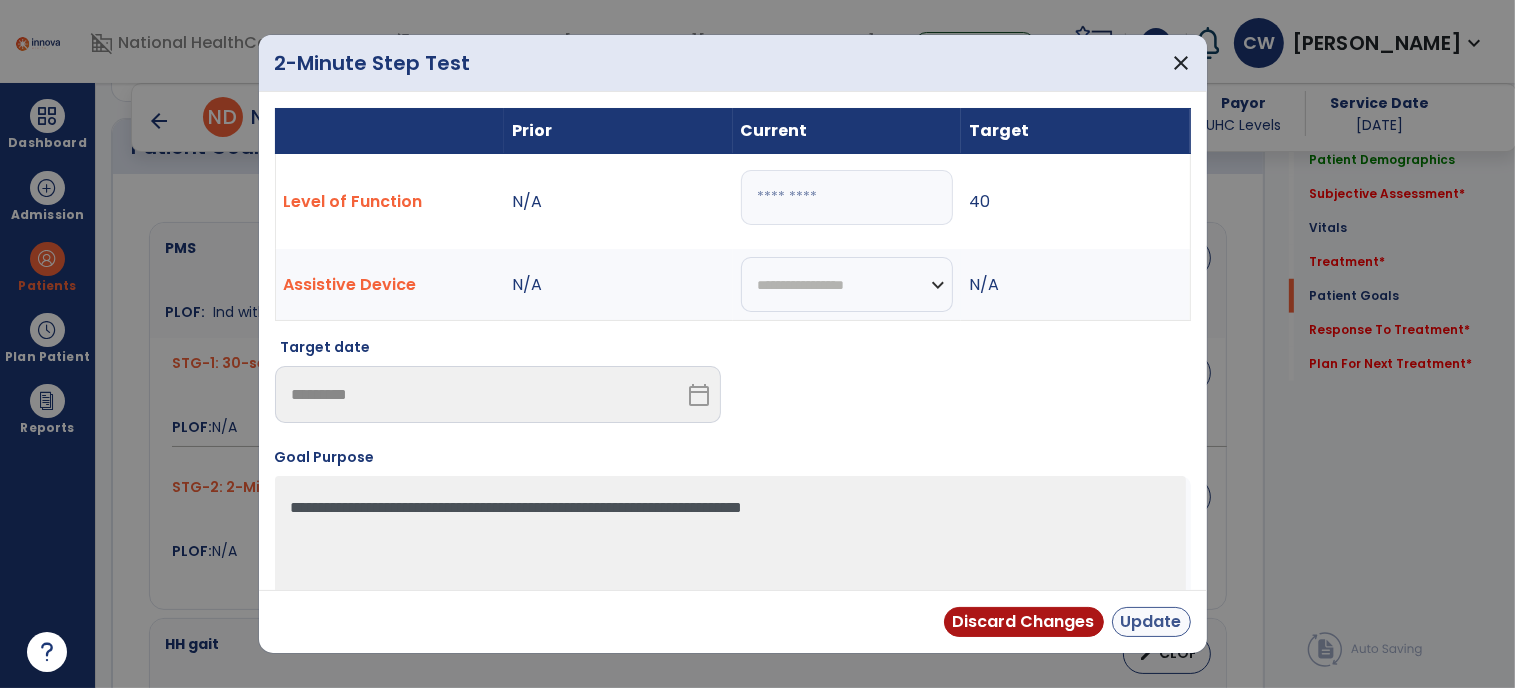 type on "**" 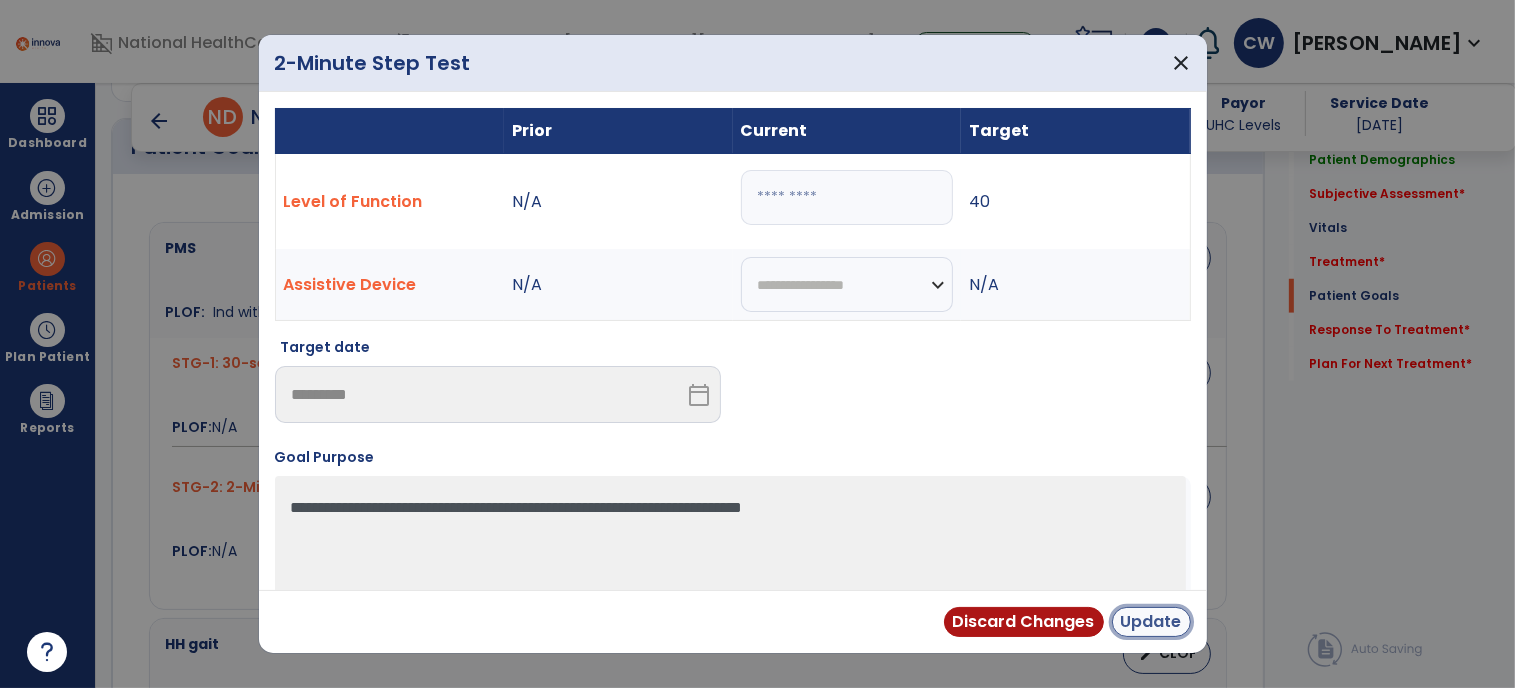 click on "Update" at bounding box center [1151, 622] 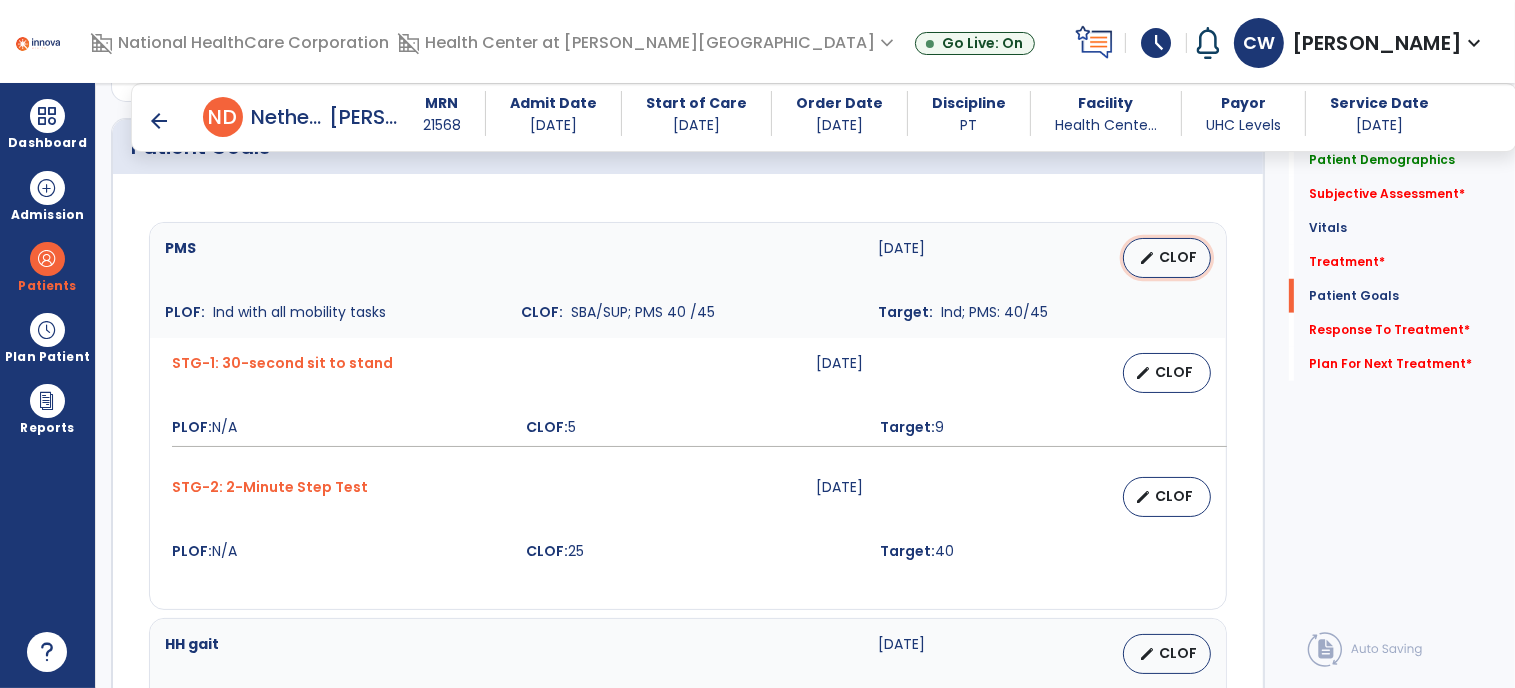click on "CLOF" at bounding box center [1179, 257] 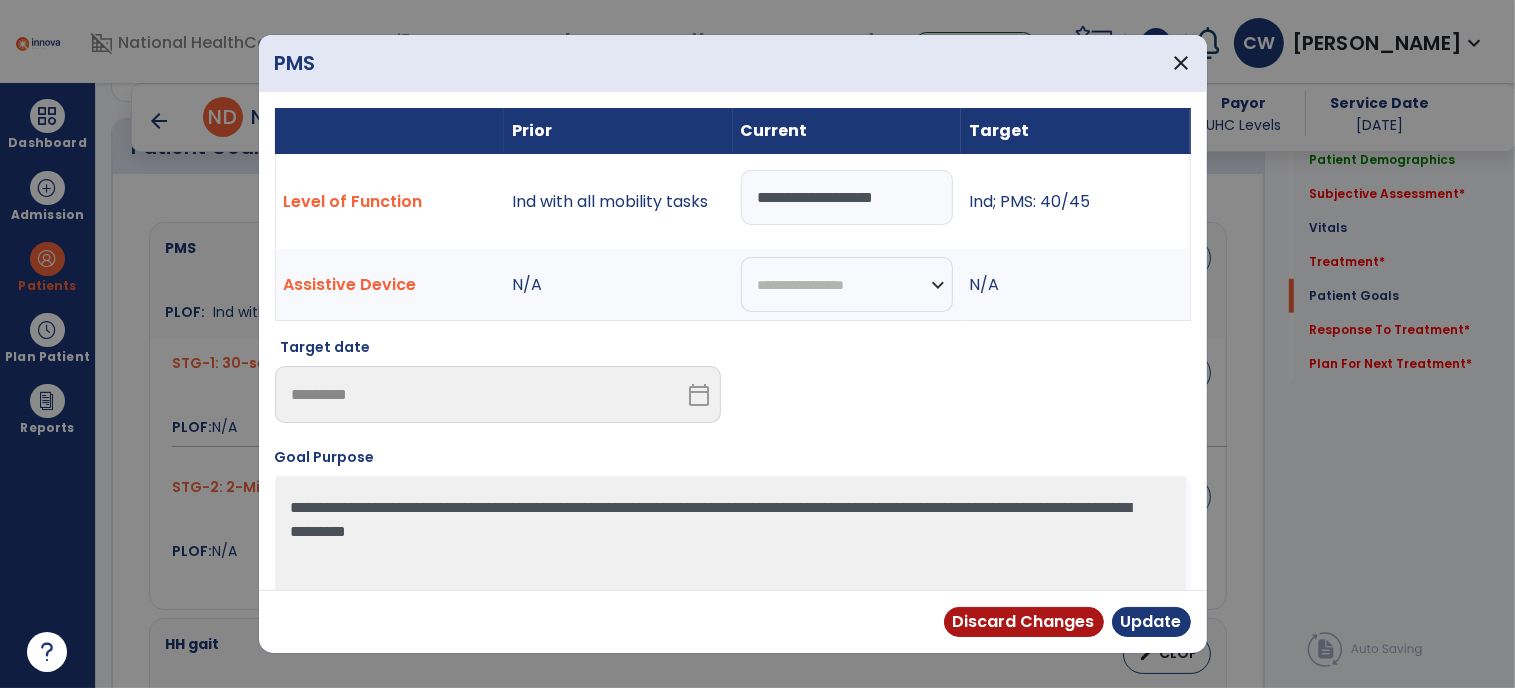 drag, startPoint x: 923, startPoint y: 198, endPoint x: 743, endPoint y: 195, distance: 180.025 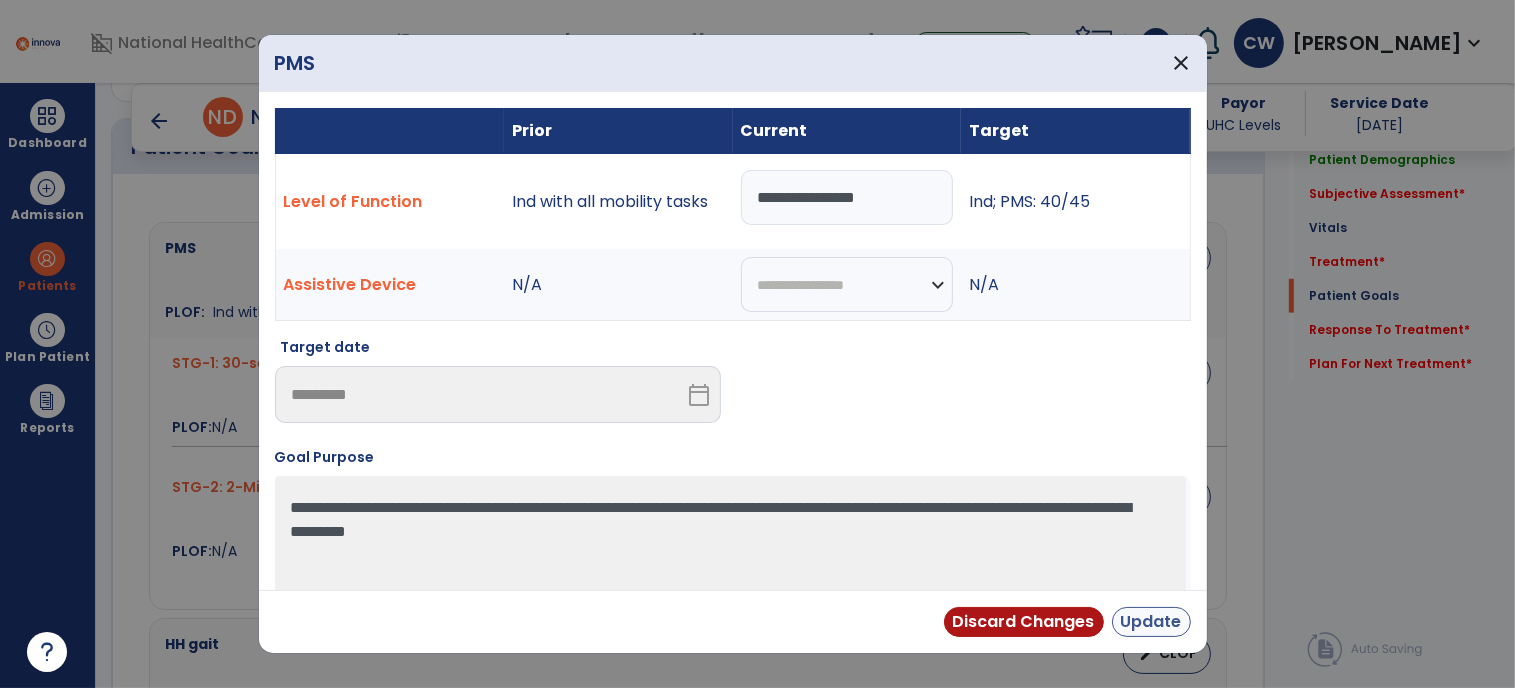 type on "**********" 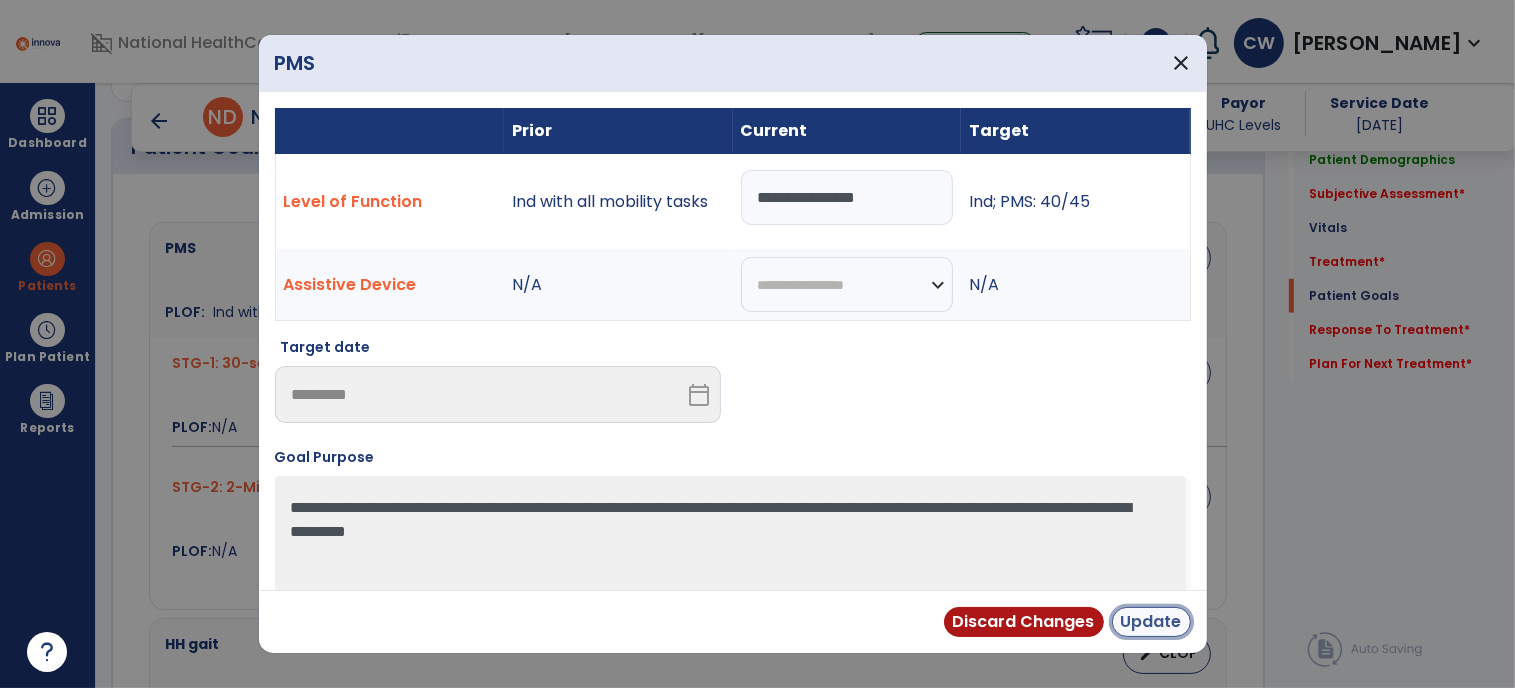 click on "Update" at bounding box center [1151, 622] 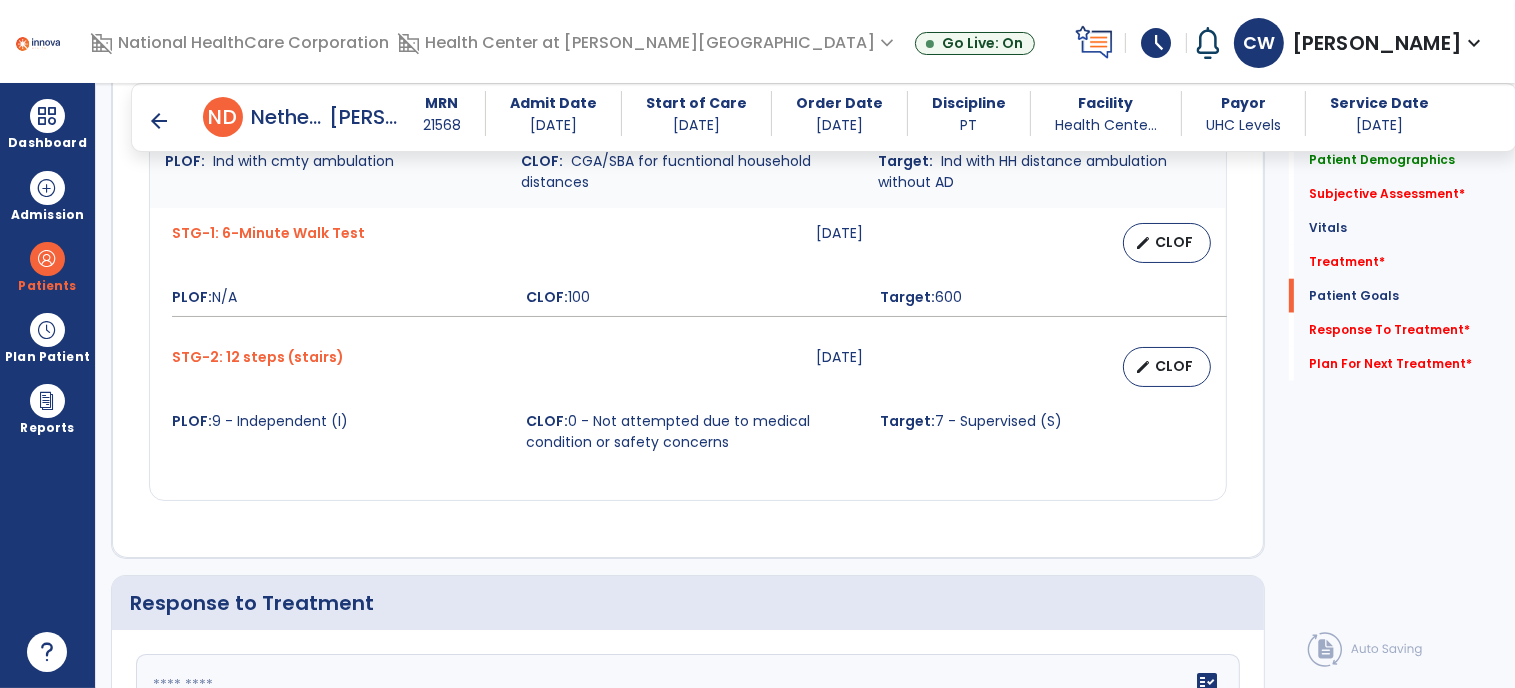 scroll, scrollTop: 2128, scrollLeft: 0, axis: vertical 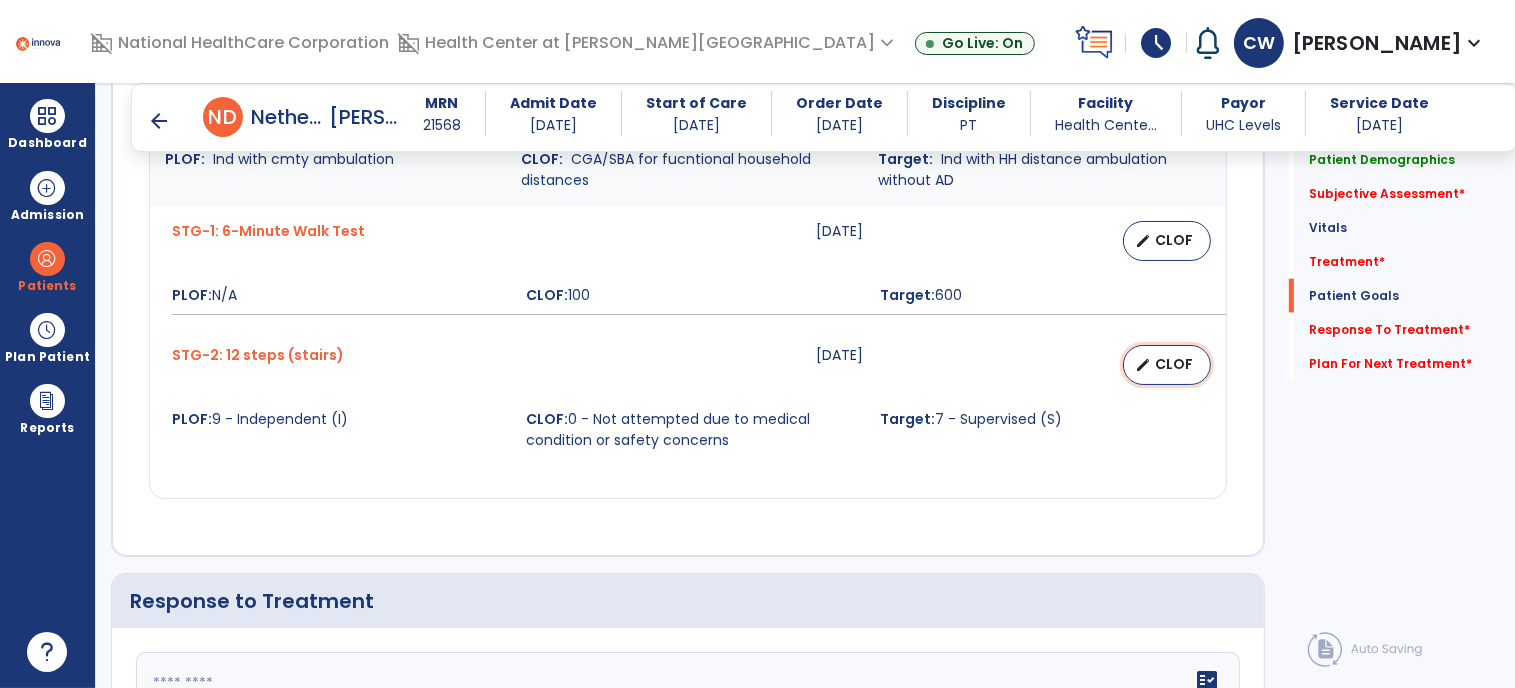 click on "CLOF" at bounding box center [1175, 364] 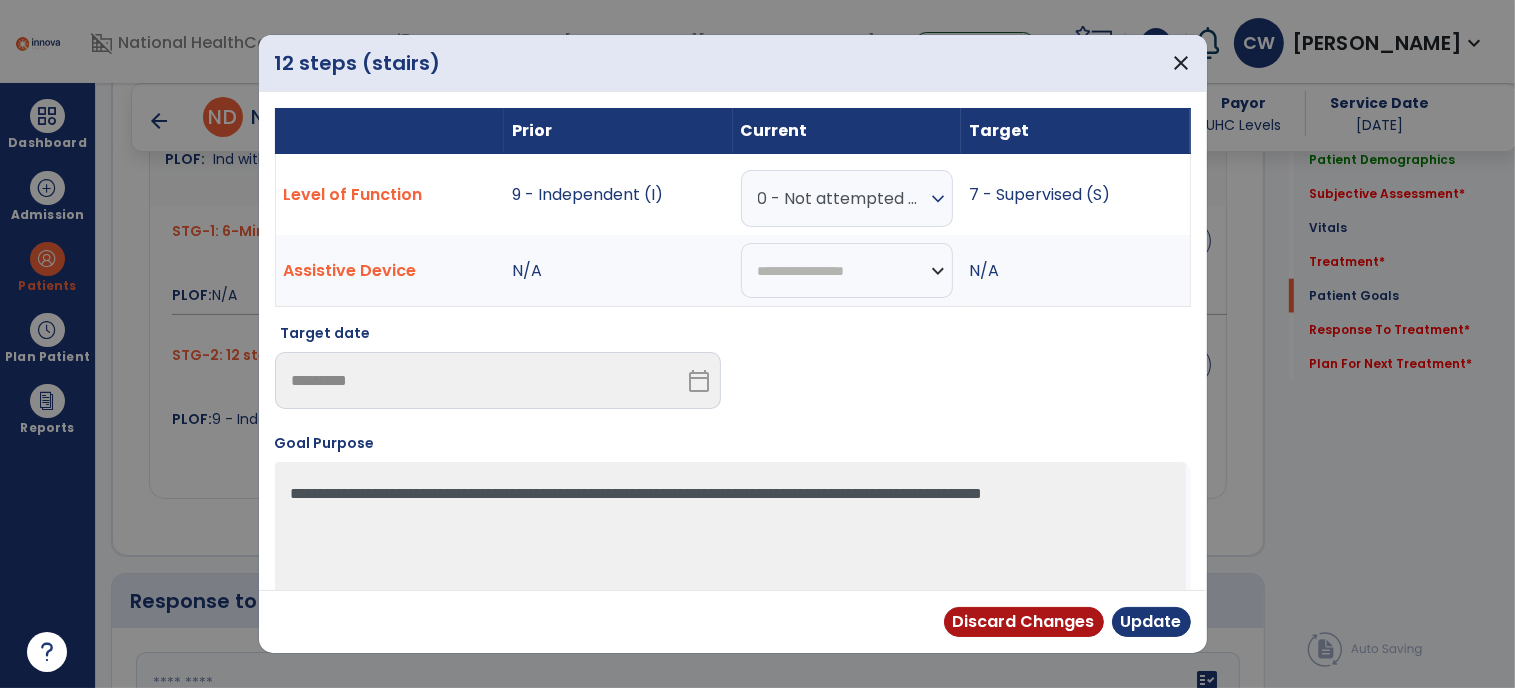 click on "expand_more" at bounding box center [938, 199] 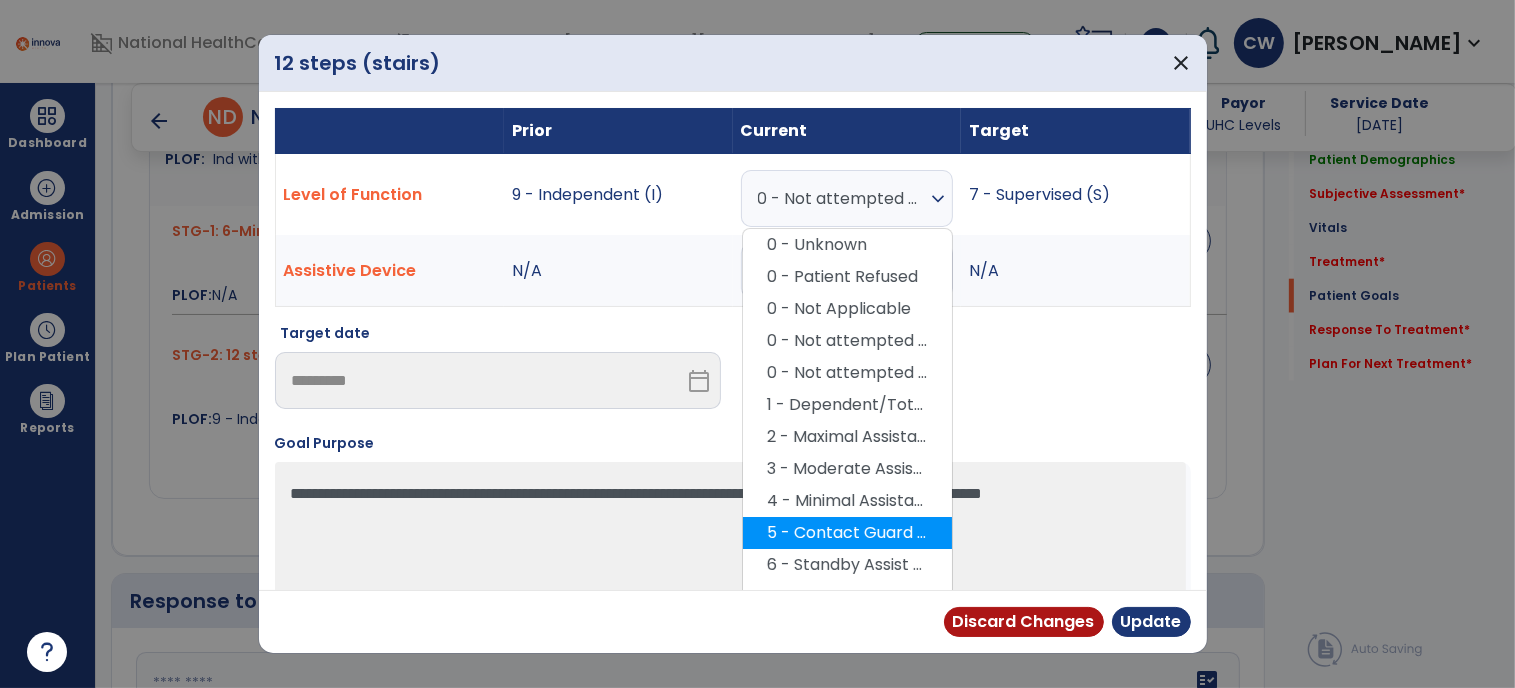 click on "5 - Contact Guard Assistance (CGA)" at bounding box center (847, 533) 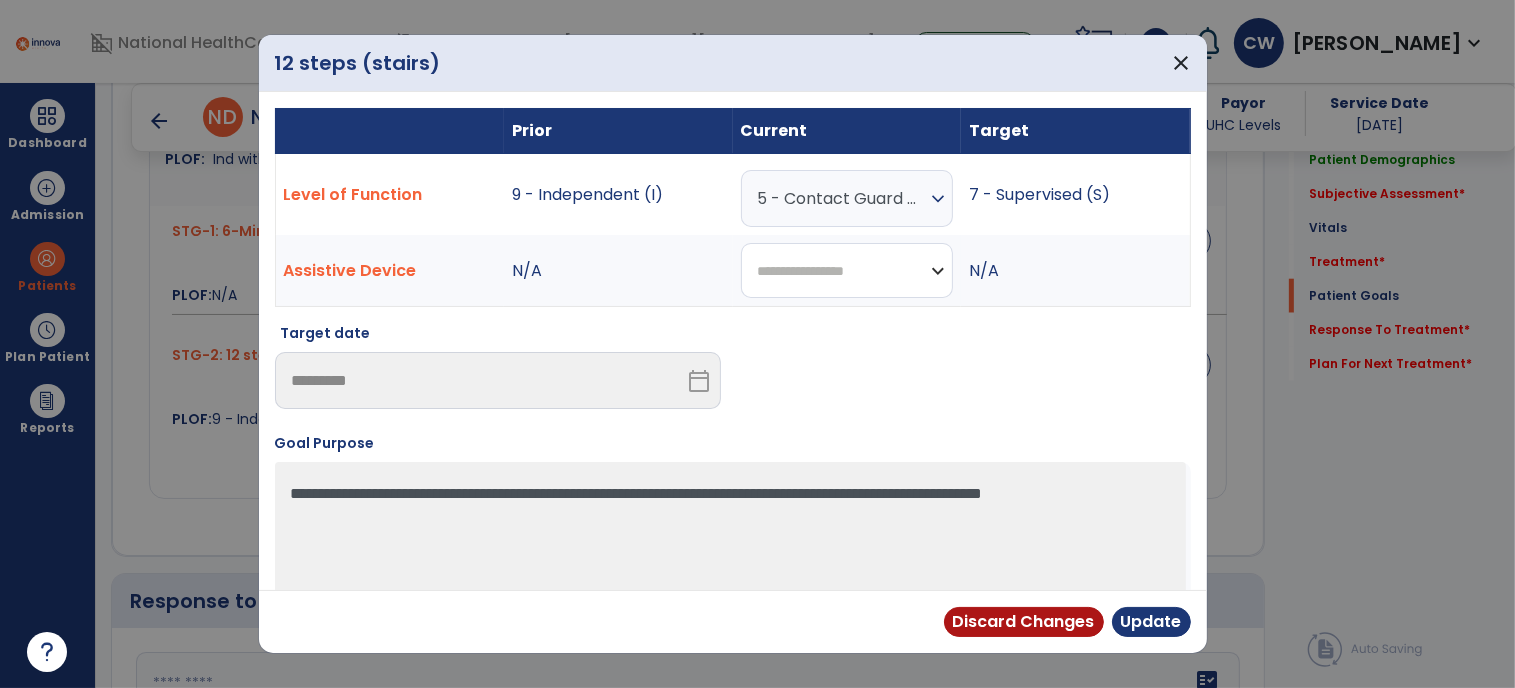 click on "**********" at bounding box center (847, 270) 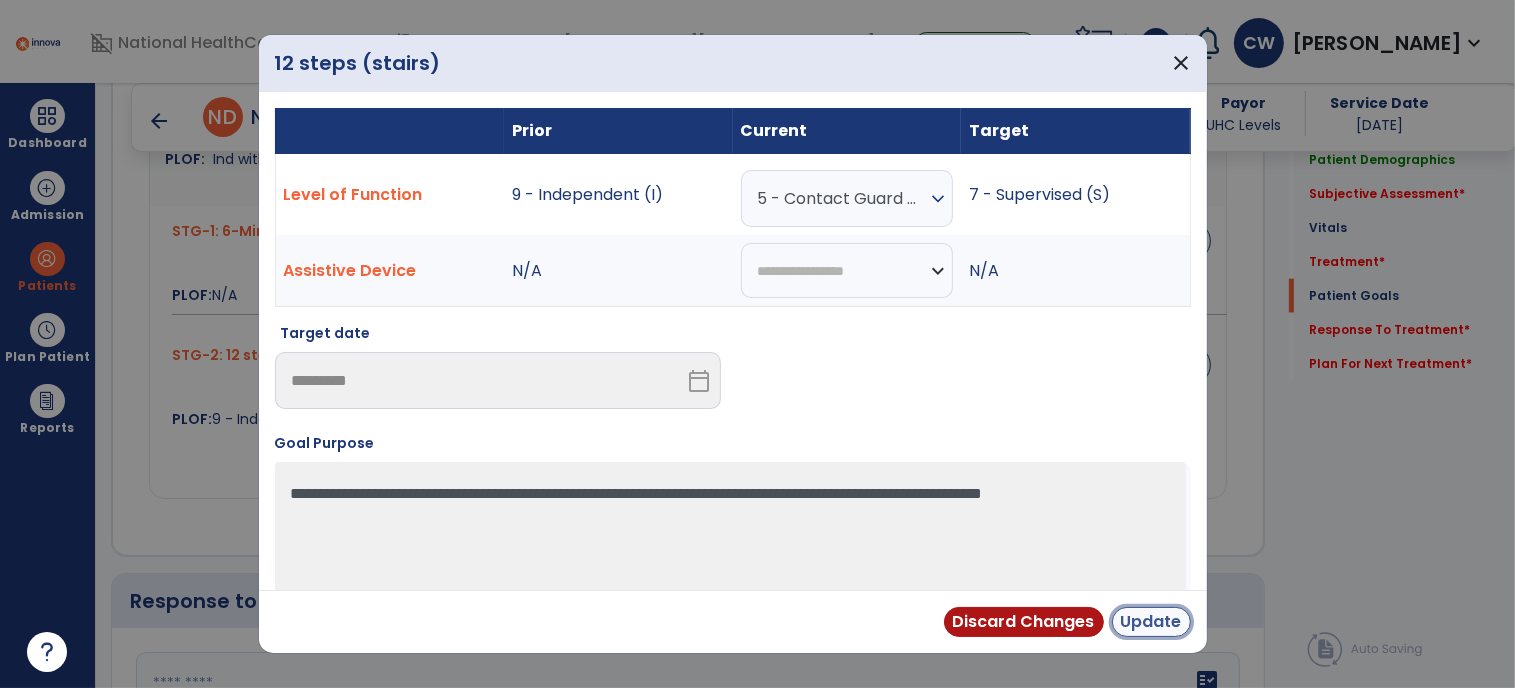 click on "Update" at bounding box center (1151, 622) 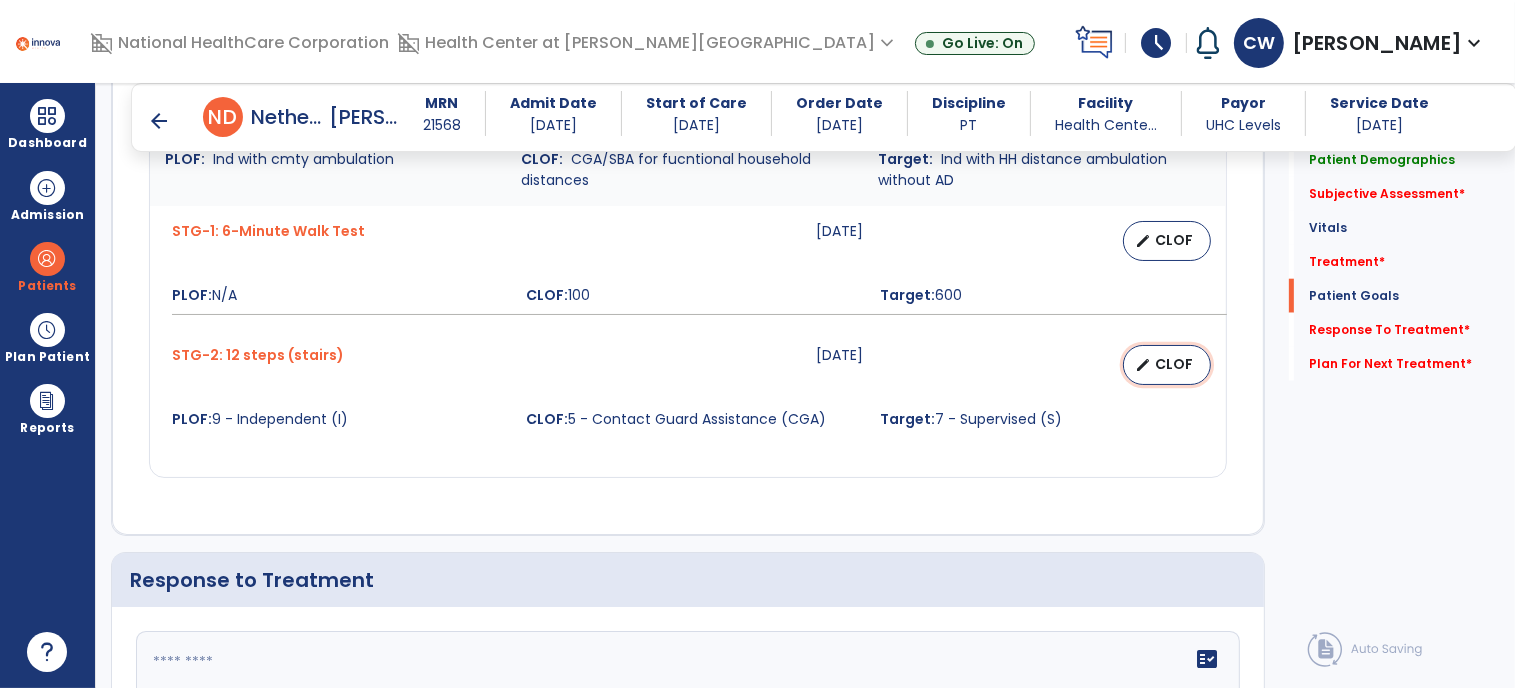 click on "CLOF" at bounding box center (1175, 364) 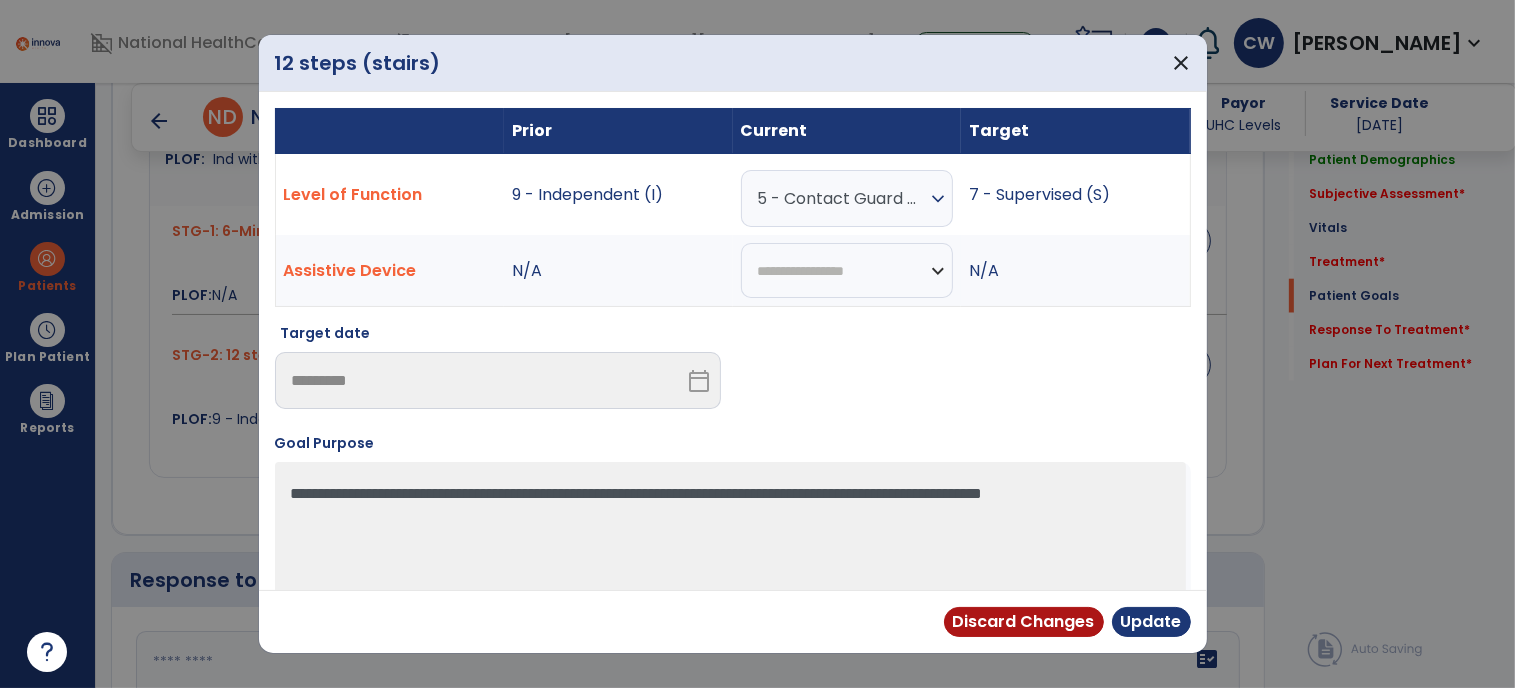 click on "expand_more" at bounding box center (938, 199) 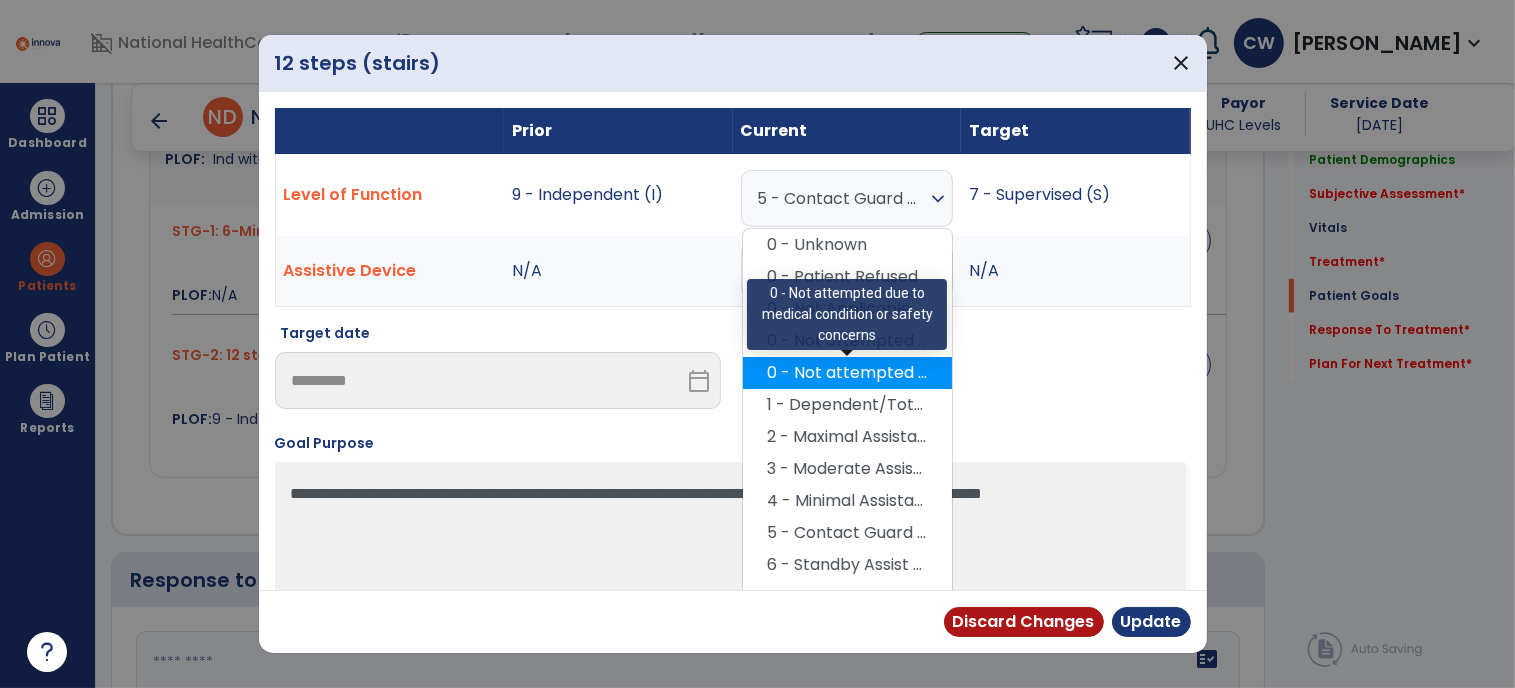 click on "0 - Not attempted due to medical condition or safety concerns" at bounding box center [847, 373] 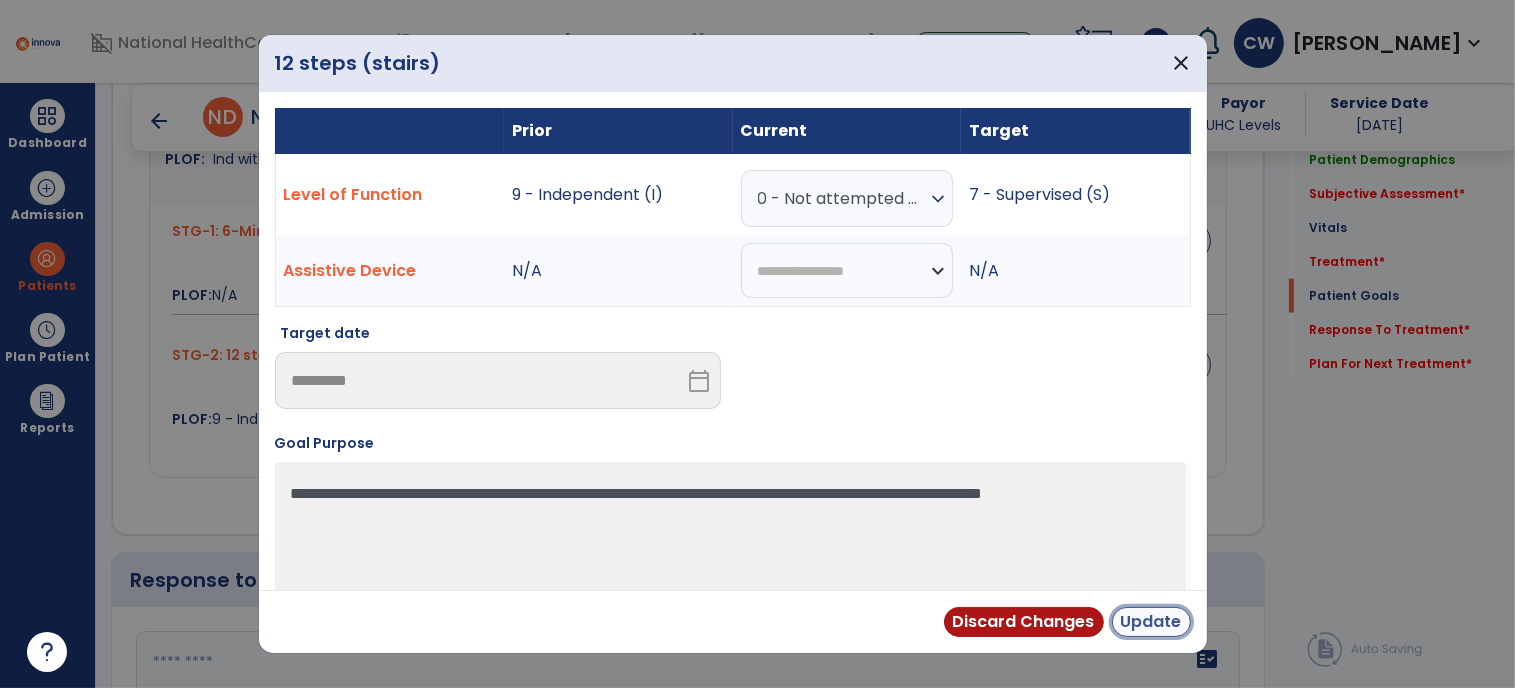 click on "Update" at bounding box center (1151, 622) 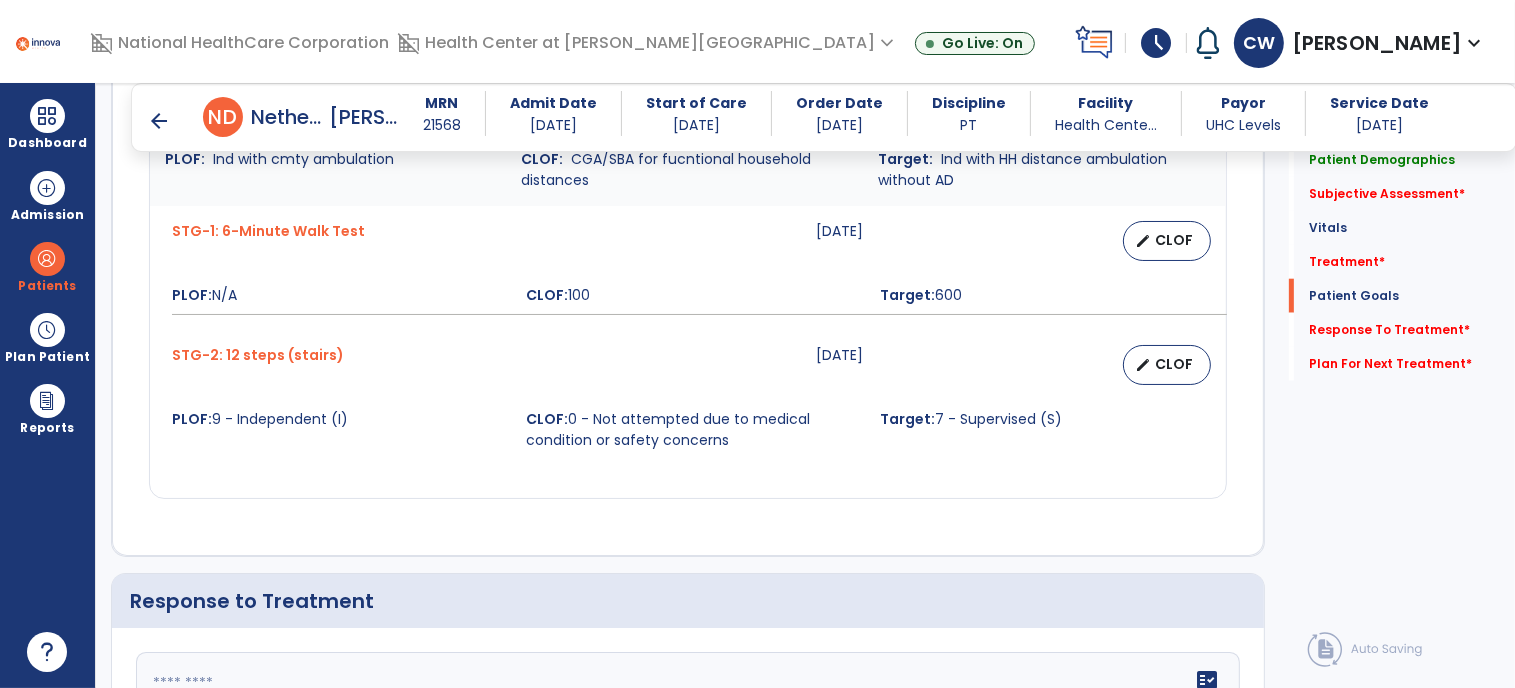 click on "PMS  [DATE]   edit   CLOF PLOF:    Ind with all mobility tasks CLOF:    SUP/MOD I; 40/45 Target:    Ind; PMS: 40/45 STG-1: 30-second sit to stand  [DATE]   edit   CLOF PLOF:  N/A  CLOF:  5  Target:  9  STG-2: 2-Minute Step Test  [DATE]   edit   CLOF PLOF:  N/A  CLOF:  25  Target:  40  HH gait  [DATE]   edit   CLOF PLOF:    Ind with cmty ambulation CLOF:    CGA/SBA for fucntional household distances Target:    Ind with HH distance ambulation without AD STG-1: 6-Minute Walk Test  [DATE]   edit   CLOF PLOF:  N/A  CLOF:  100  Target:  600  STG-2: 12 steps (stairs)  [DATE]   edit   CLOF PLOF:  9 - Independent (I)  CLOF:  0 - Not attempted due to medical condition or safety concerns  Target:  7 - Supervised (S)" 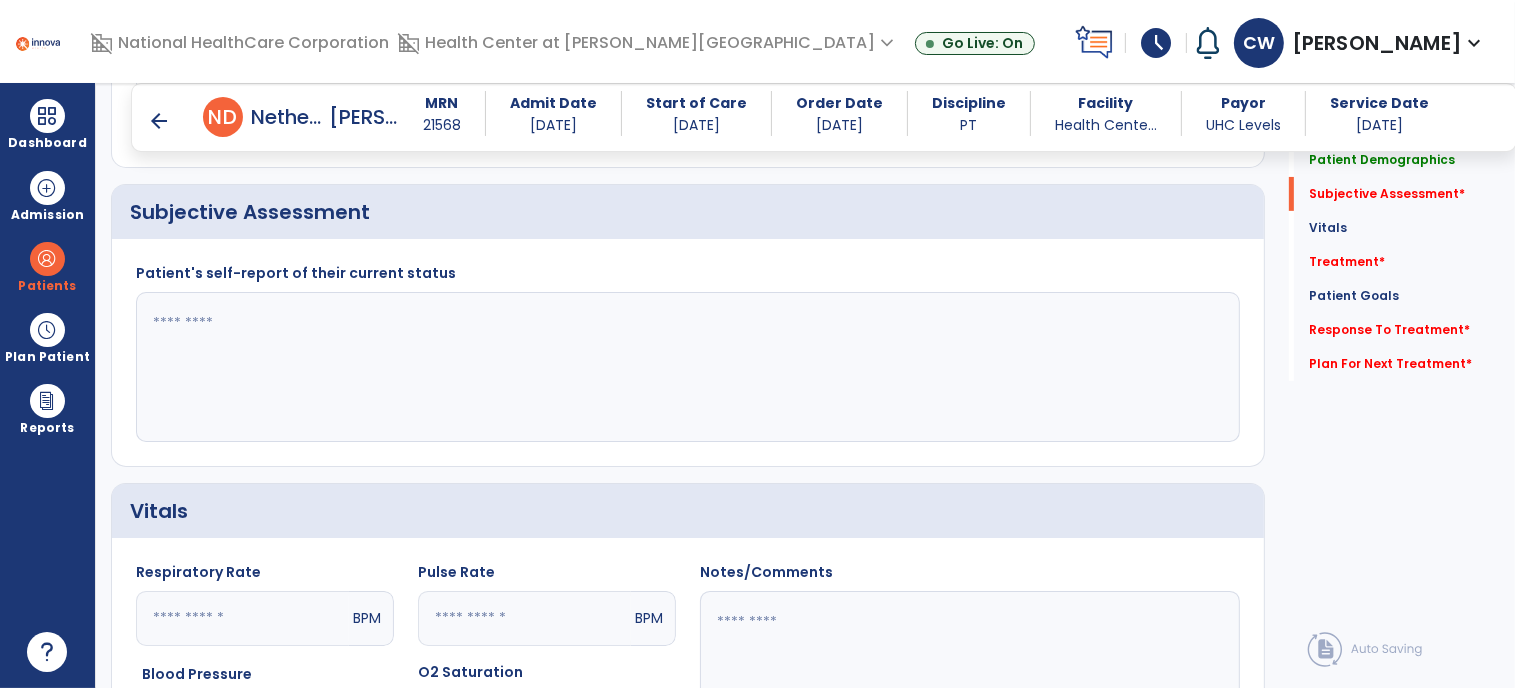 scroll, scrollTop: 424, scrollLeft: 0, axis: vertical 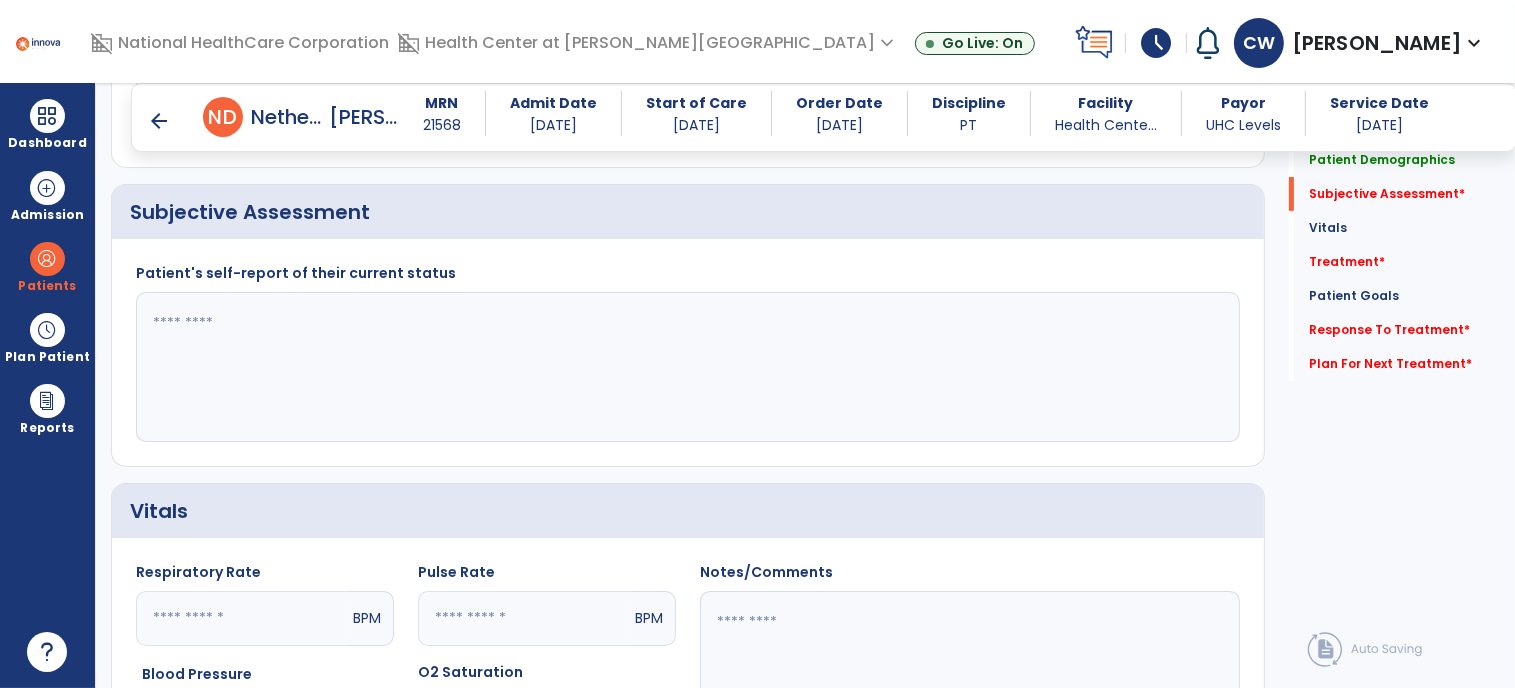 click 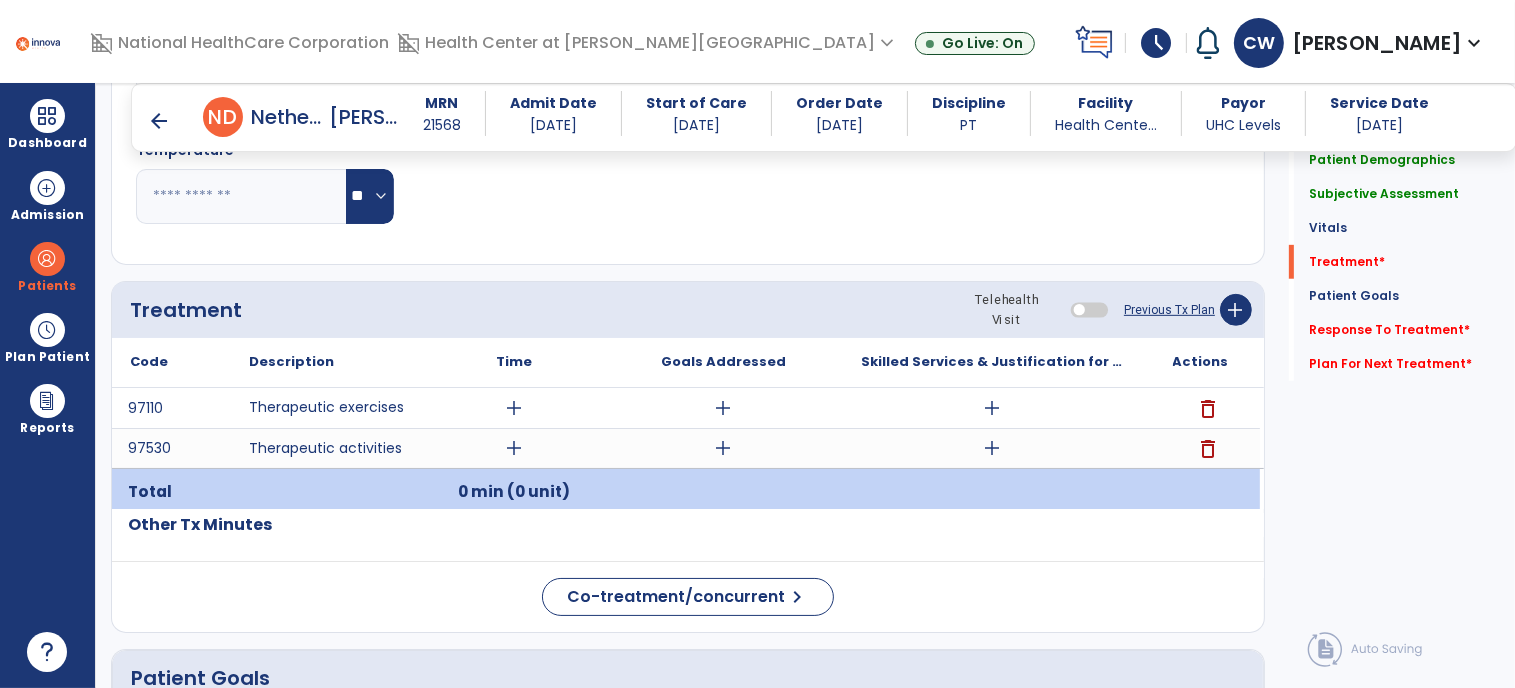 scroll, scrollTop: 1186, scrollLeft: 0, axis: vertical 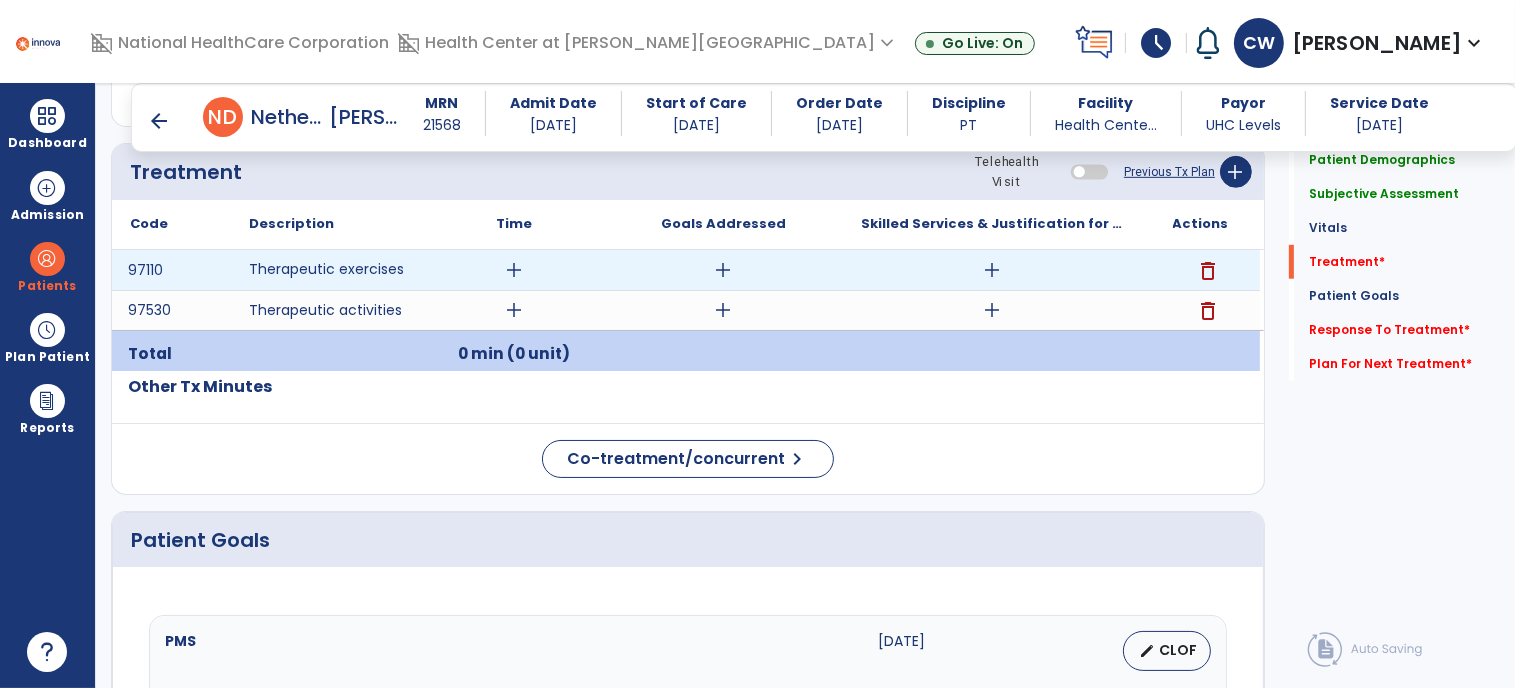 type on "**********" 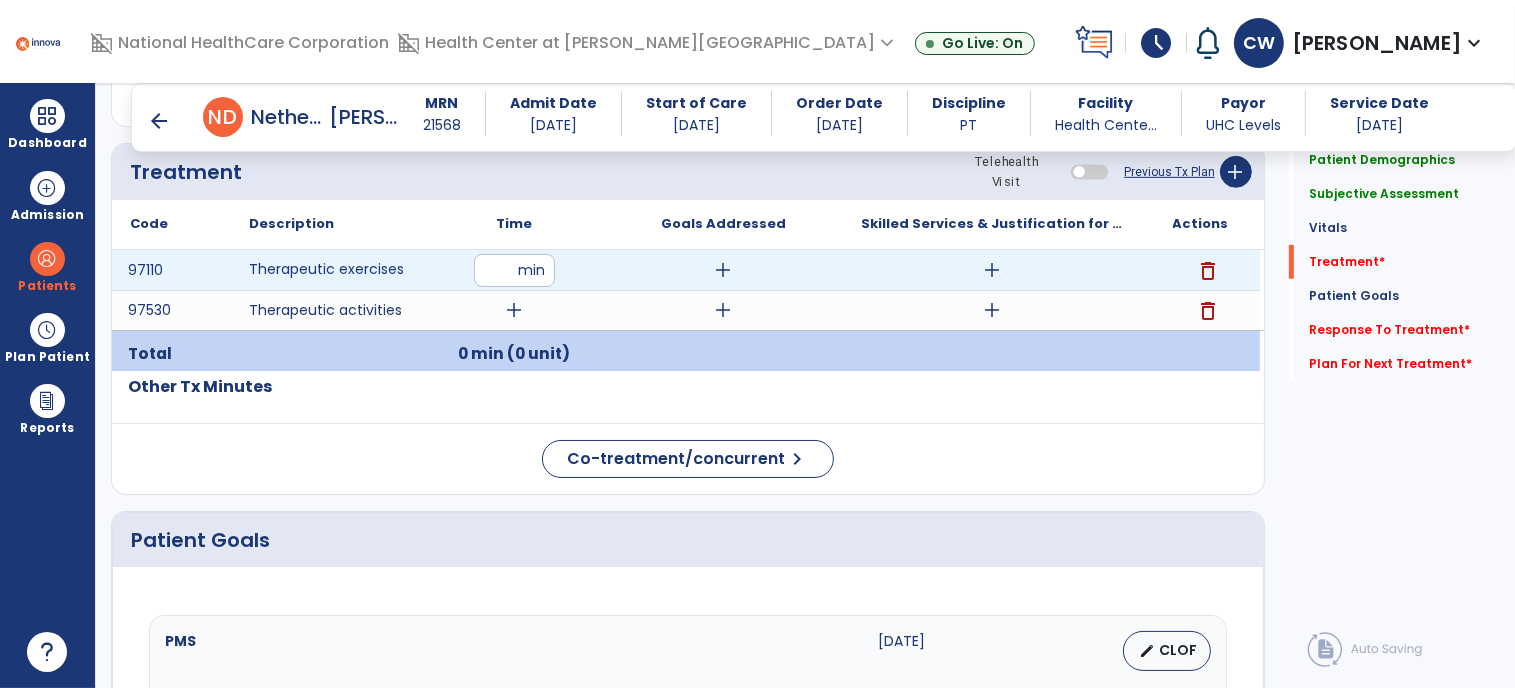 type on "**" 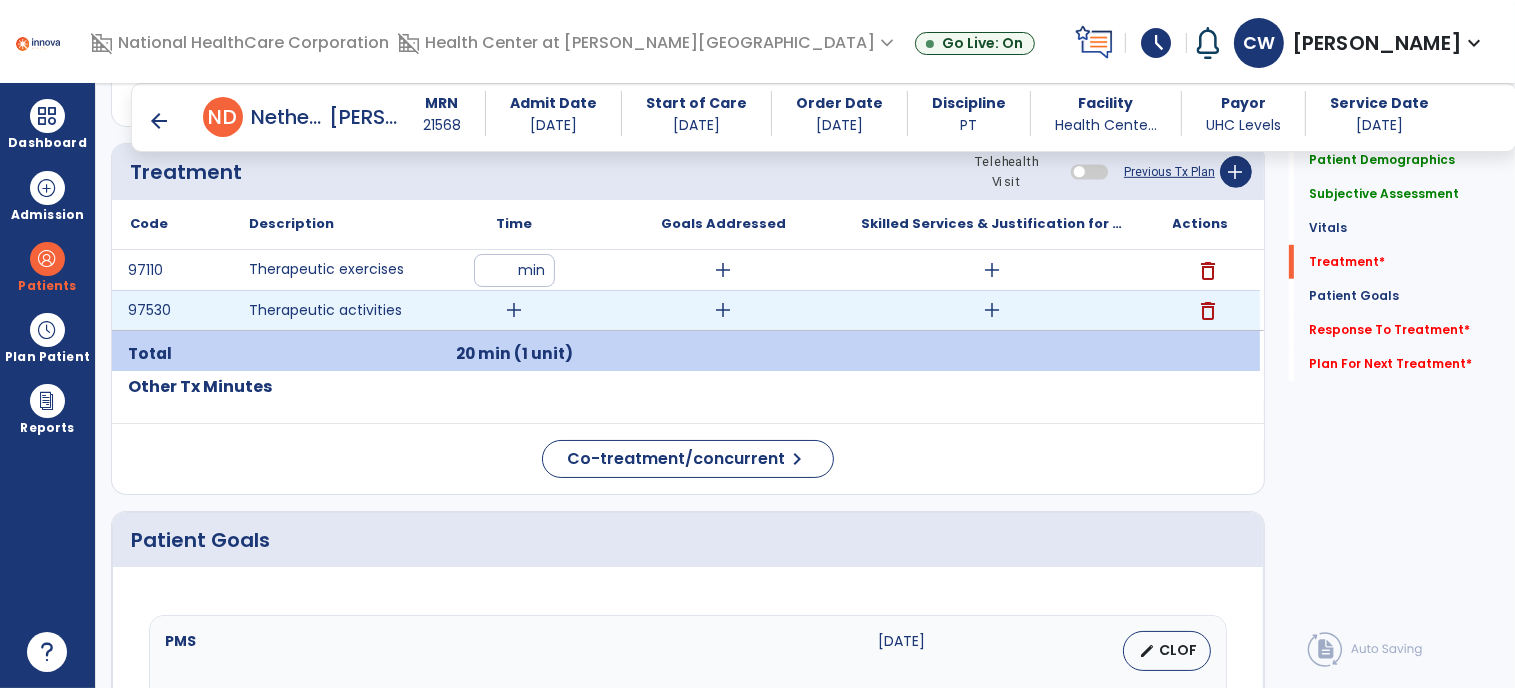 click on "add" at bounding box center [515, 310] 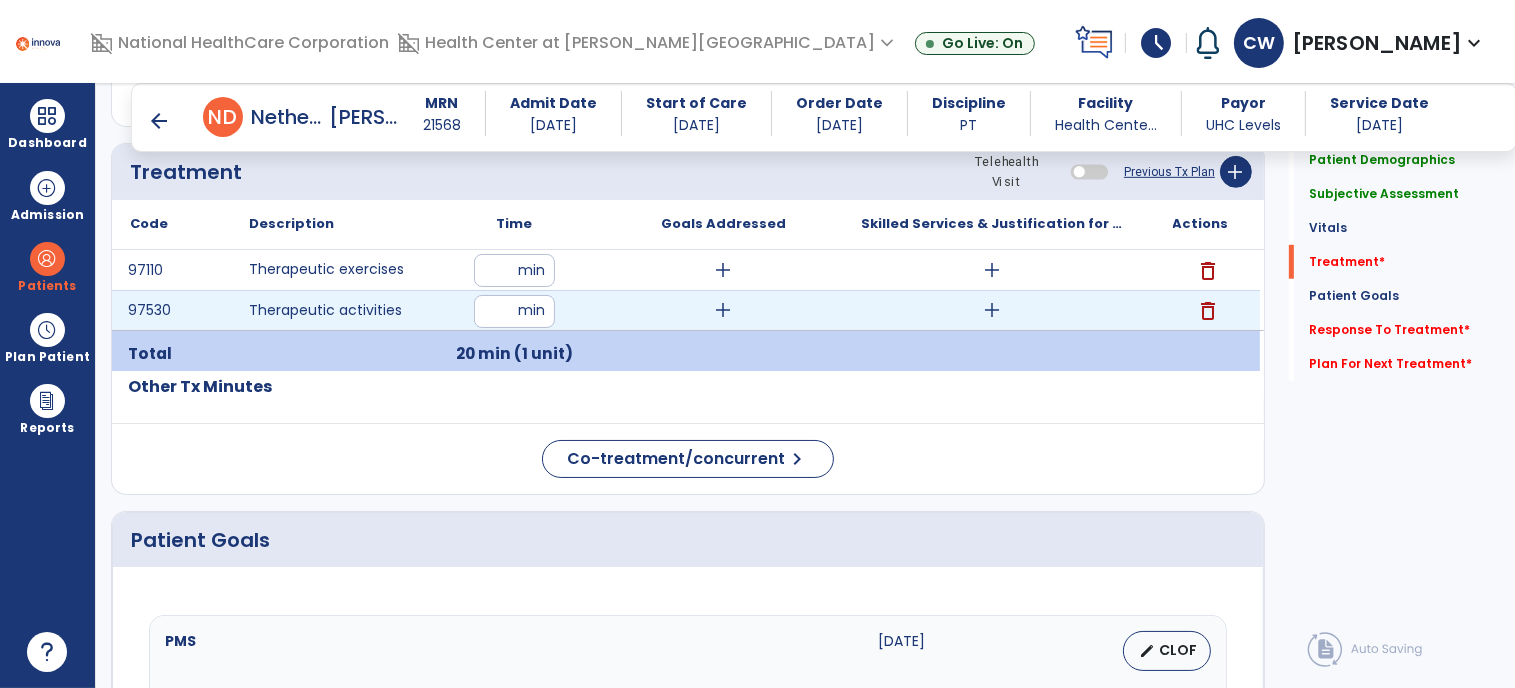 type on "**" 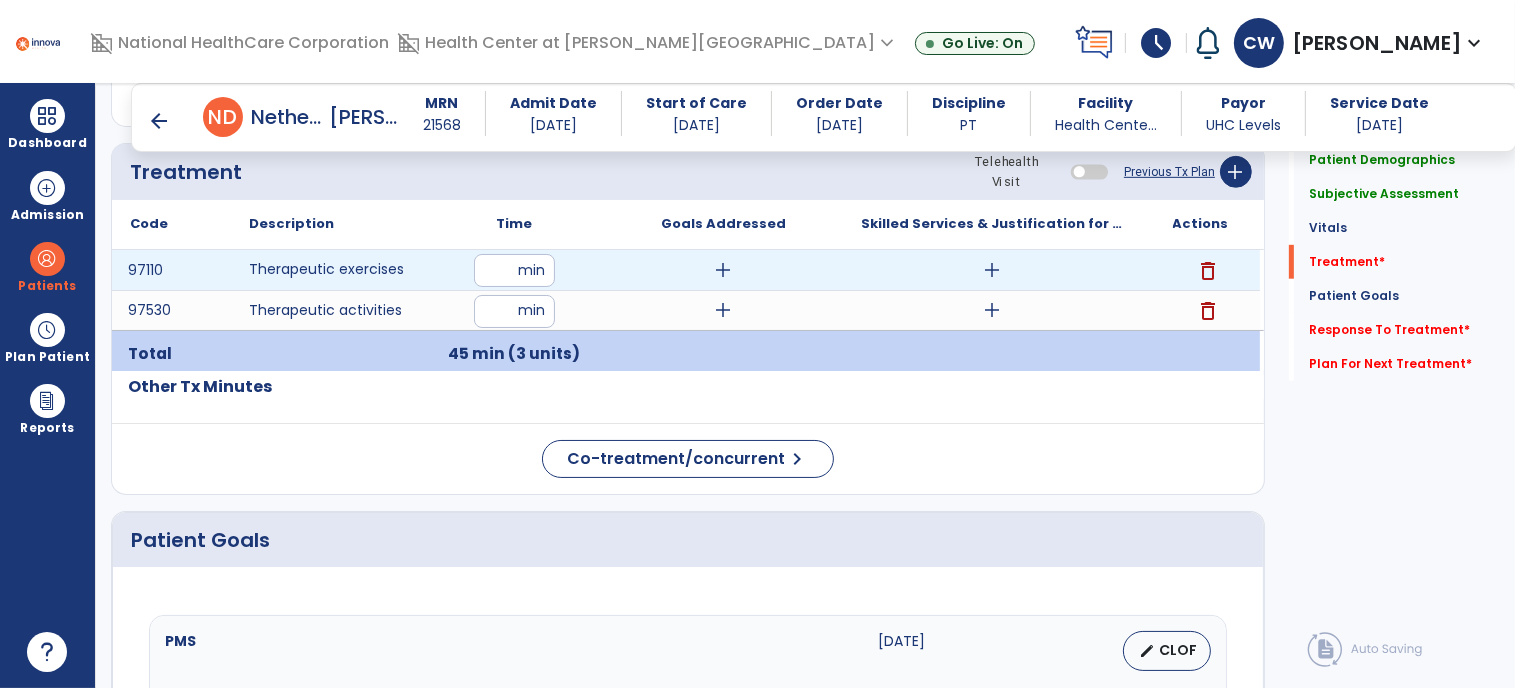 click on "add" at bounding box center (992, 270) 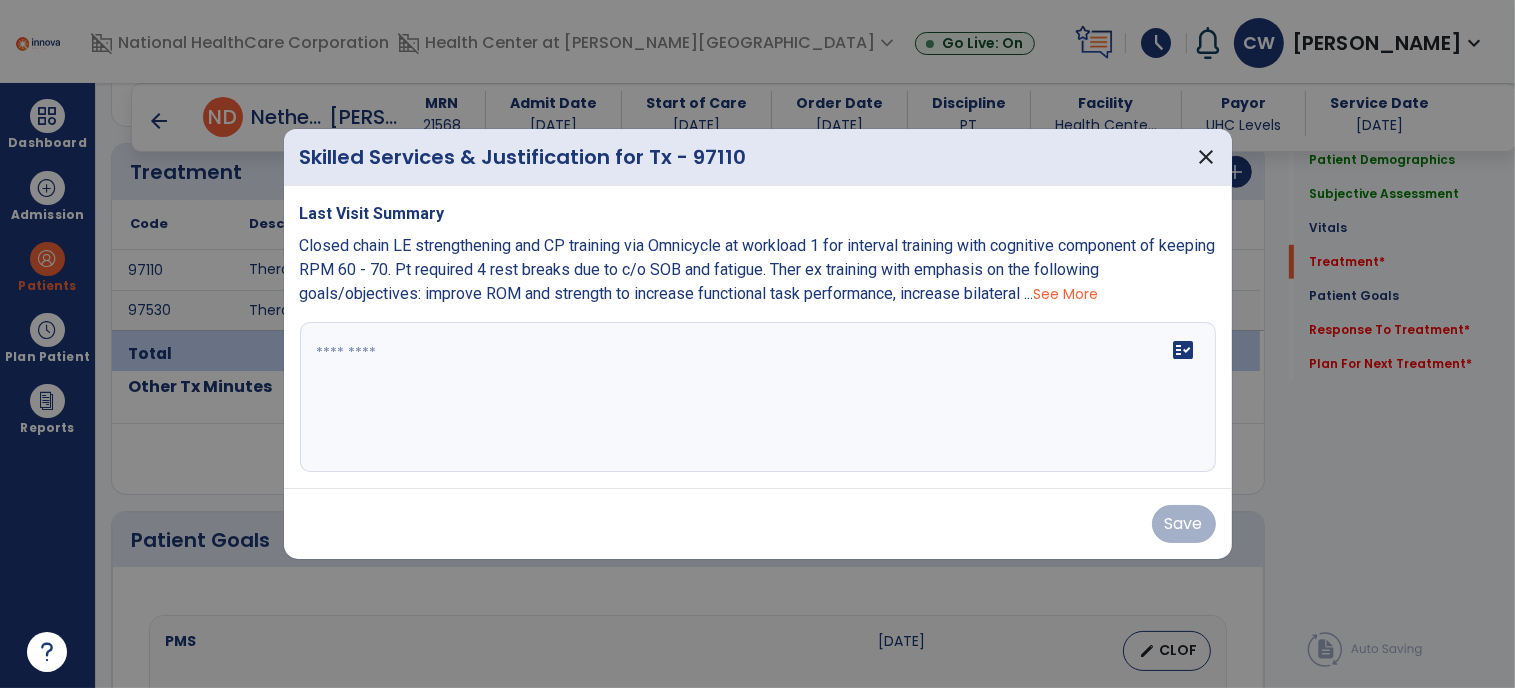 click on "See More" at bounding box center [1066, 294] 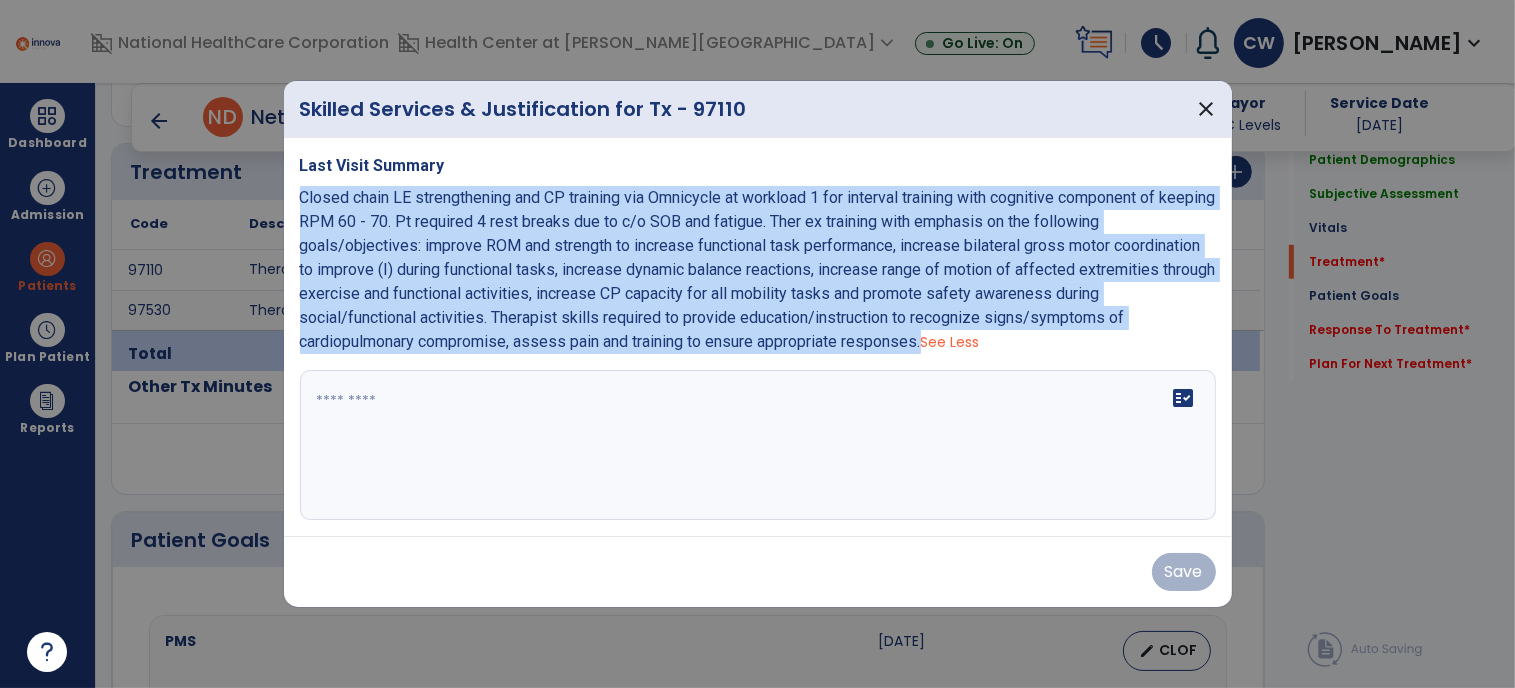 drag, startPoint x: 925, startPoint y: 343, endPoint x: 296, endPoint y: 208, distance: 643.32416 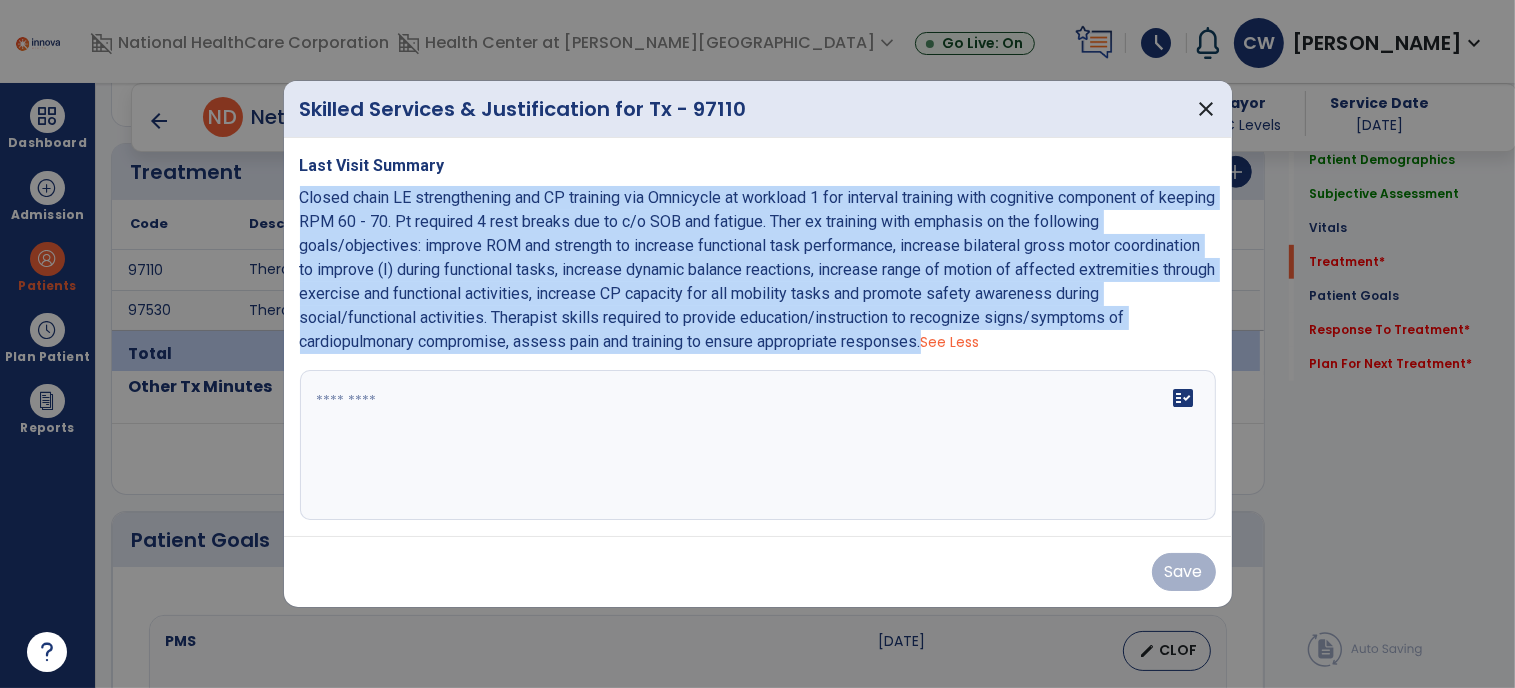click on "Last Visit Summary Closed chain LE strengthening and CP training via Omnicycle at workload 1 for interval training with cognitive component of keeping RPM 60 - 70. Pt required 4 rest breaks due to c/o SOB and fatigue. Ther ex training with emphasis on the following goals/objectives: improve ROM and strength to increase functional task performance, increase bilateral gross motor coordination to improve (I) during functional tasks, increase dynamic balance reactions, increase range of motion of affected extremities through exercise and functional activities, increase CP capacity for all mobility tasks and promote safety awareness during social/functional activities. Therapist skills required to provide education/instruction to recognize signs/symptoms of cardiopulmonary compromise, assess pain and training to ensure appropriate responses.   See Less   fact_check" at bounding box center (758, 337) 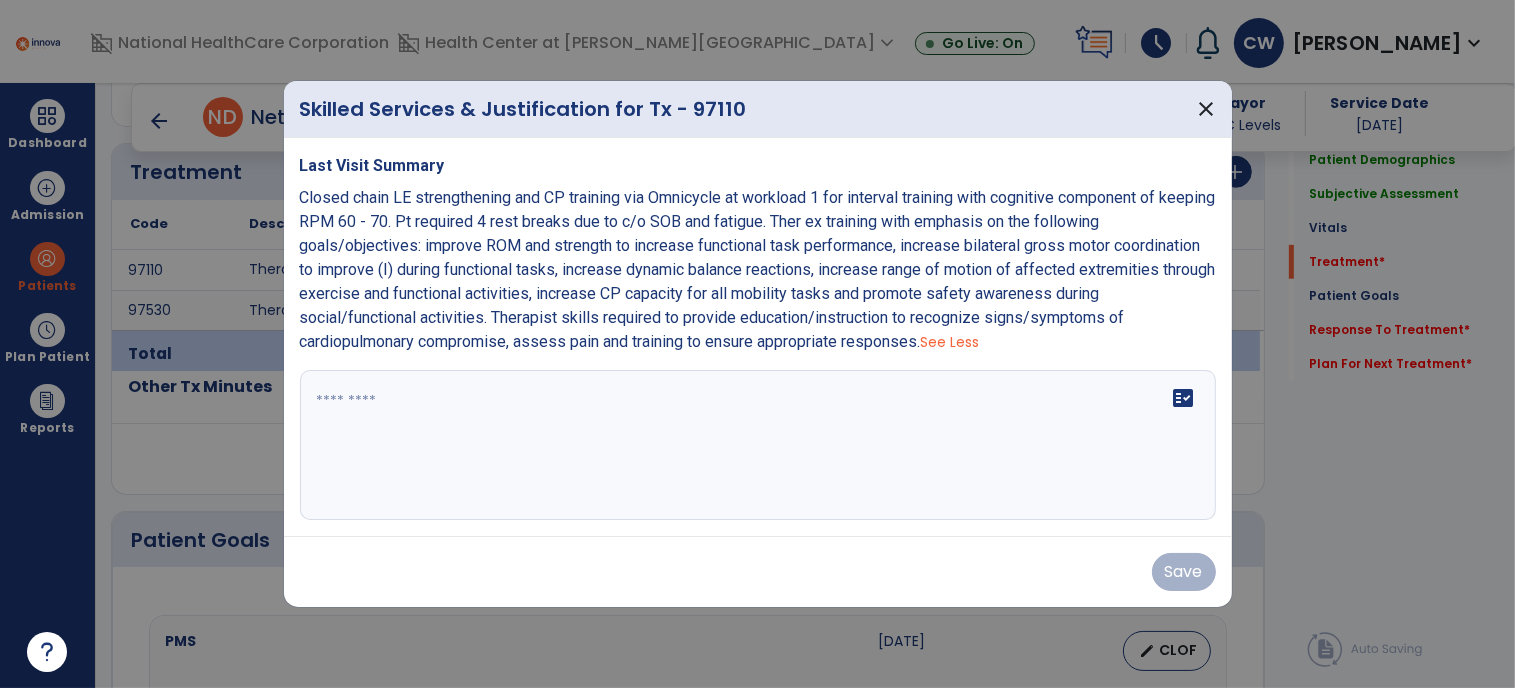 click on "fact_check" at bounding box center [758, 445] 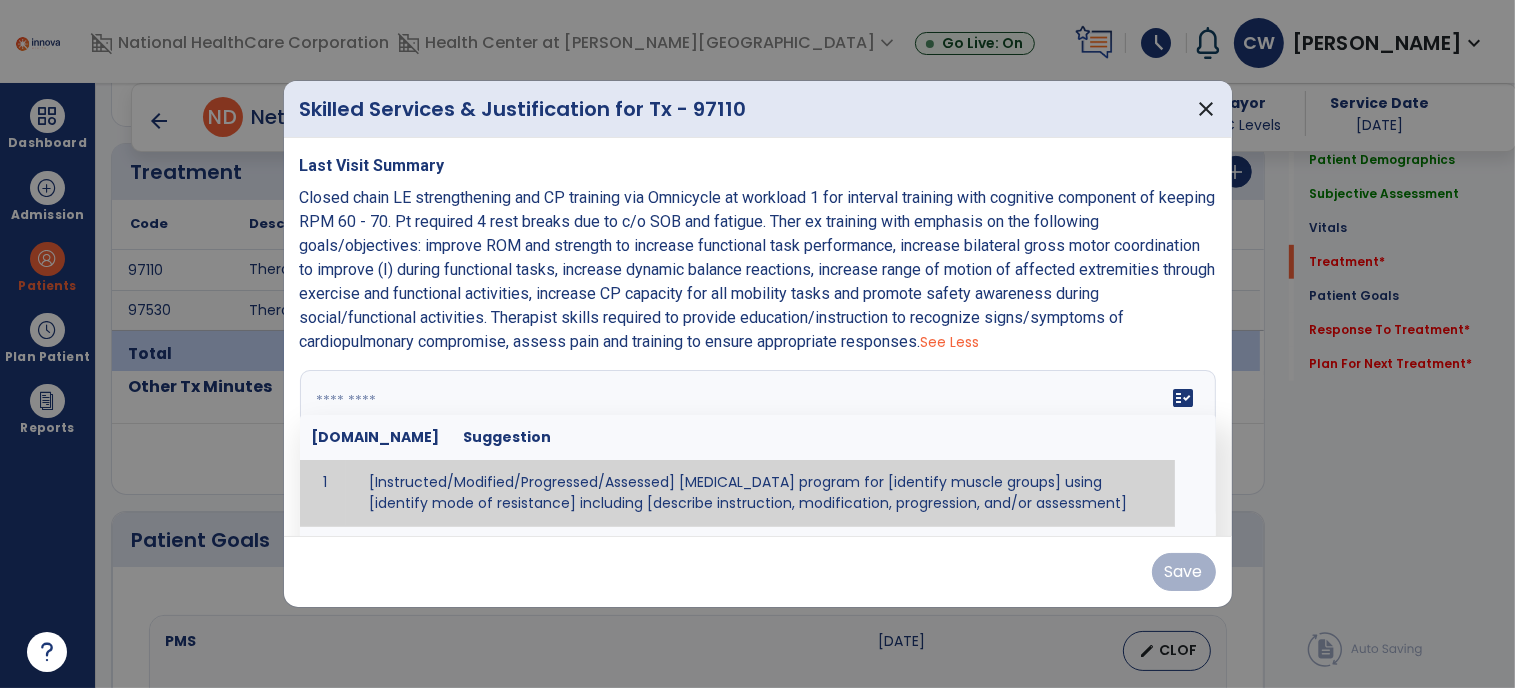 paste on "**********" 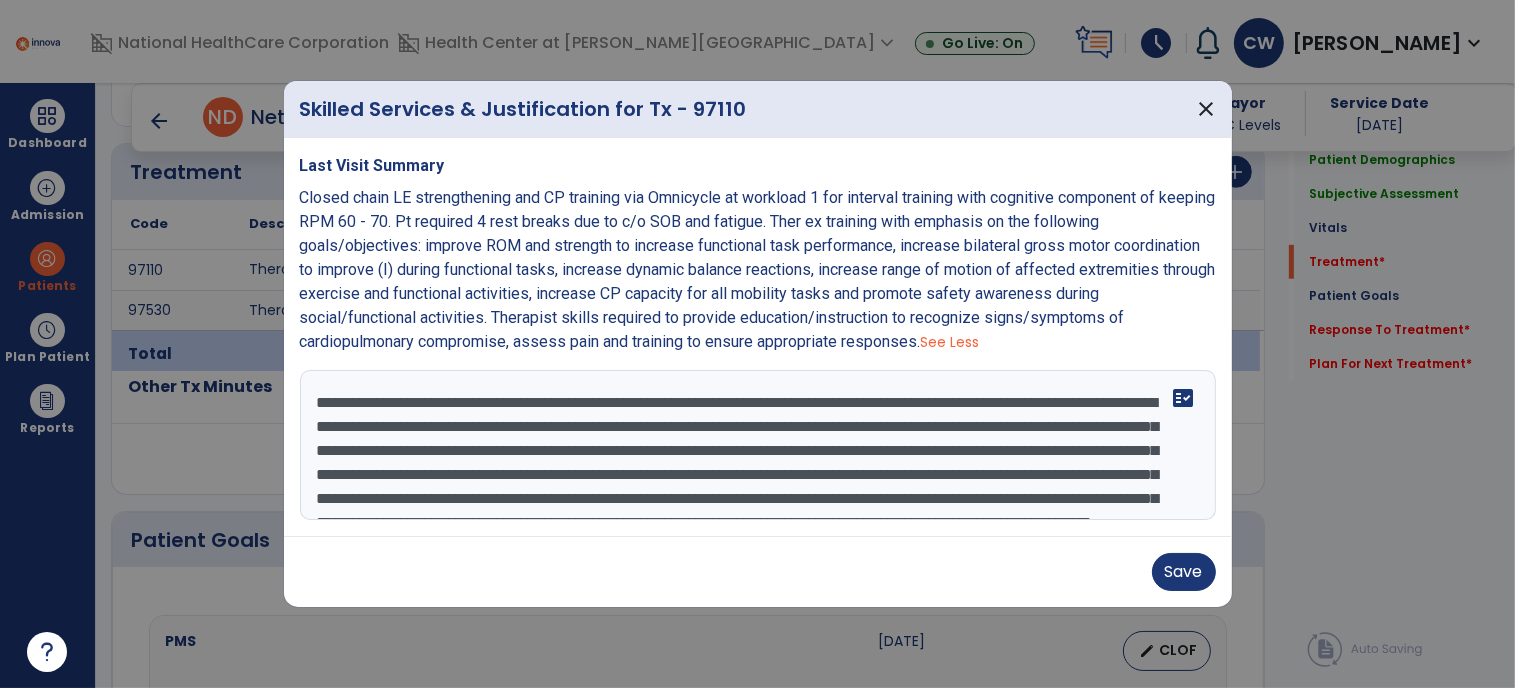 scroll, scrollTop: 88, scrollLeft: 0, axis: vertical 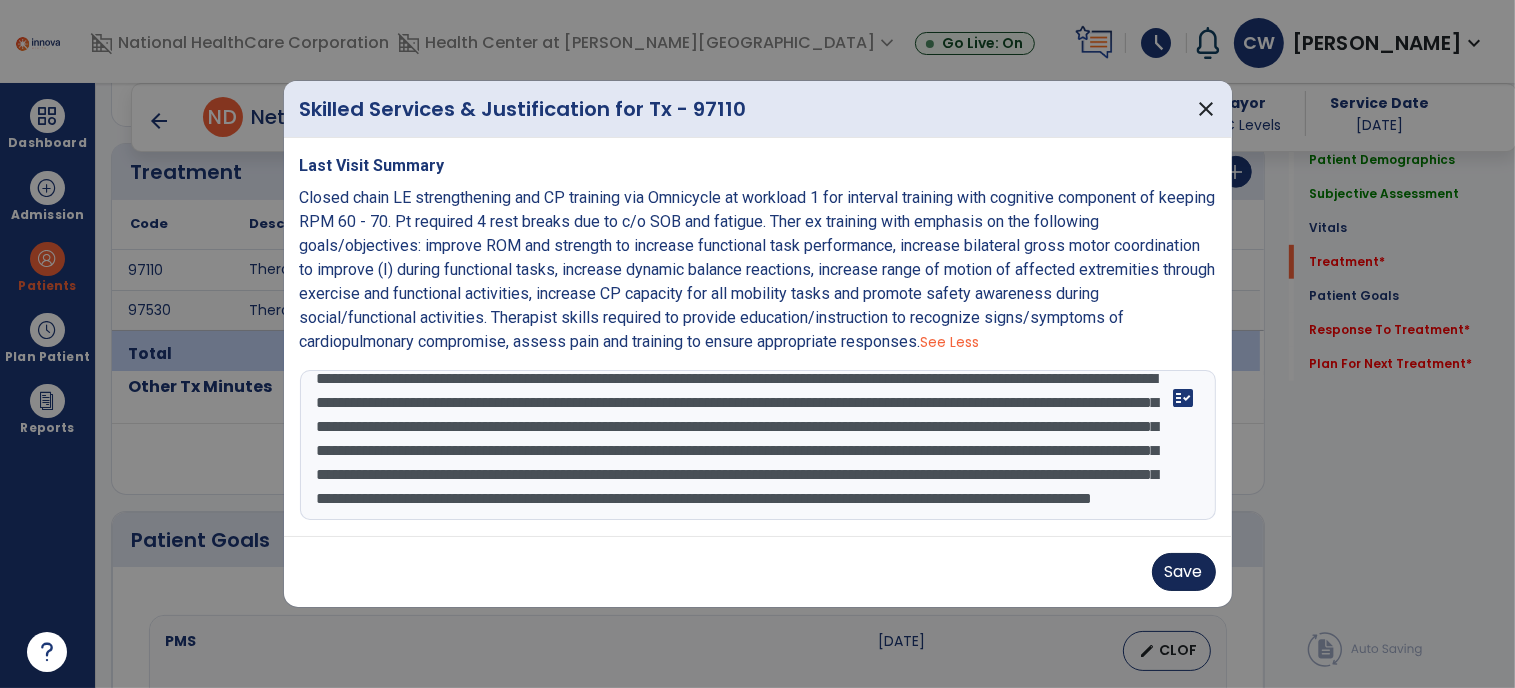 type on "**********" 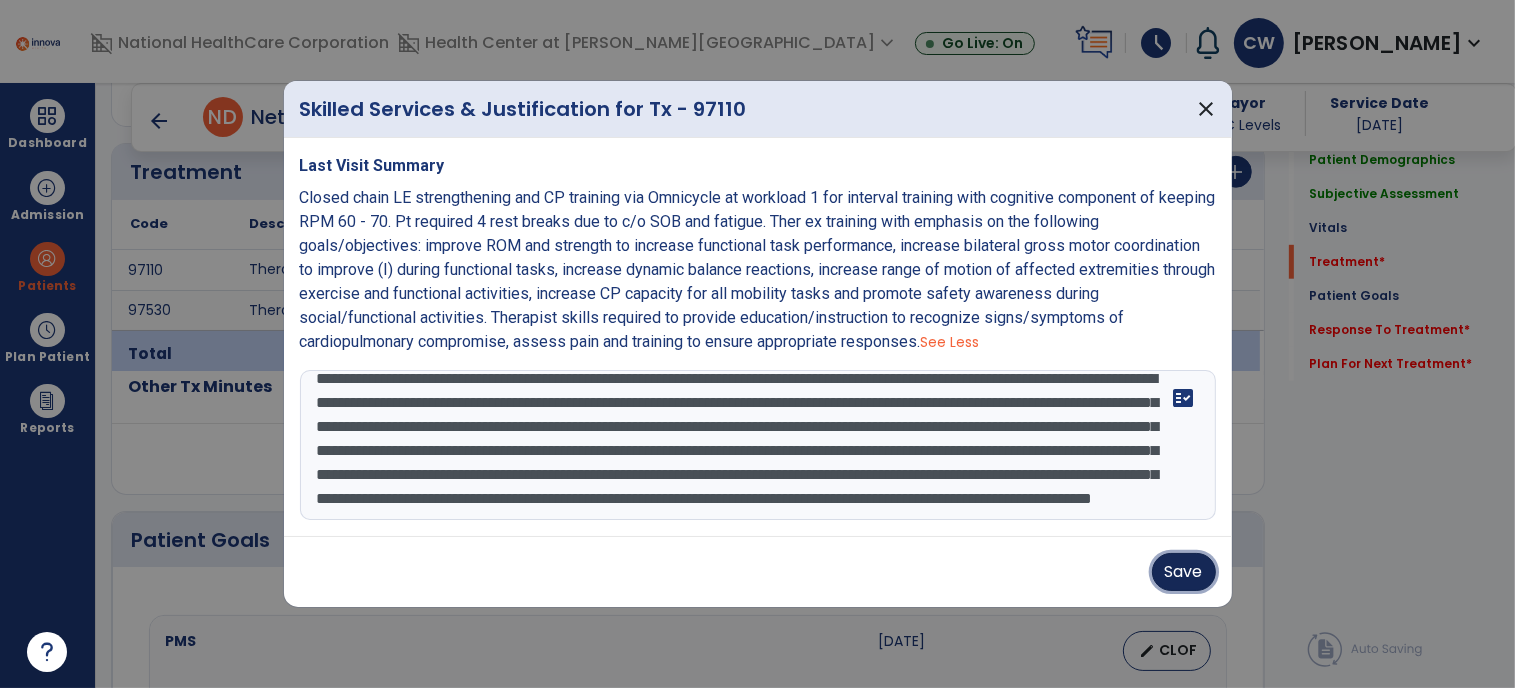 click on "Save" at bounding box center [1184, 572] 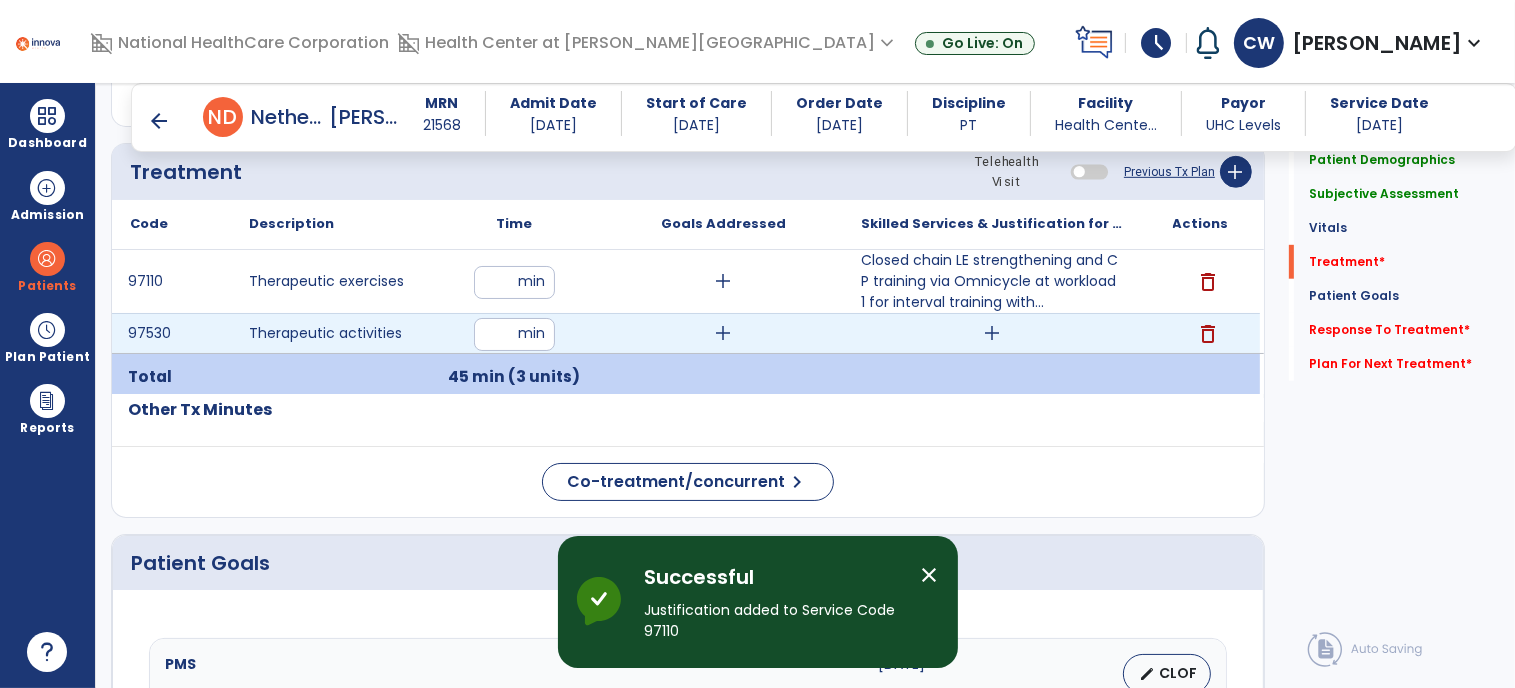 click on "add" at bounding box center [992, 333] 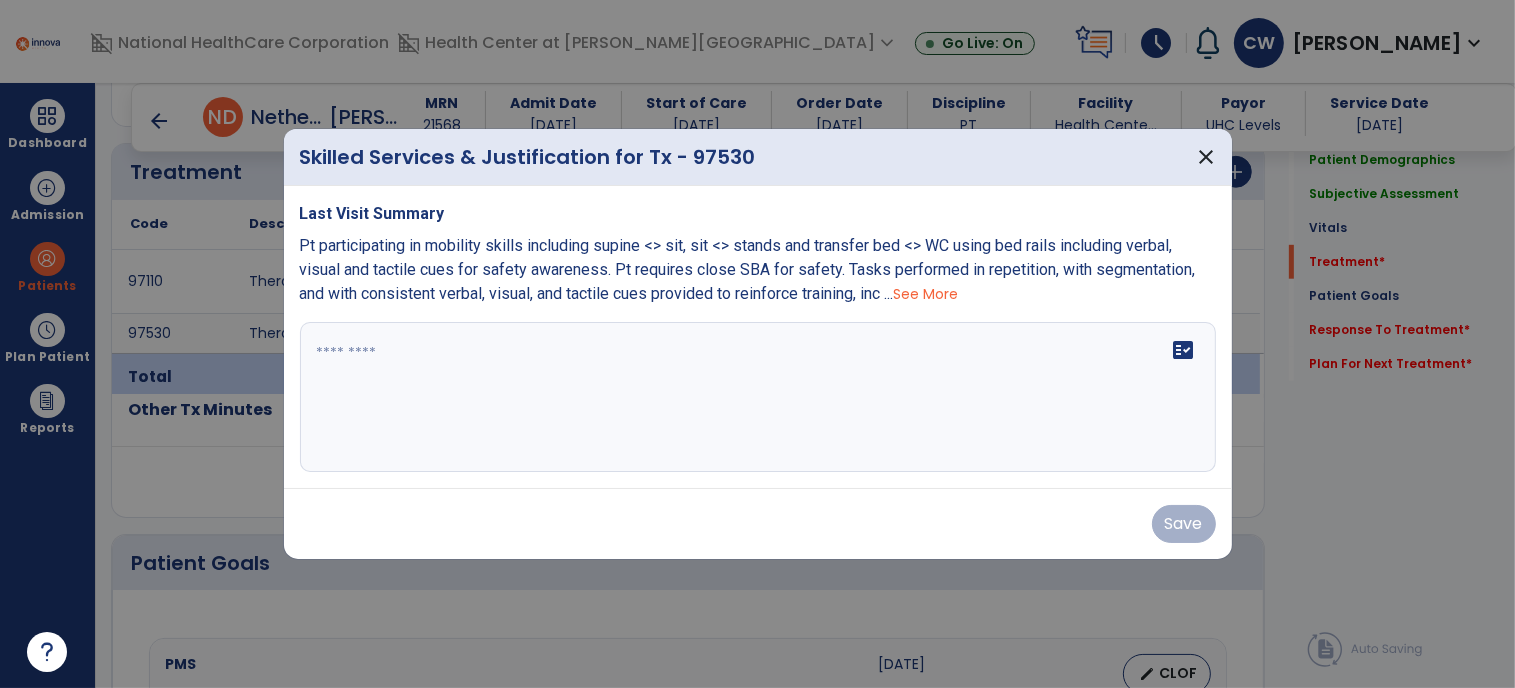 click on "See More" at bounding box center [926, 294] 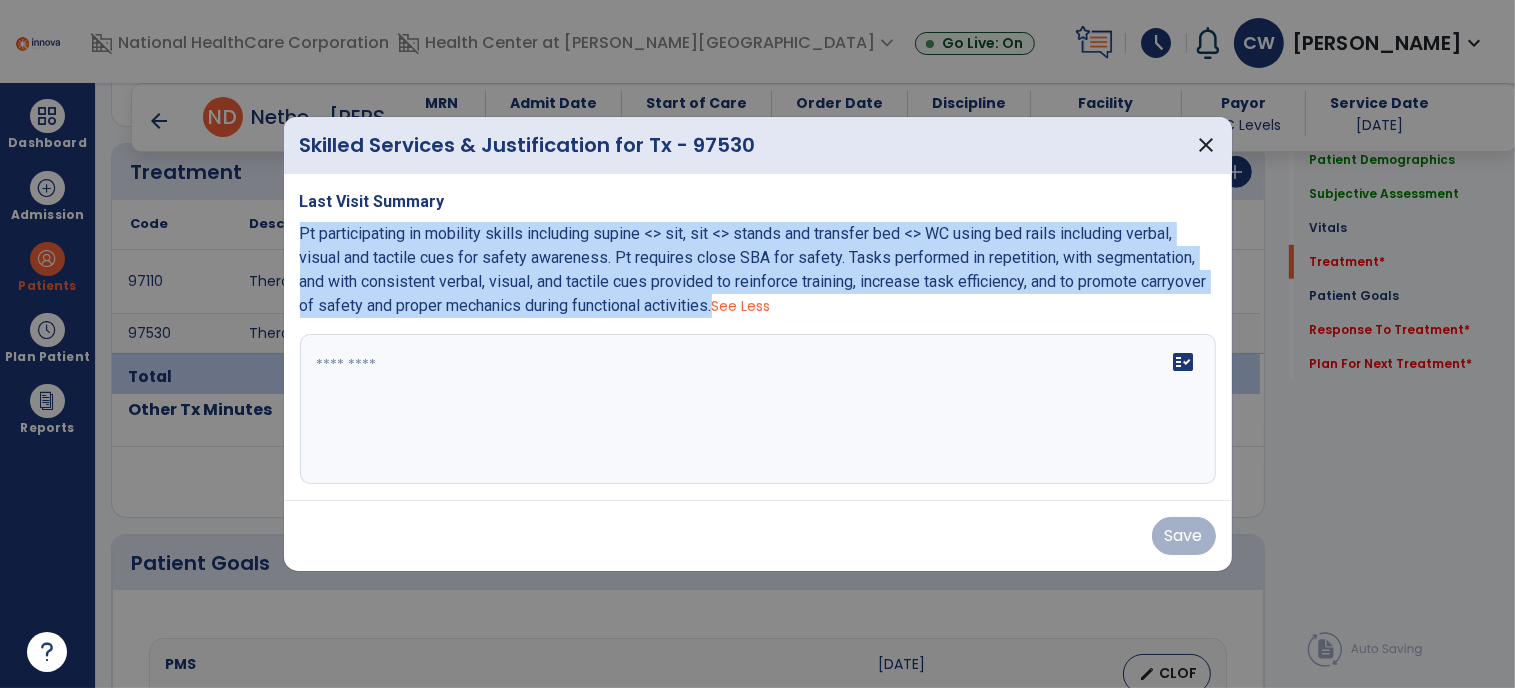drag, startPoint x: 696, startPoint y: 308, endPoint x: 289, endPoint y: 245, distance: 411.84705 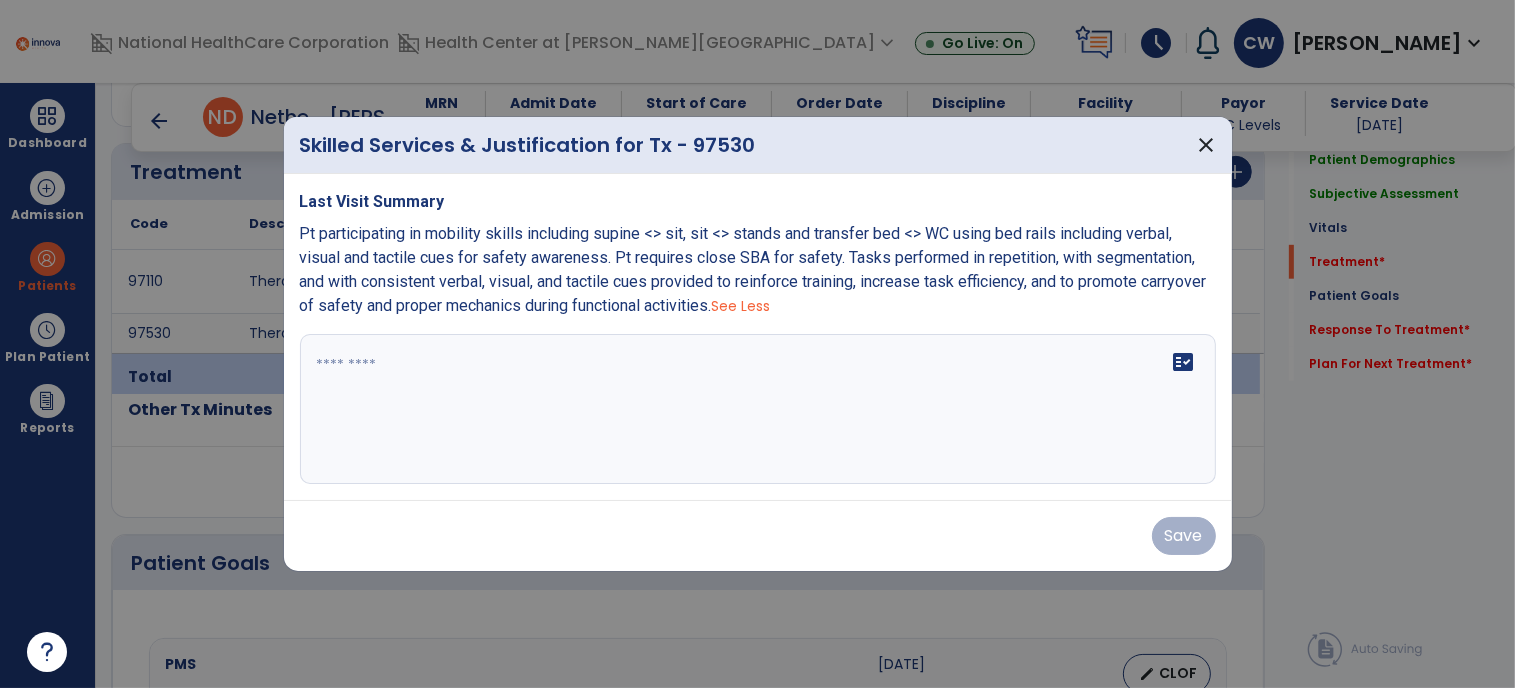 click on "fact_check" at bounding box center (758, 409) 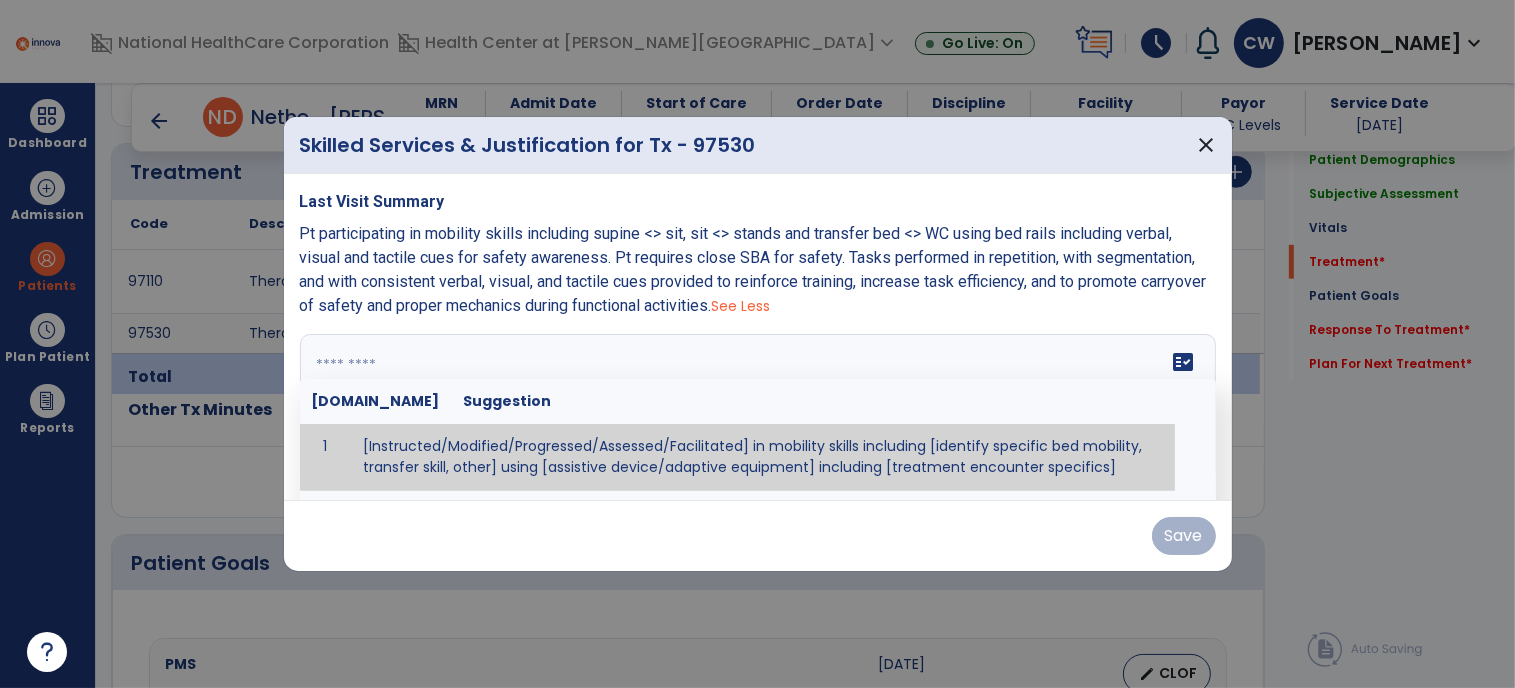 paste on "**********" 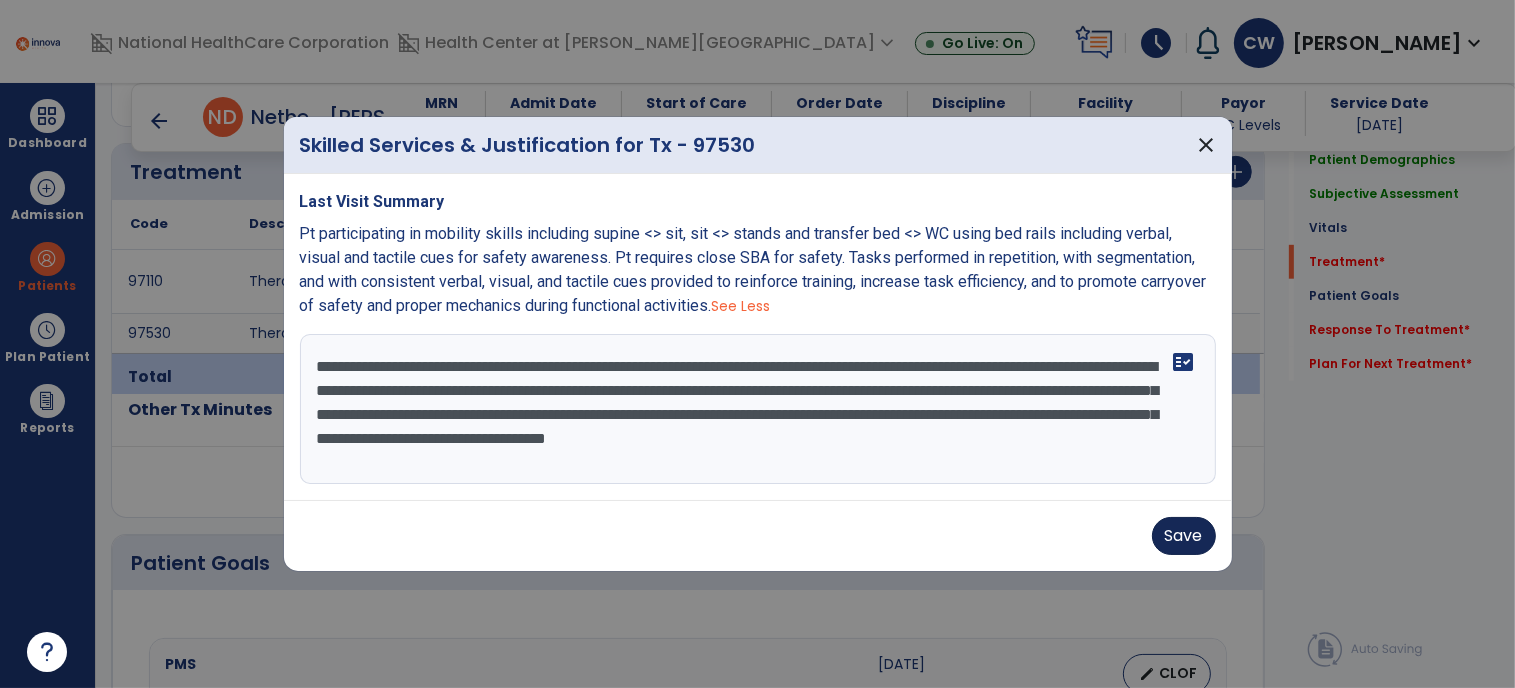 type on "**********" 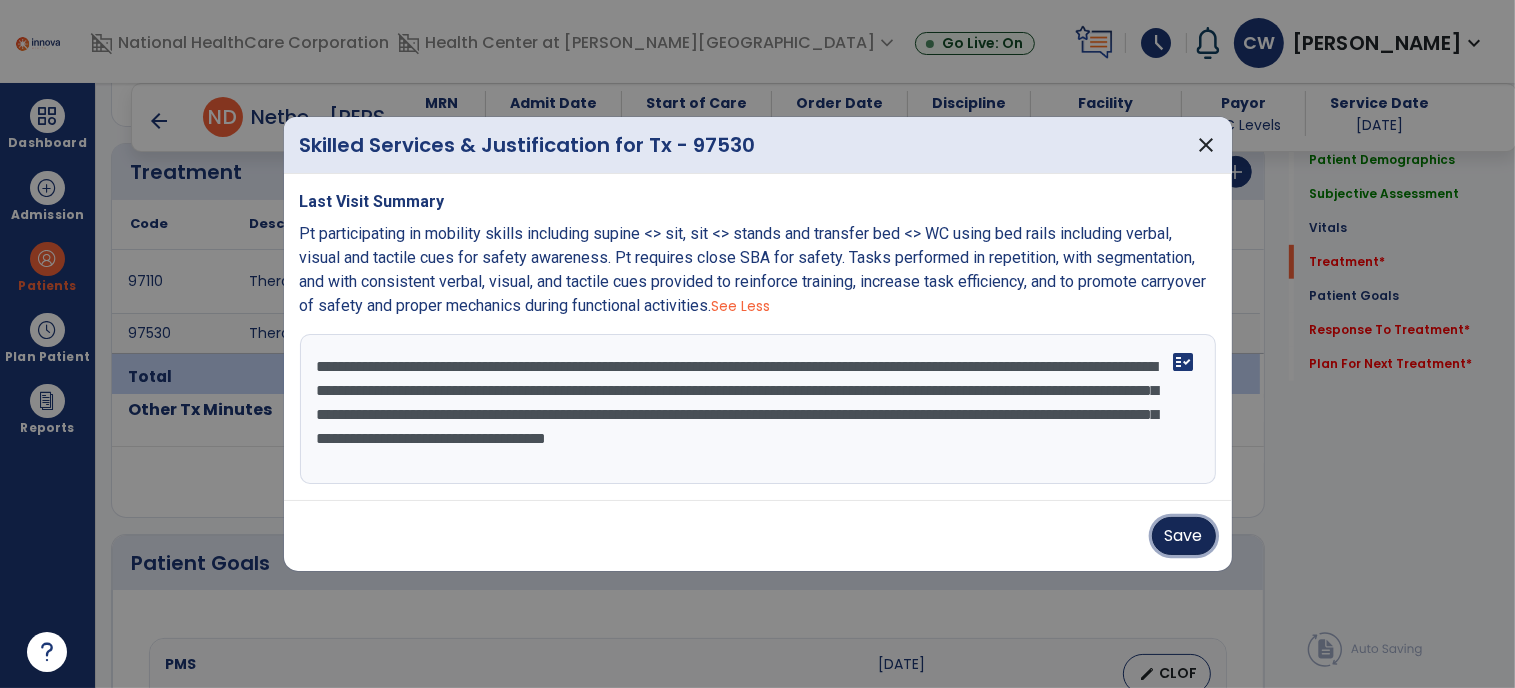 click on "Save" at bounding box center (1184, 536) 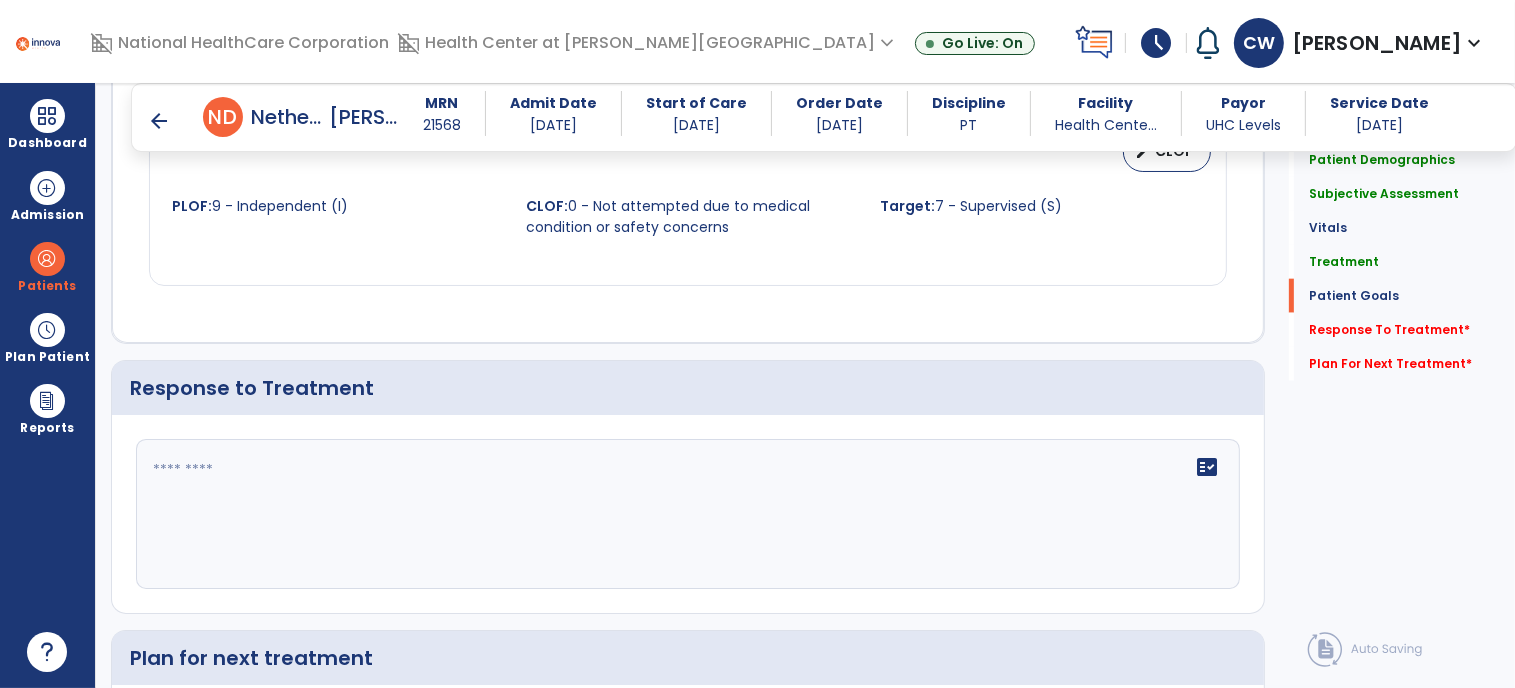 scroll, scrollTop: 2390, scrollLeft: 0, axis: vertical 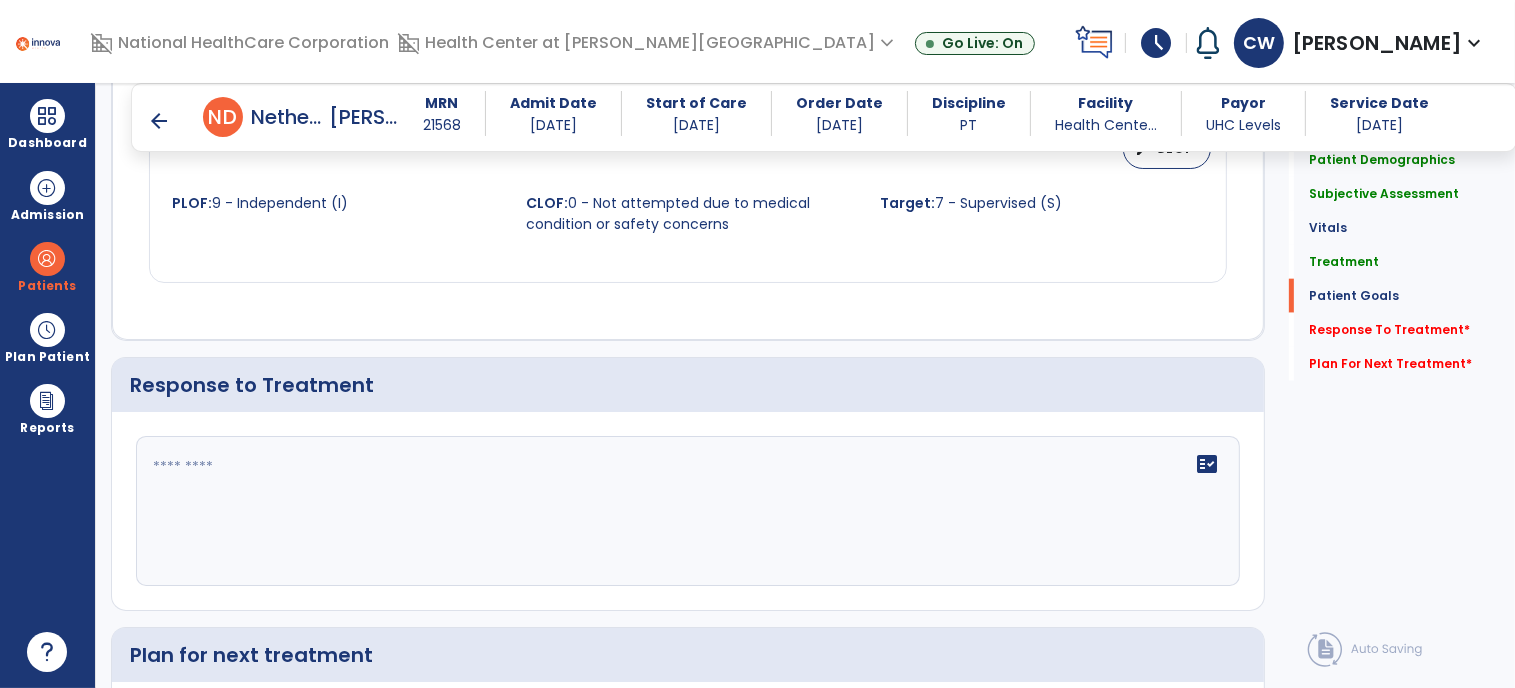 click on "fact_check" 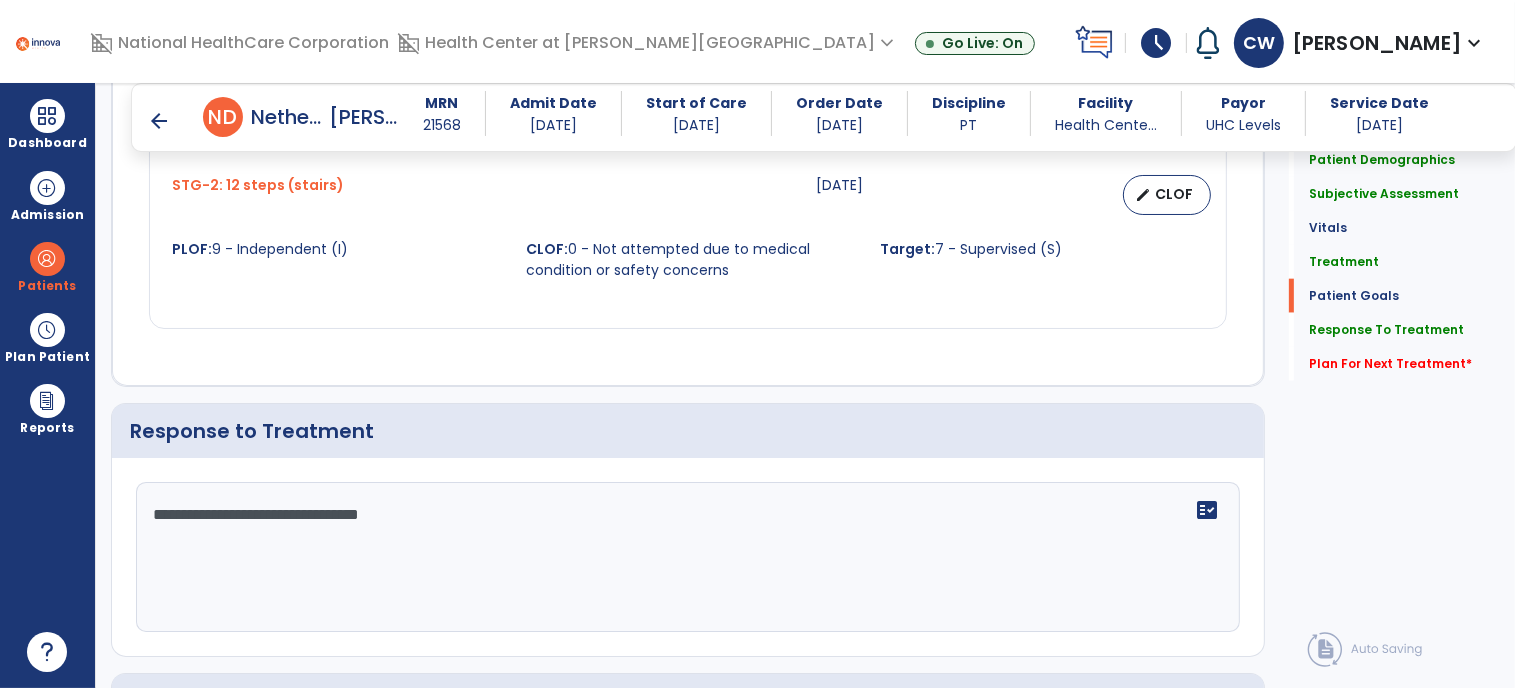 scroll, scrollTop: 2390, scrollLeft: 0, axis: vertical 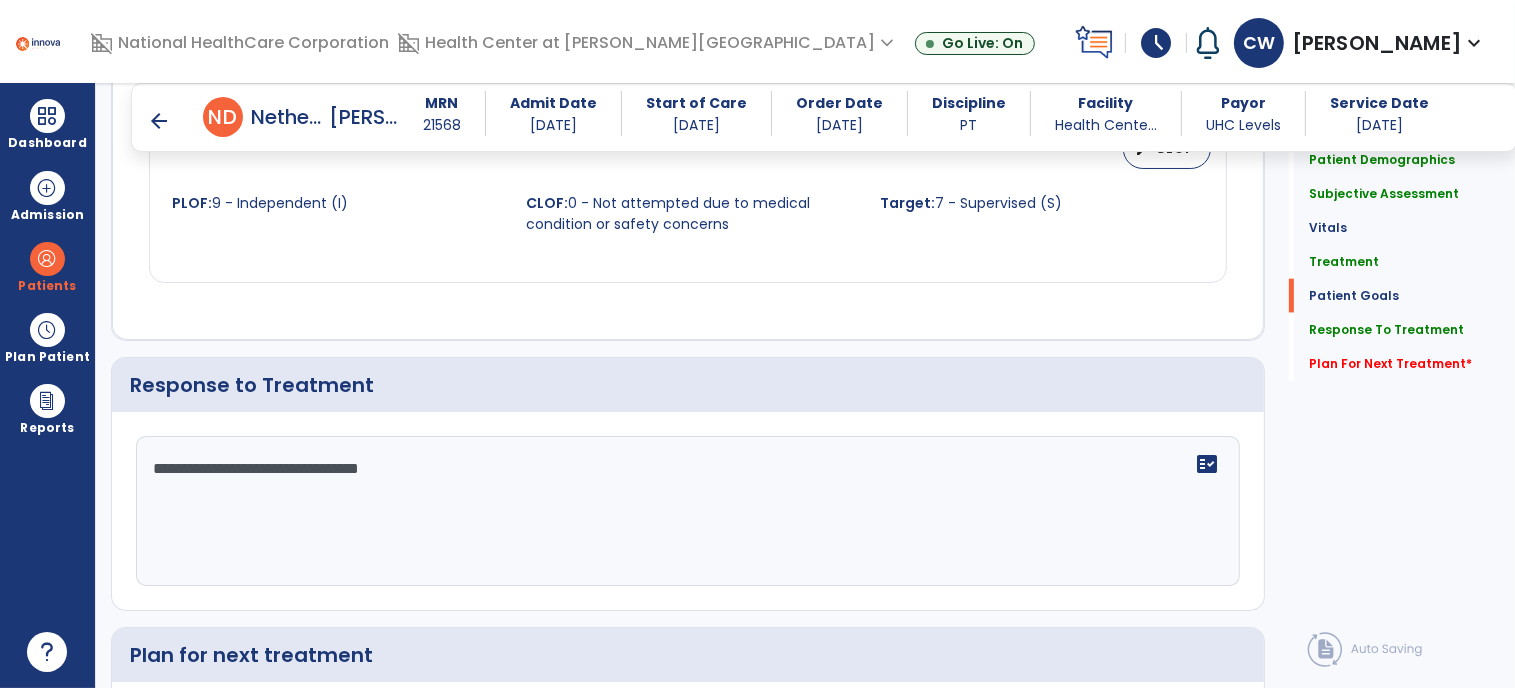 click on "**********" 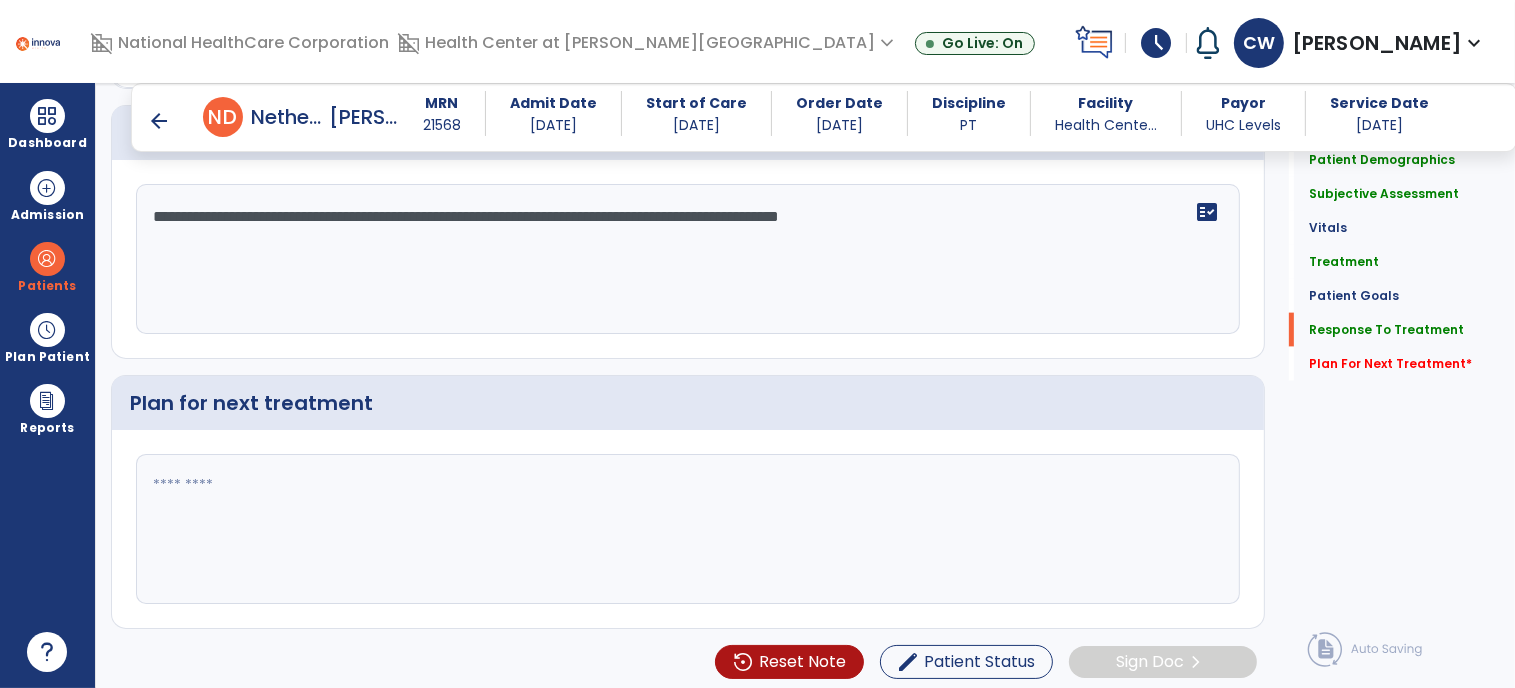 scroll, scrollTop: 2642, scrollLeft: 0, axis: vertical 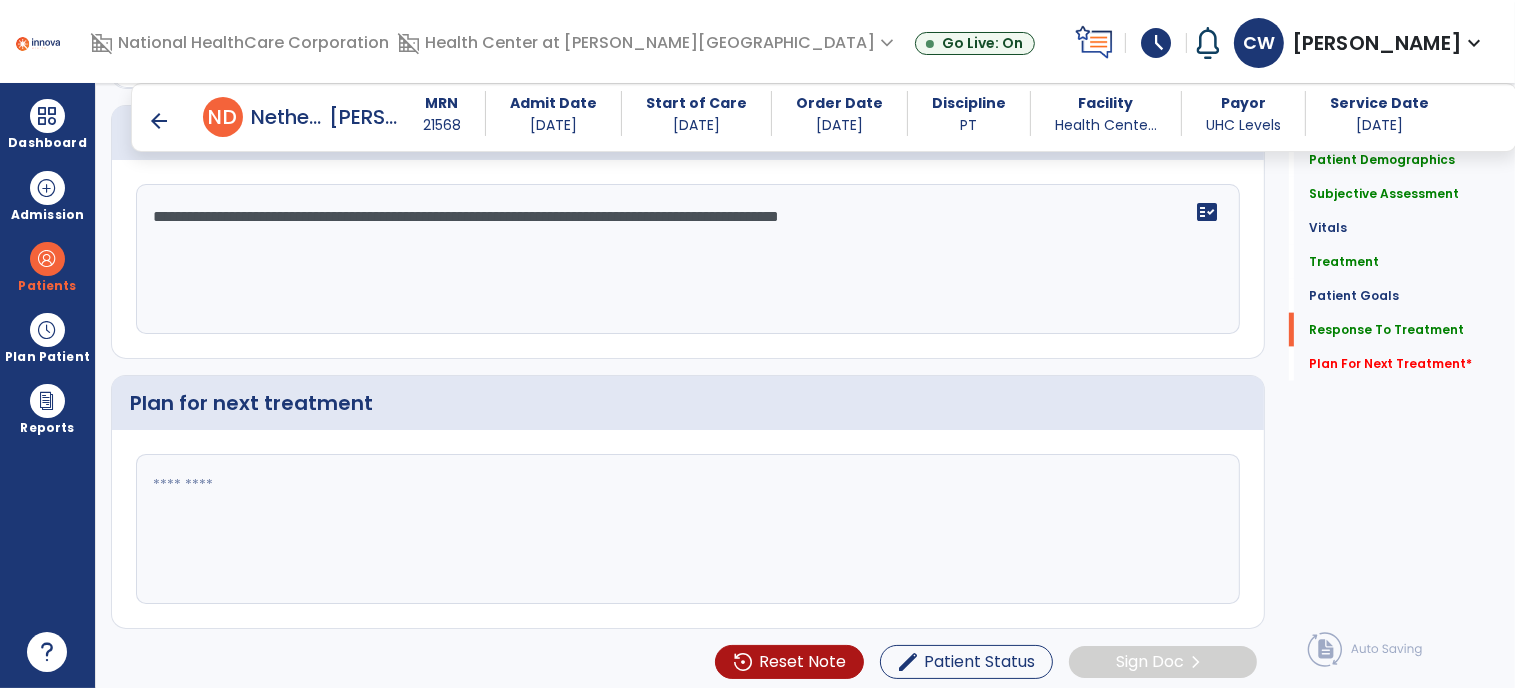 type on "**********" 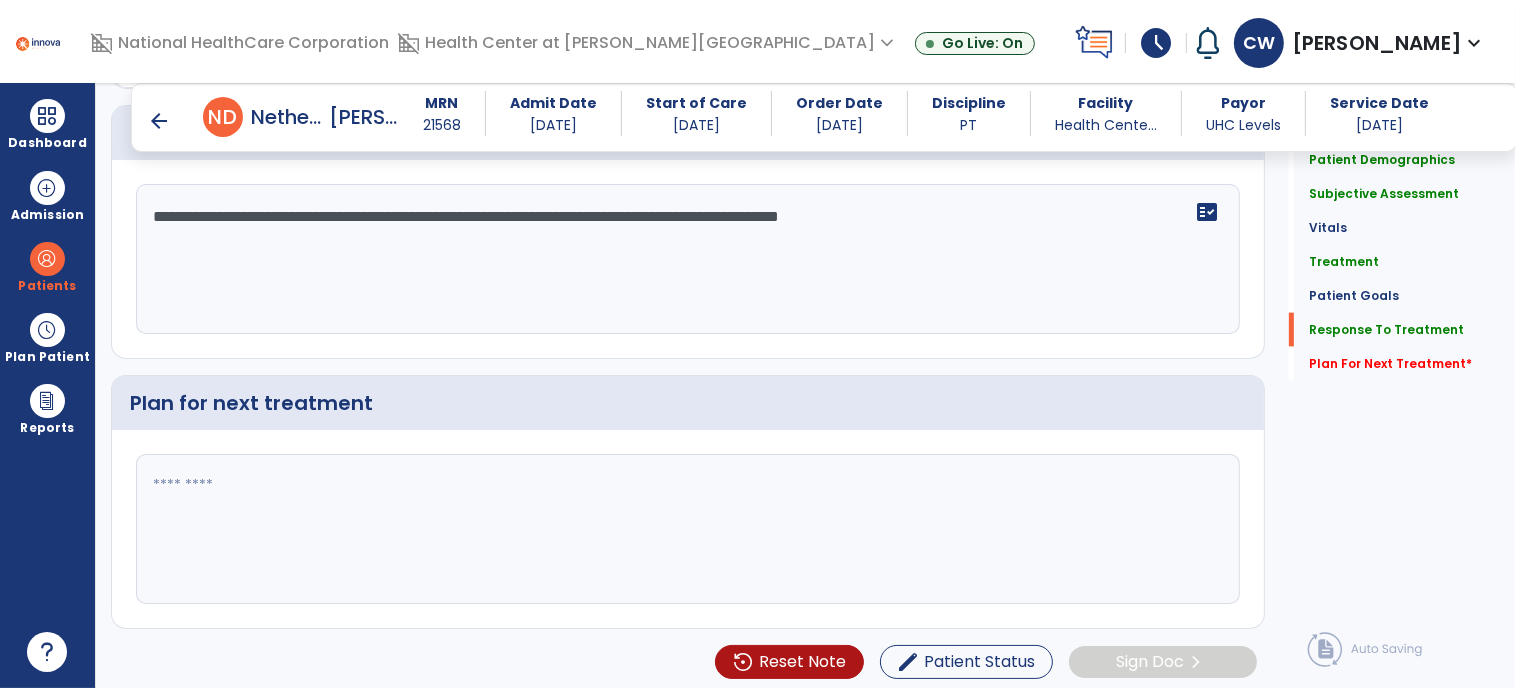 click 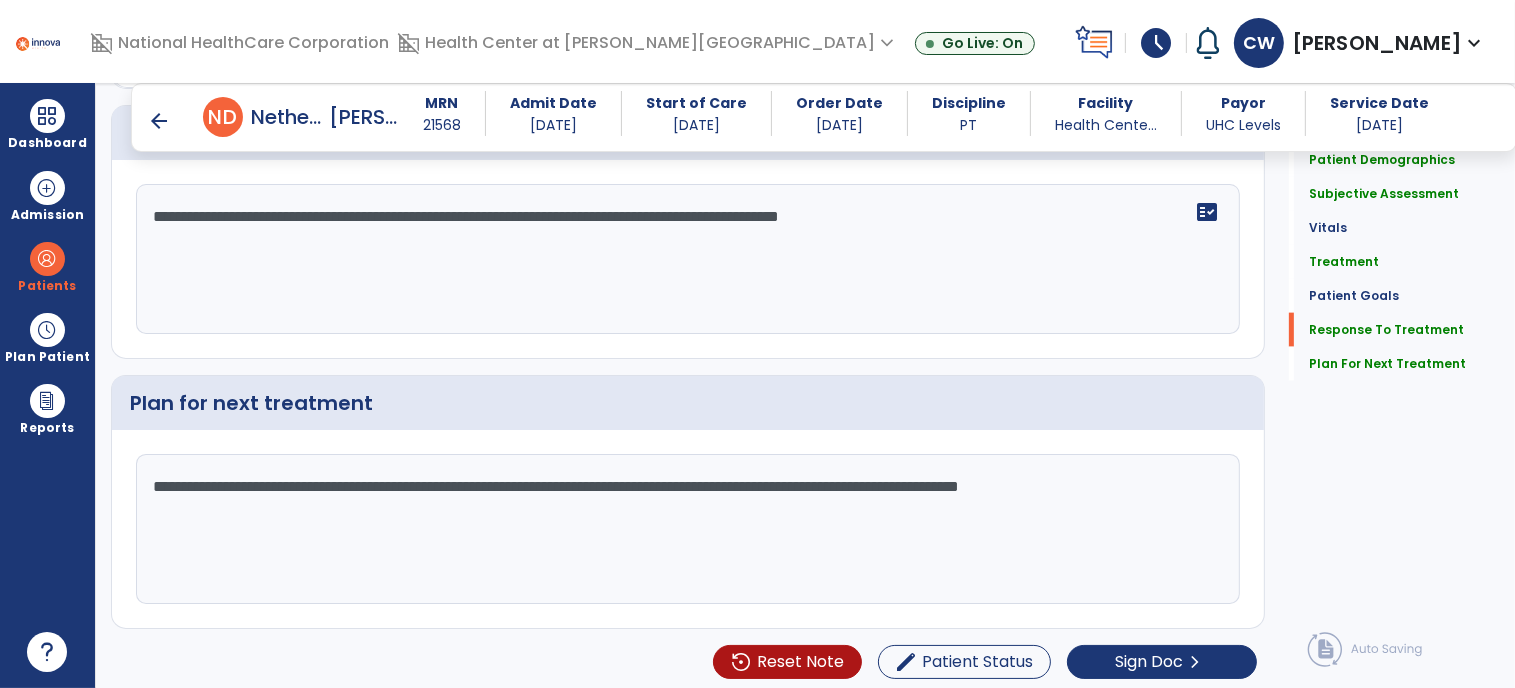 scroll, scrollTop: 2642, scrollLeft: 0, axis: vertical 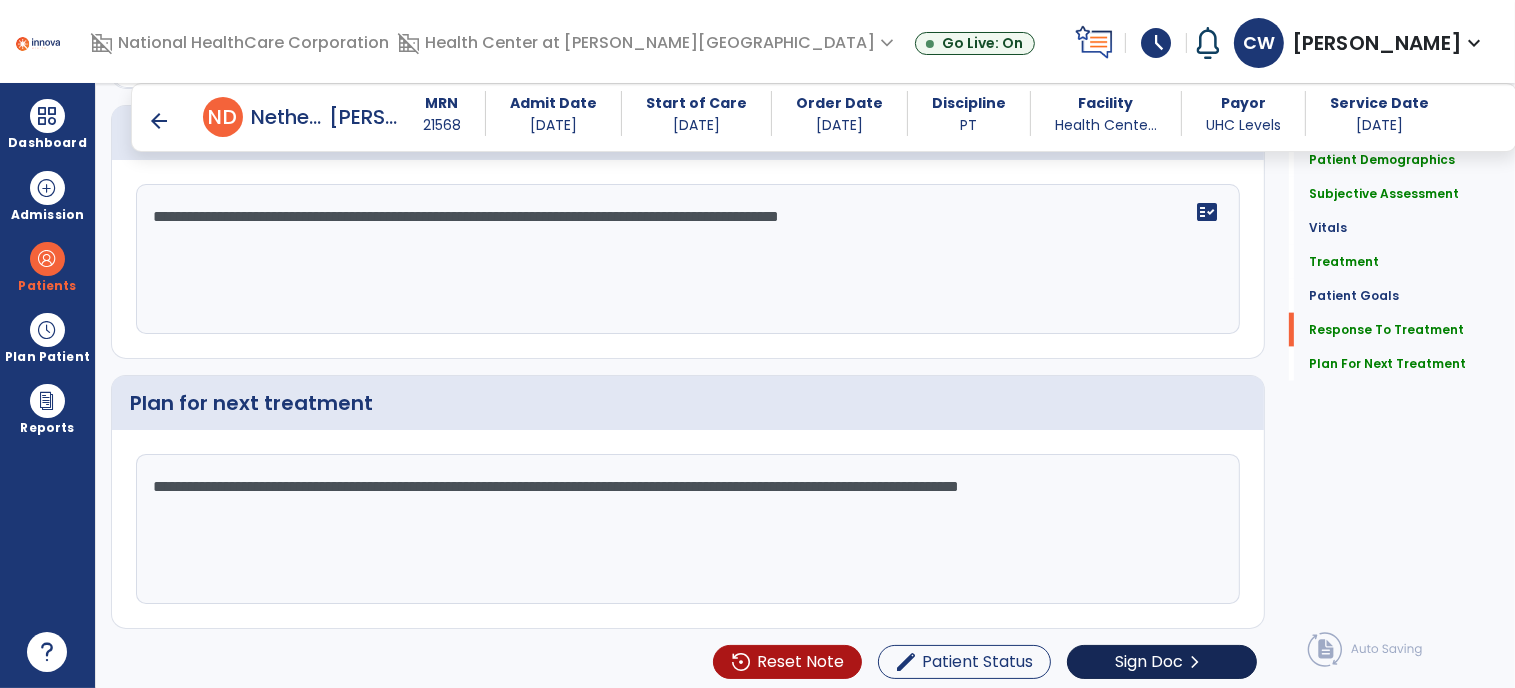 type on "**********" 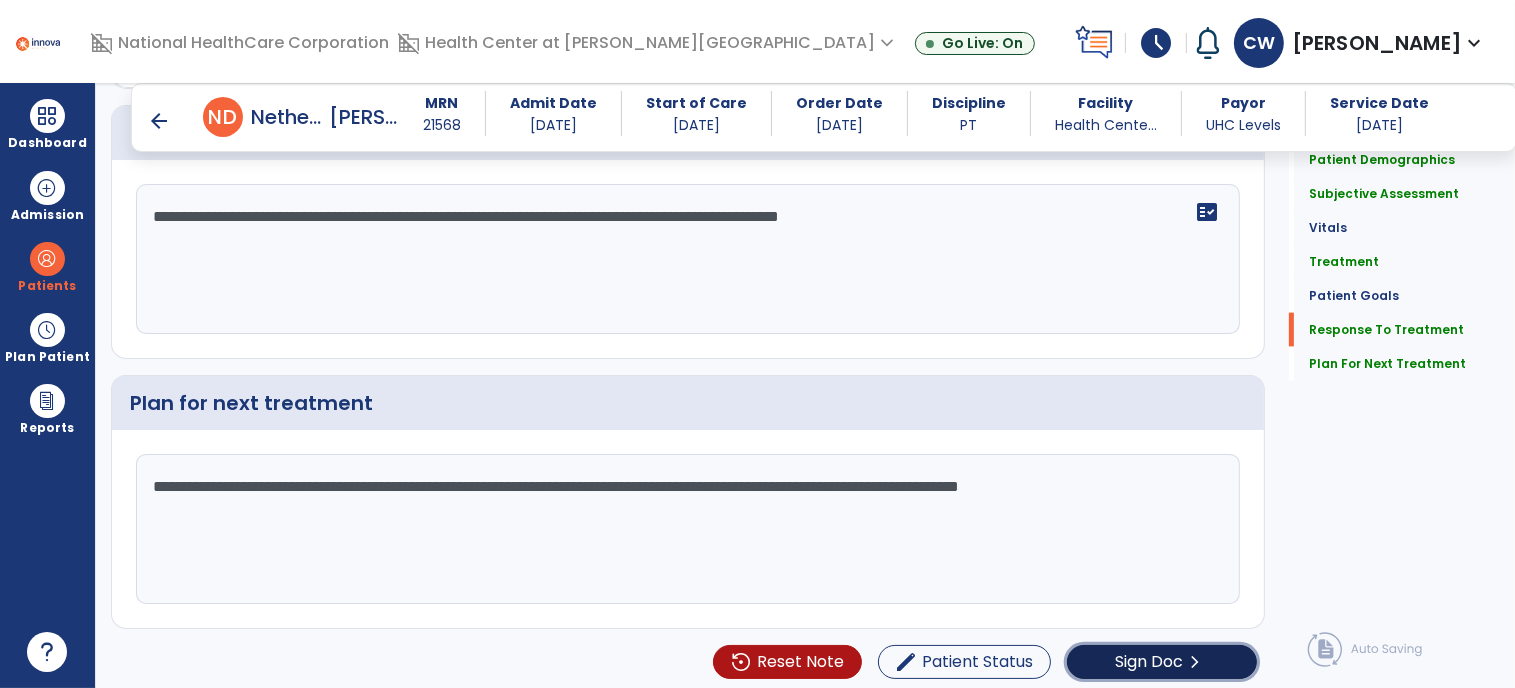 click on "Sign Doc  chevron_right" 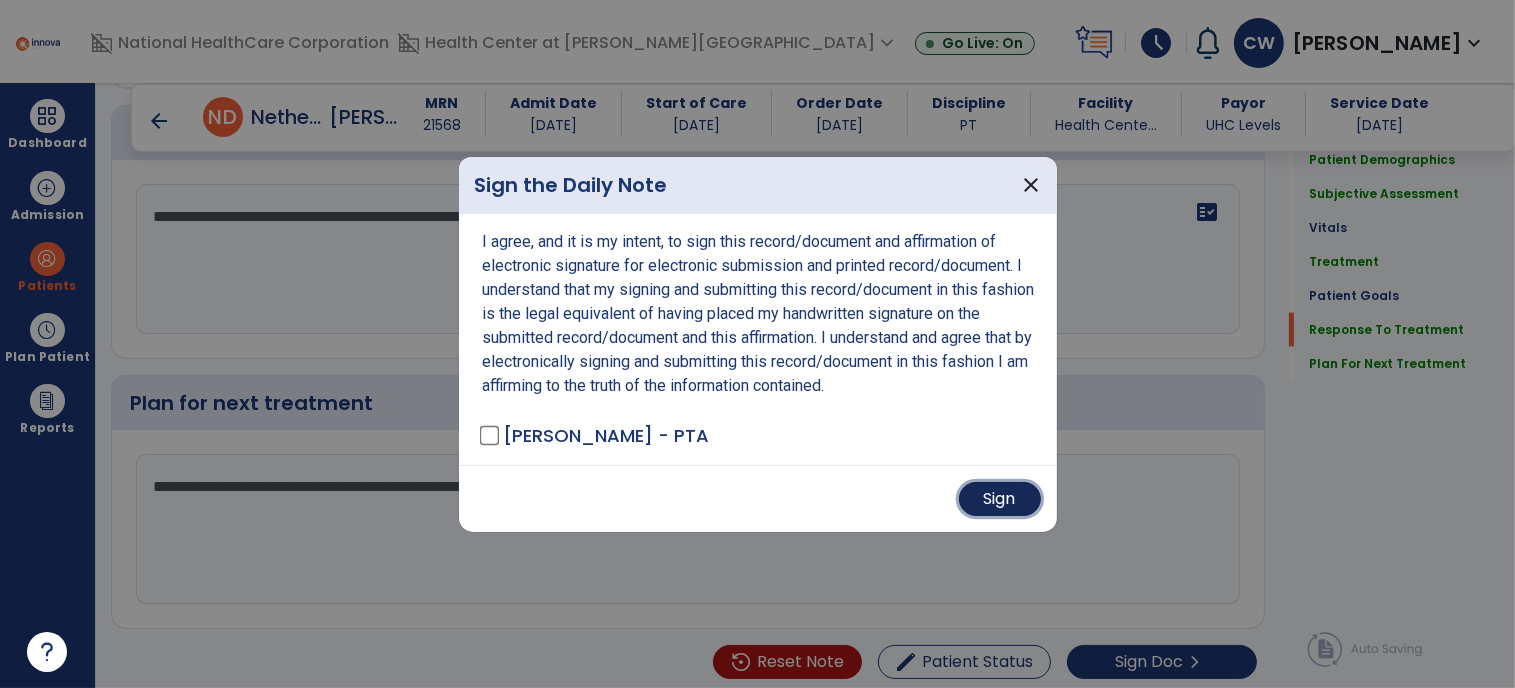 click on "Sign" at bounding box center (1000, 499) 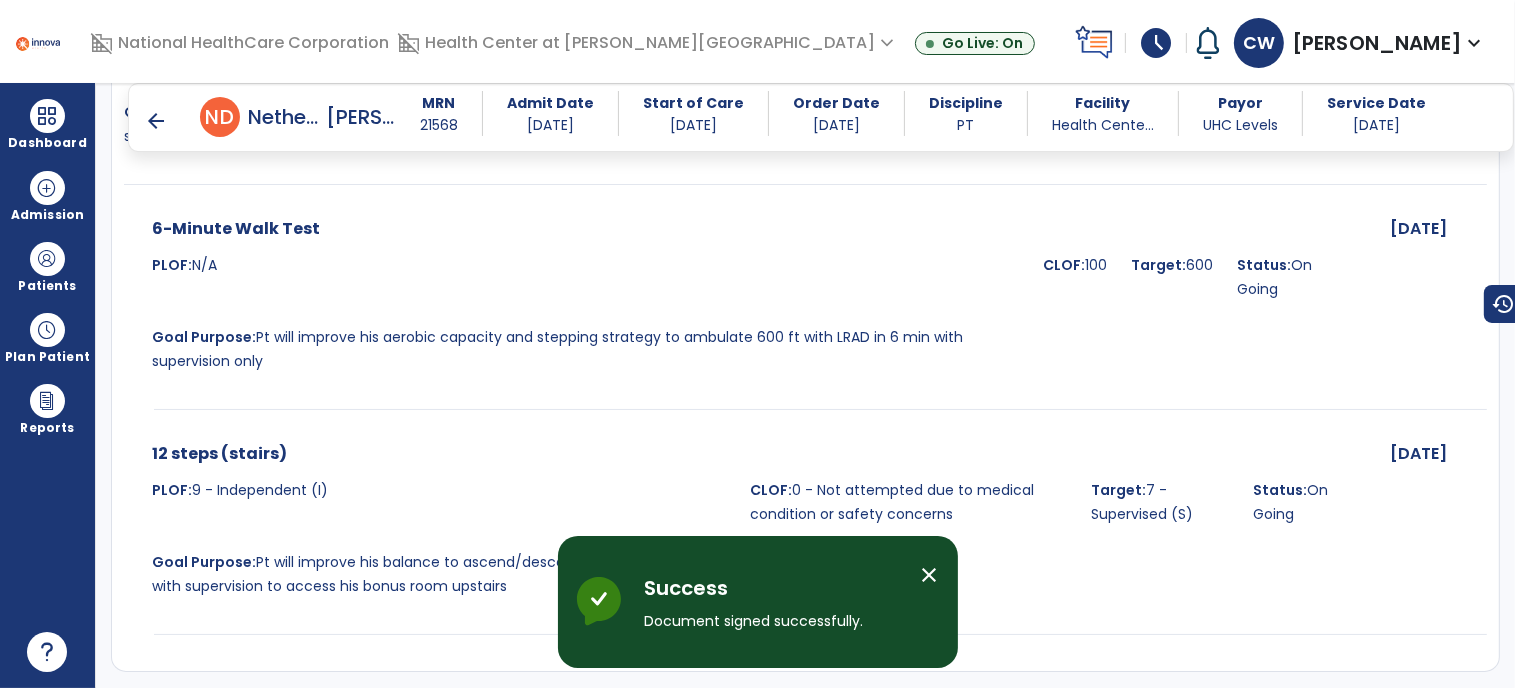 scroll, scrollTop: 4509, scrollLeft: 0, axis: vertical 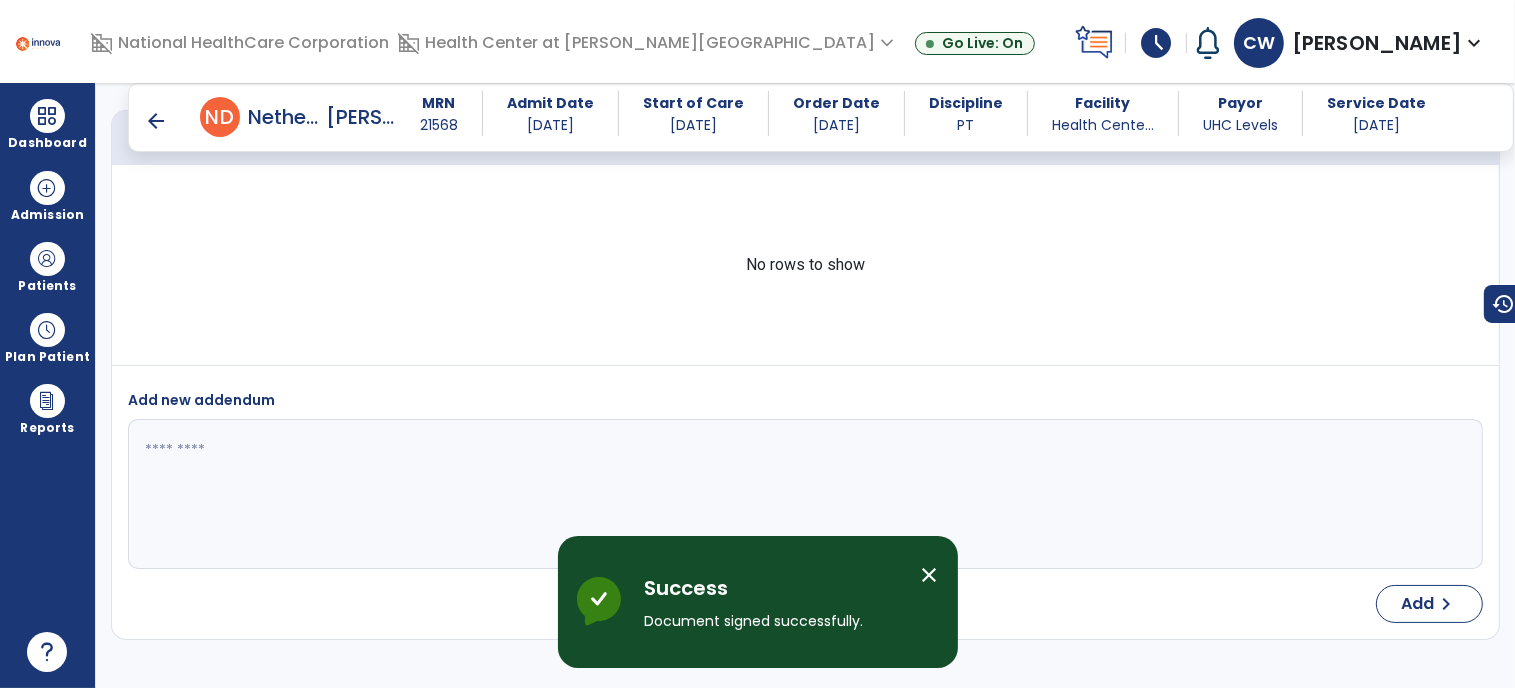 click on "arrow_back" at bounding box center [156, 121] 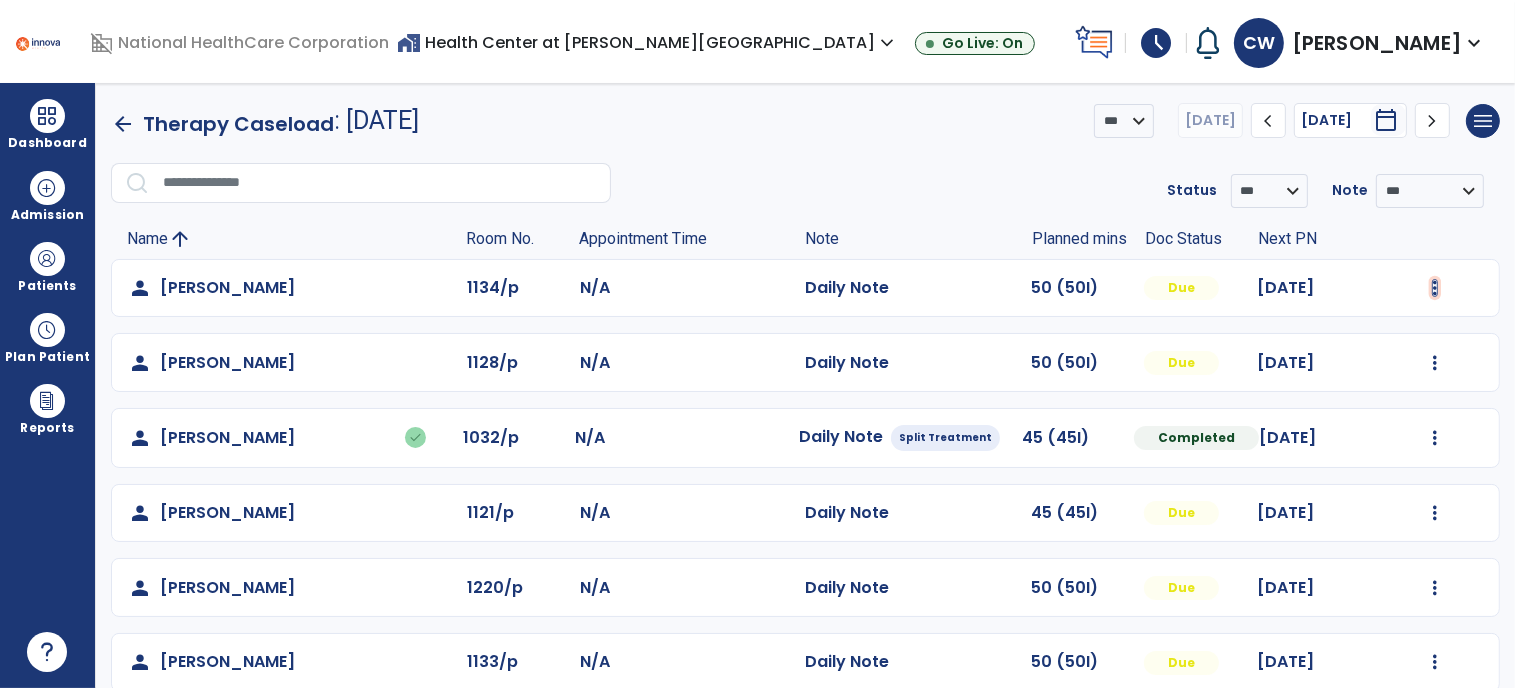 click at bounding box center (1435, 288) 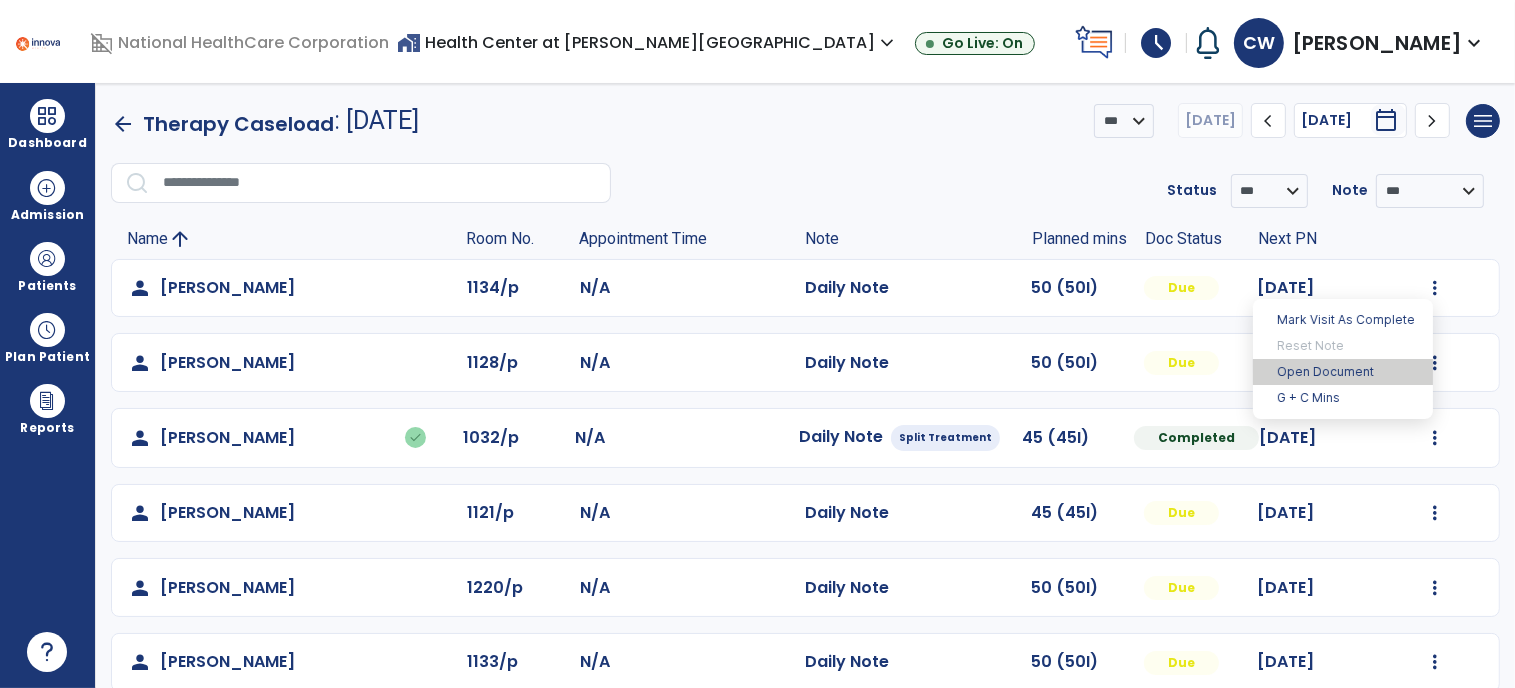 click on "Open Document" at bounding box center (1343, 372) 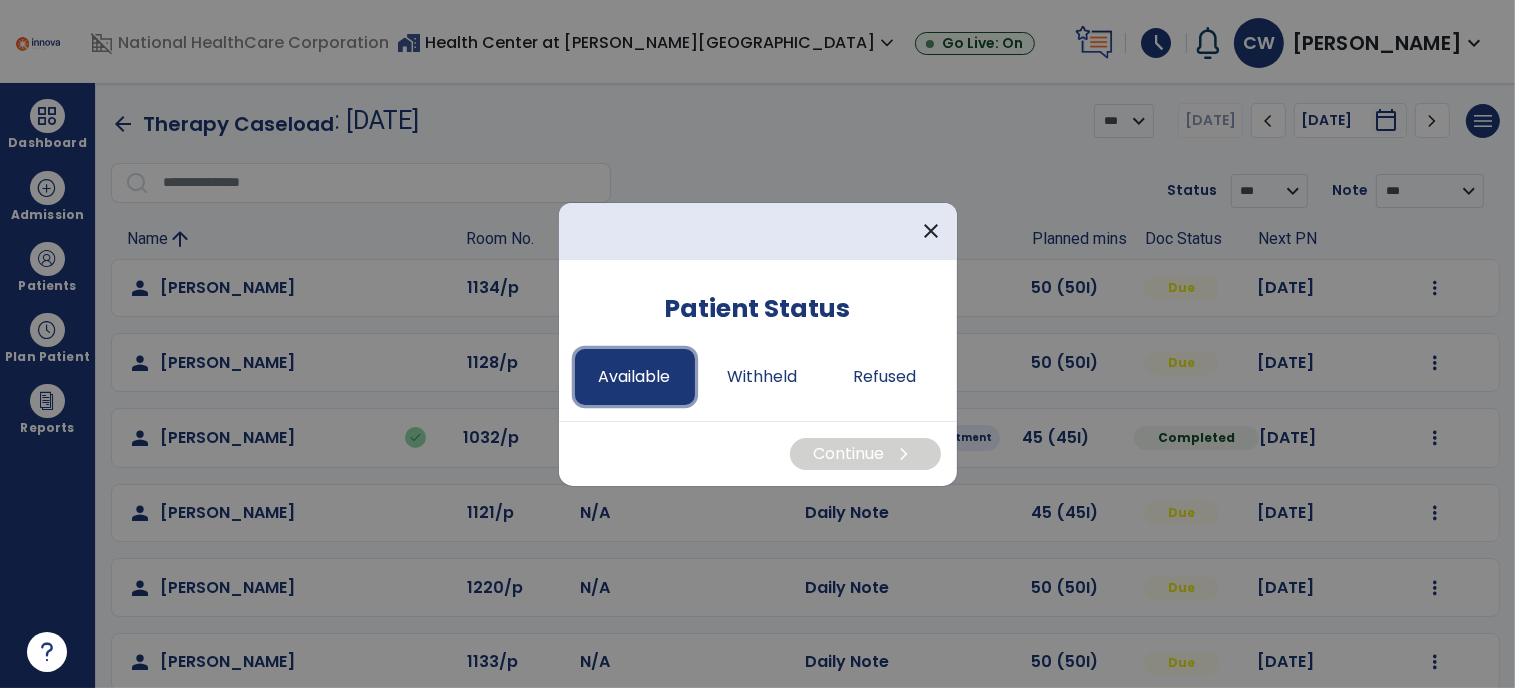 click on "Available" at bounding box center (635, 377) 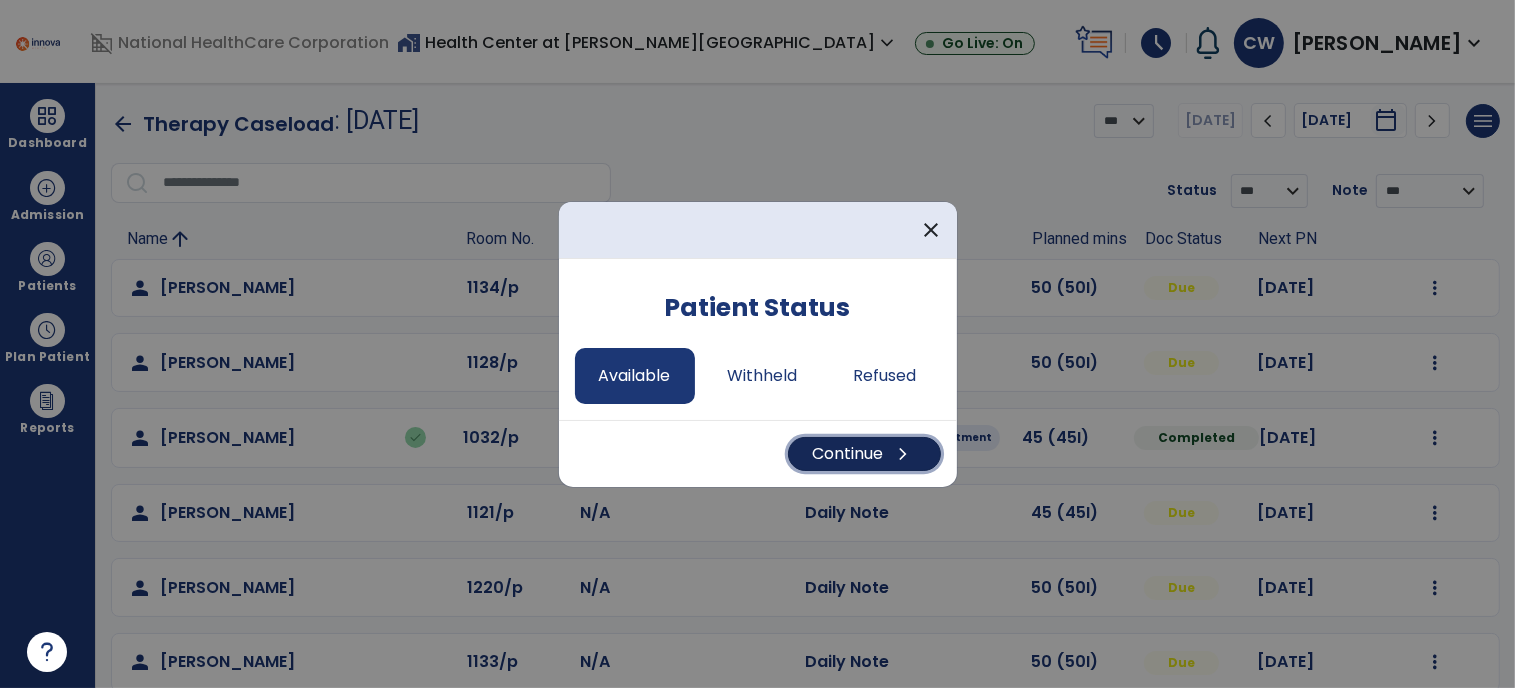 click on "Continue   chevron_right" at bounding box center (864, 454) 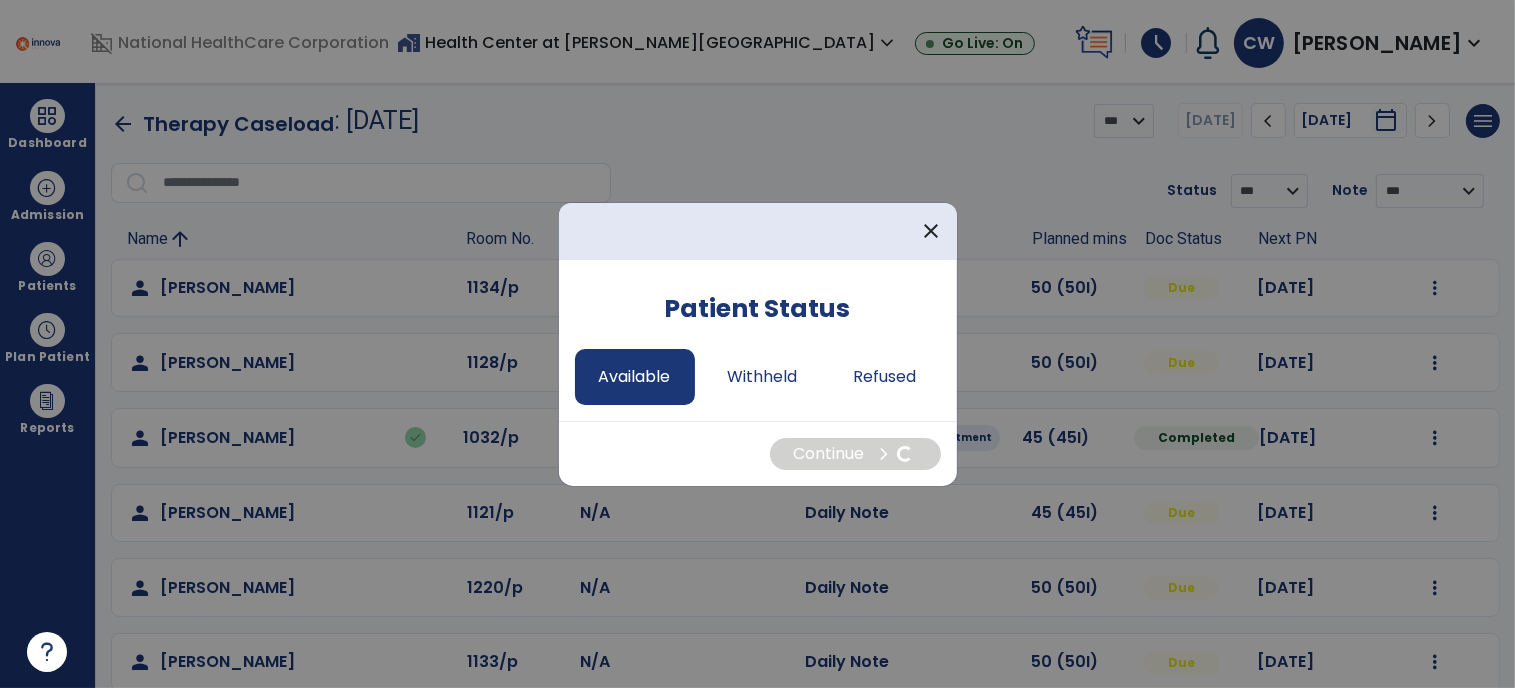 select on "*" 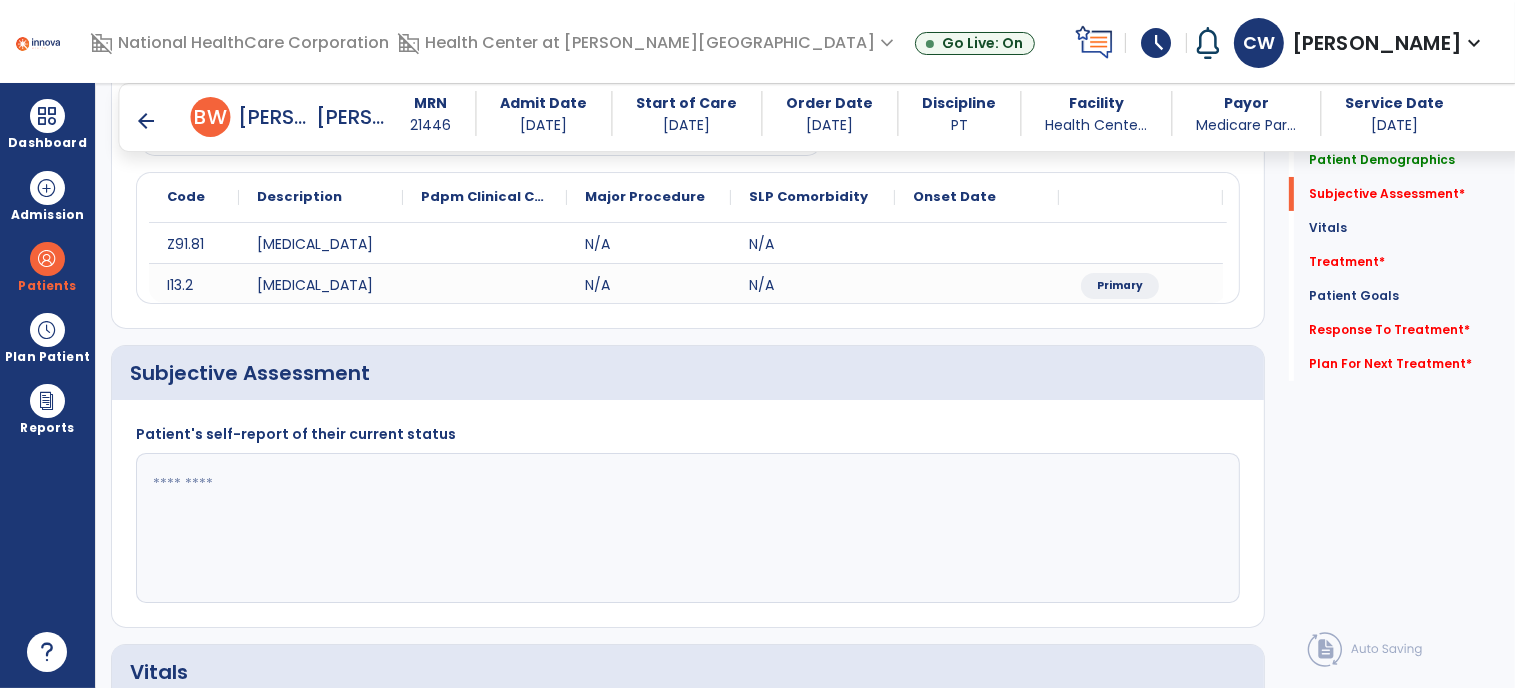 scroll, scrollTop: 224, scrollLeft: 0, axis: vertical 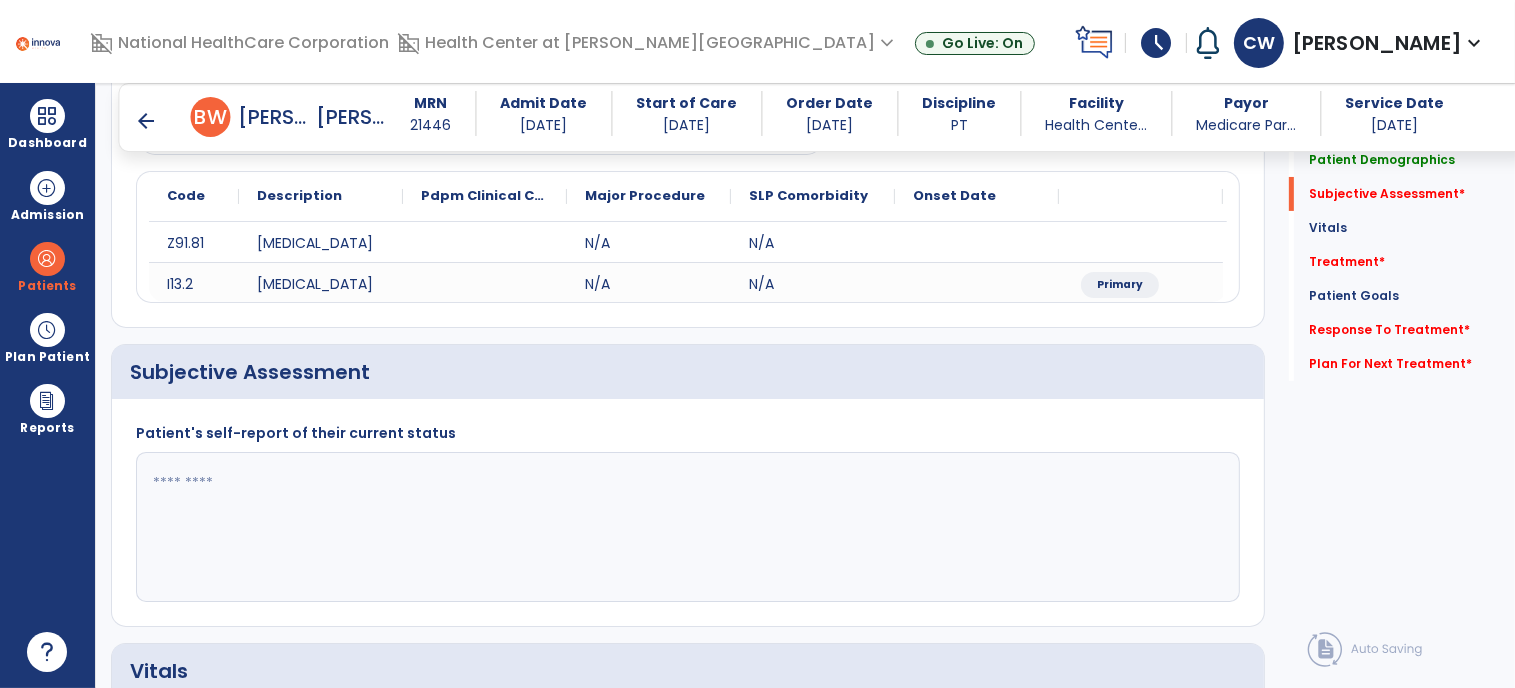 click 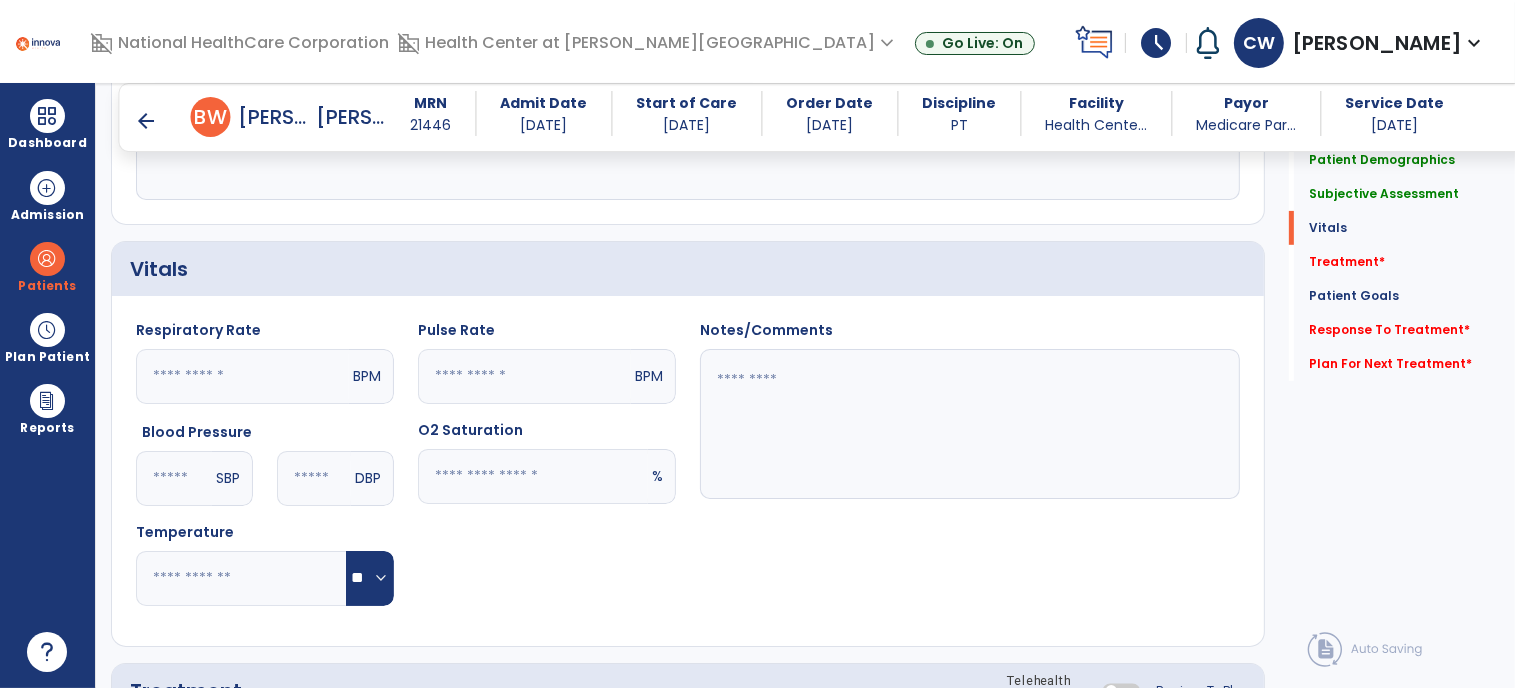 scroll, scrollTop: 628, scrollLeft: 0, axis: vertical 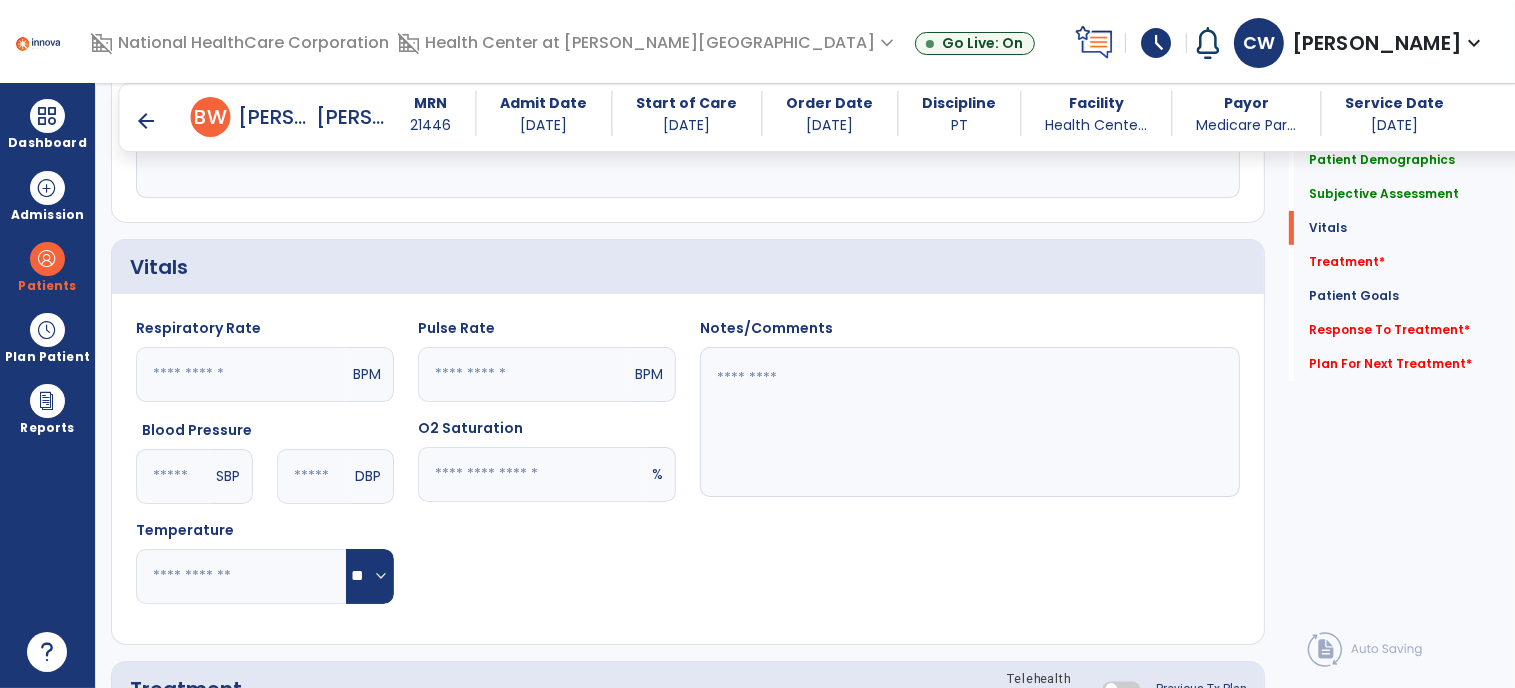 type on "**********" 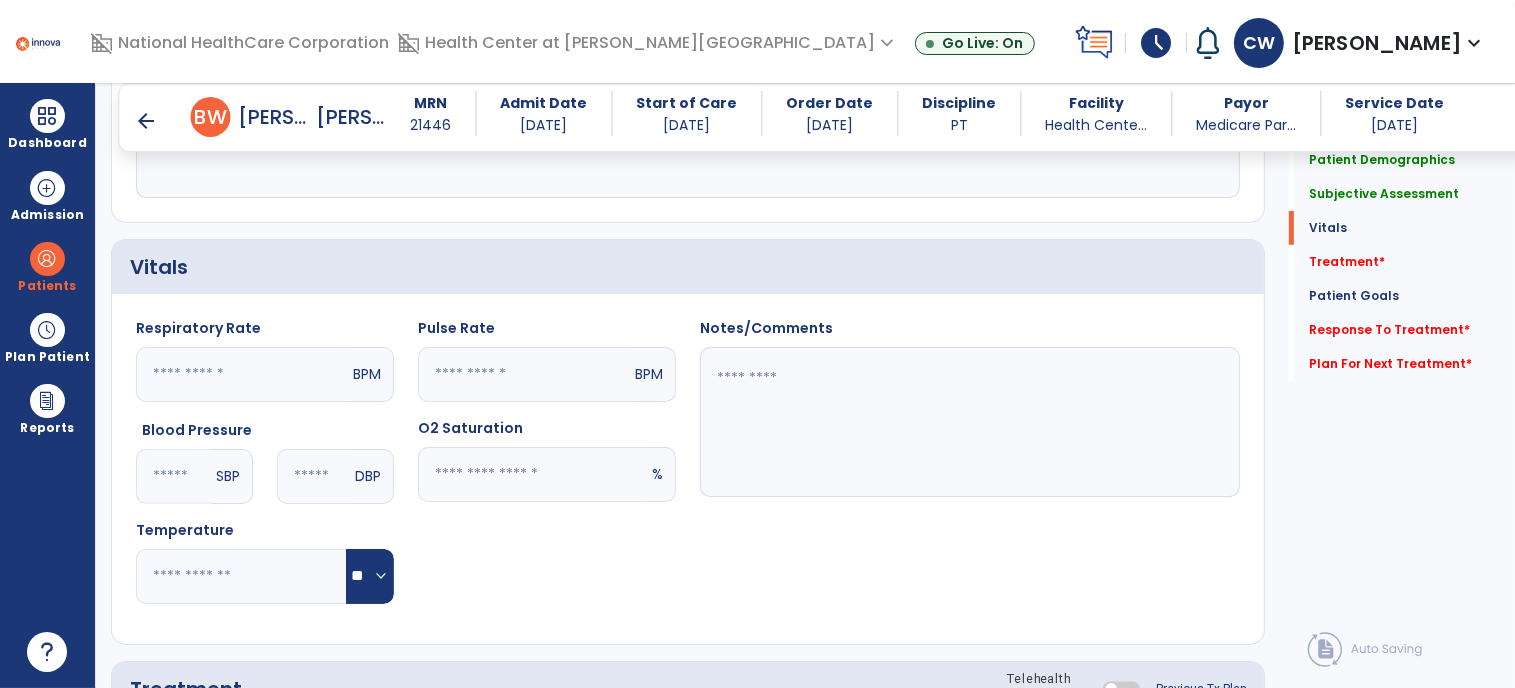 click 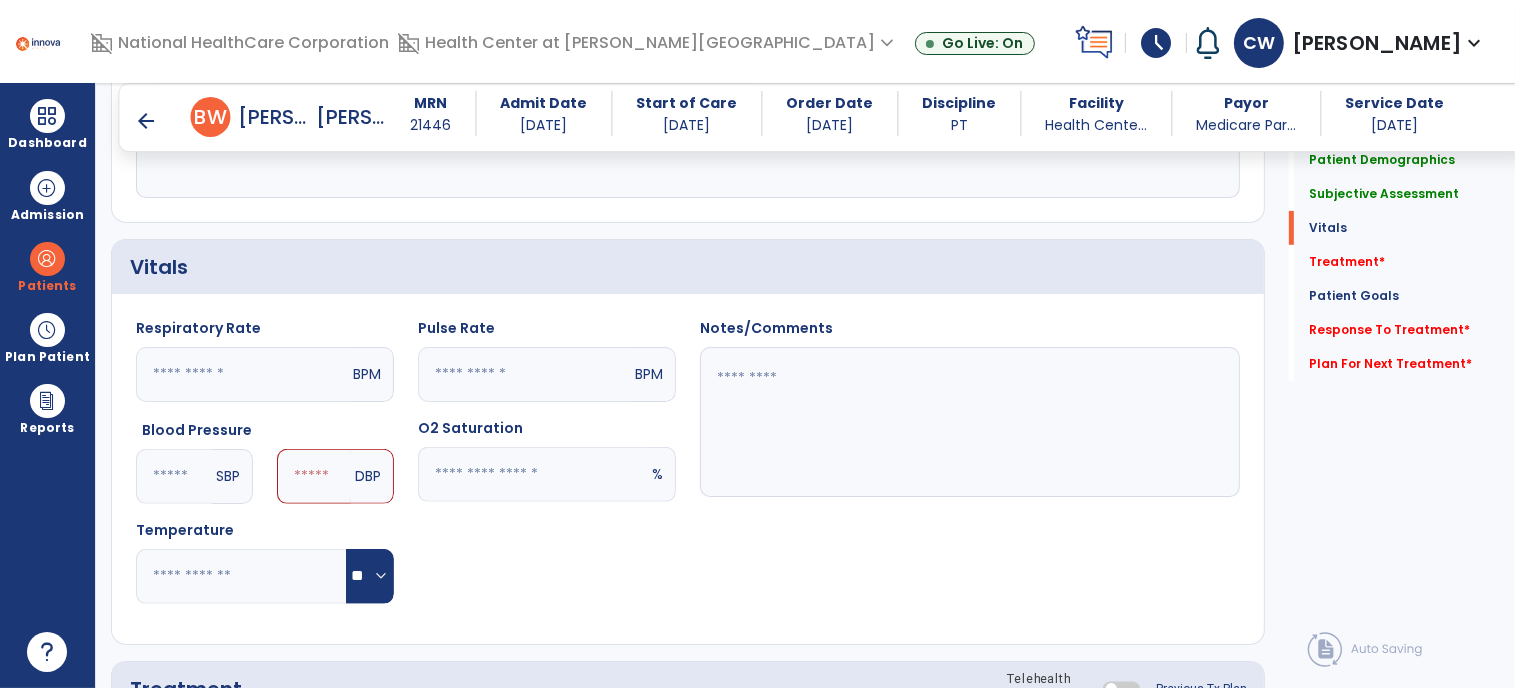 type on "***" 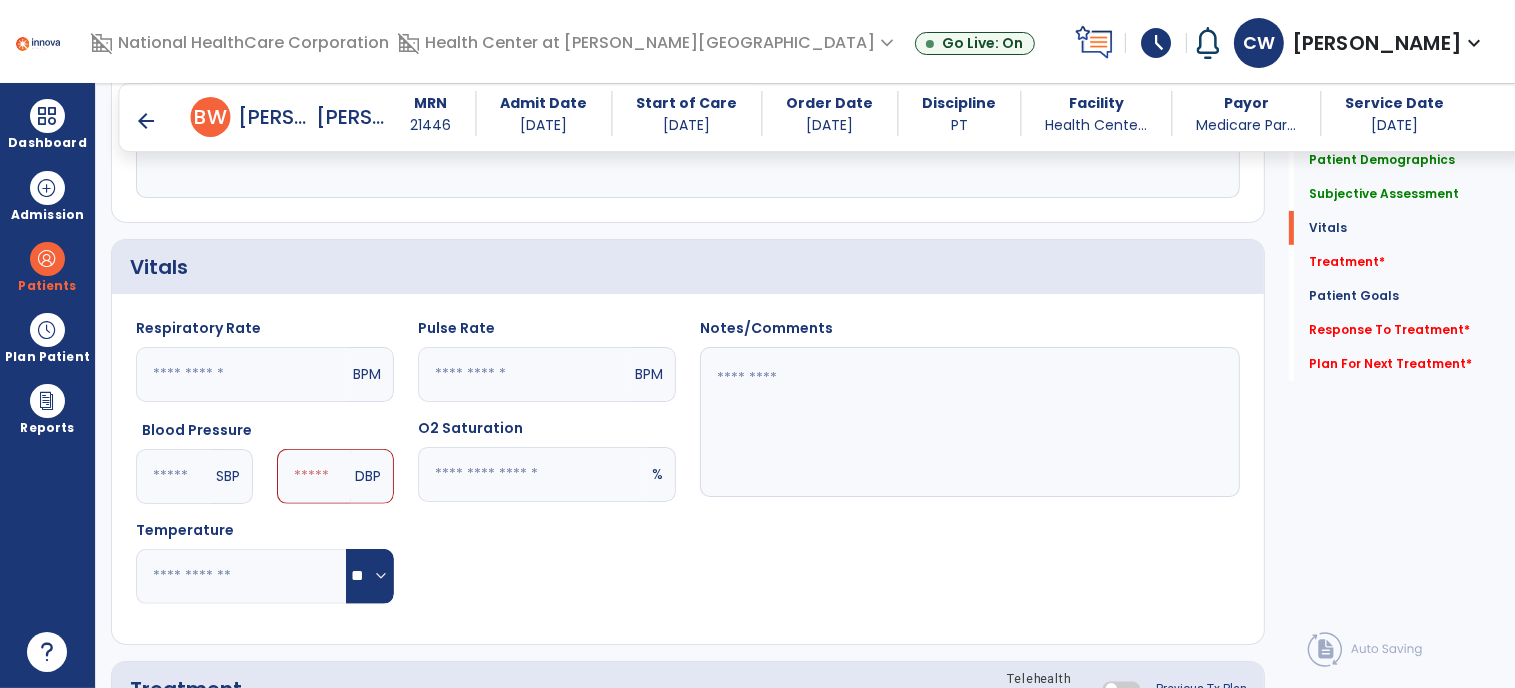 click 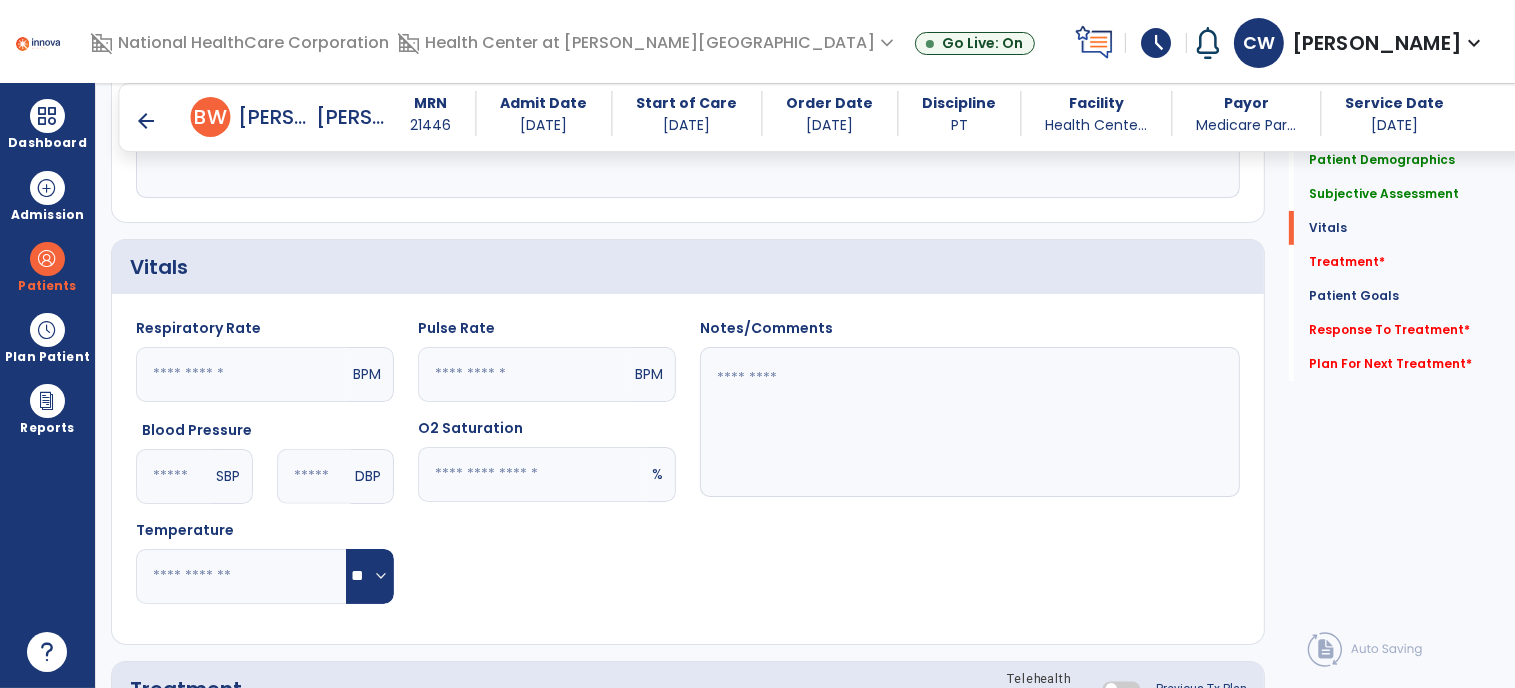 type on "**" 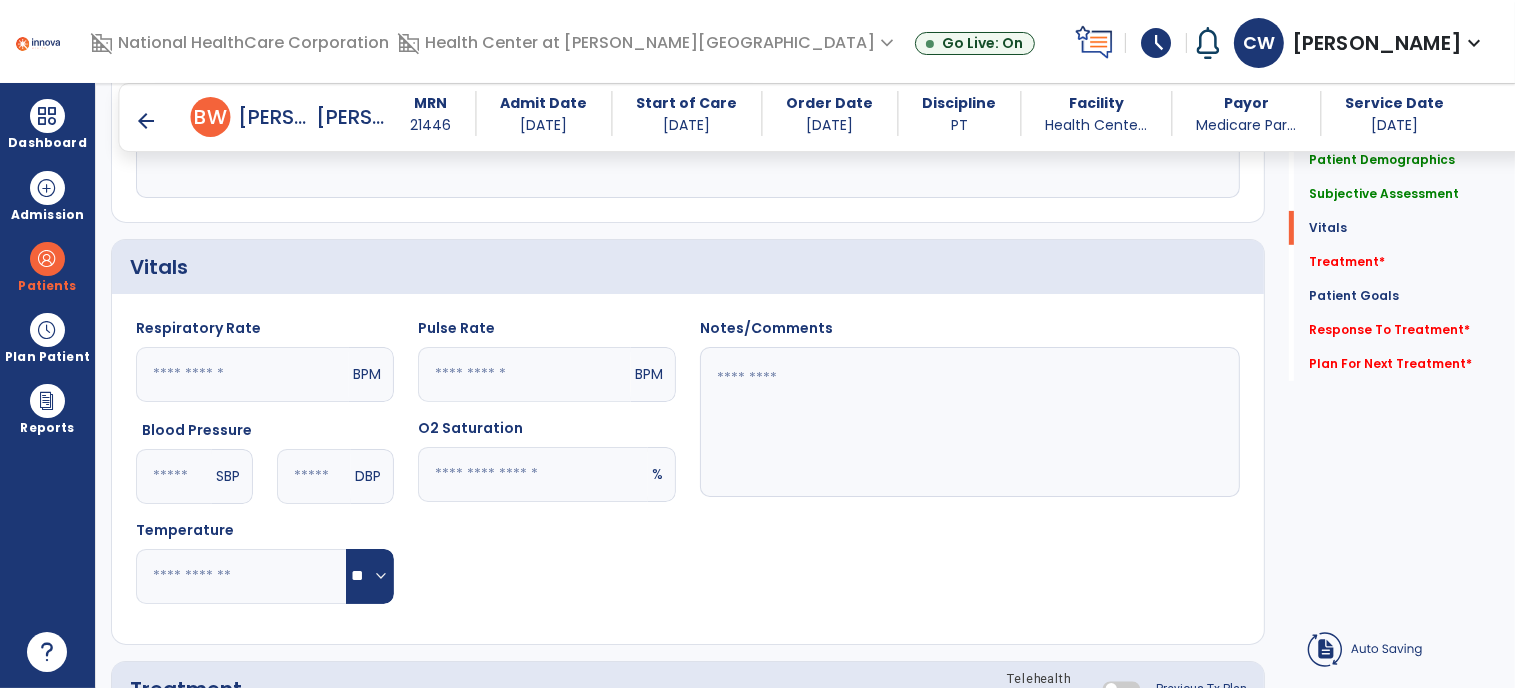 click 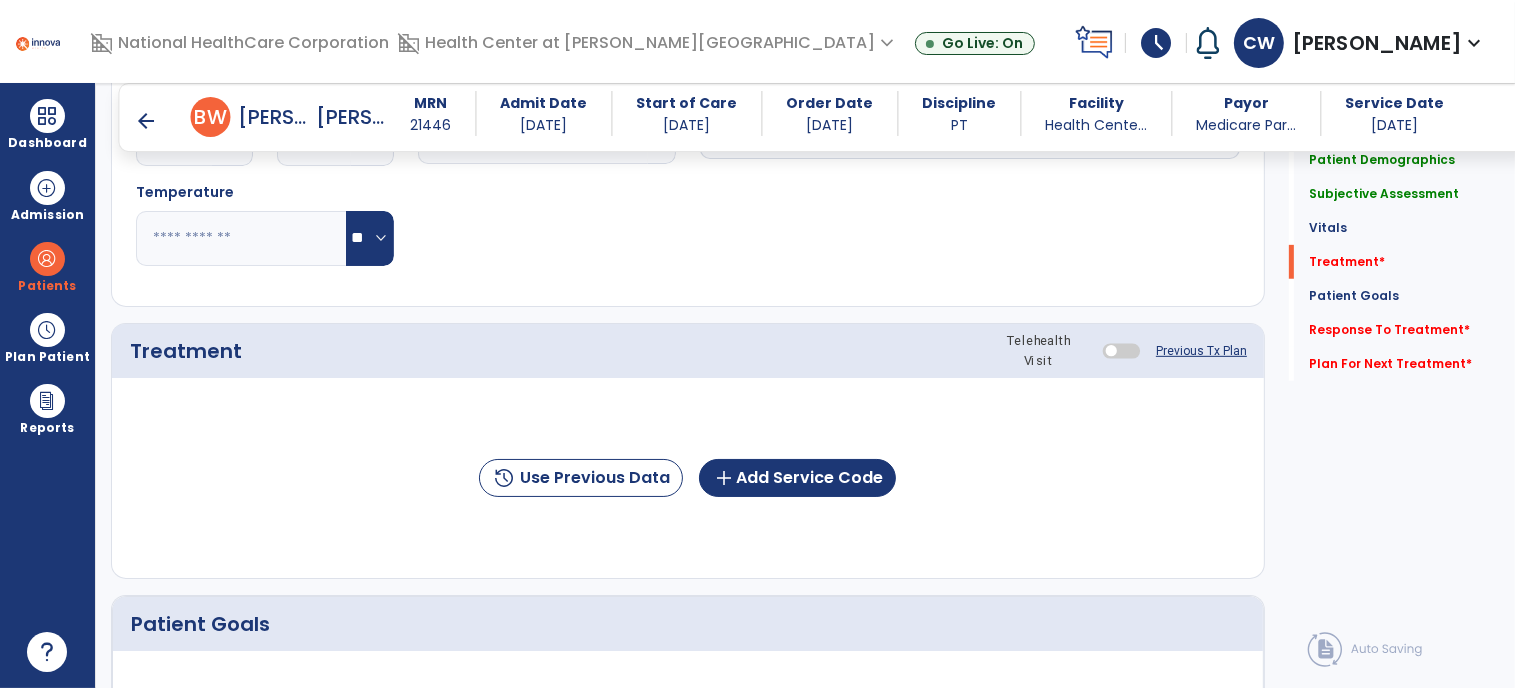 scroll, scrollTop: 983, scrollLeft: 0, axis: vertical 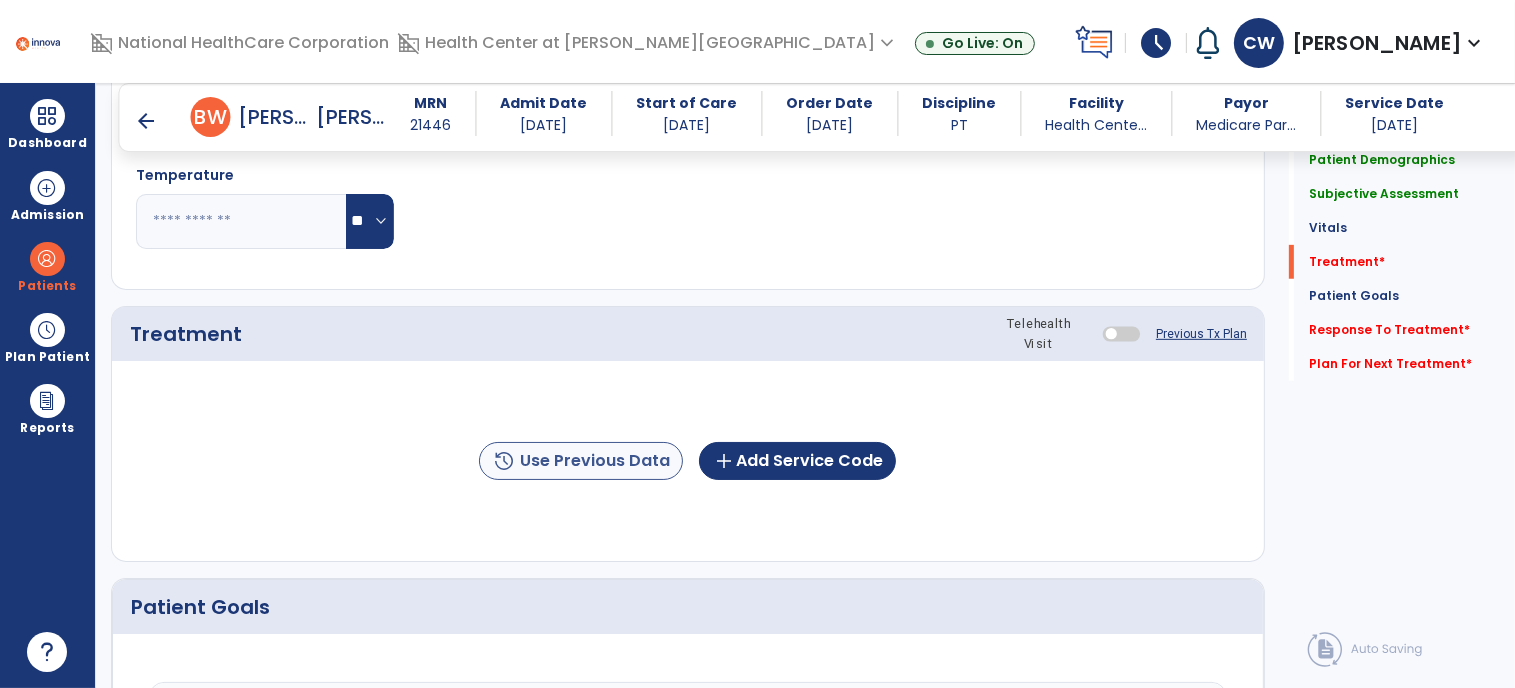 type on "**" 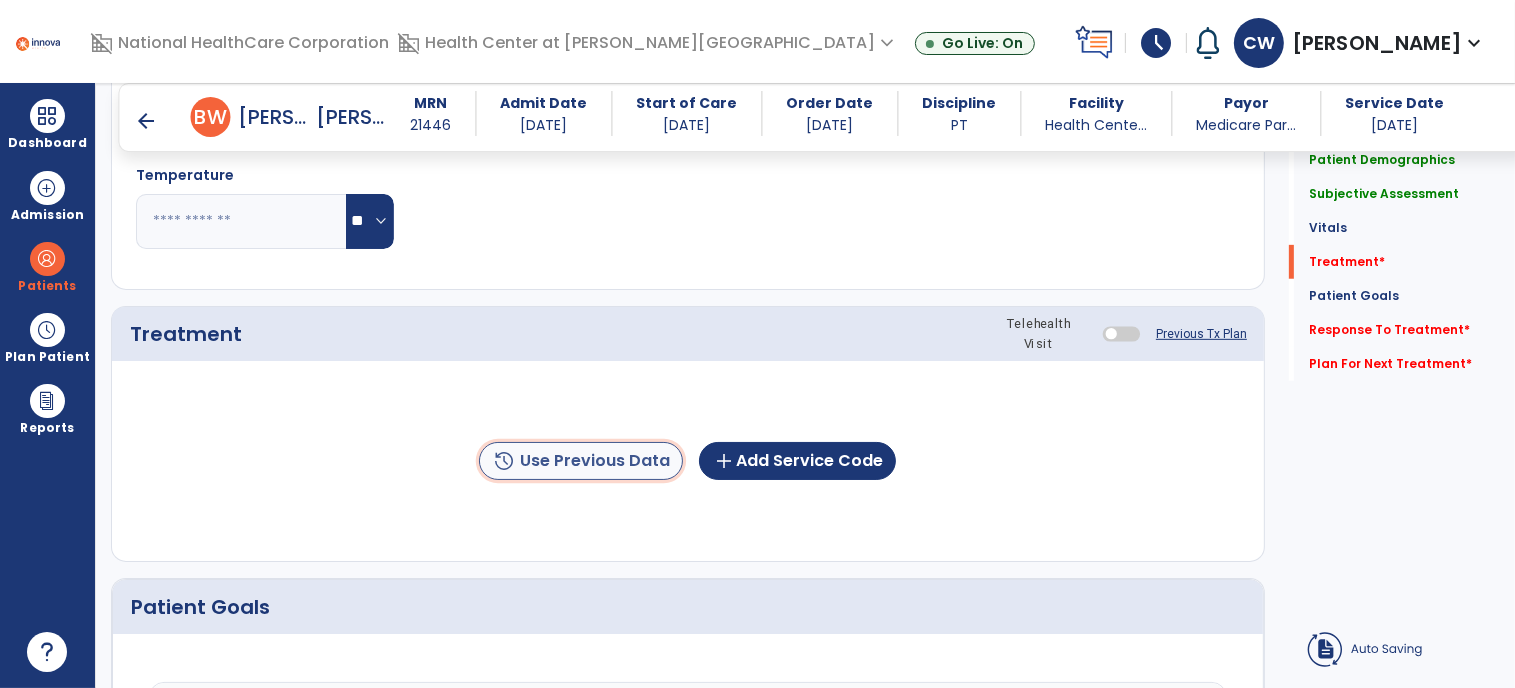 click on "history  Use Previous Data" 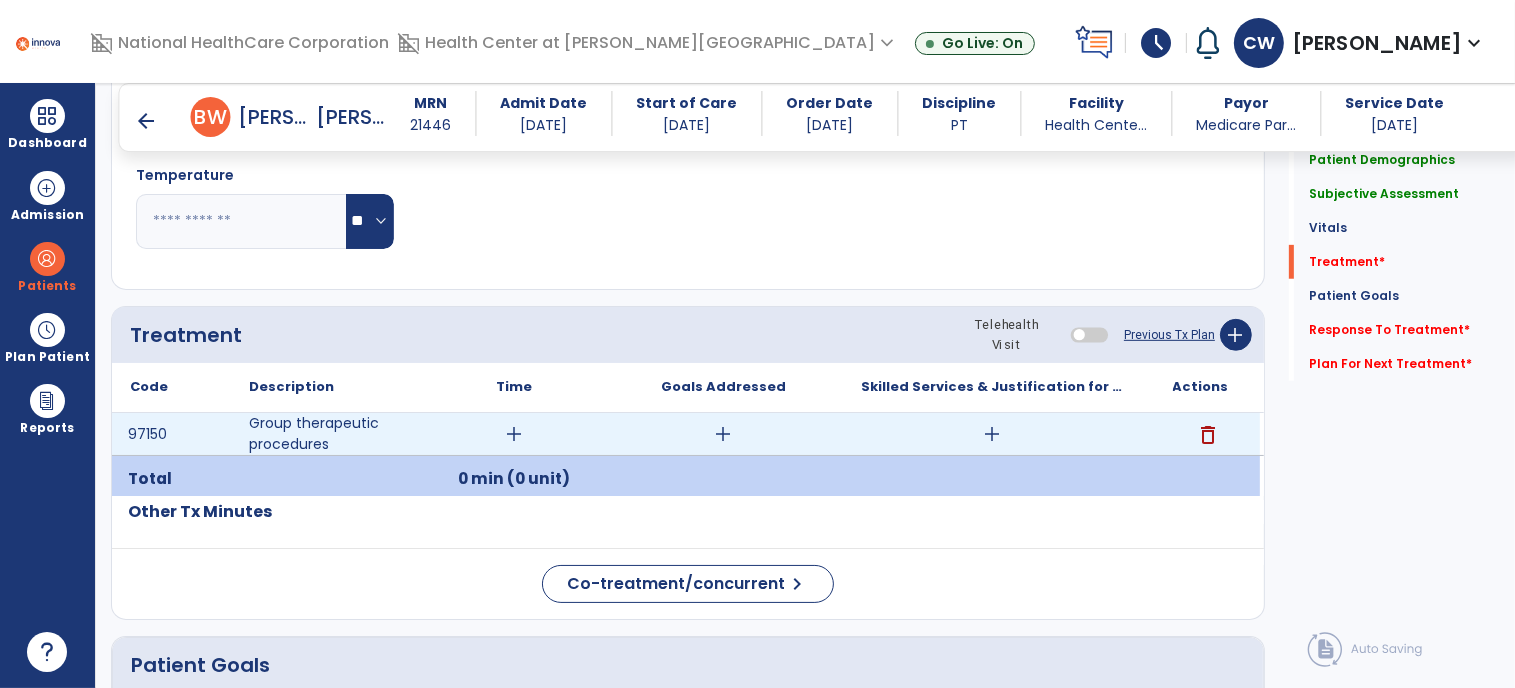 click on "delete" at bounding box center (1209, 435) 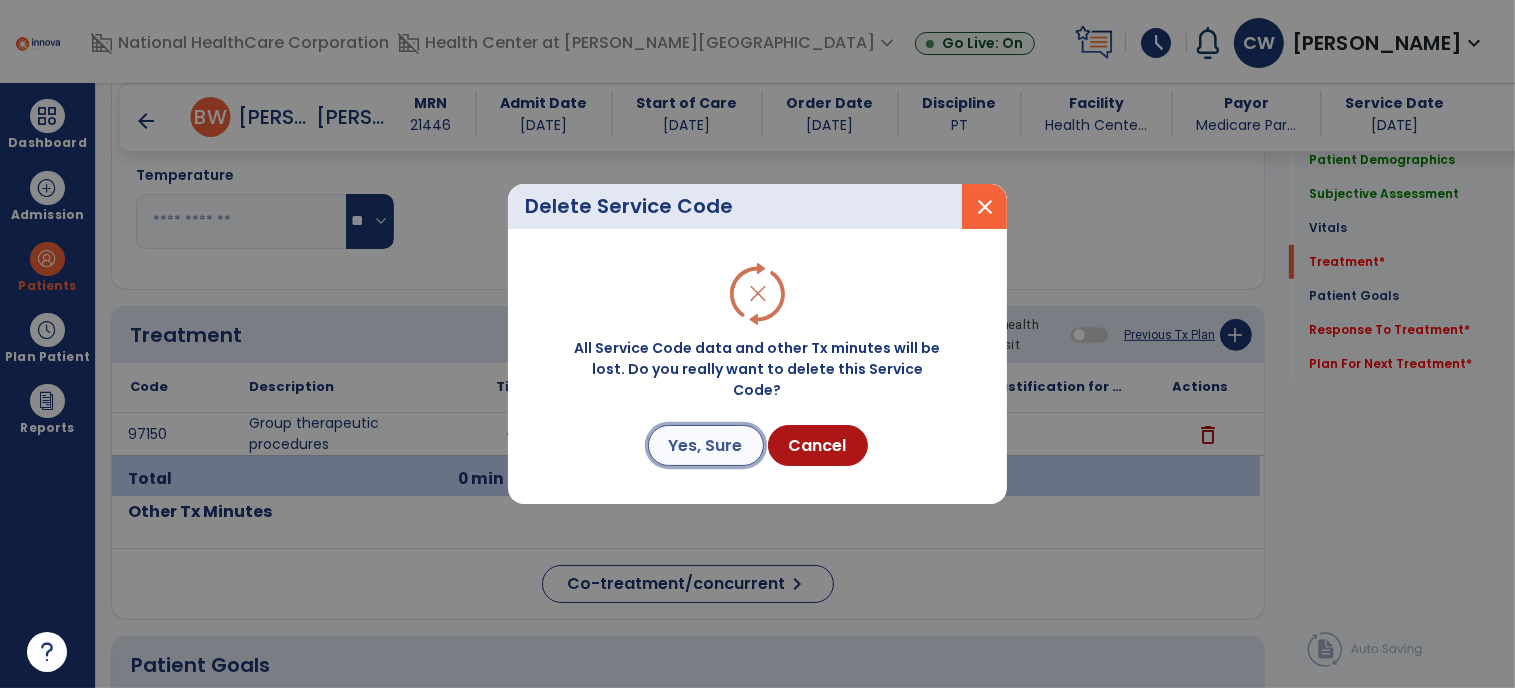click on "Yes, Sure" at bounding box center (706, 445) 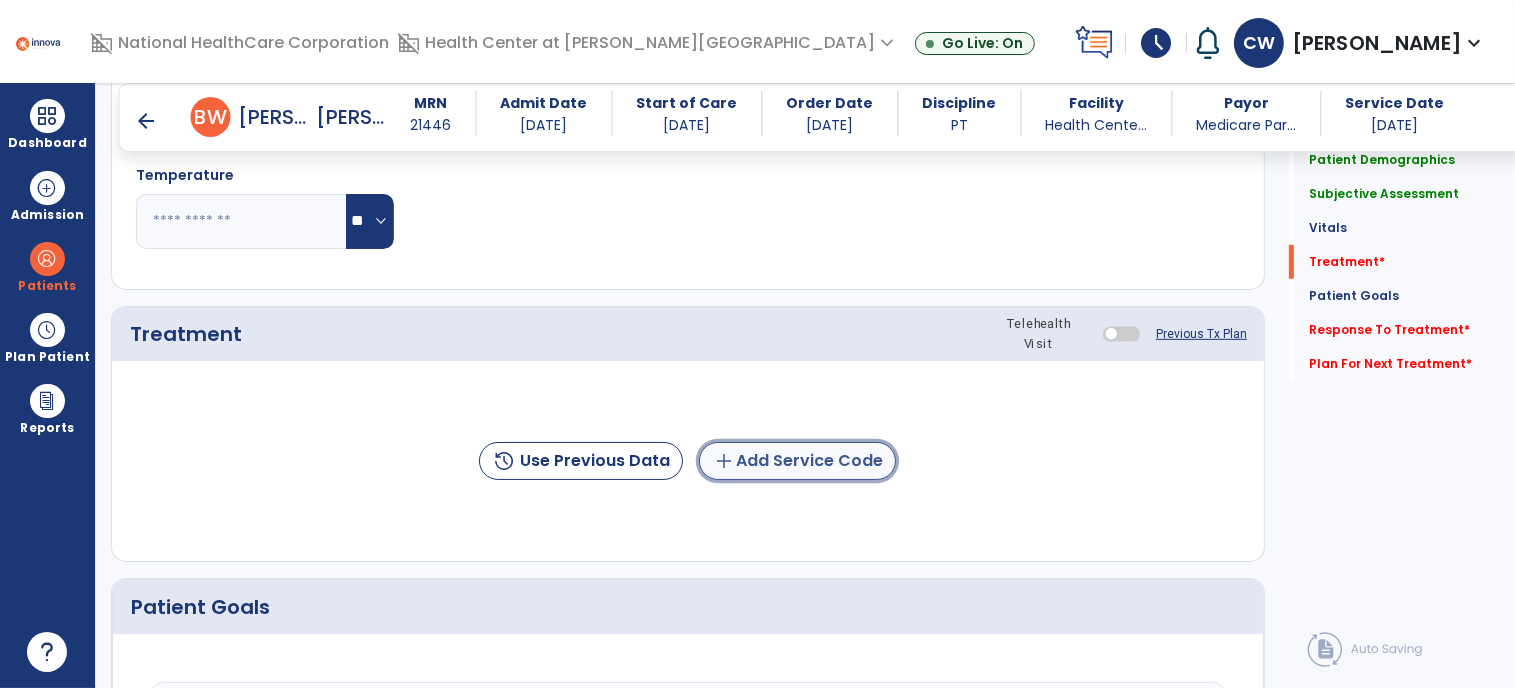 click on "add  Add Service Code" 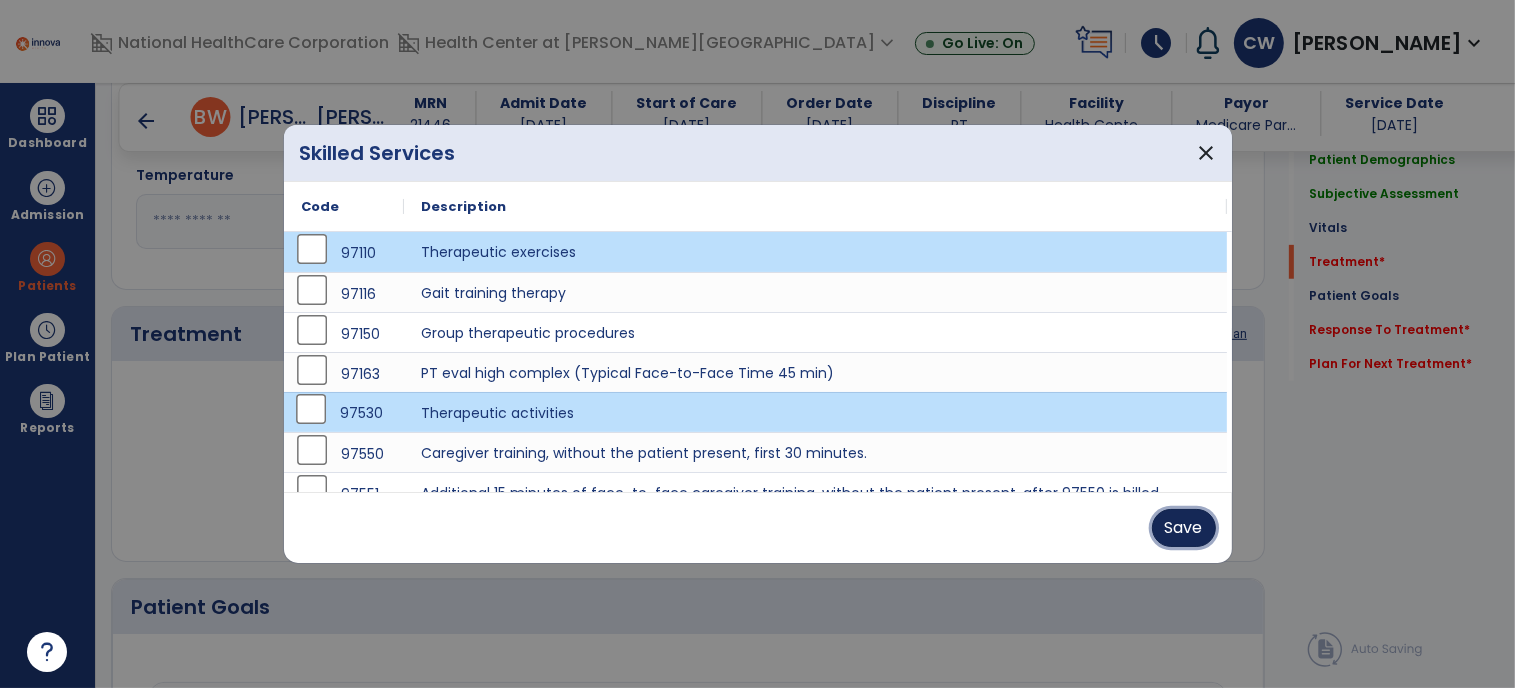 click on "Save" at bounding box center (1184, 528) 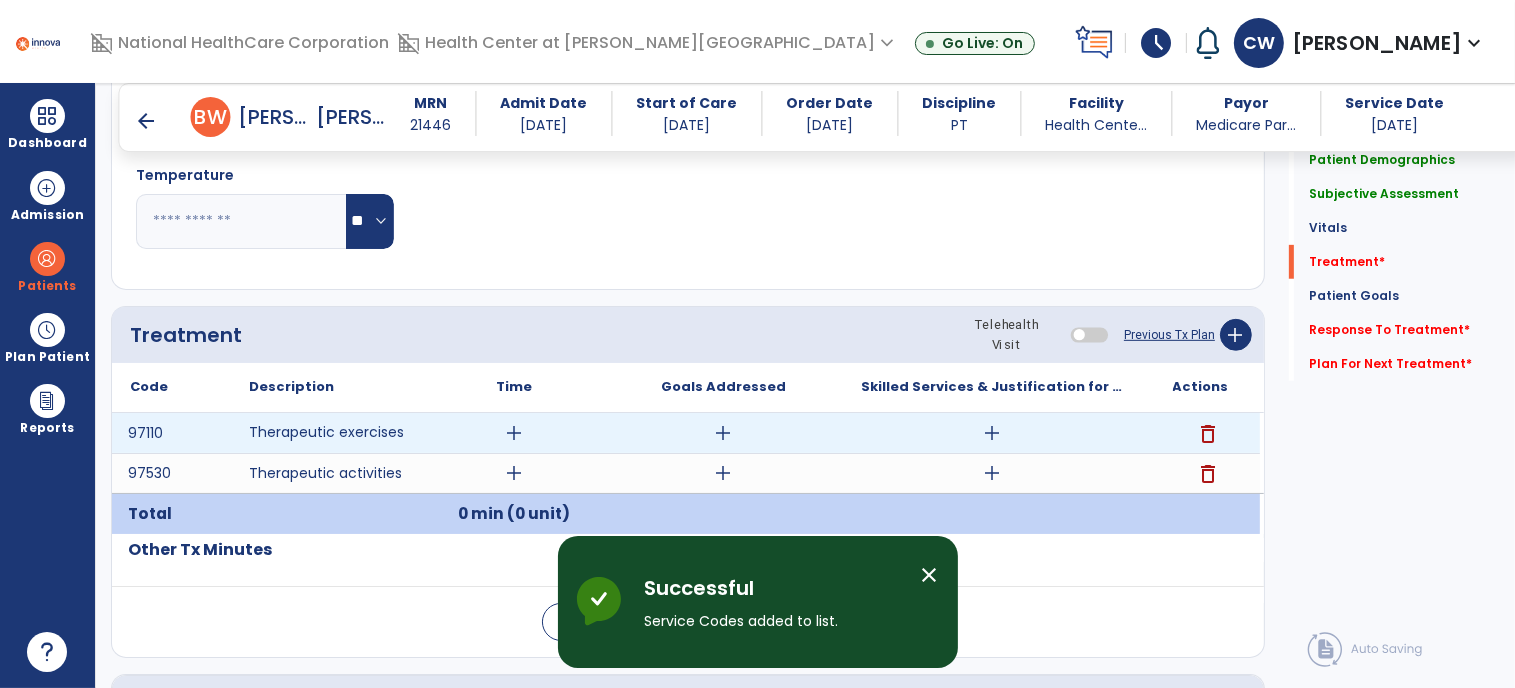 click on "add" at bounding box center (515, 433) 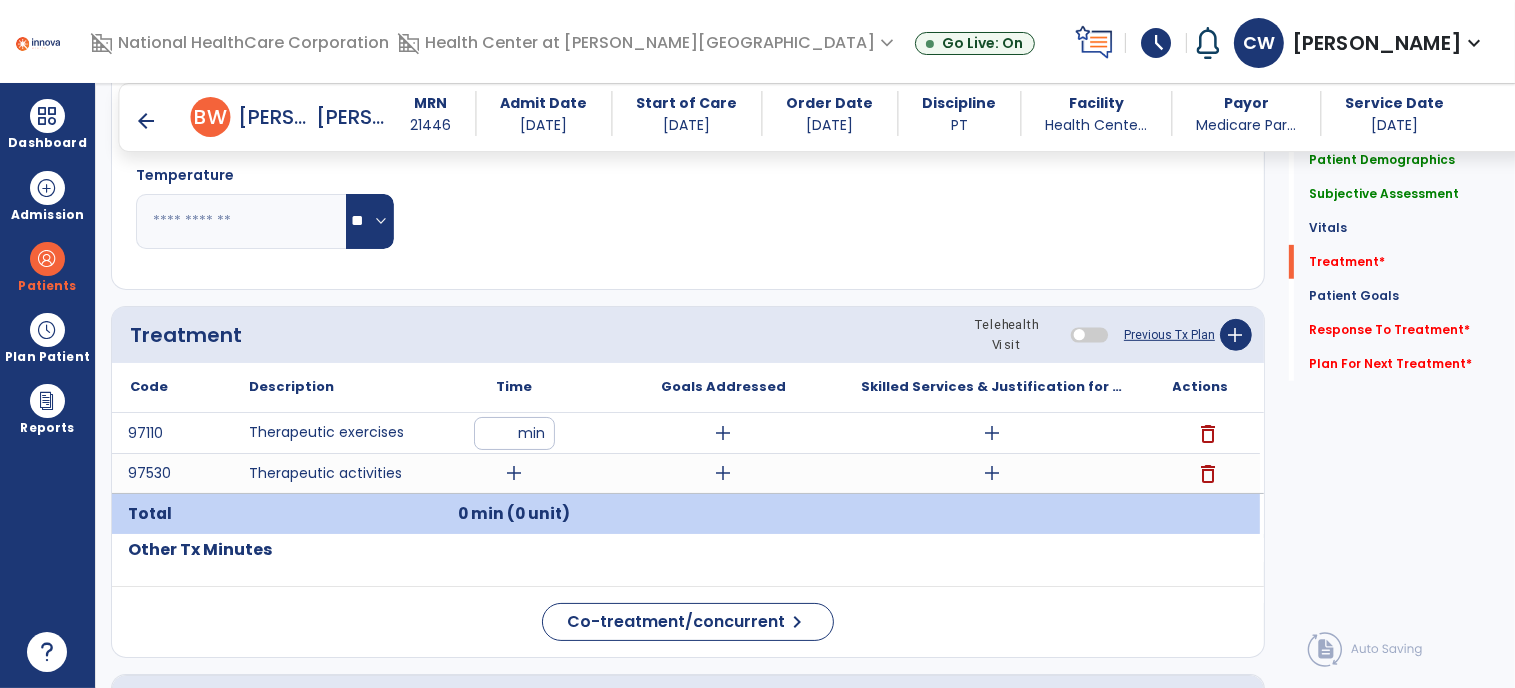 type on "**" 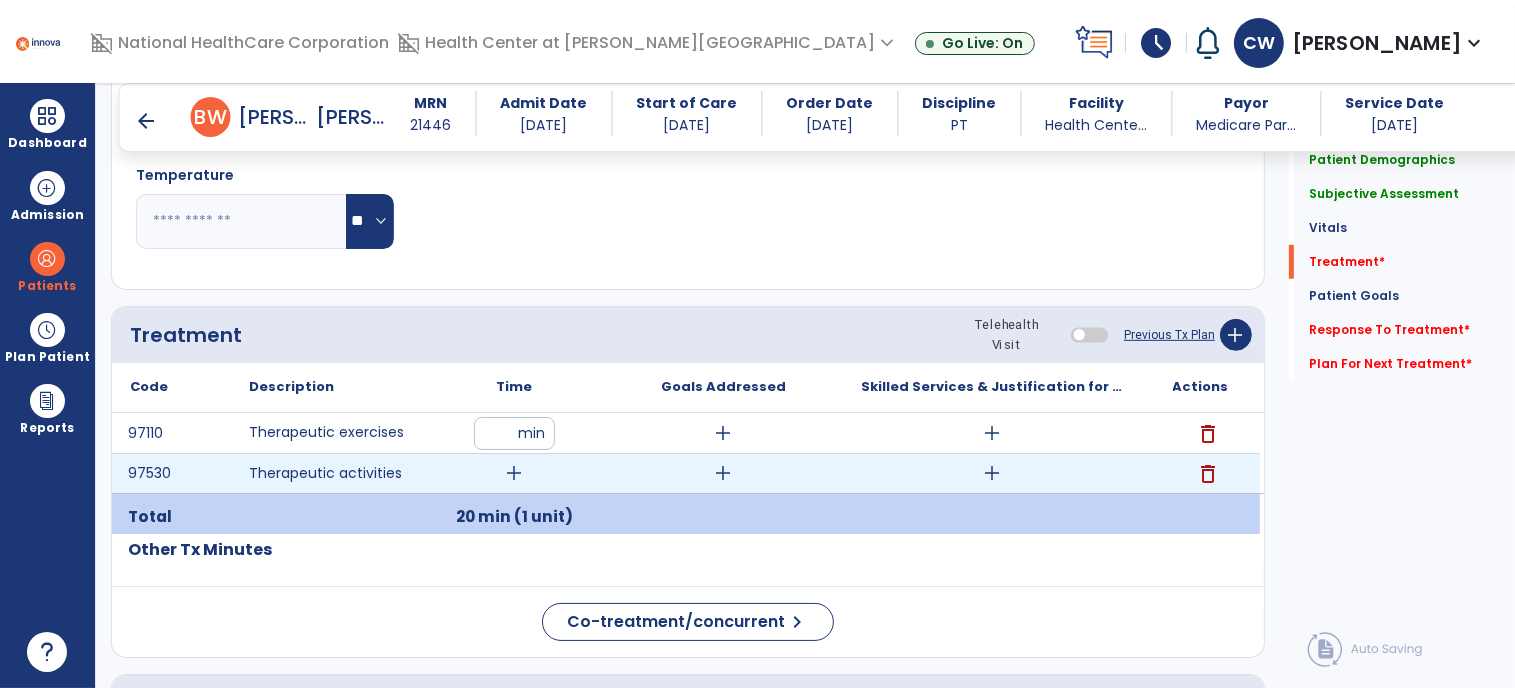click on "add" at bounding box center (515, 473) 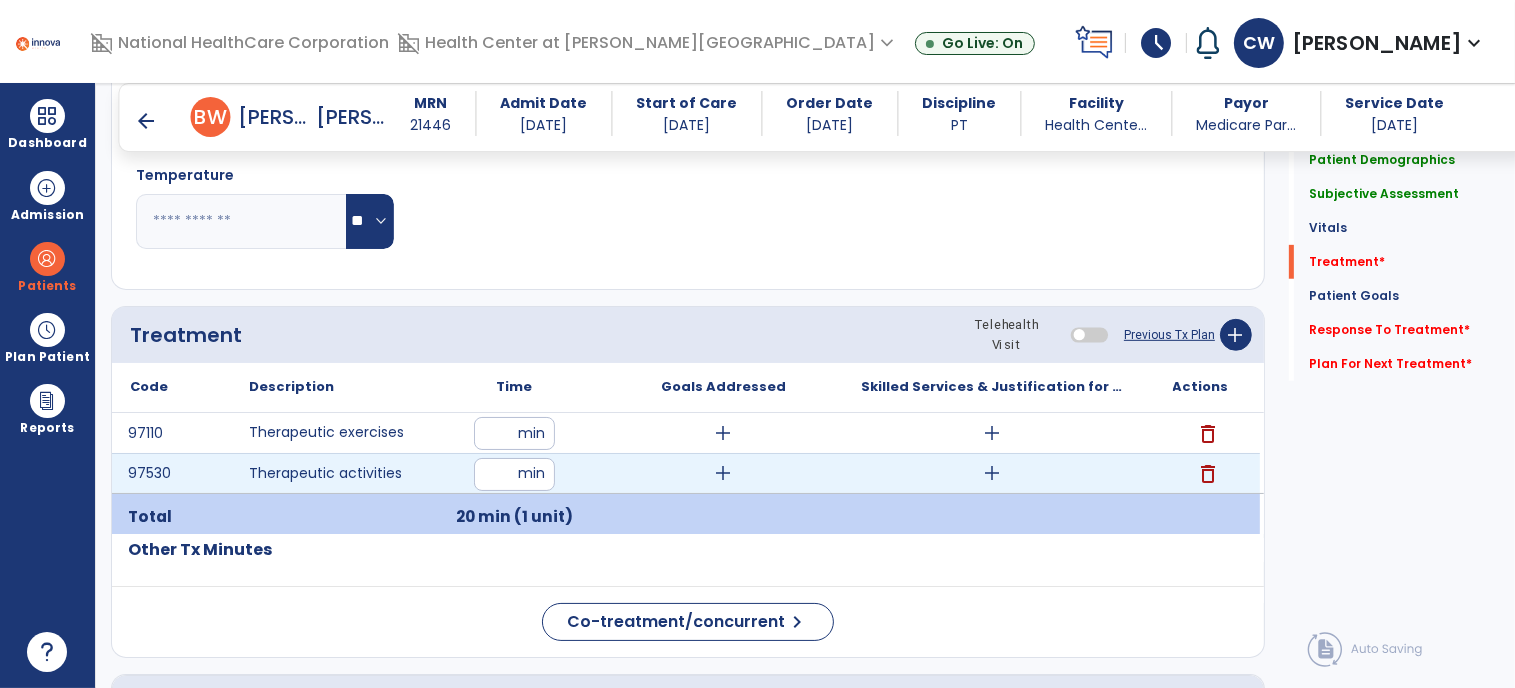 type on "**" 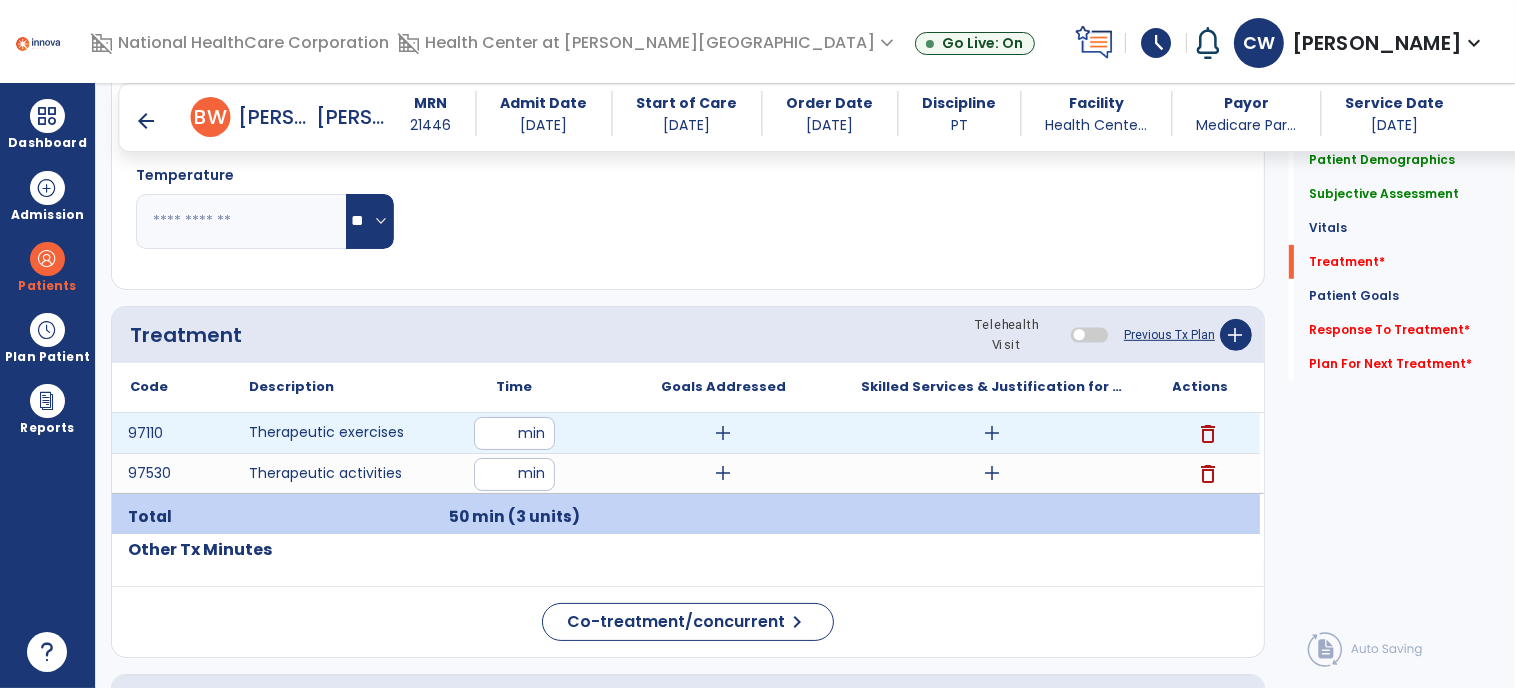 click on "add" at bounding box center [992, 433] 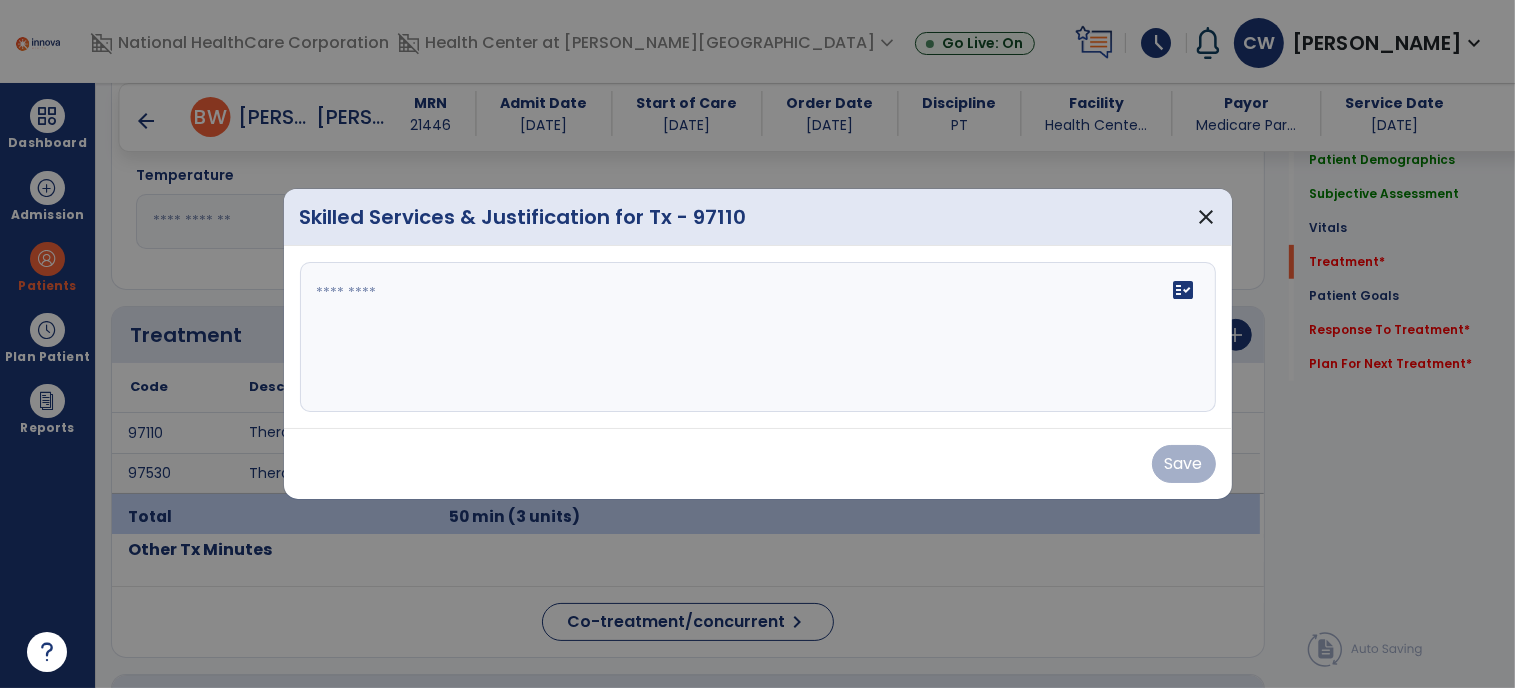 click on "fact_check" at bounding box center (758, 337) 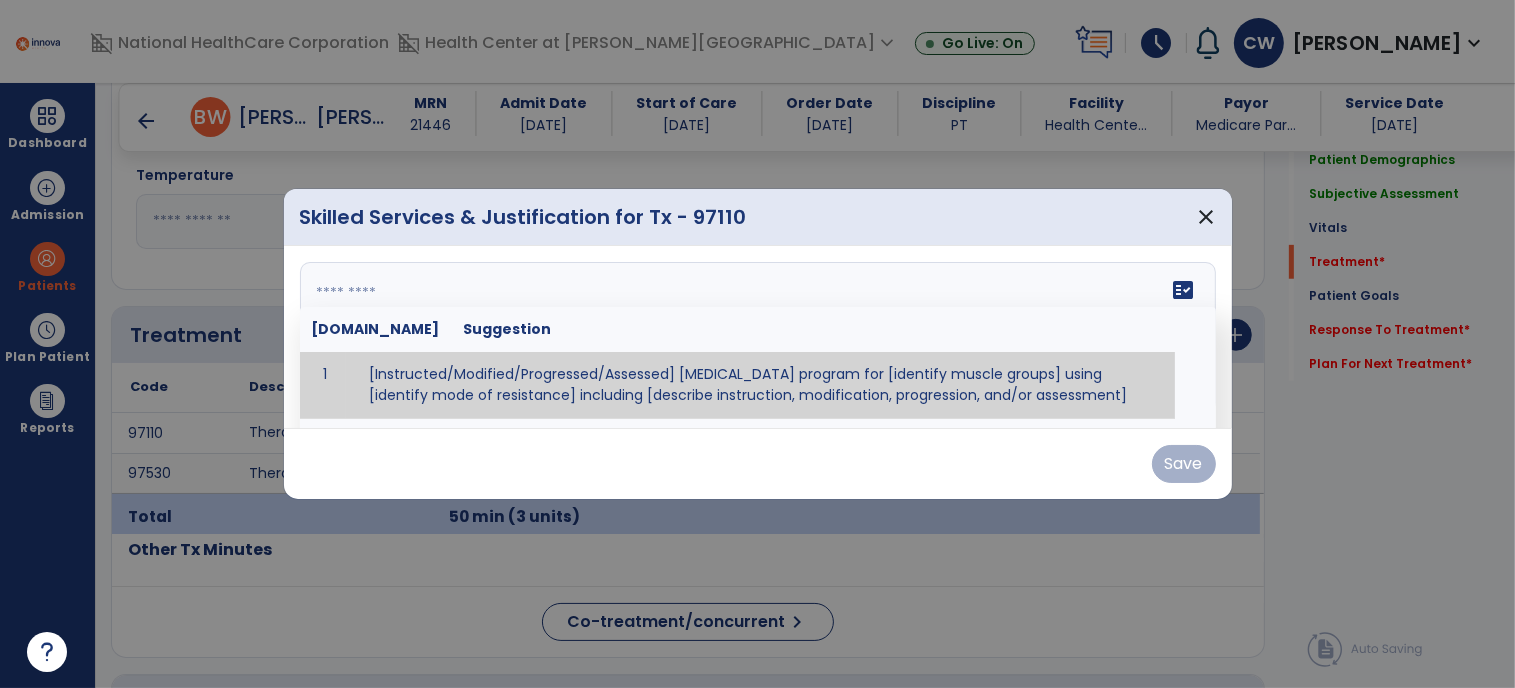 paste on "**********" 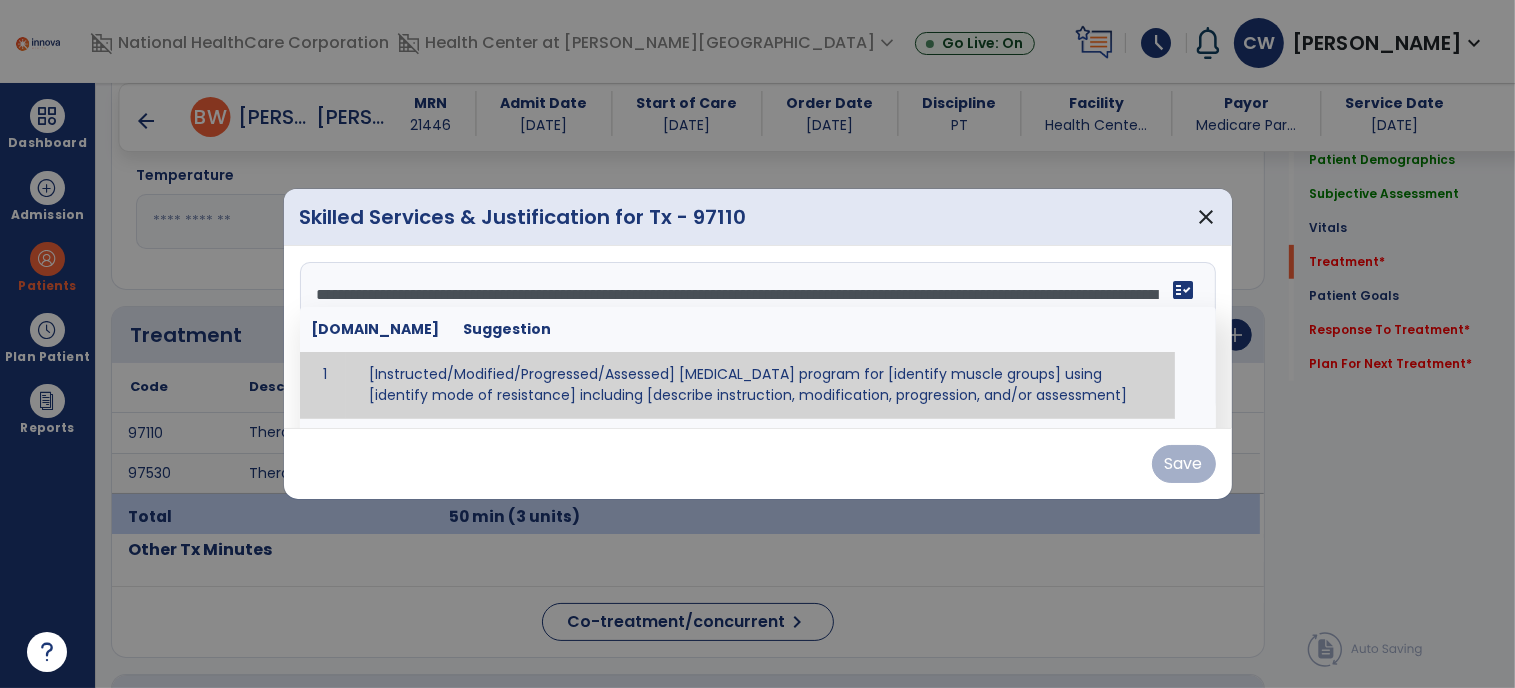 scroll, scrollTop: 88, scrollLeft: 0, axis: vertical 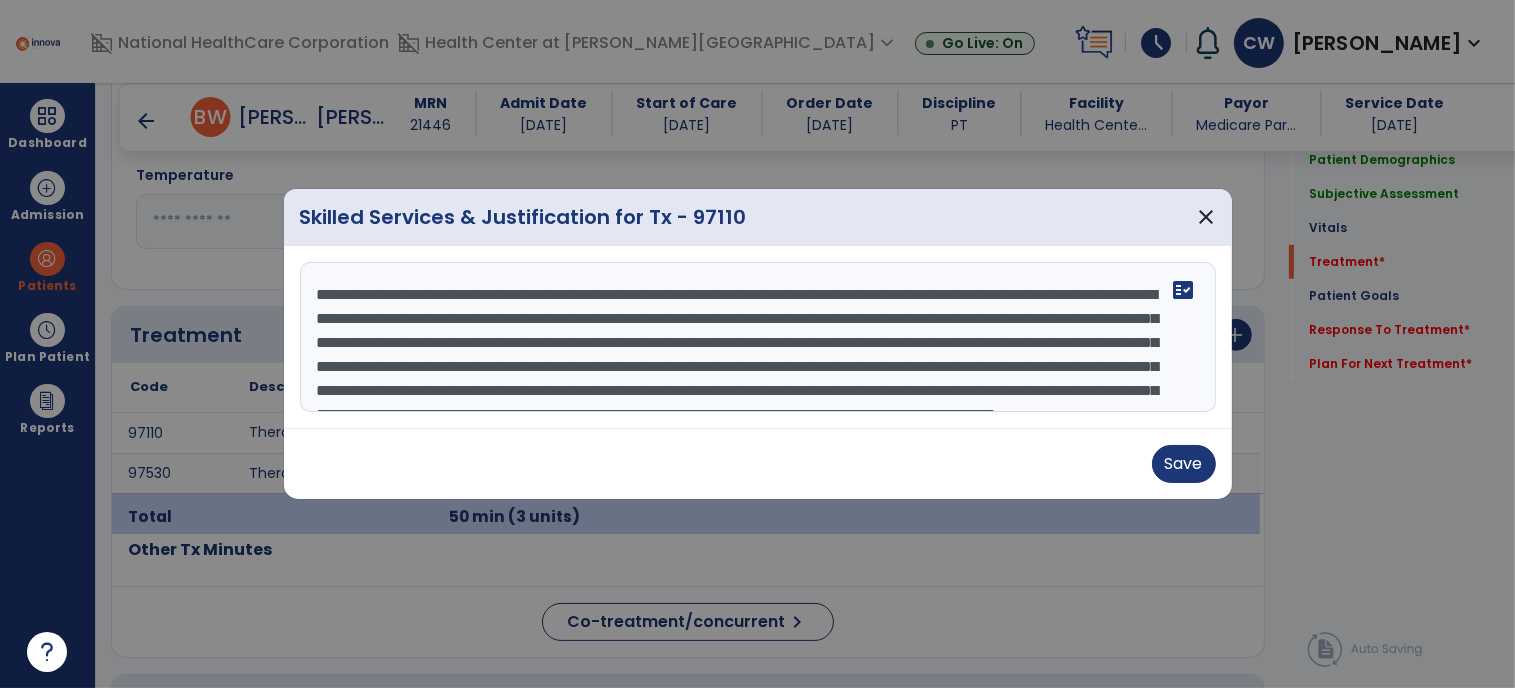 drag, startPoint x: 930, startPoint y: 292, endPoint x: 907, endPoint y: 293, distance: 23.021729 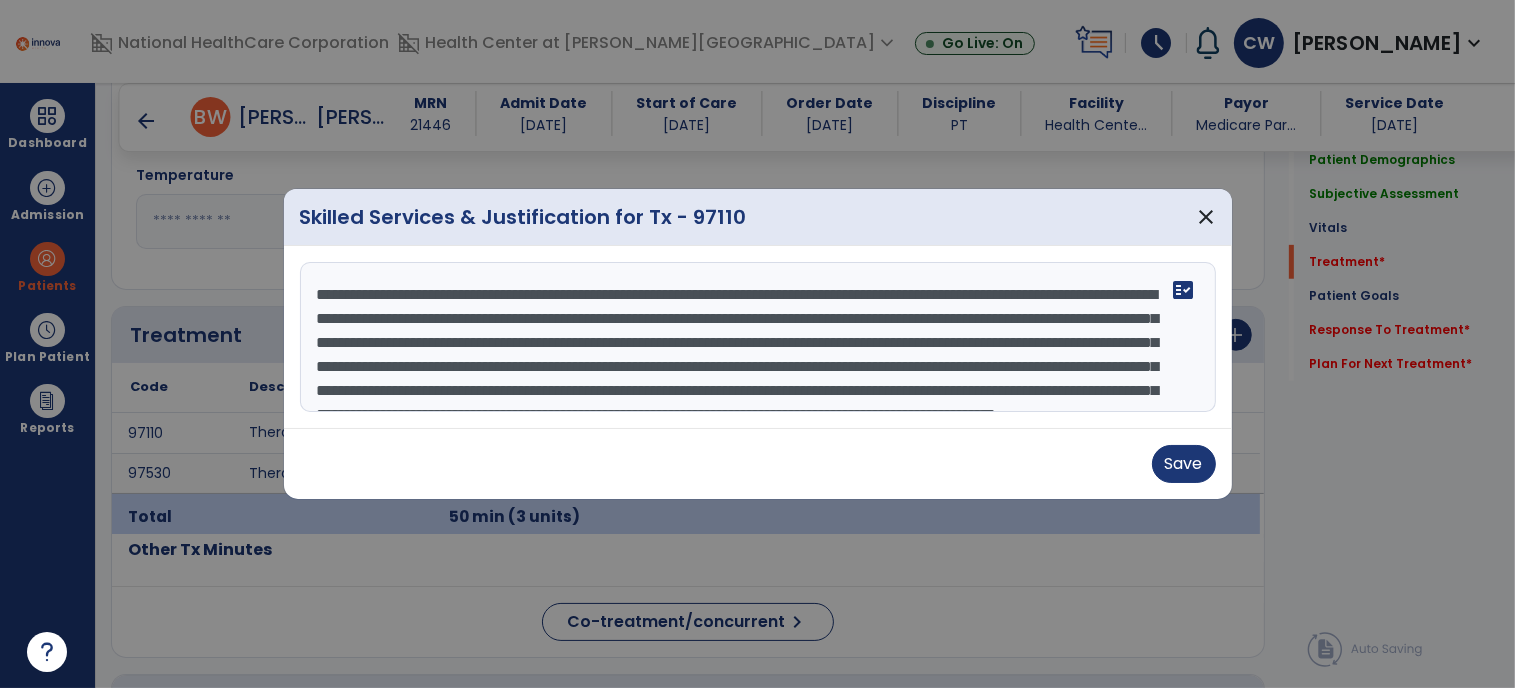 drag, startPoint x: 624, startPoint y: 318, endPoint x: 599, endPoint y: 316, distance: 25.079872 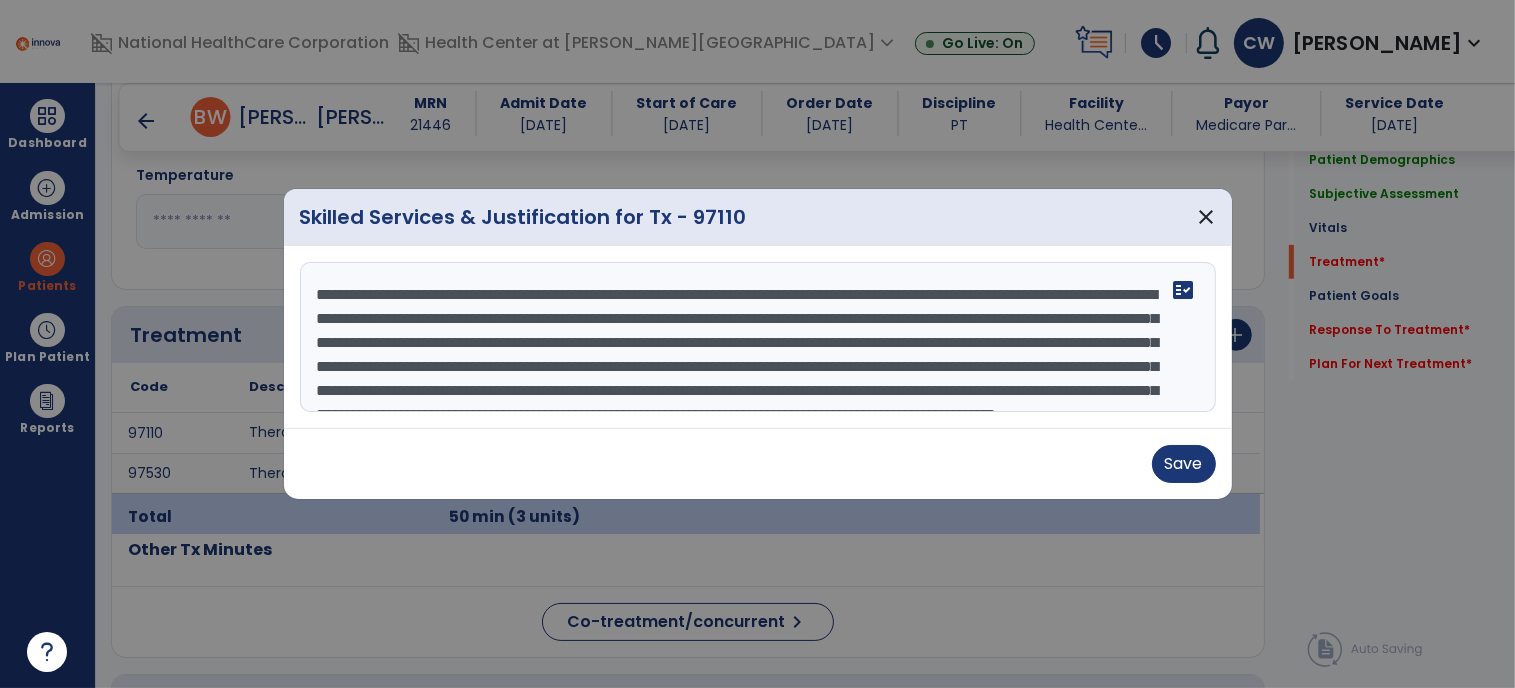 click on "**********" at bounding box center [758, 337] 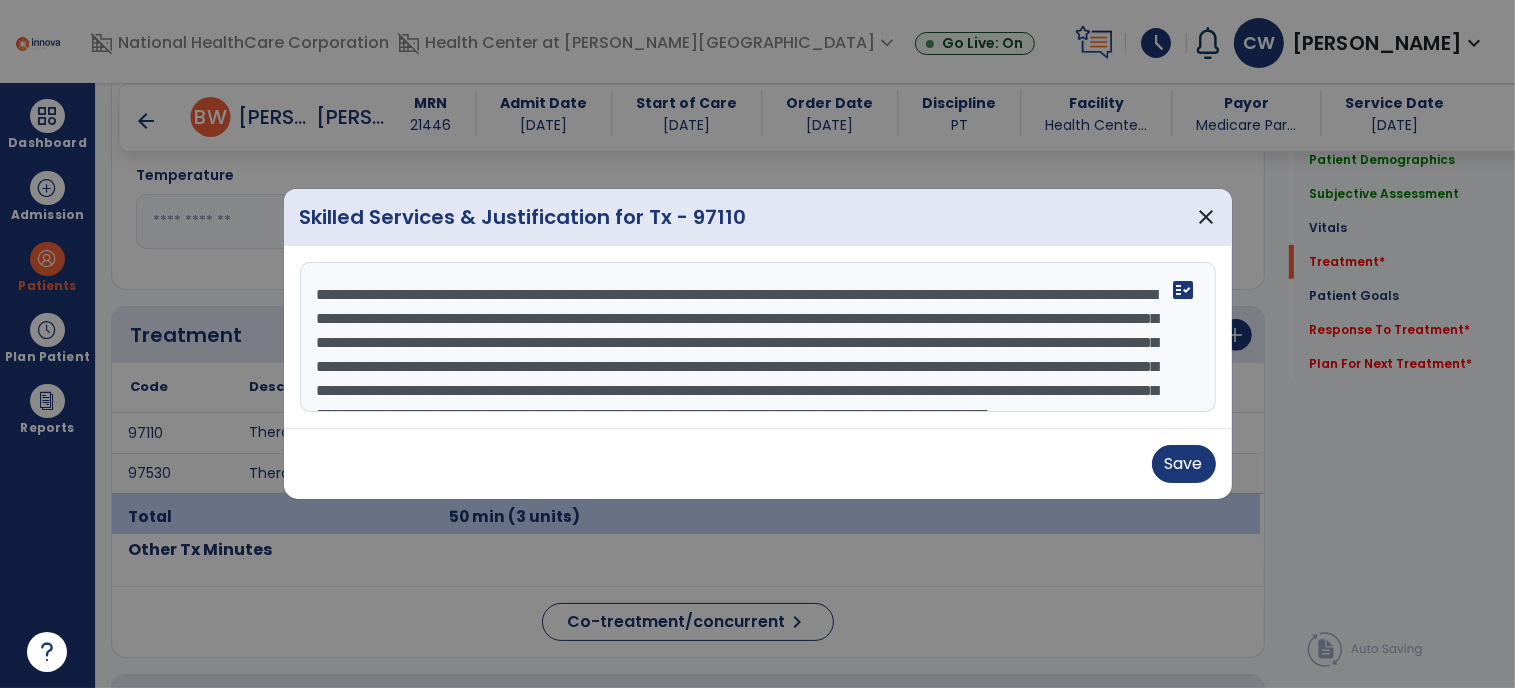 drag, startPoint x: 872, startPoint y: 318, endPoint x: 806, endPoint y: 315, distance: 66.068146 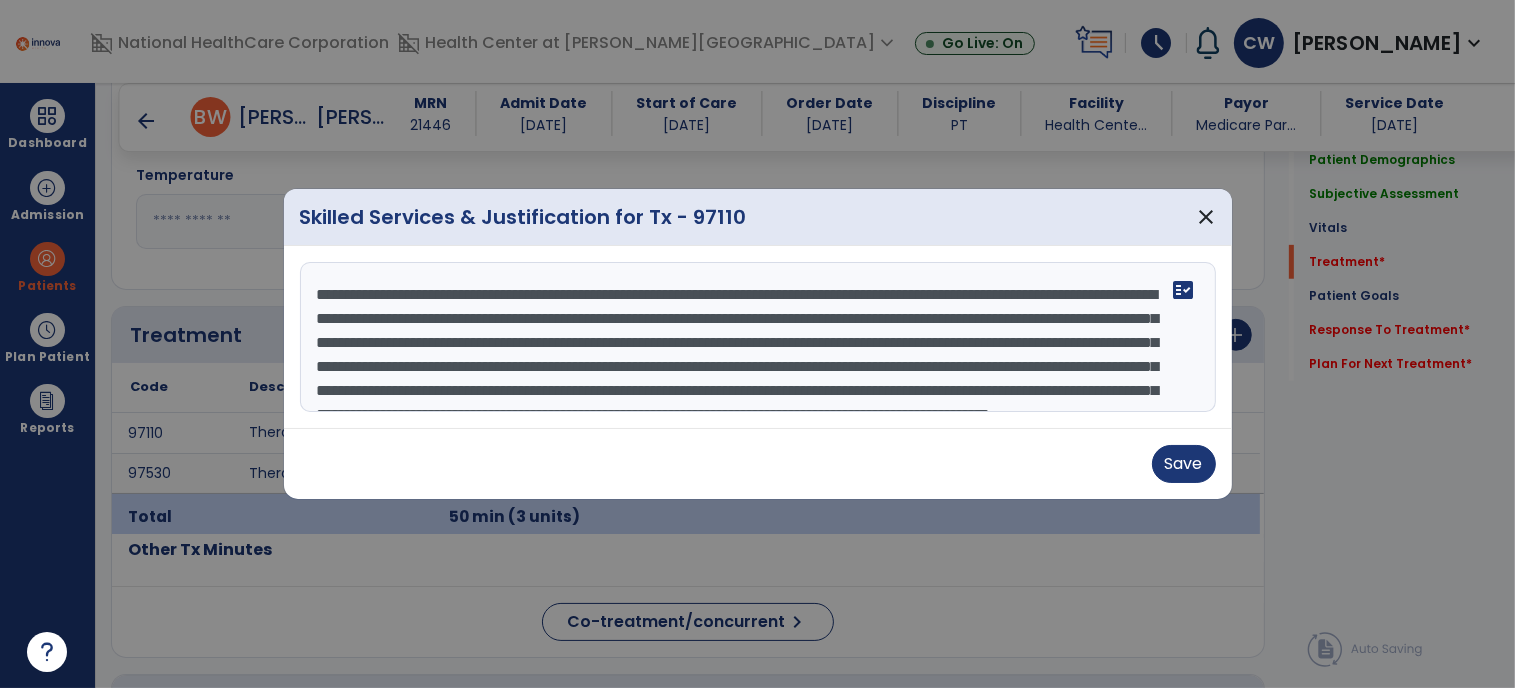 click on "**********" at bounding box center [758, 337] 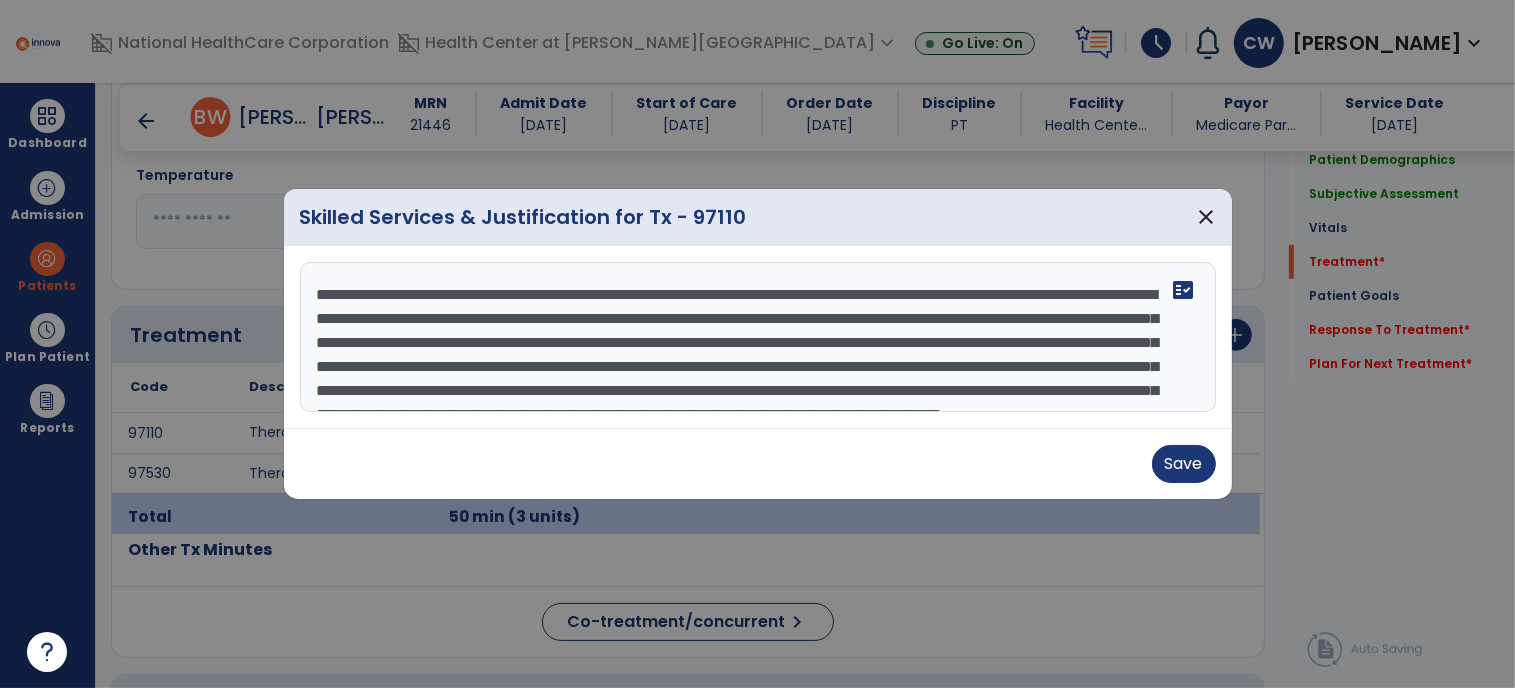 scroll, scrollTop: 96, scrollLeft: 0, axis: vertical 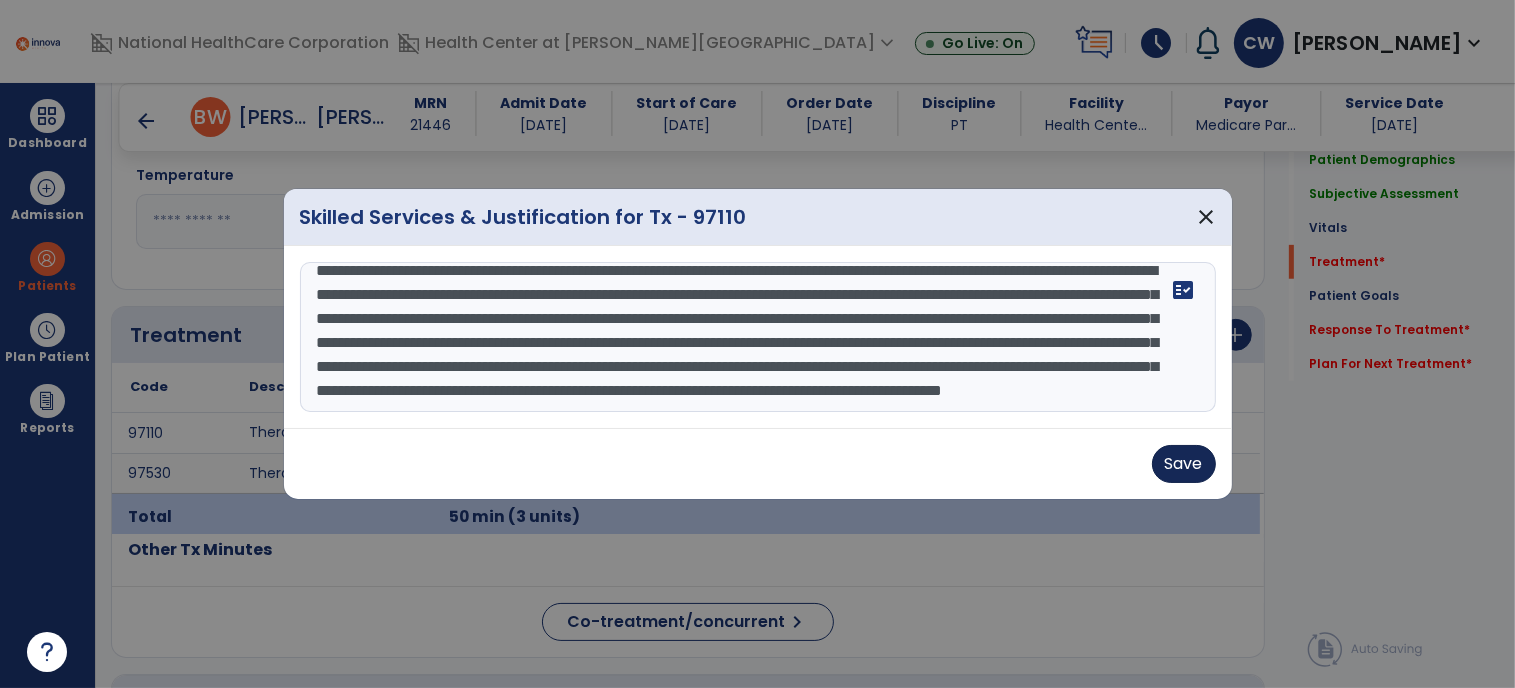 type on "**********" 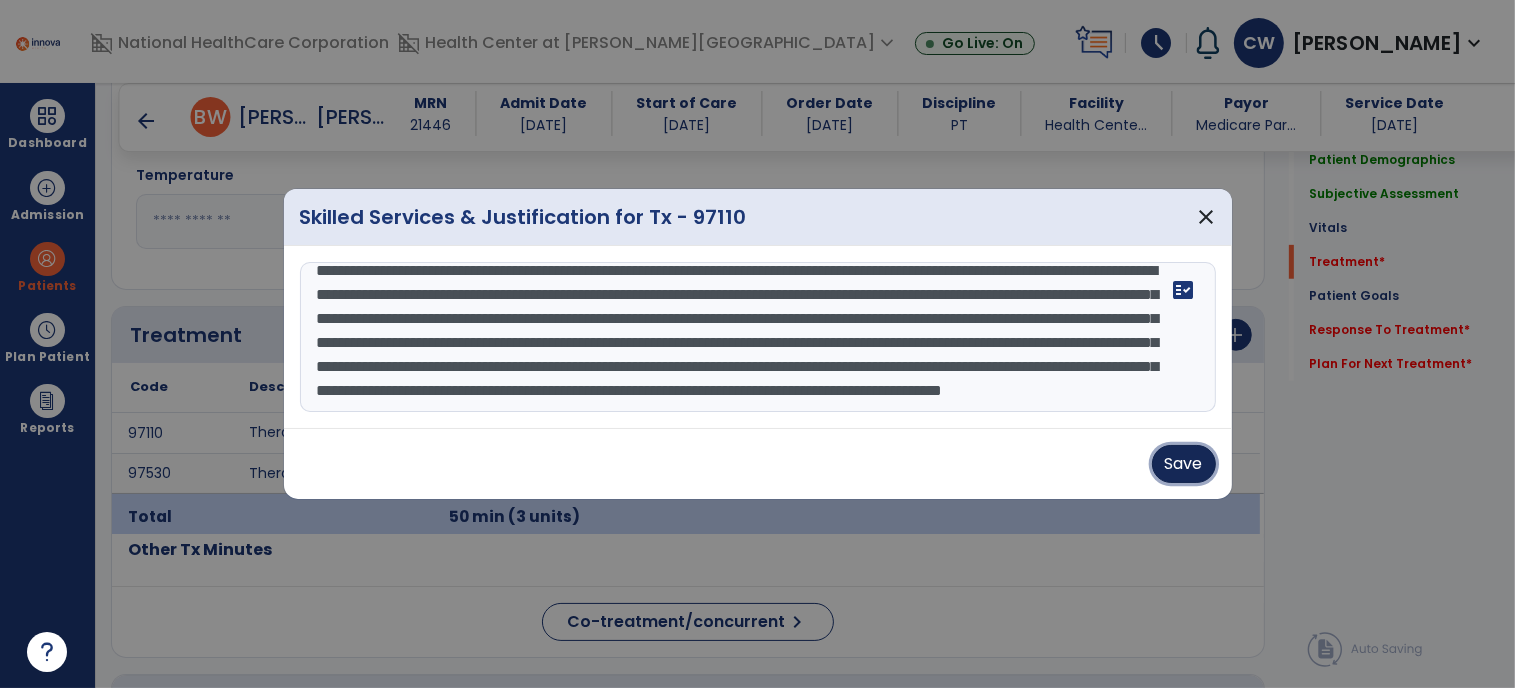 click on "Save" at bounding box center [1184, 464] 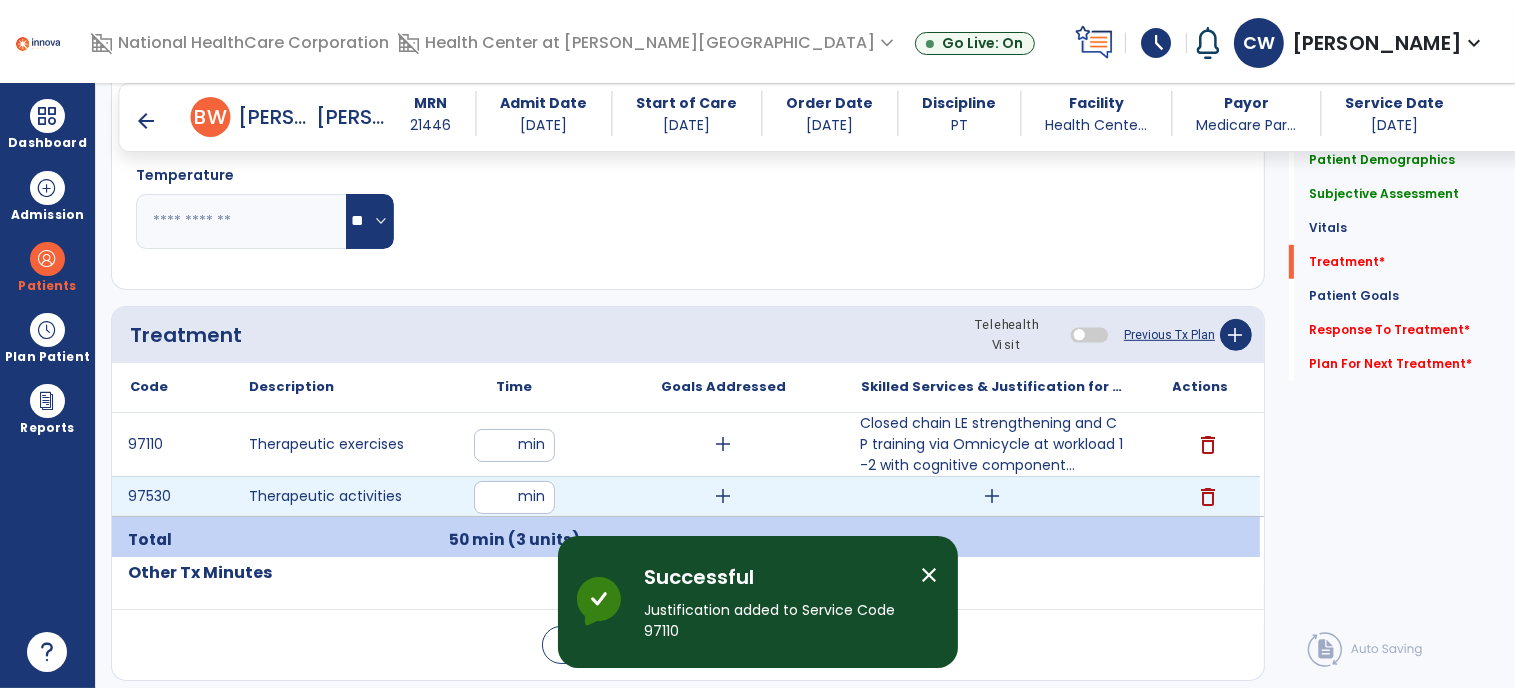 click on "add" at bounding box center (992, 496) 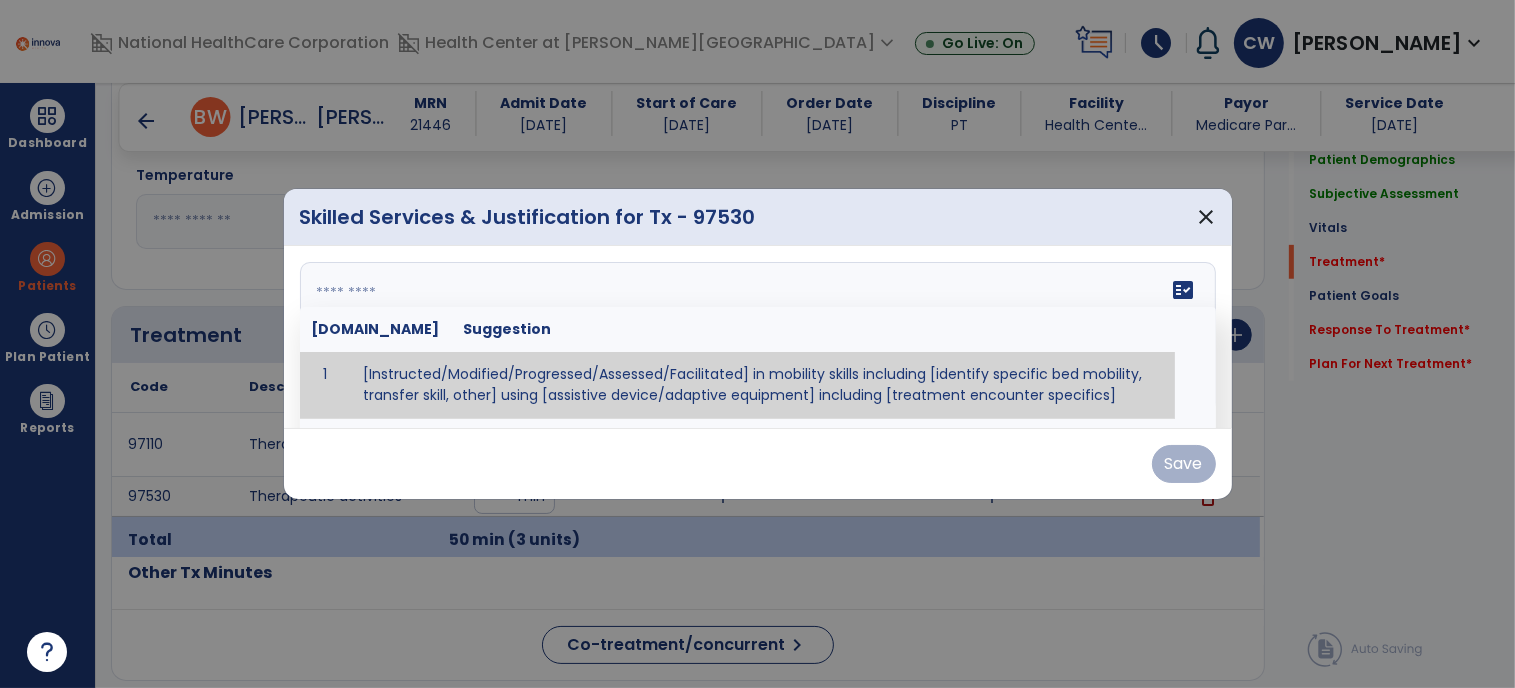 click on "fact_check  [DOMAIN_NAME] Suggestion 1 [Instructed/Modified/Progressed/Assessed/Facilitated] in mobility skills including [identify specific bed mobility, transfer skill, other] using [assistive device/adaptive equipment] including [treatment encounter specifics]" at bounding box center (758, 337) 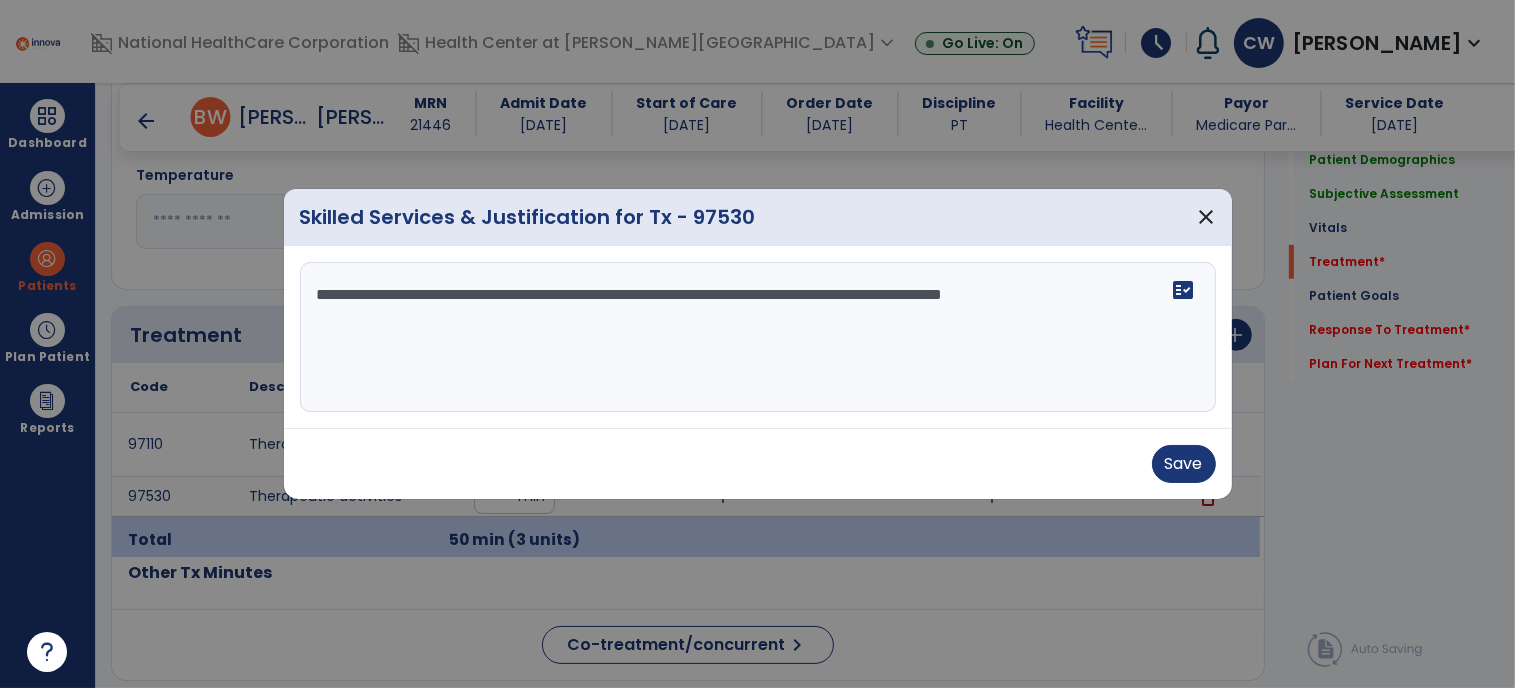 click on "fact_check" at bounding box center (1184, 290) 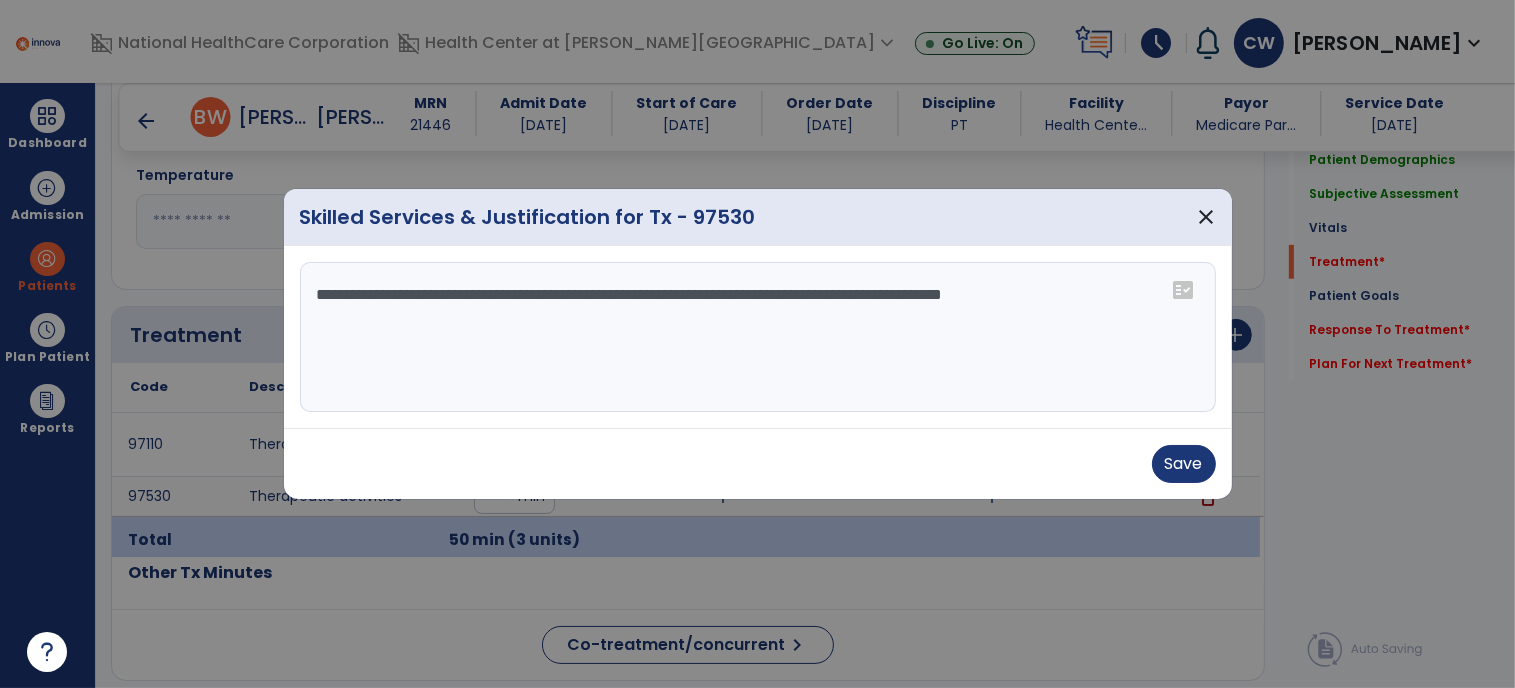 click on "**********" at bounding box center (758, 337) 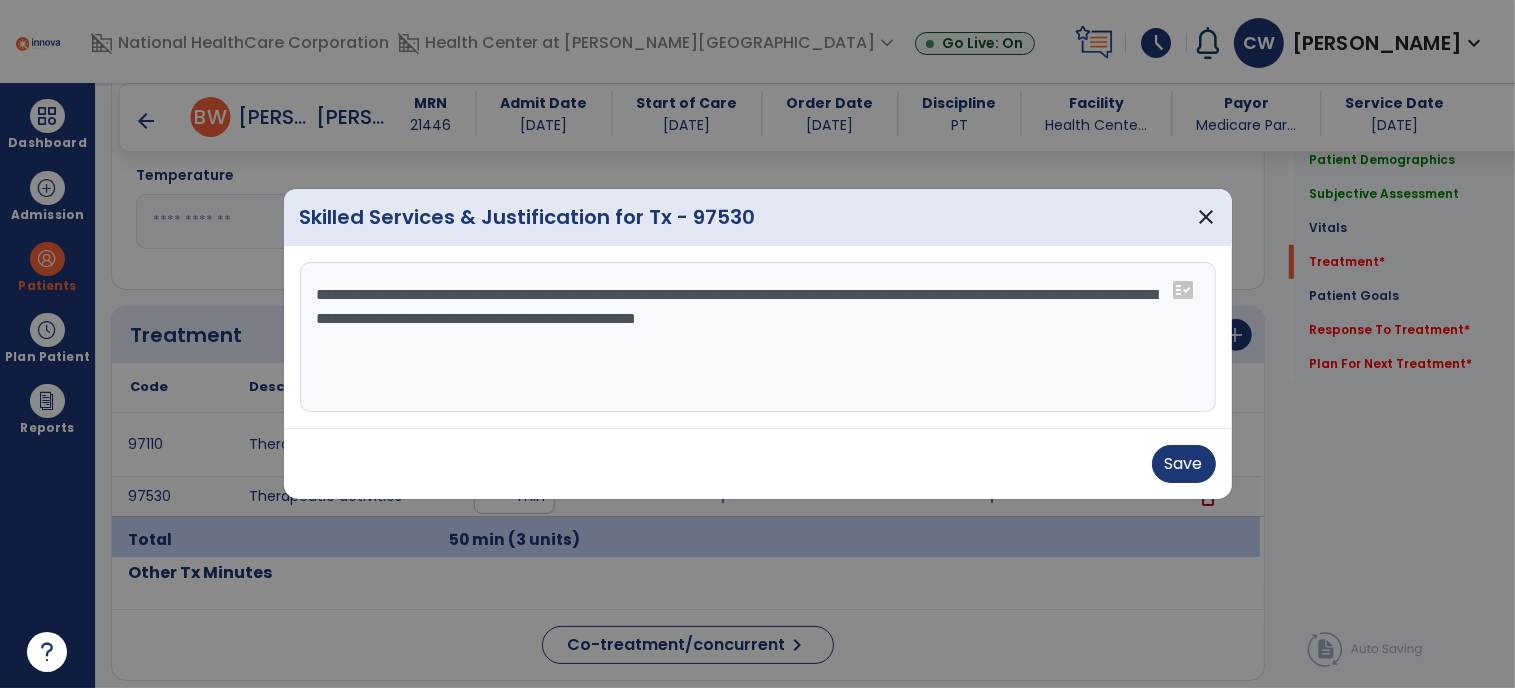click on "**********" at bounding box center [758, 337] 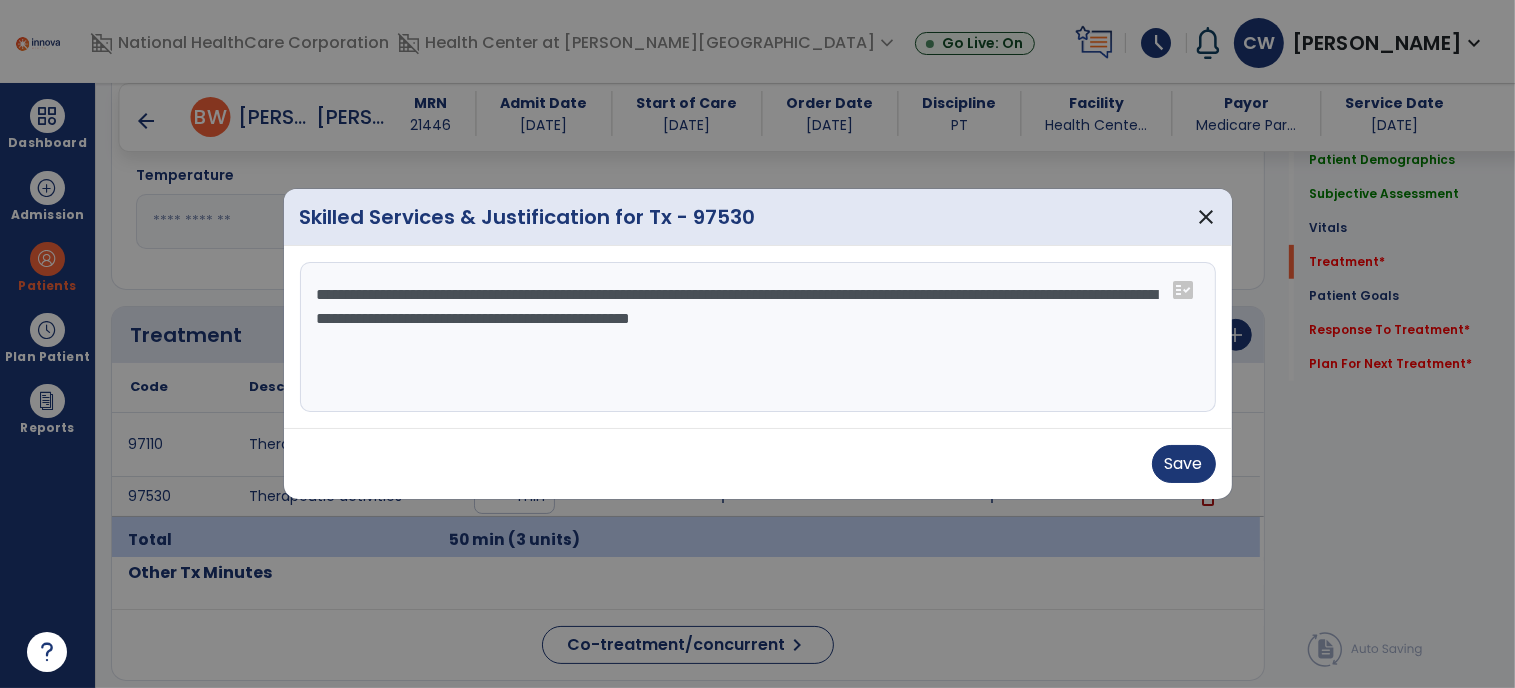 click on "**********" at bounding box center [758, 337] 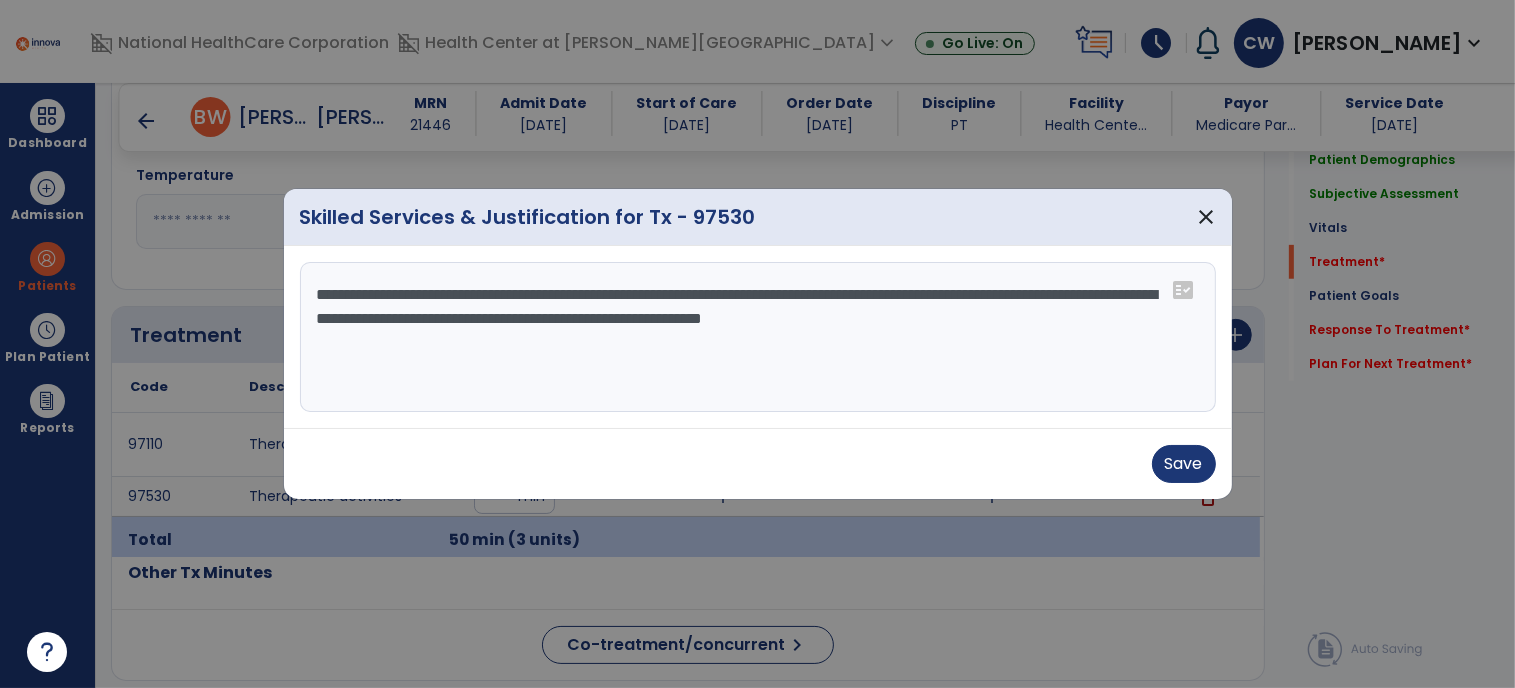 click on "**********" at bounding box center [758, 337] 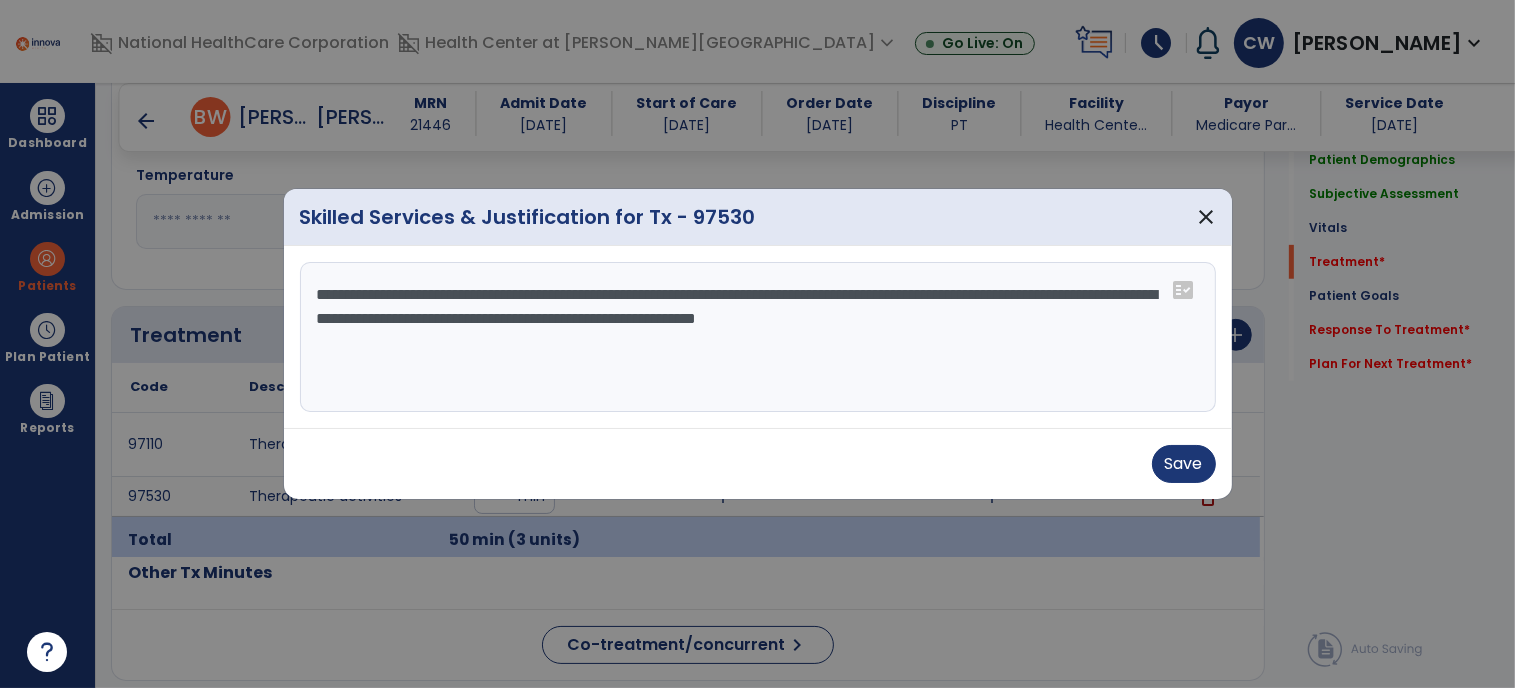click on "**********" at bounding box center (758, 337) 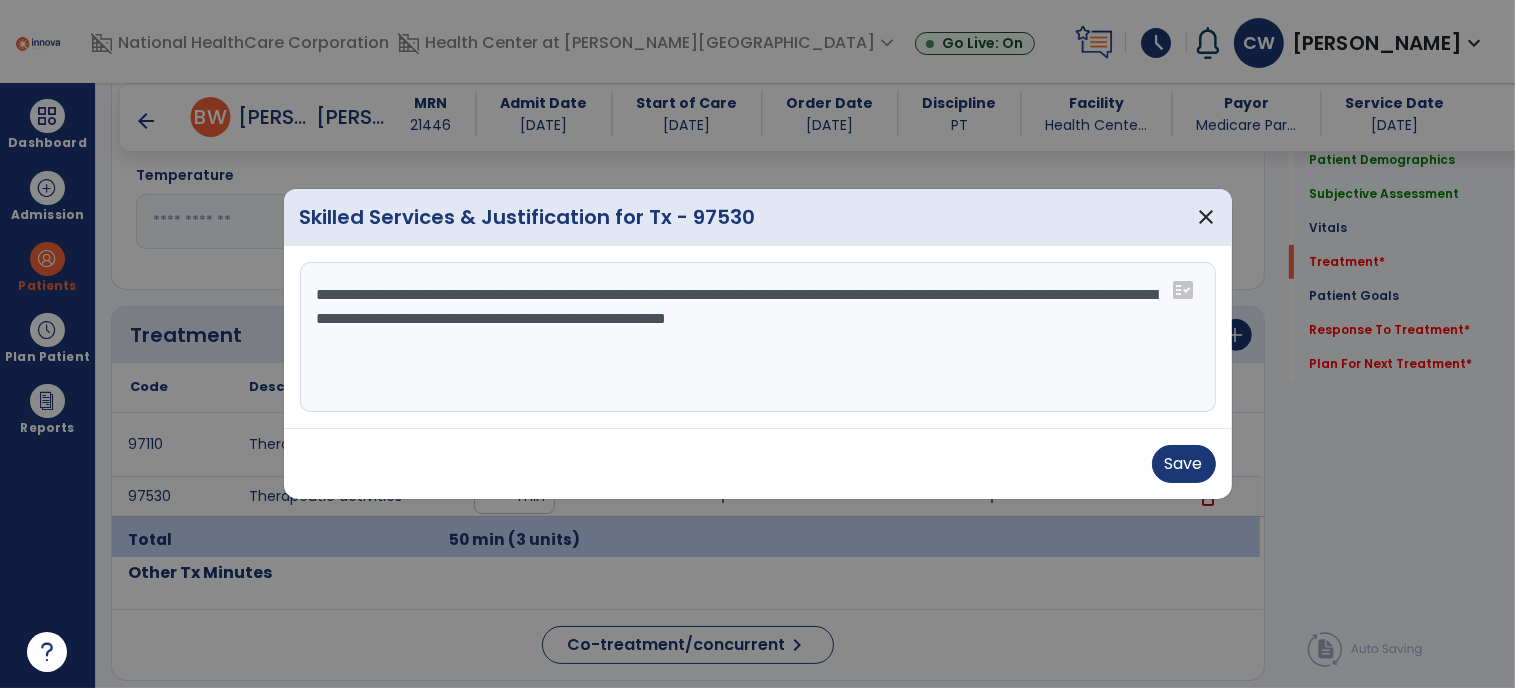 click on "**********" at bounding box center (758, 337) 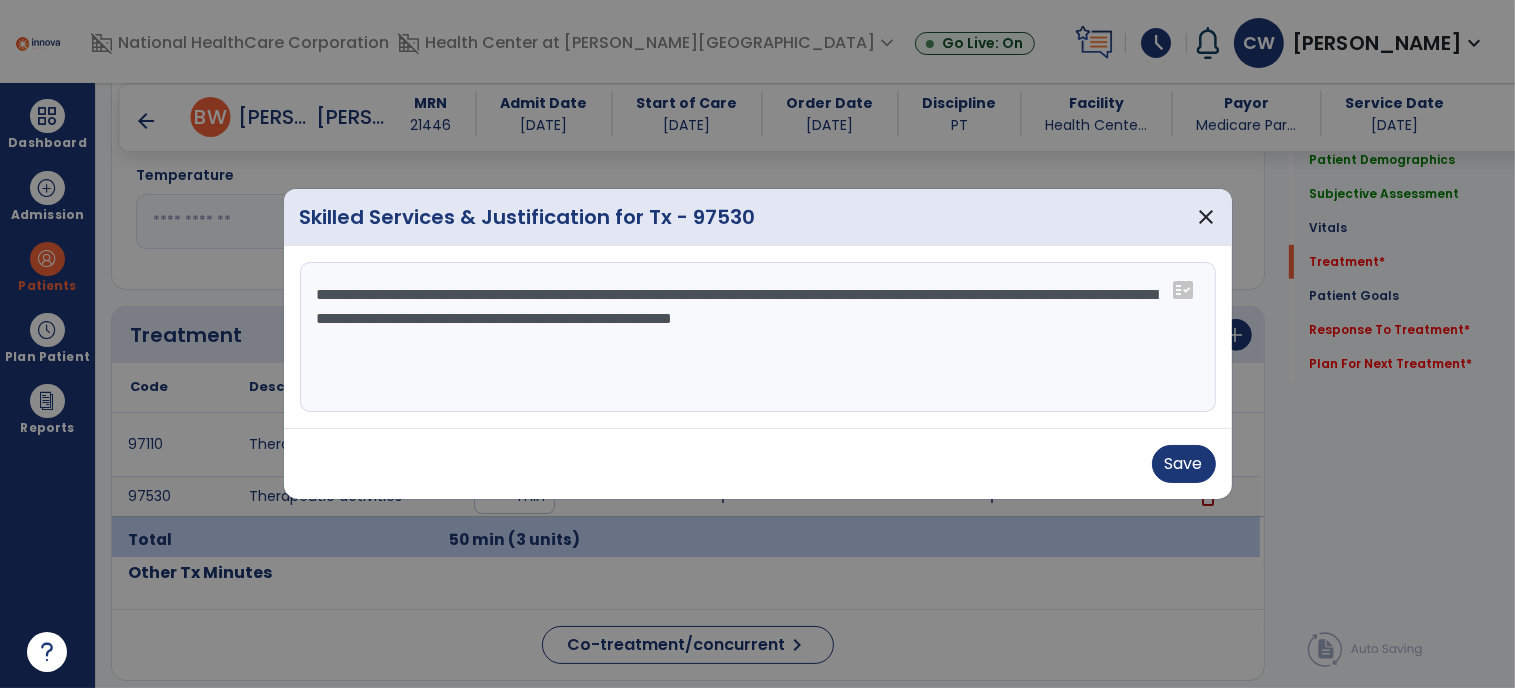 click on "**********" at bounding box center [758, 337] 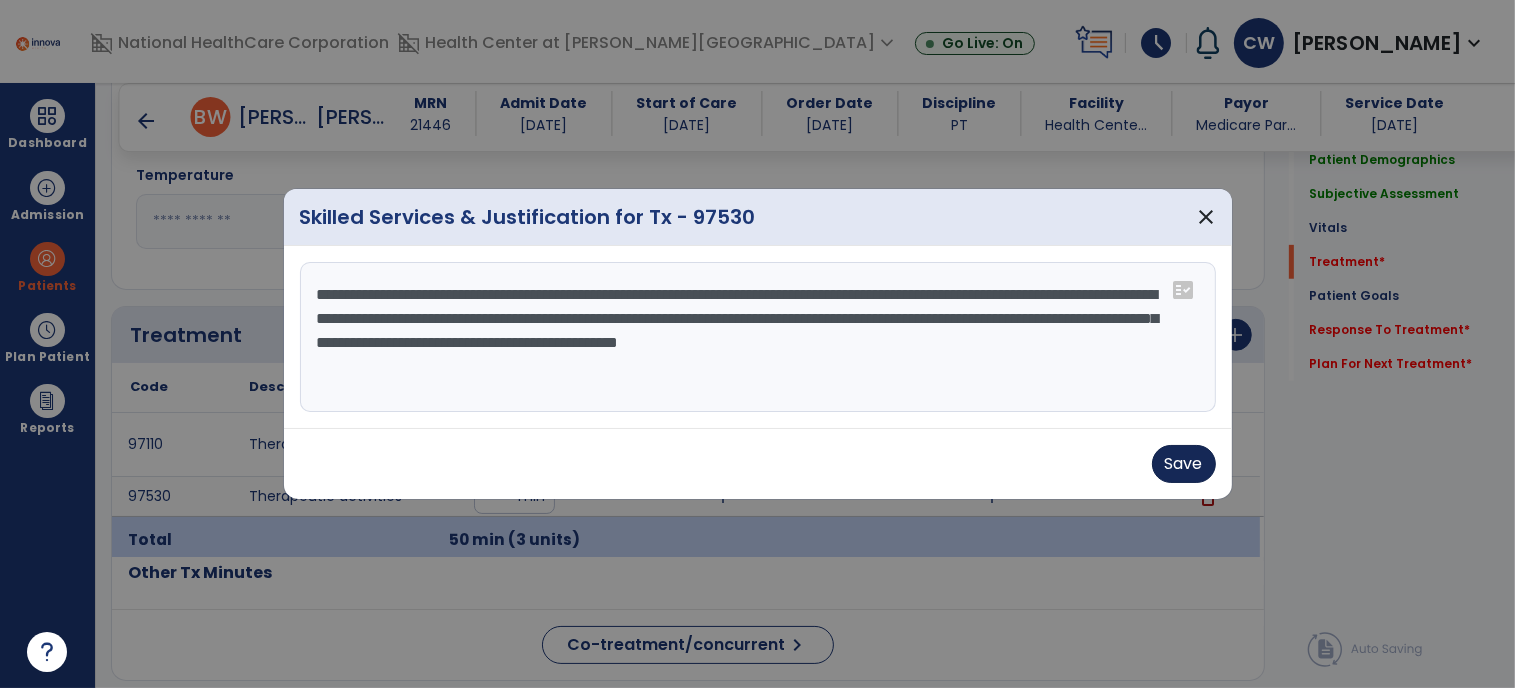 type on "**********" 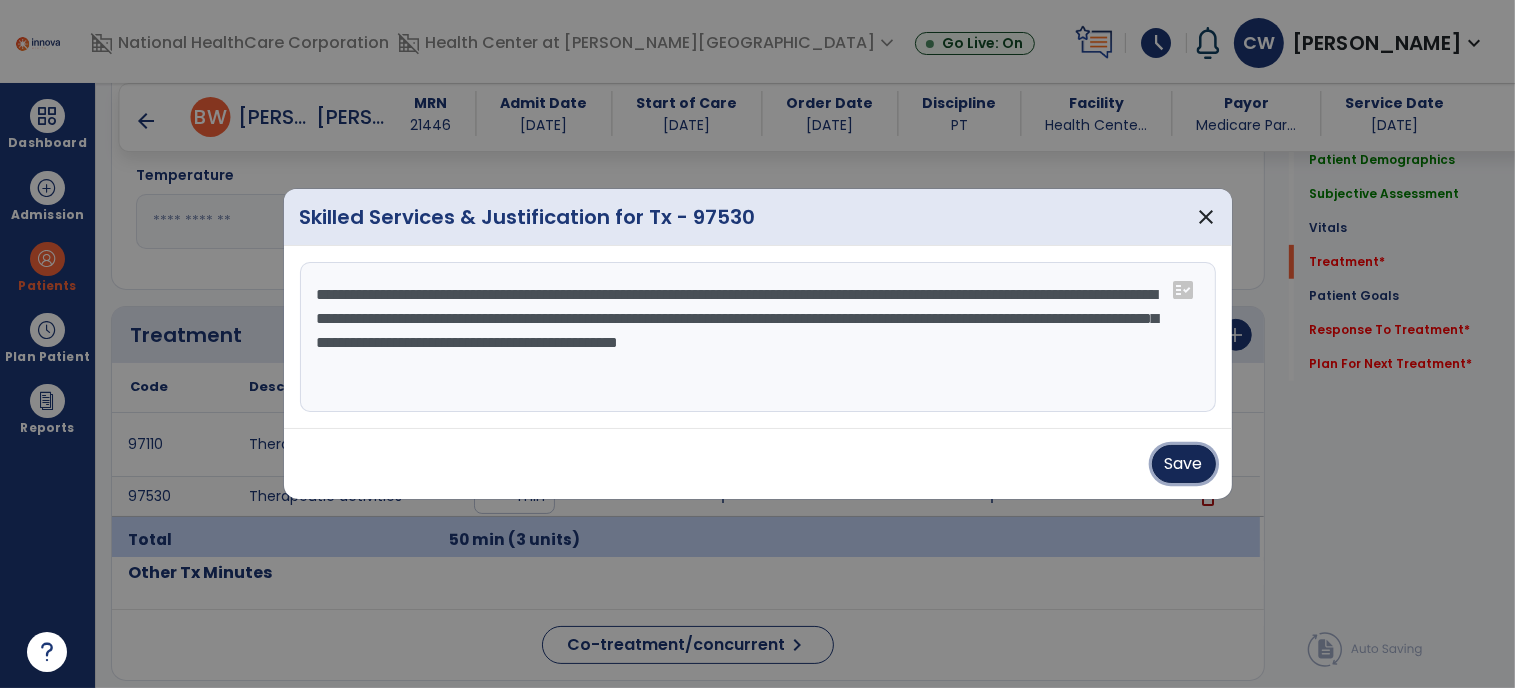 click on "Save" at bounding box center [1184, 464] 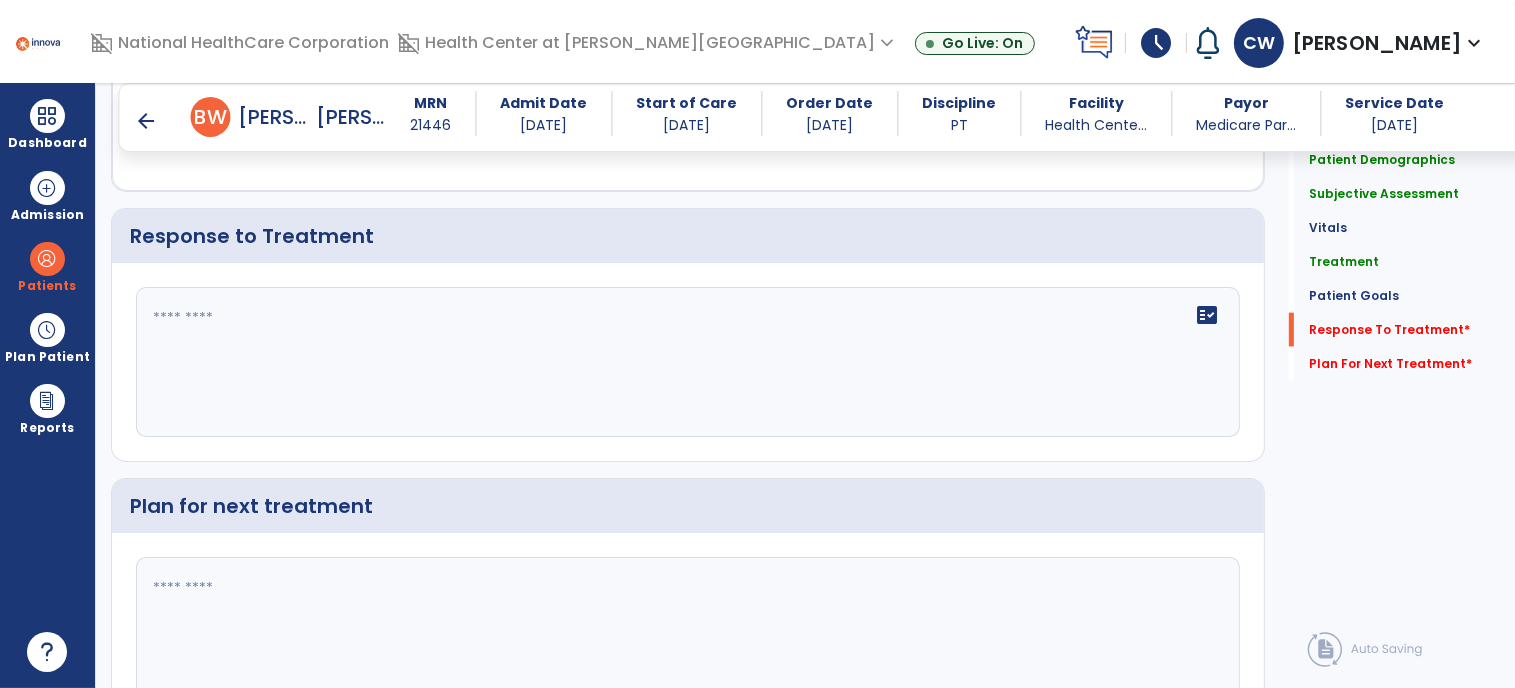 scroll, scrollTop: 2514, scrollLeft: 0, axis: vertical 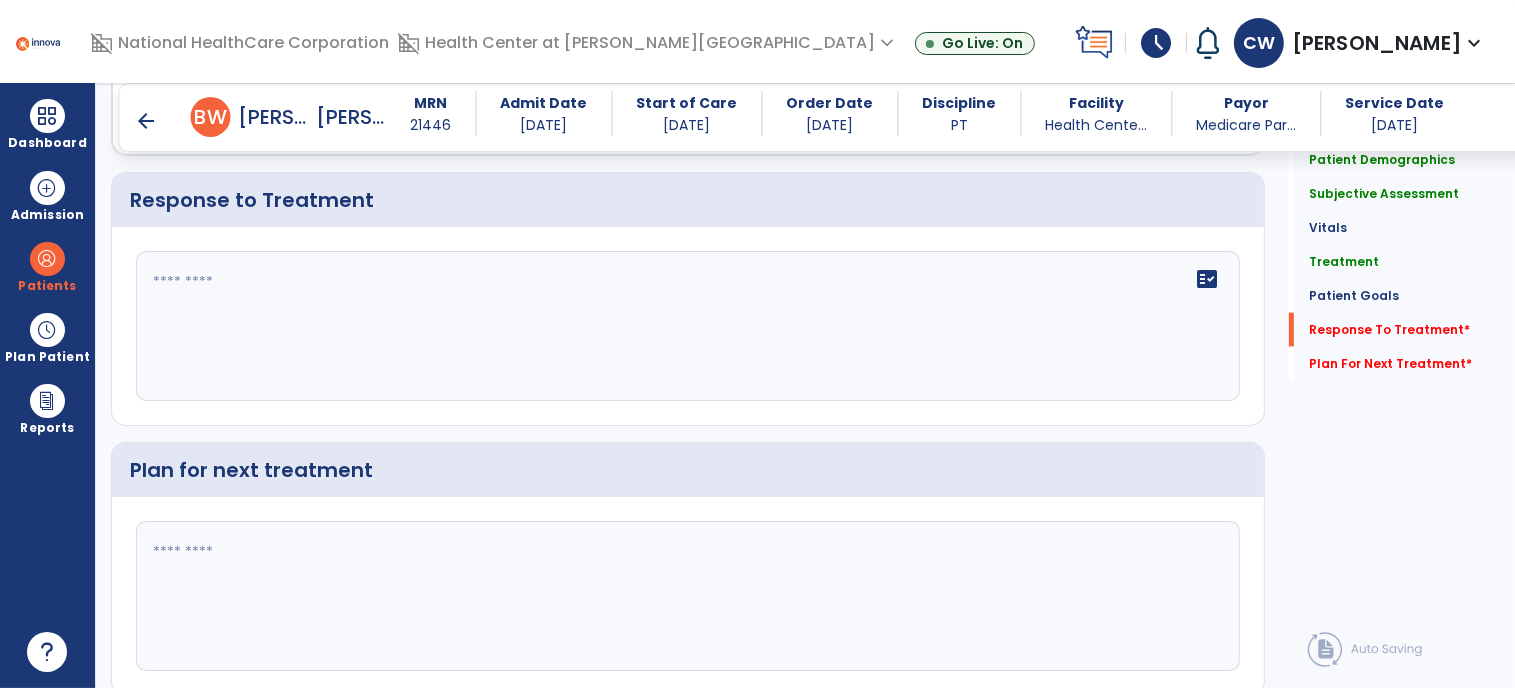 click on "fact_check" 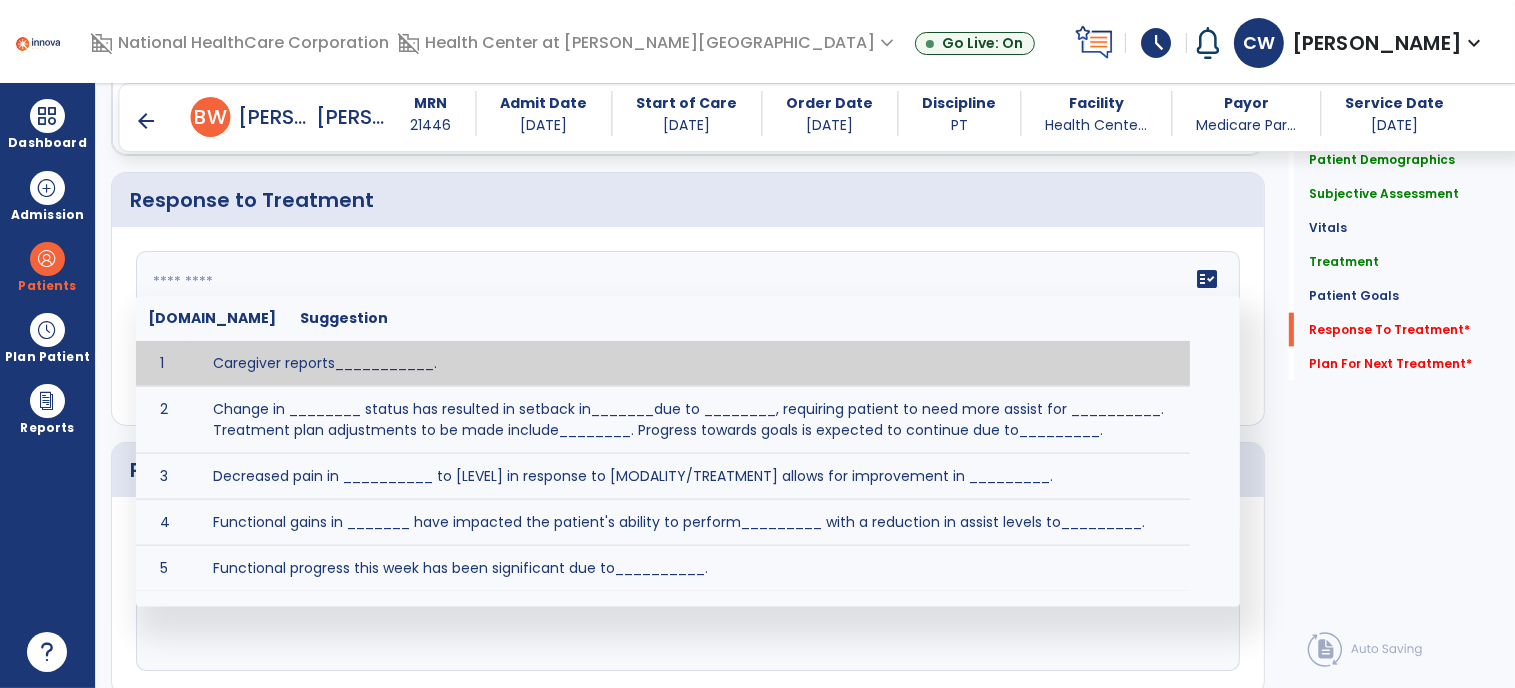 paste on "**********" 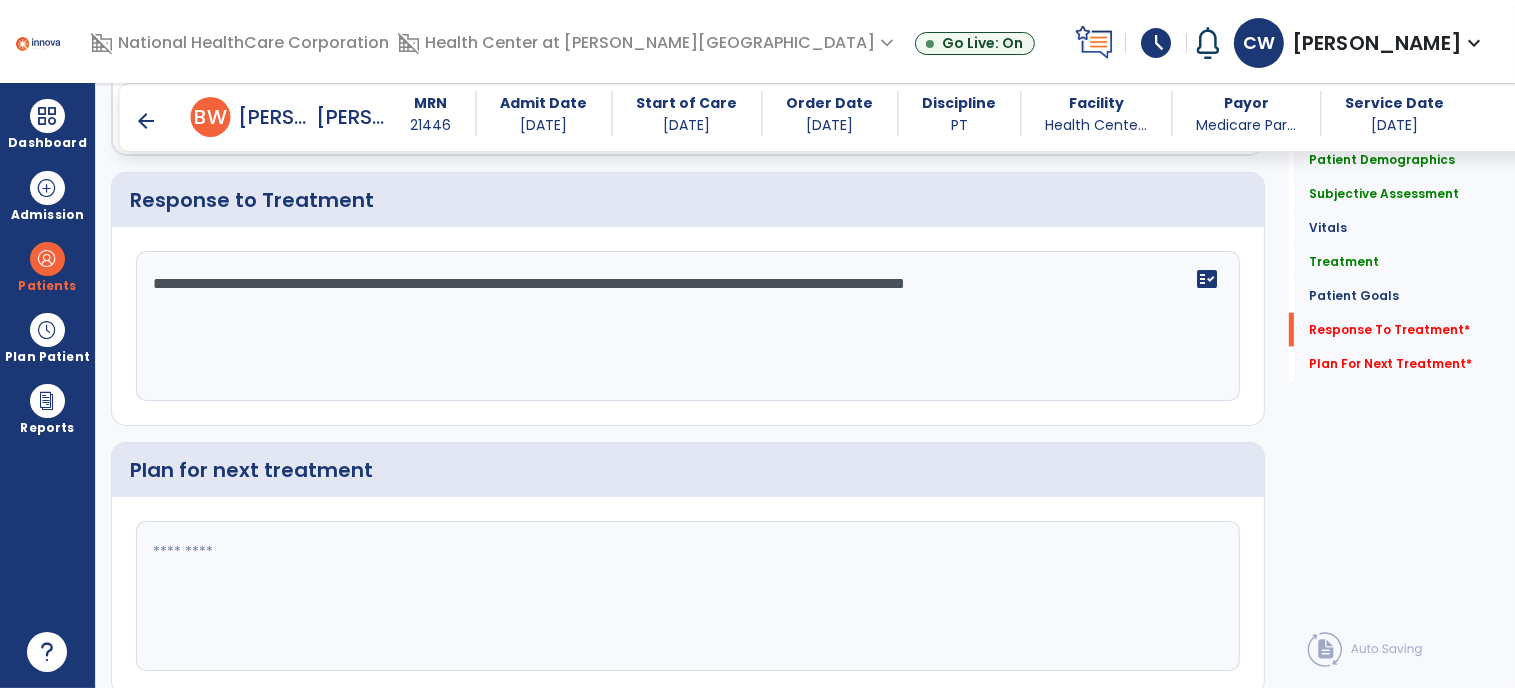 click on "**********" 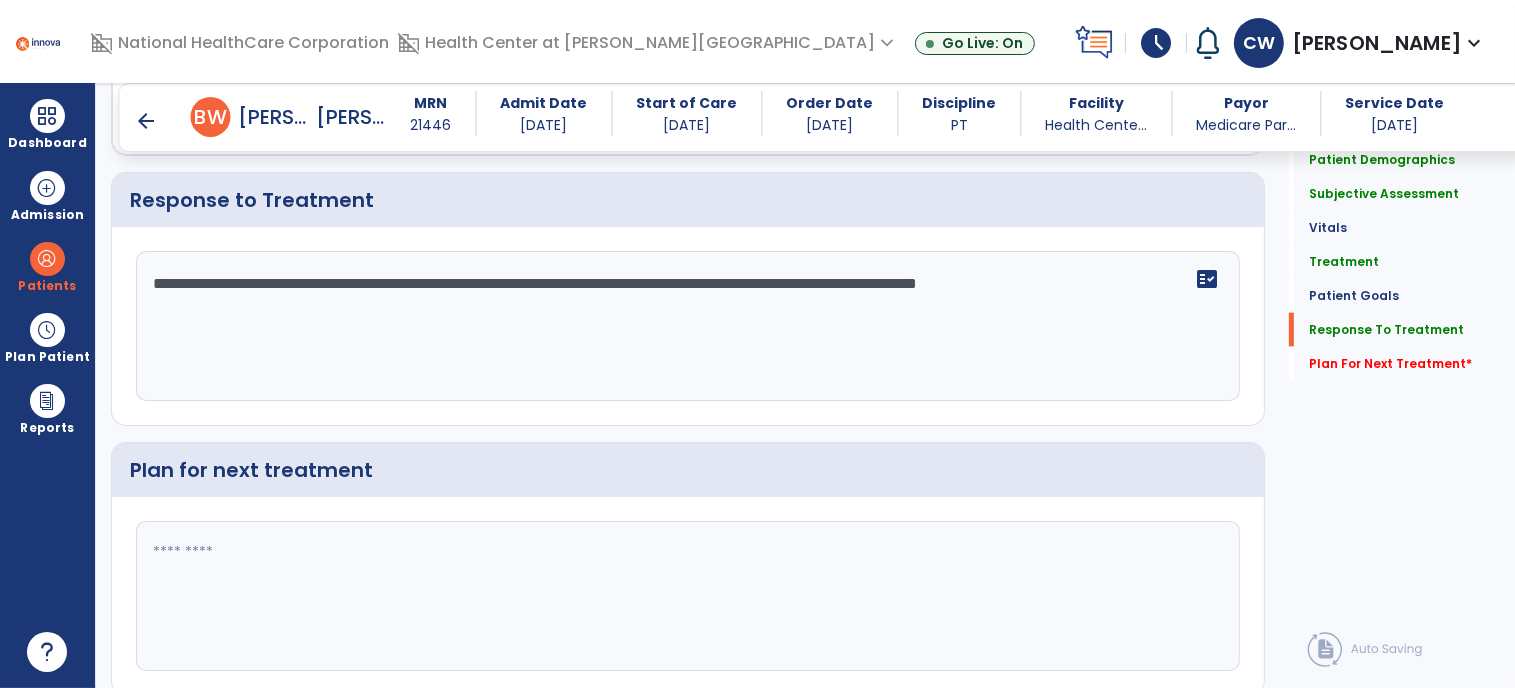 scroll, scrollTop: 2513, scrollLeft: 0, axis: vertical 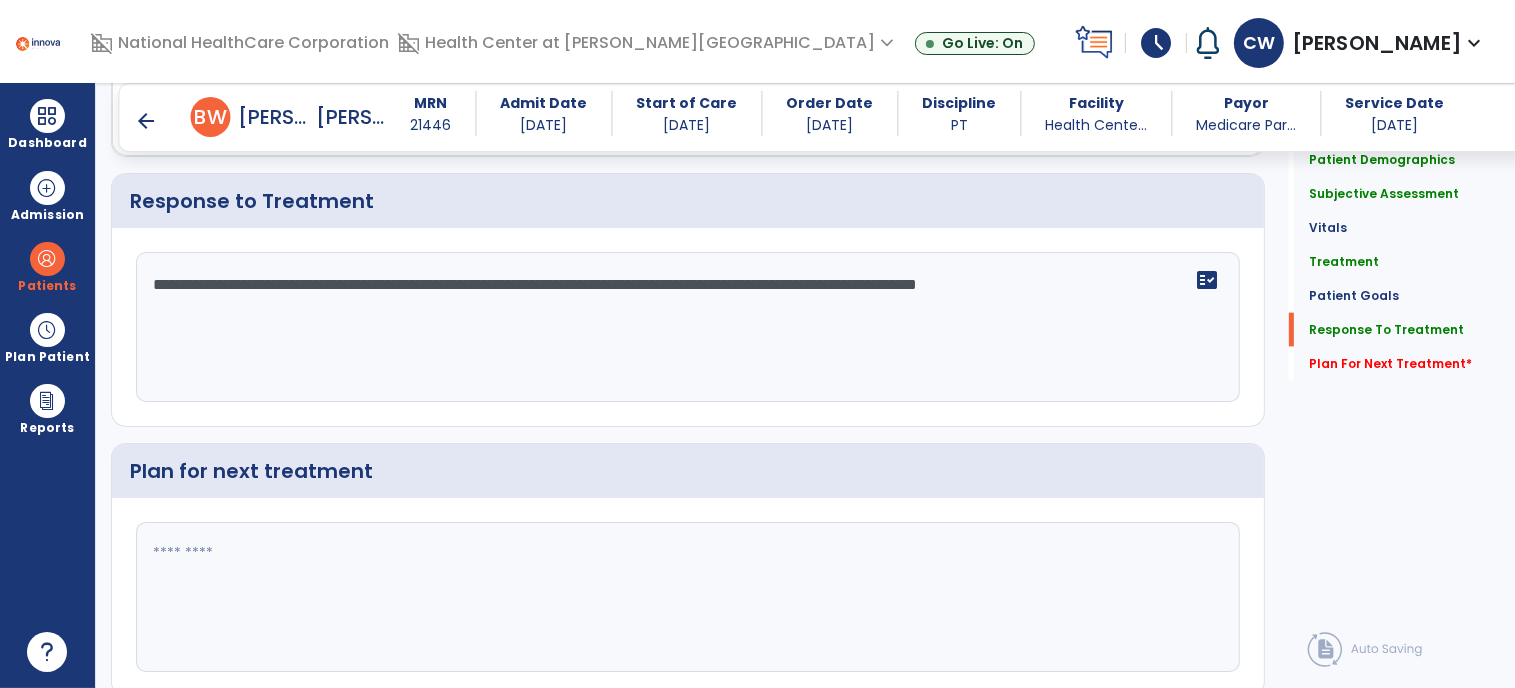 type on "**********" 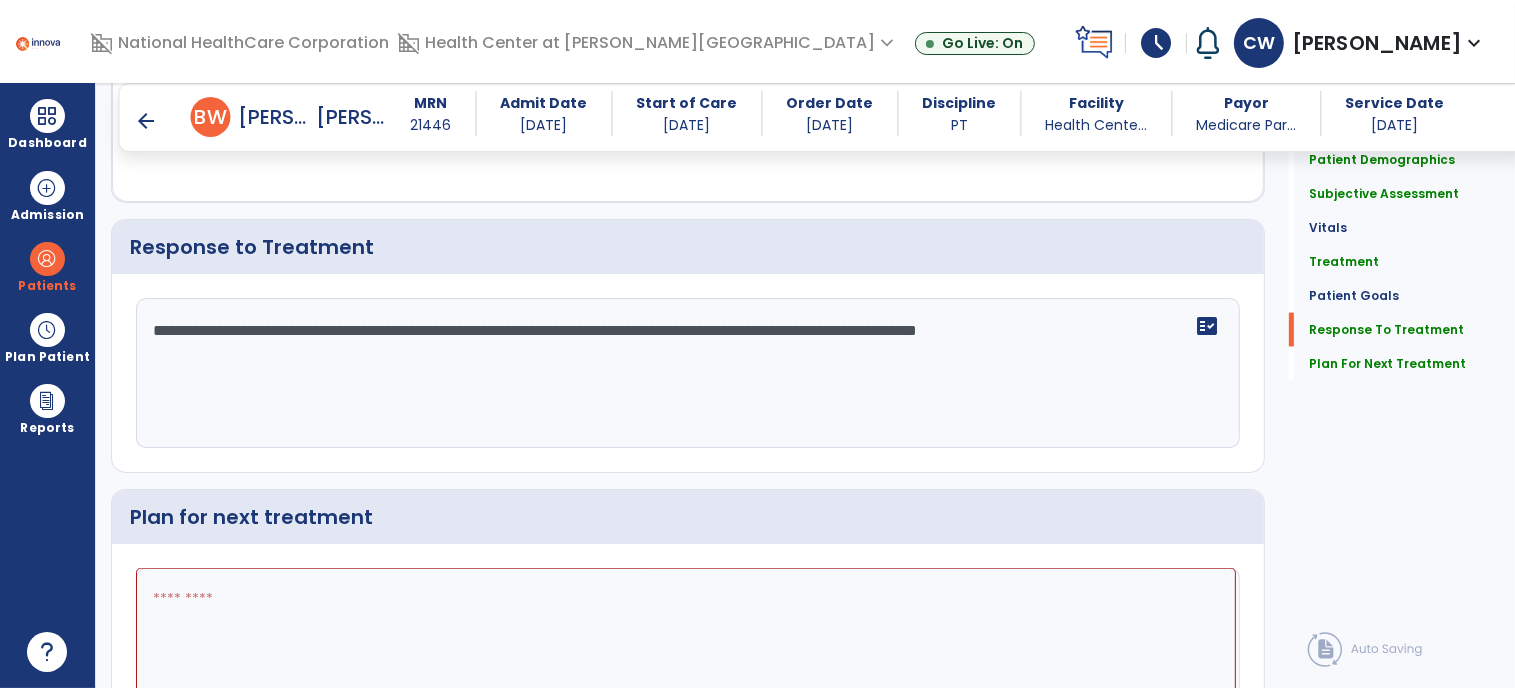scroll, scrollTop: 2512, scrollLeft: 0, axis: vertical 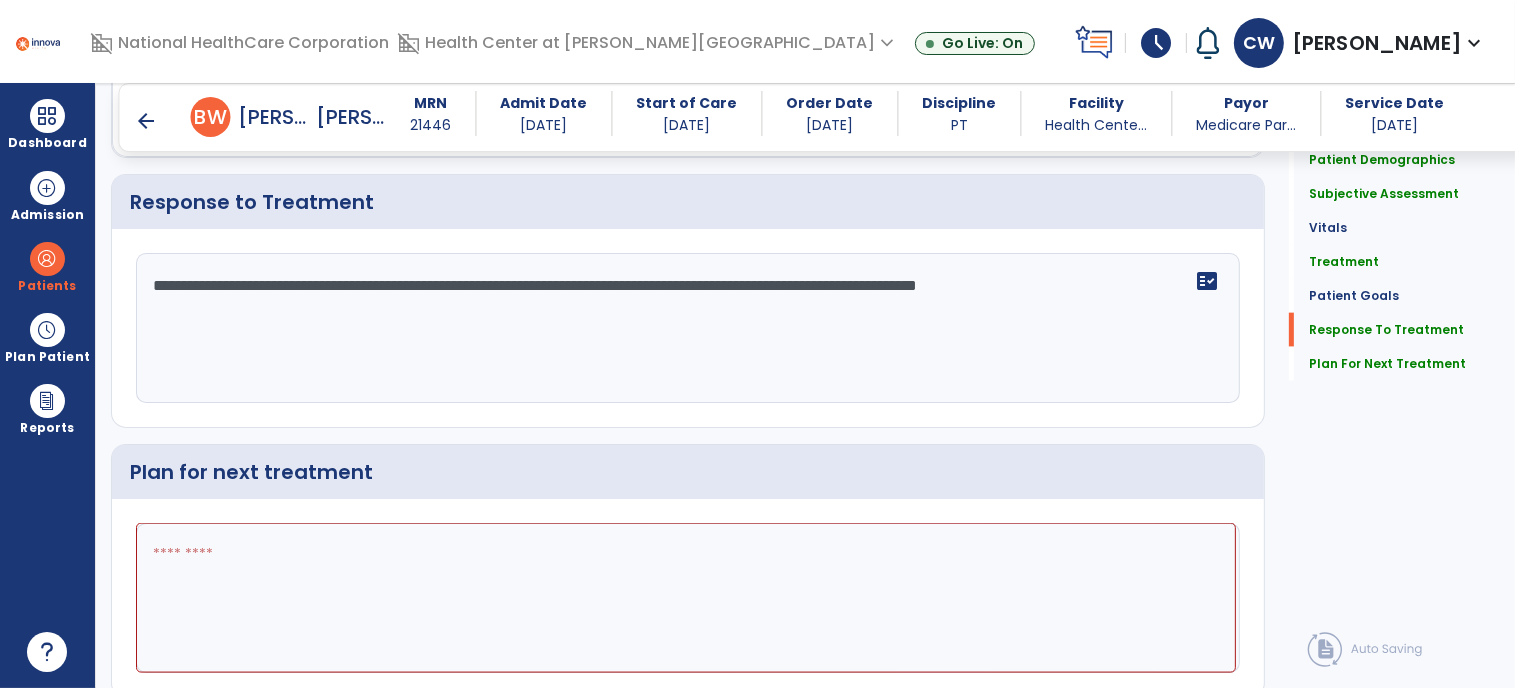 paste on "**********" 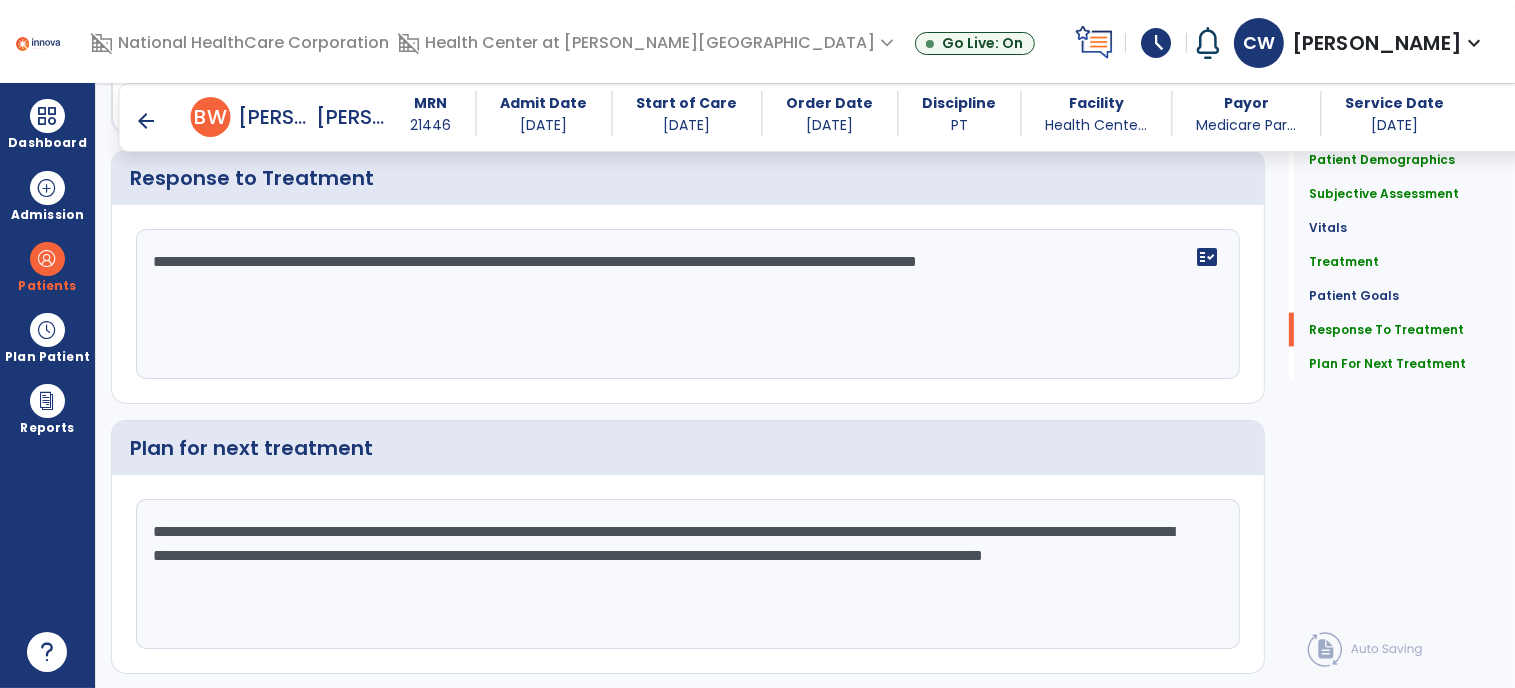 scroll, scrollTop: 2581, scrollLeft: 0, axis: vertical 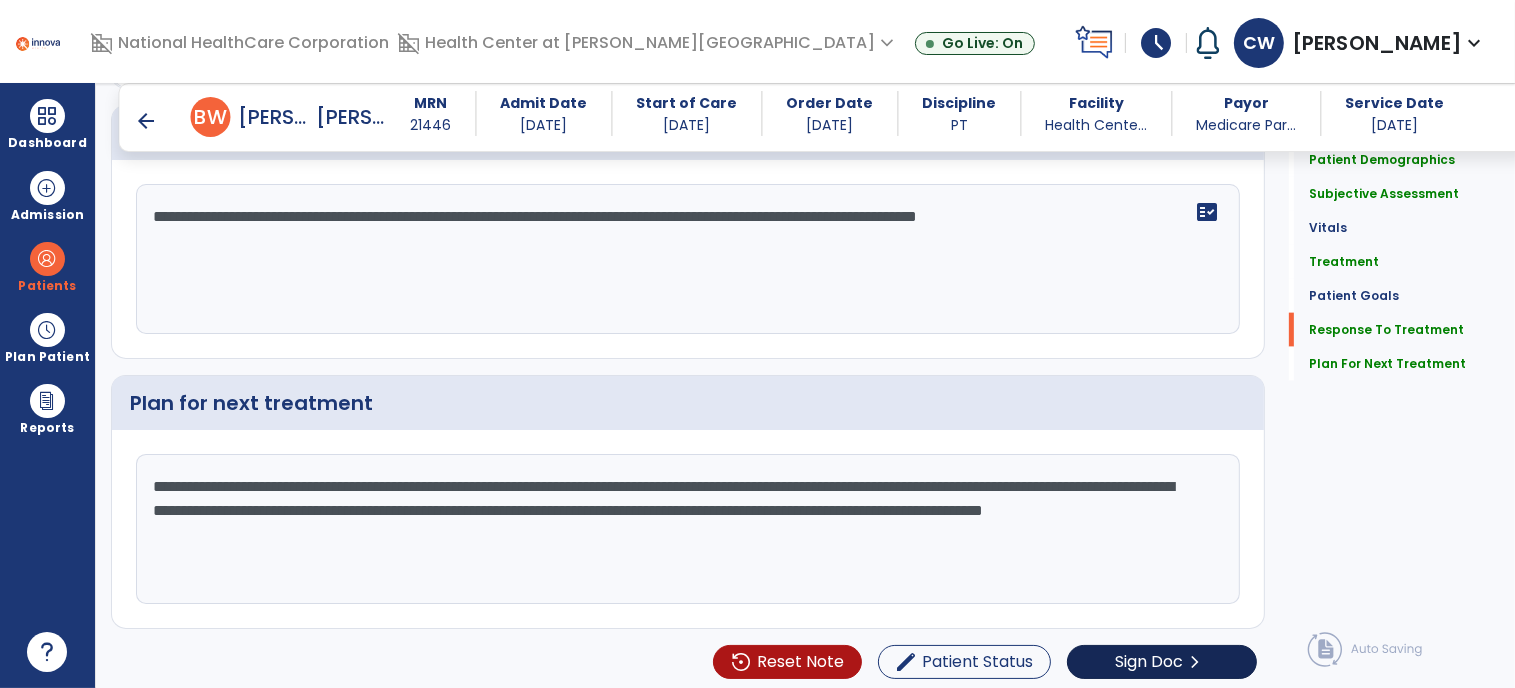 type on "**********" 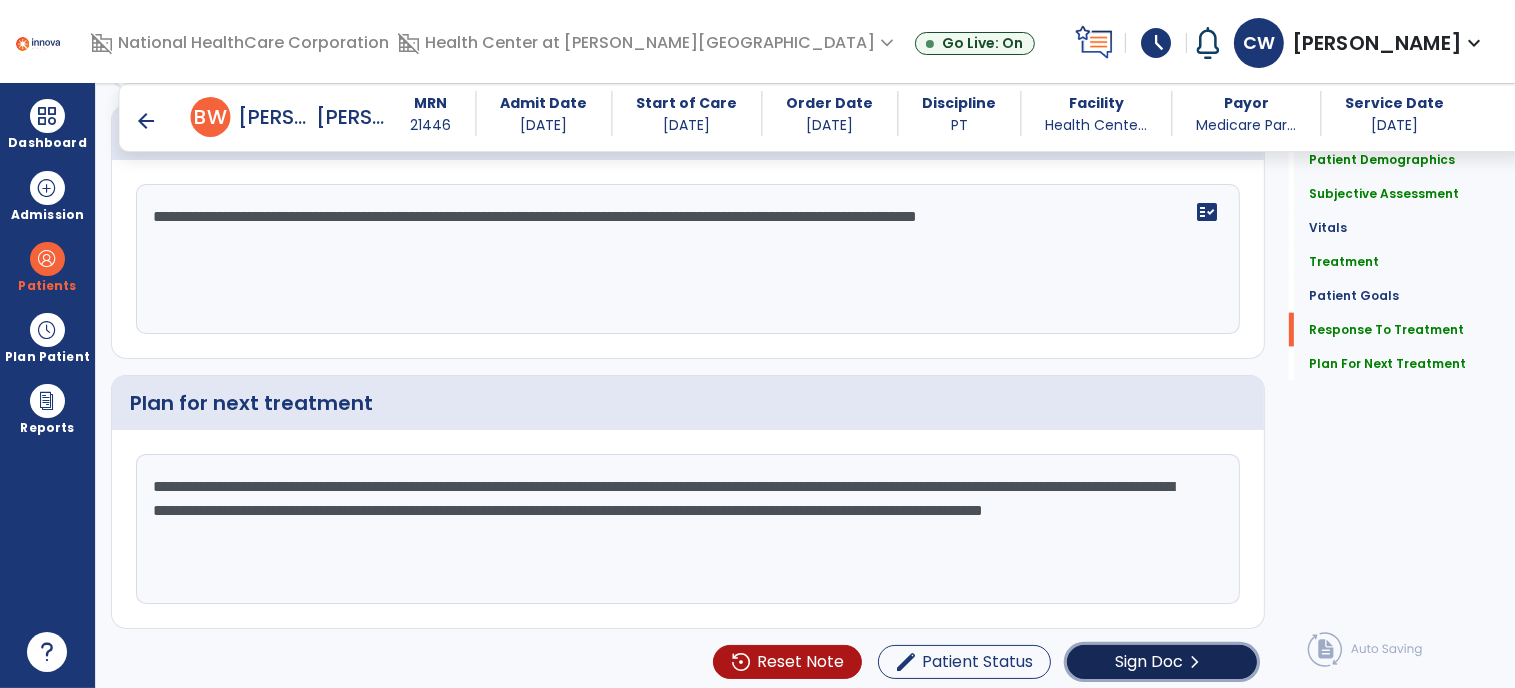 click on "Sign Doc" 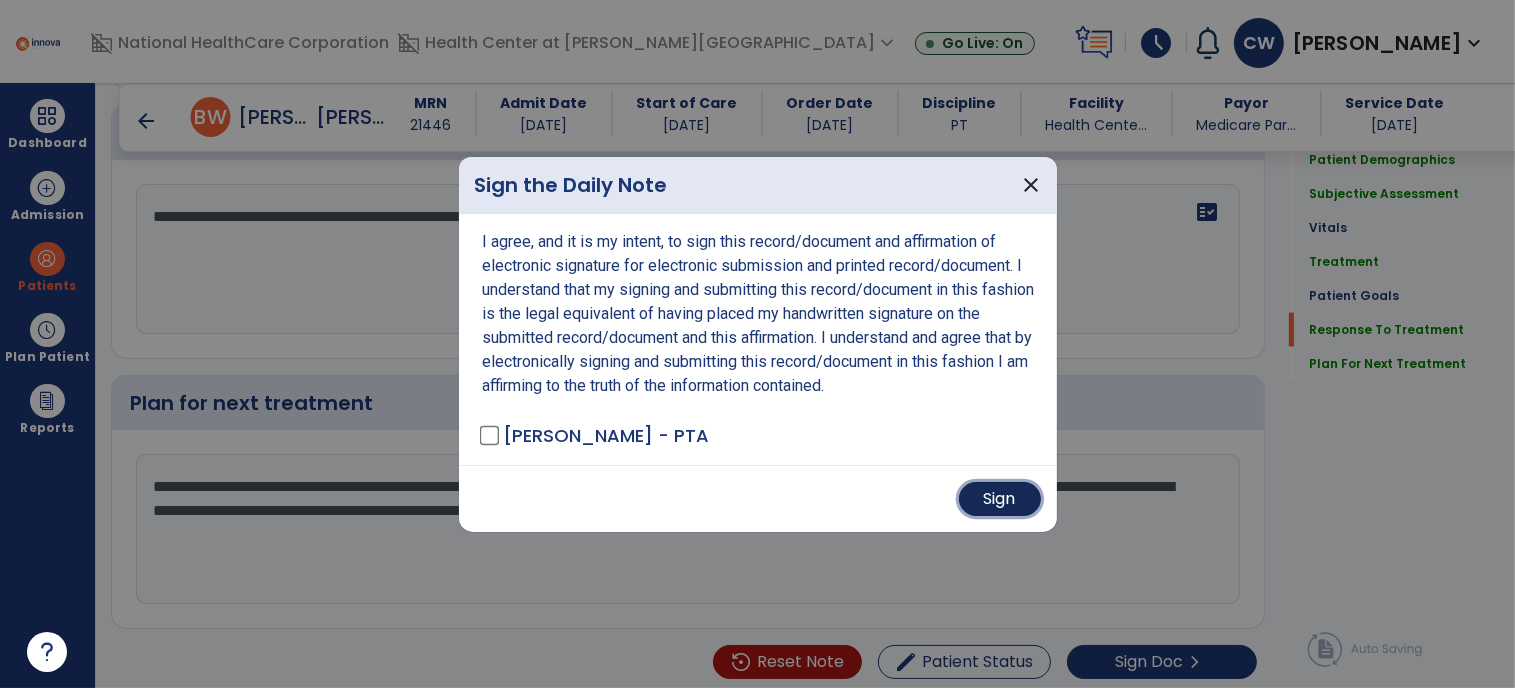 click on "Sign" at bounding box center [1000, 499] 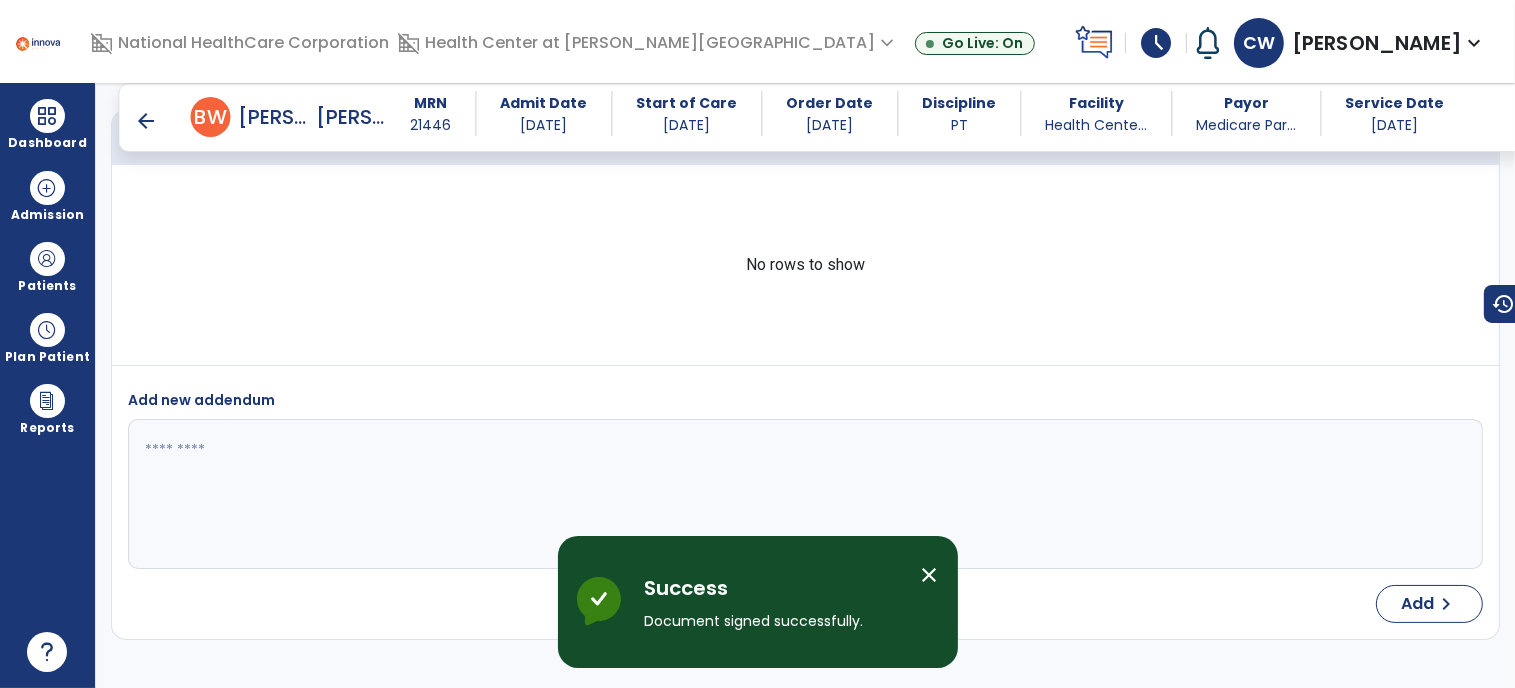 scroll, scrollTop: 4297, scrollLeft: 0, axis: vertical 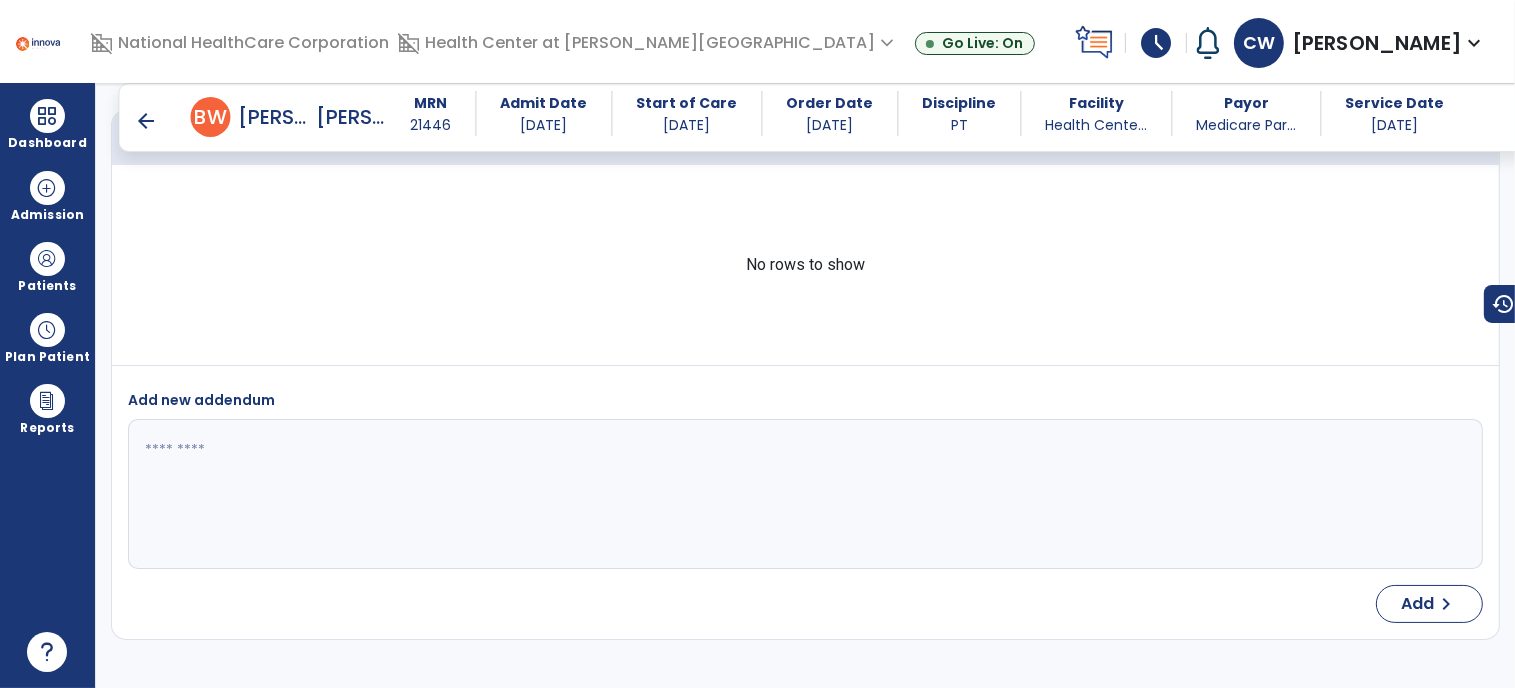 click on "arrow_back" at bounding box center (147, 121) 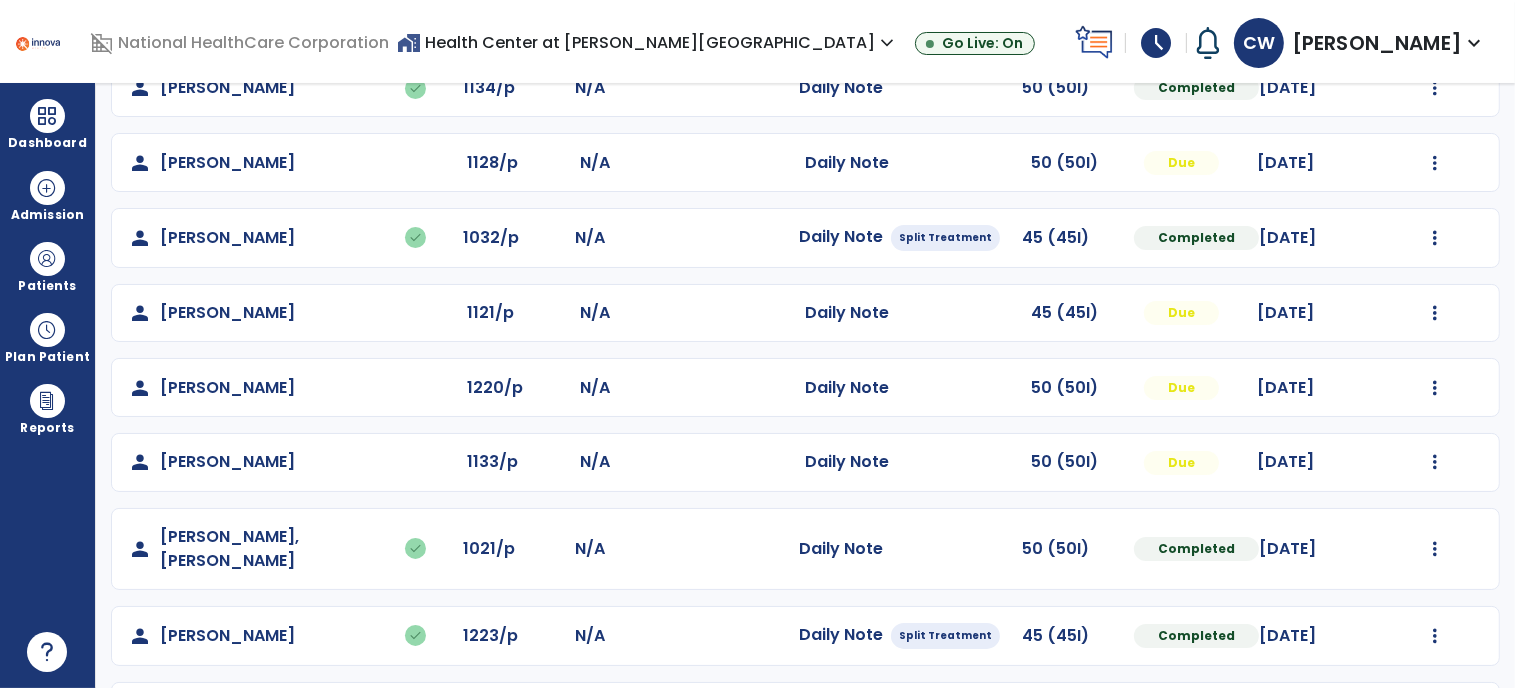 scroll, scrollTop: 204, scrollLeft: 0, axis: vertical 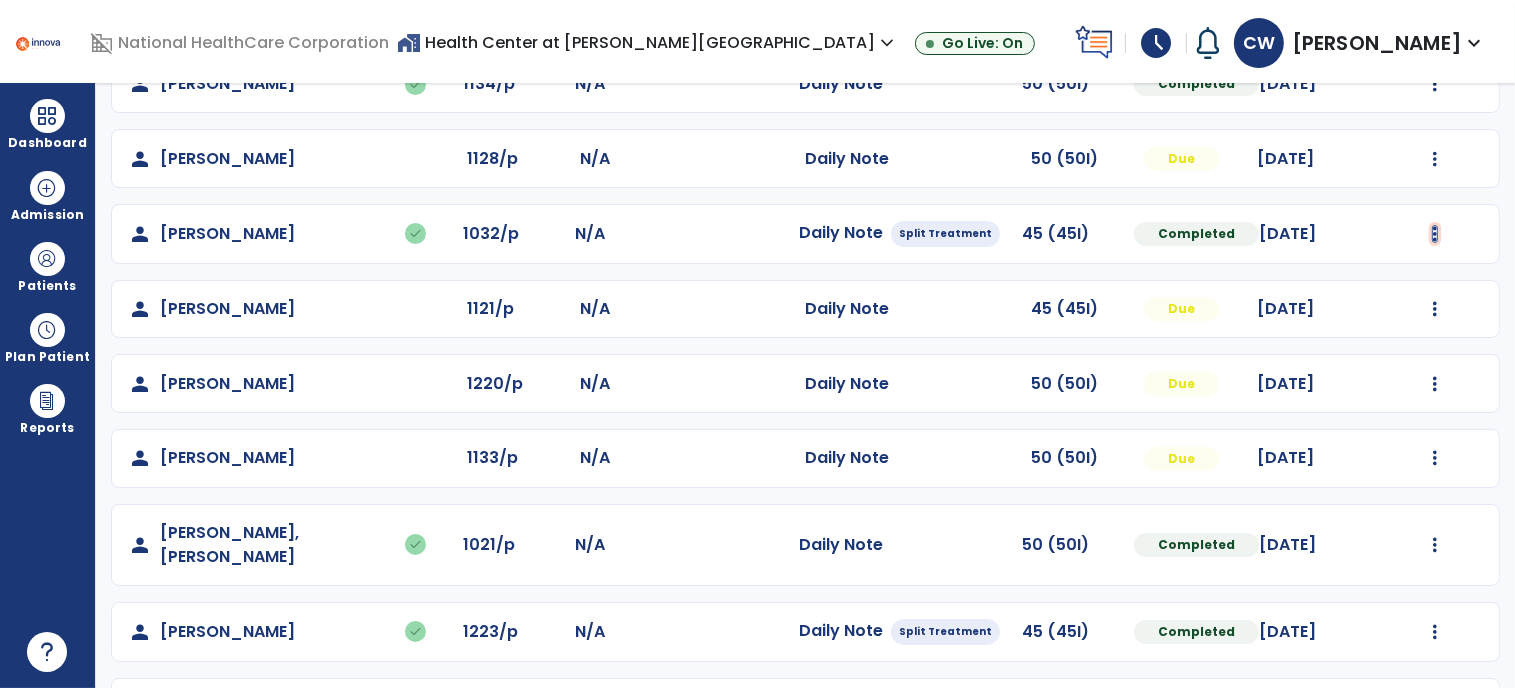 click at bounding box center [1435, 84] 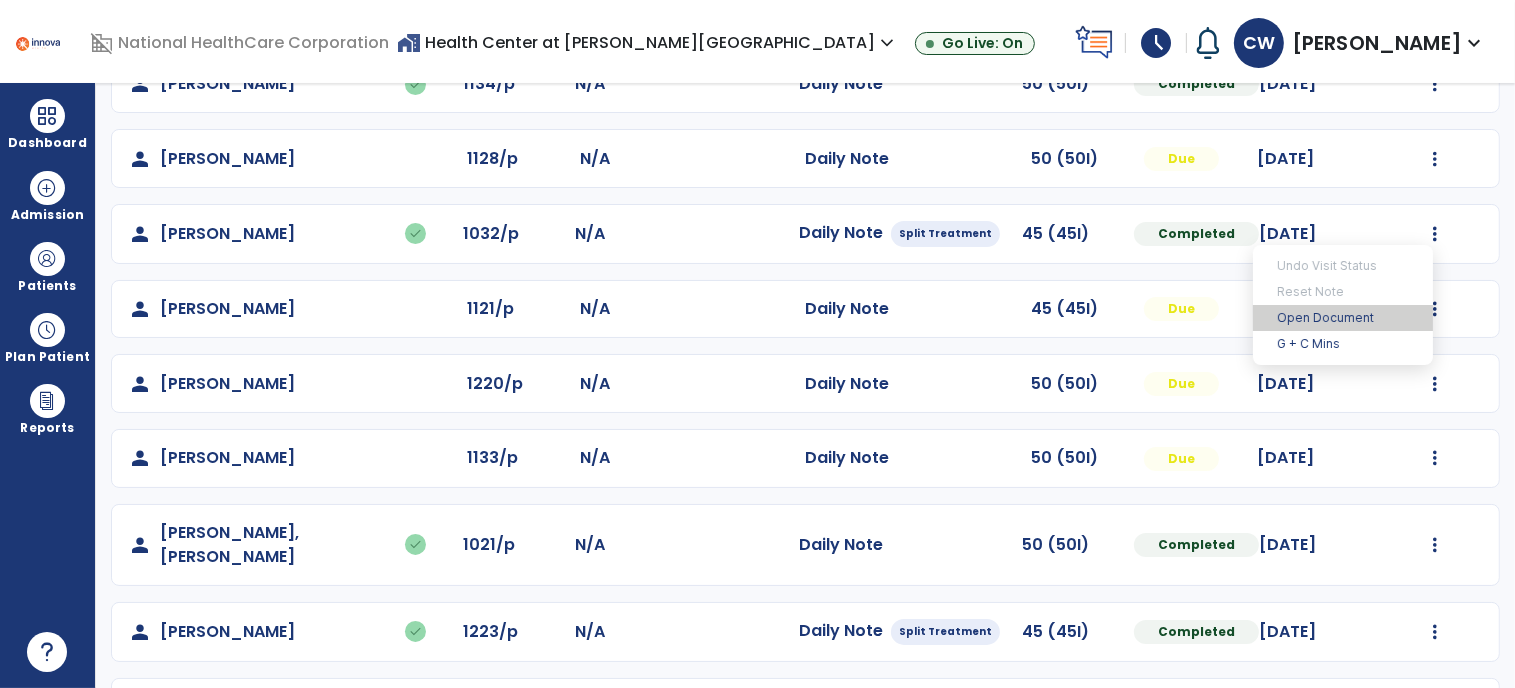 click on "Open Document" at bounding box center (1343, 318) 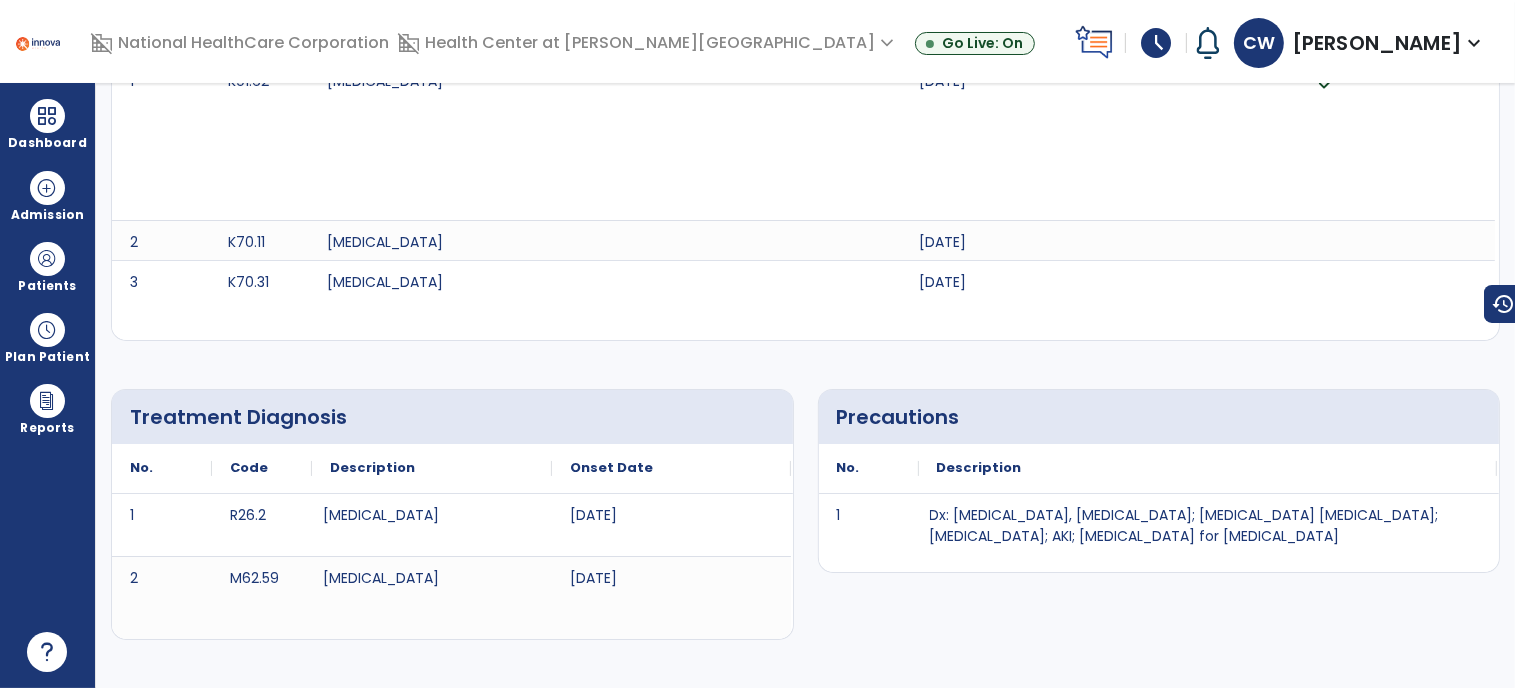 scroll, scrollTop: 0, scrollLeft: 0, axis: both 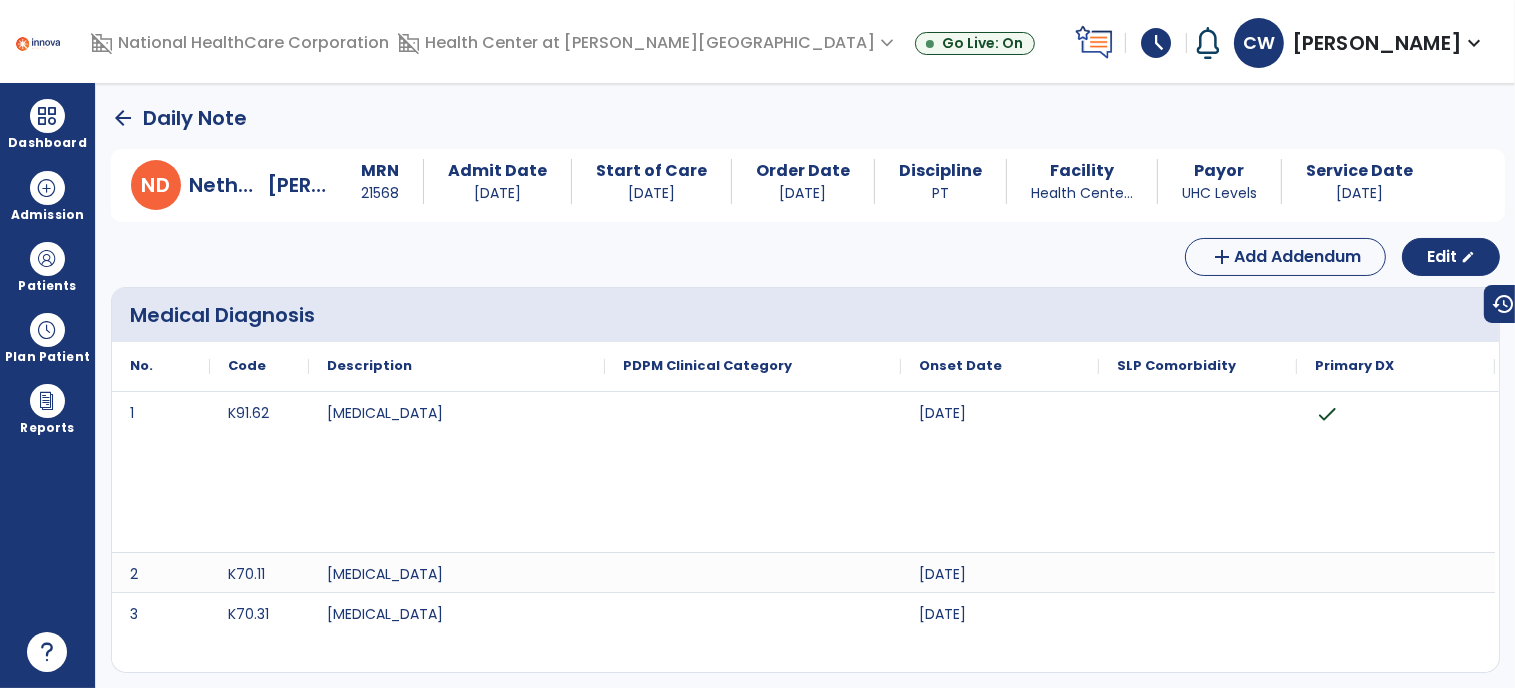 click on "arrow_back" 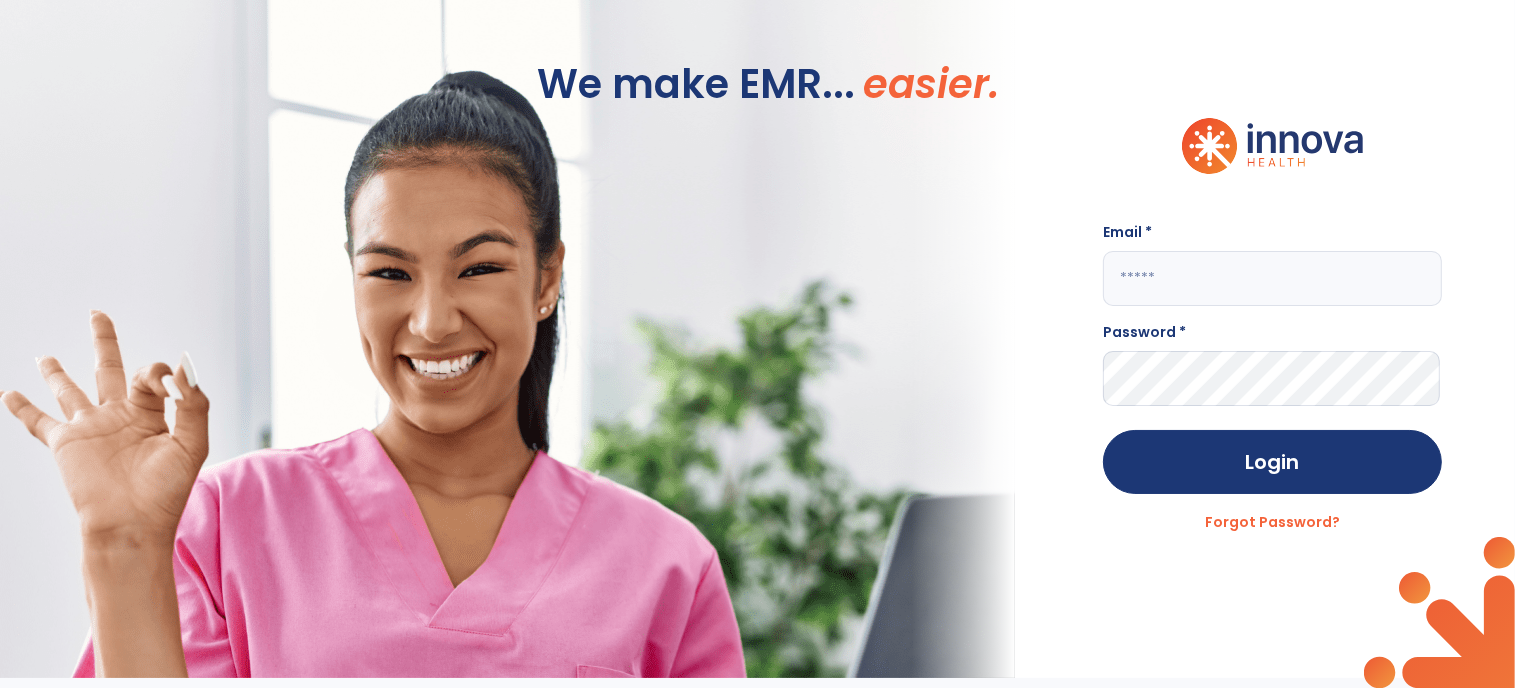 type on "**********" 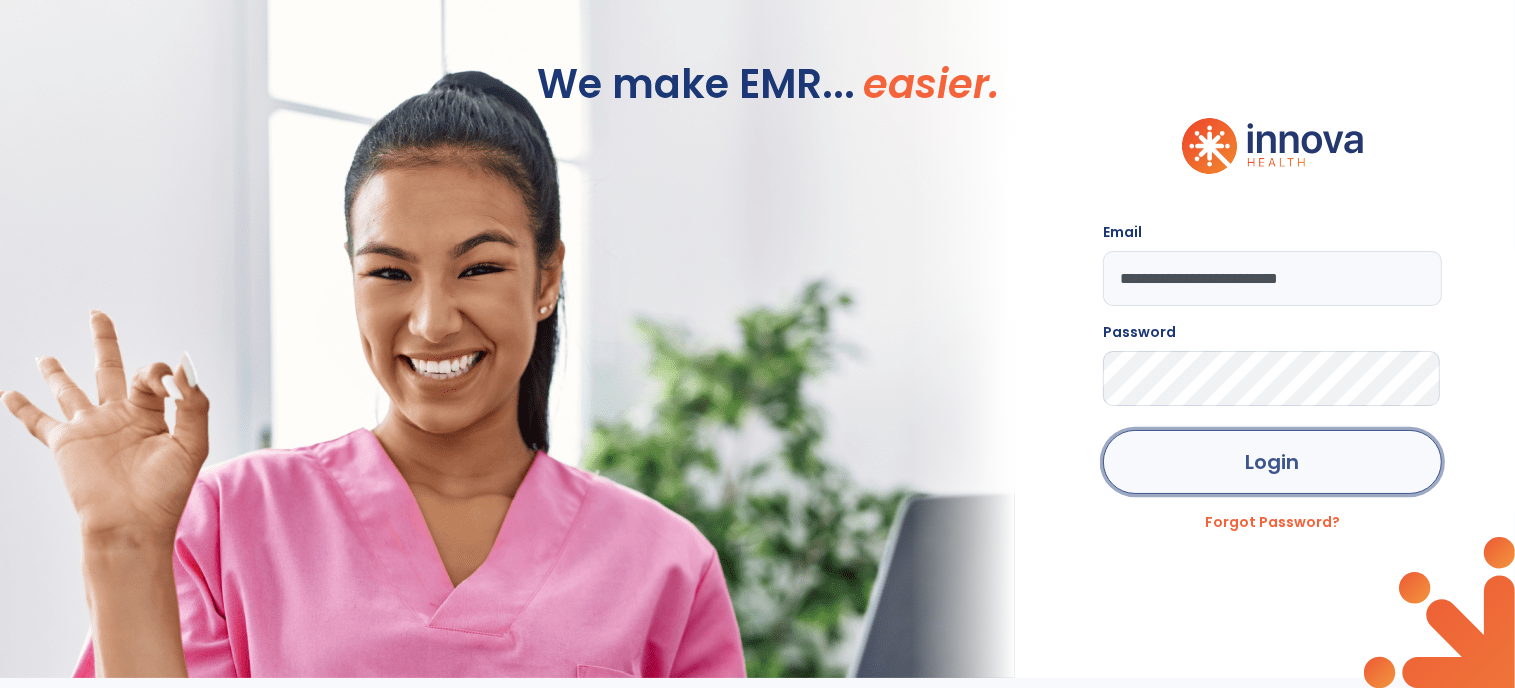 click on "Login" 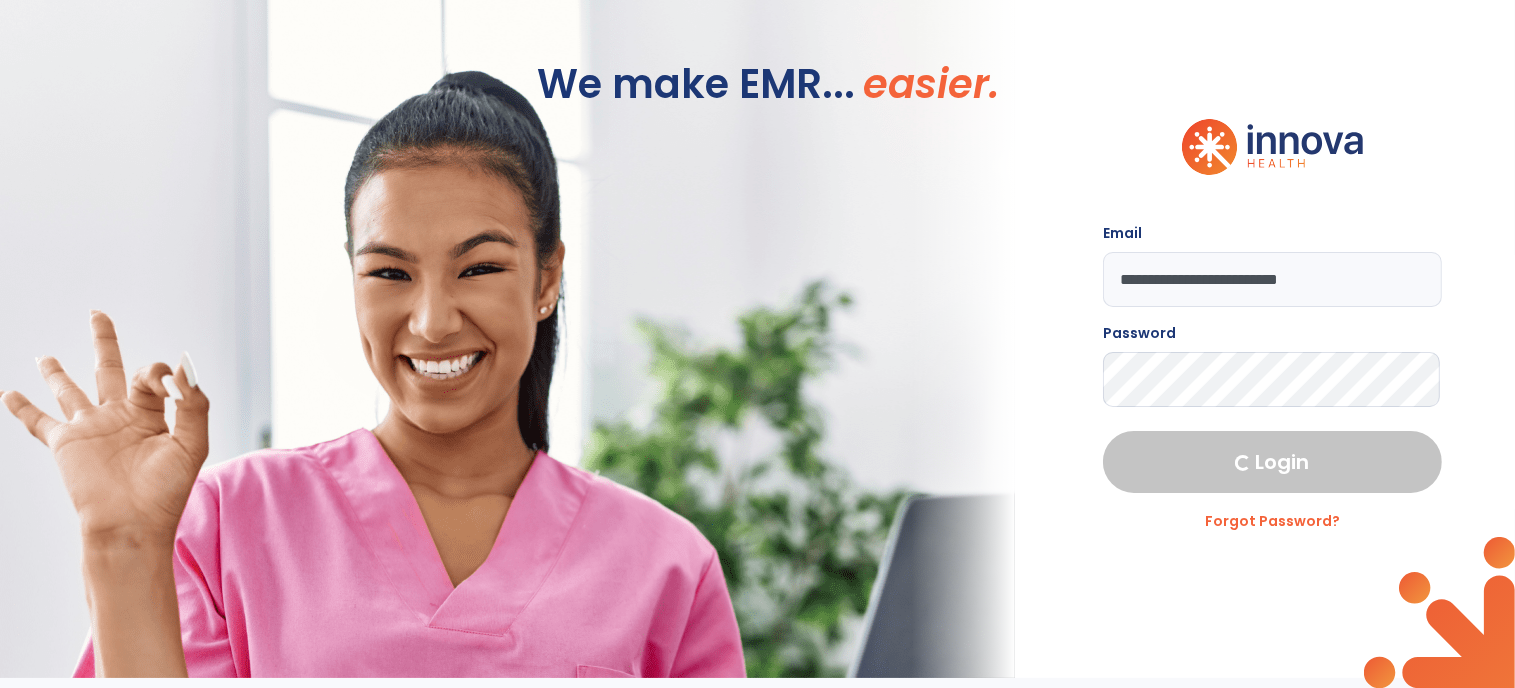 select on "****" 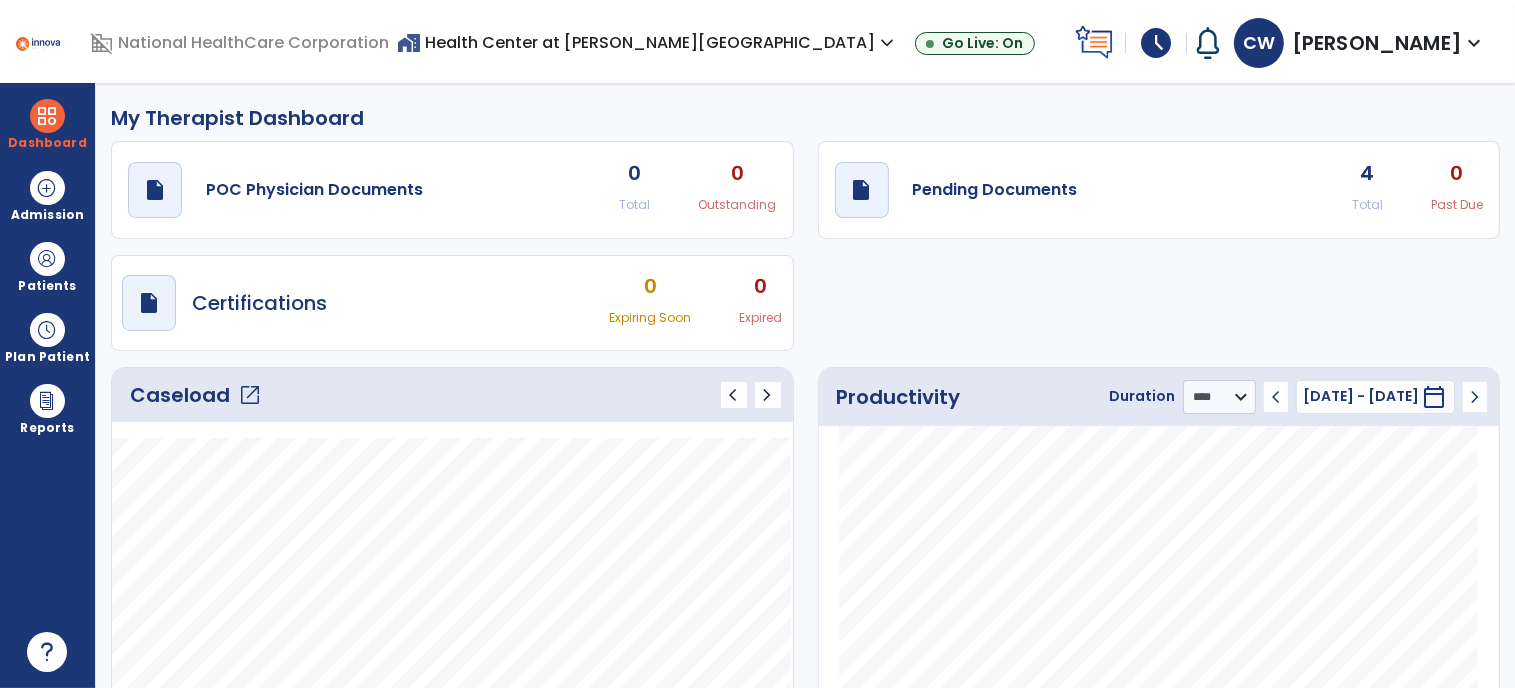 click on "open_in_new" 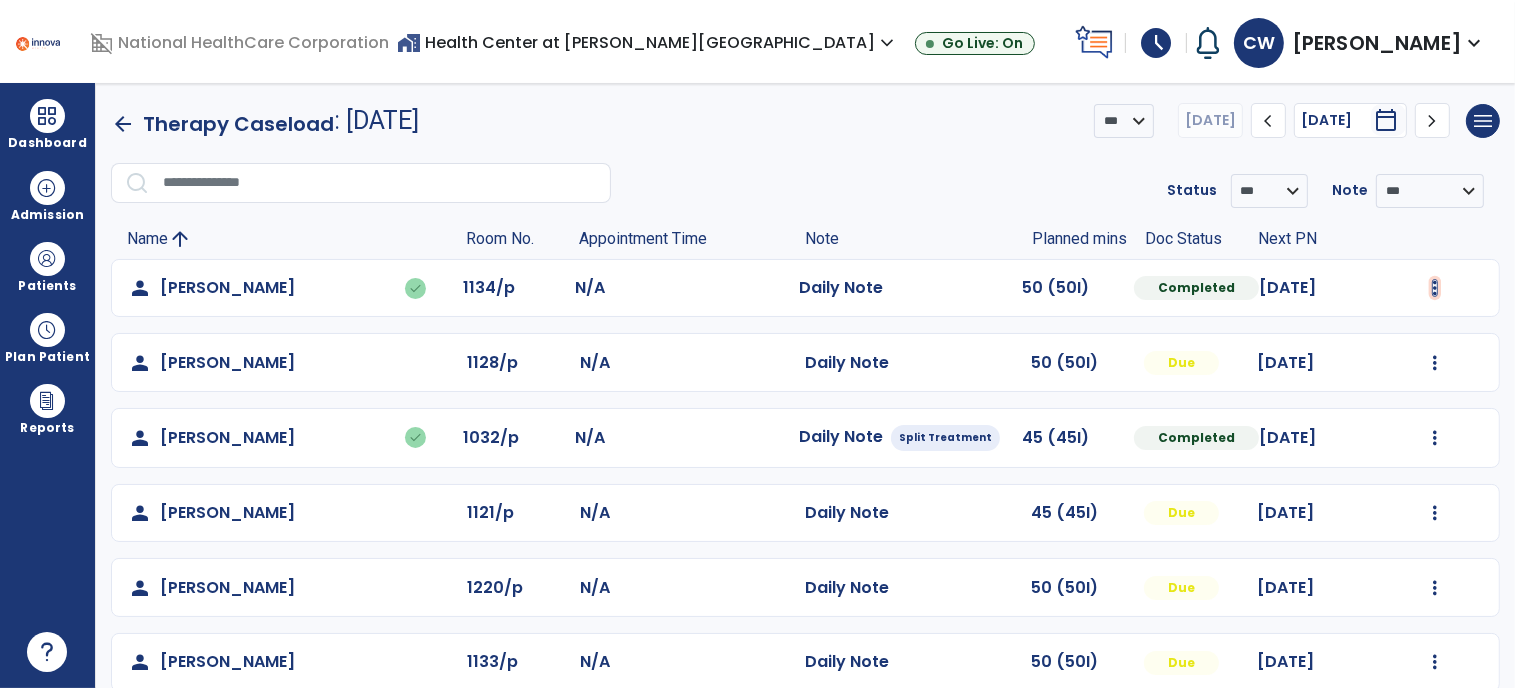 click at bounding box center (1435, 288) 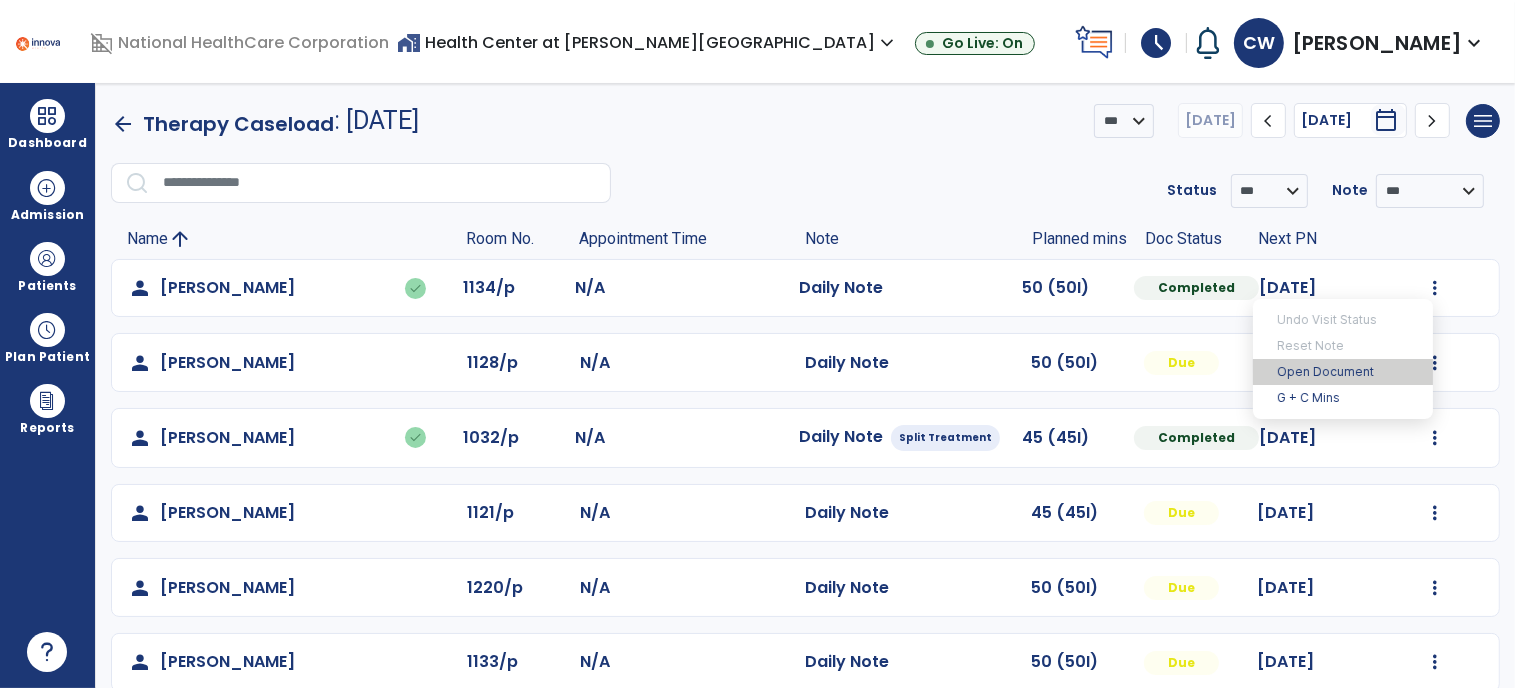 click on "Open Document" at bounding box center [1343, 372] 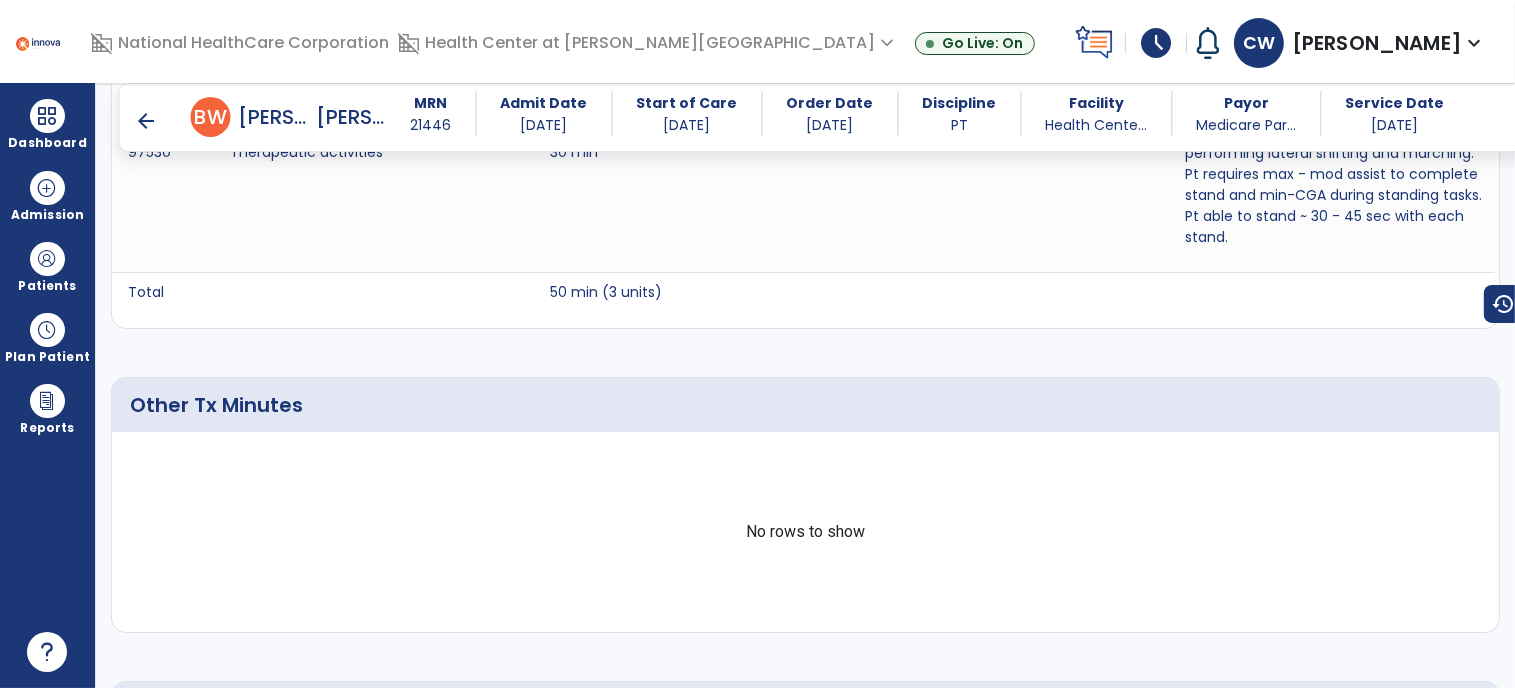 scroll, scrollTop: 1936, scrollLeft: 0, axis: vertical 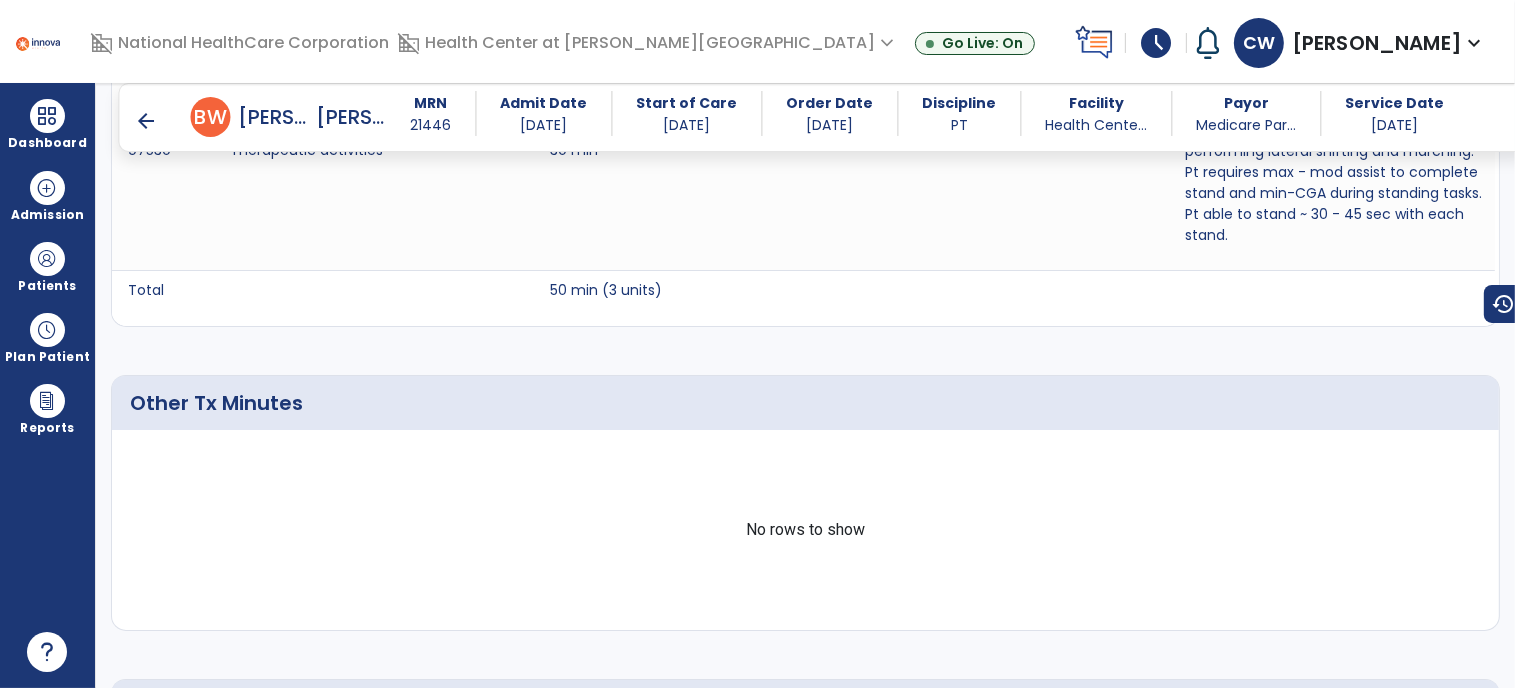 click on "arrow_back" at bounding box center [147, 121] 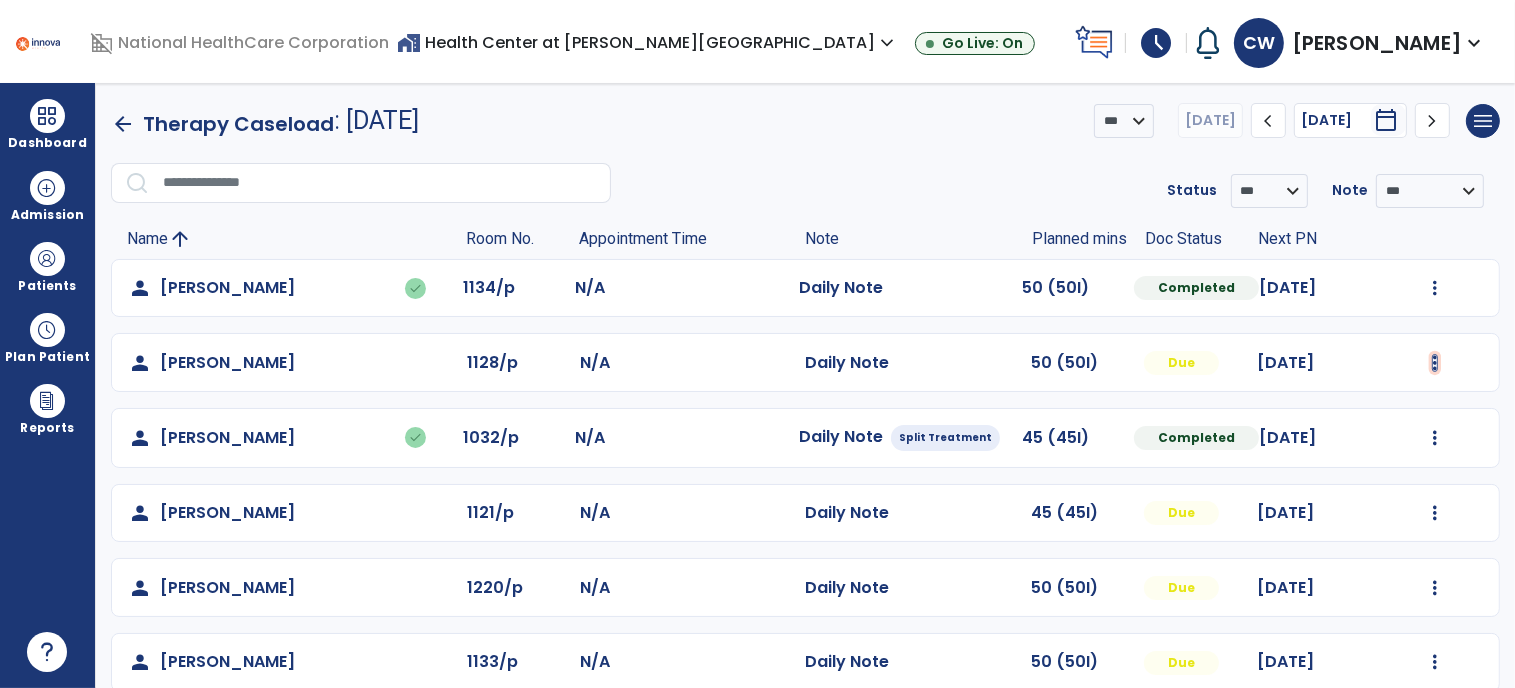 click at bounding box center [1435, 288] 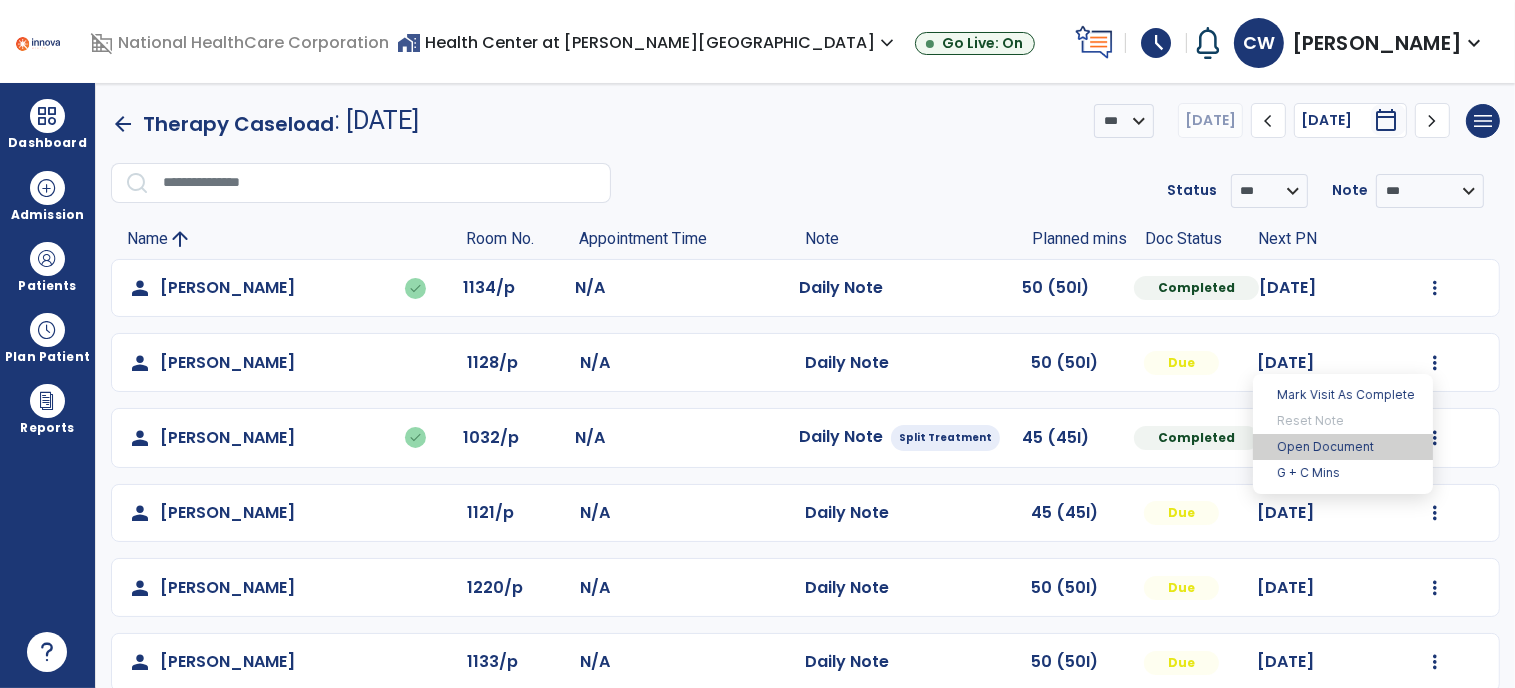 click on "Open Document" at bounding box center (1343, 447) 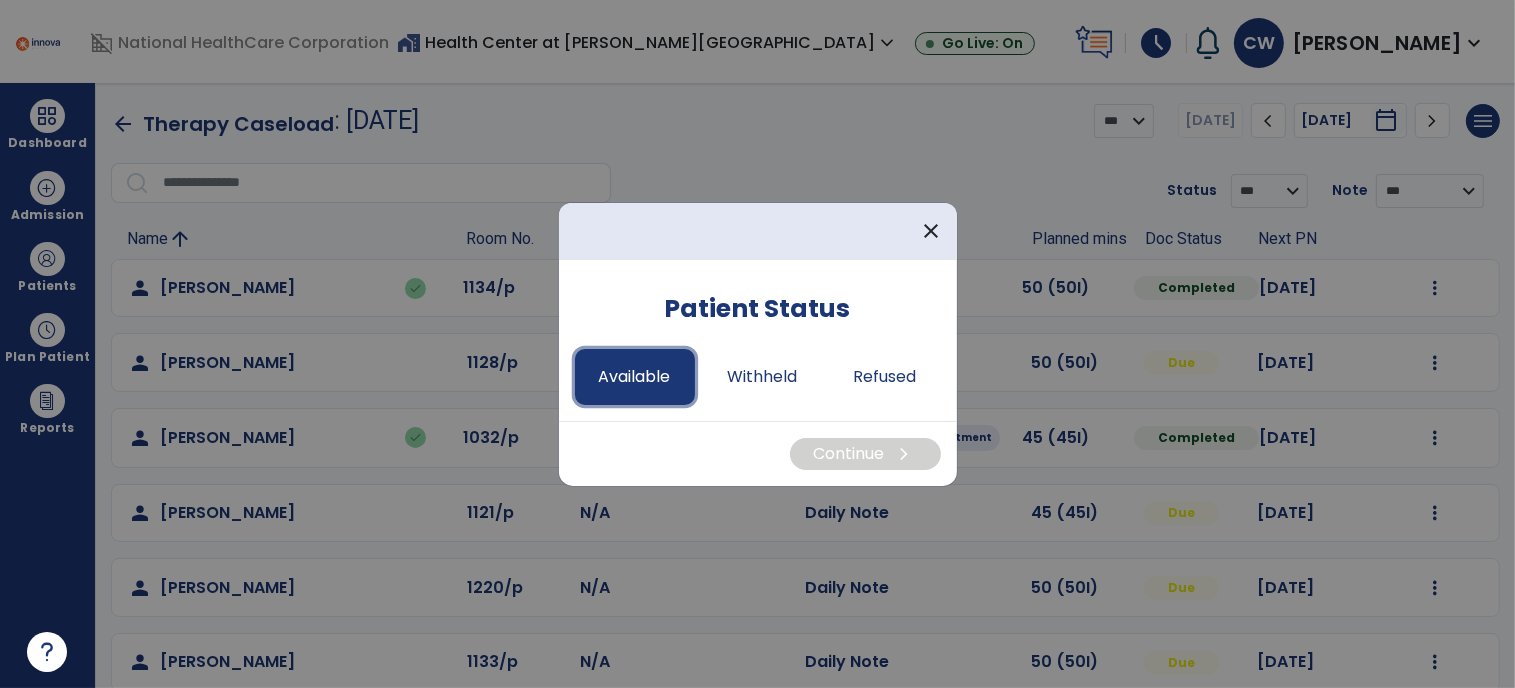 click on "Available" at bounding box center (635, 377) 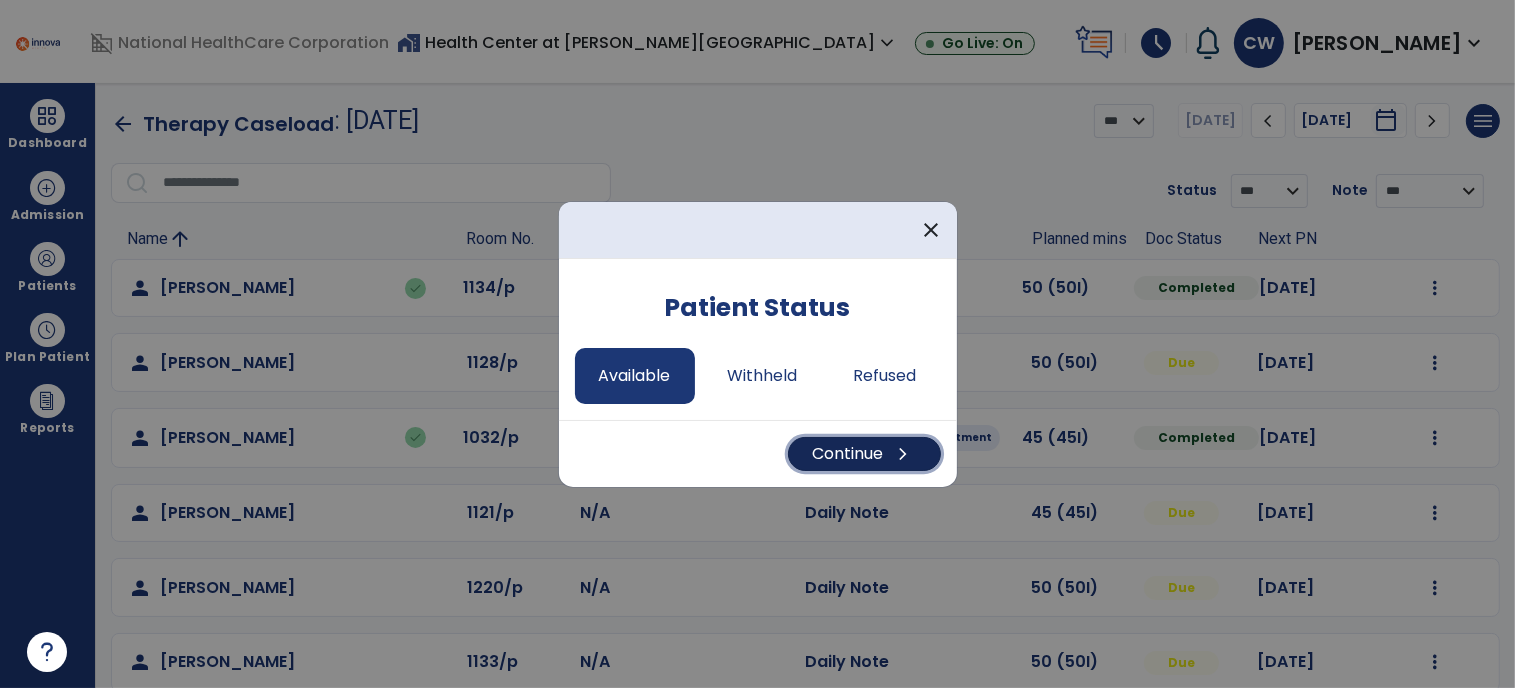 click on "Continue   chevron_right" at bounding box center [864, 454] 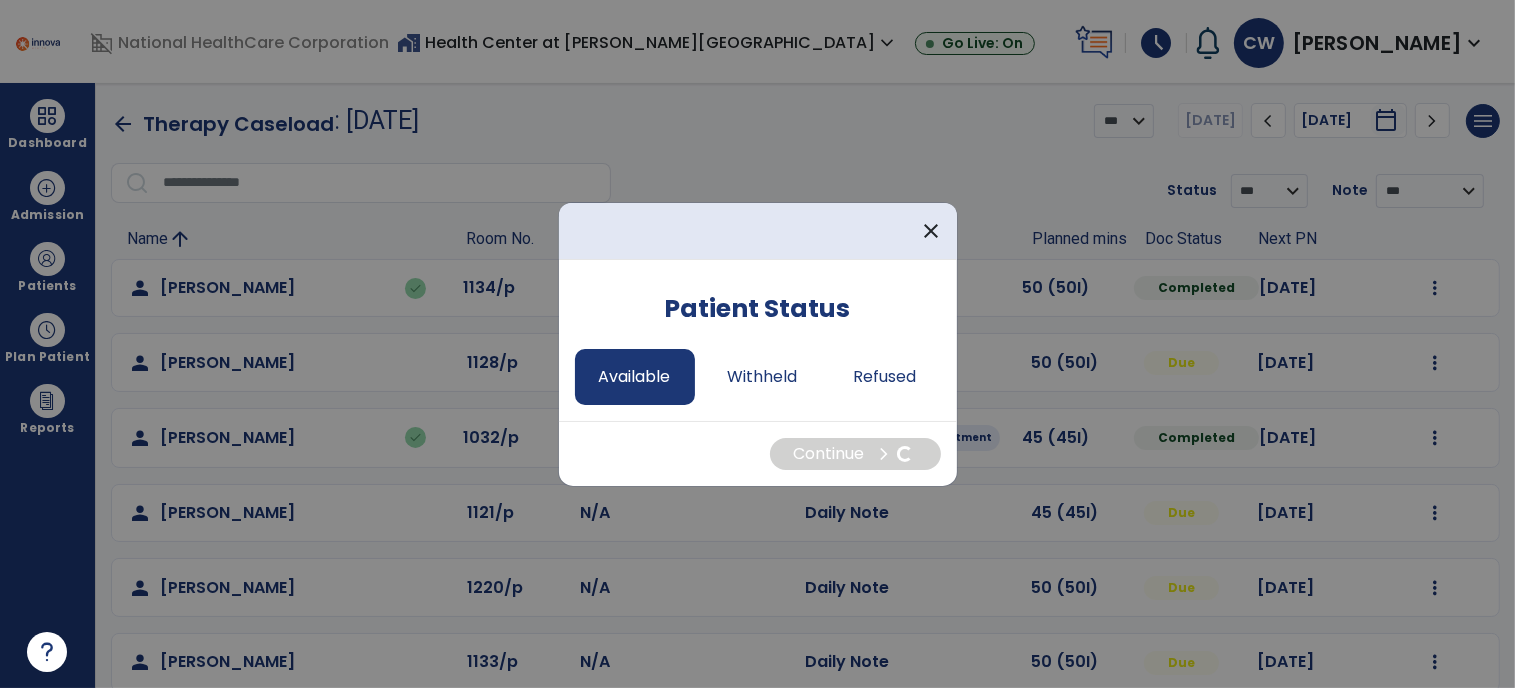 select on "*" 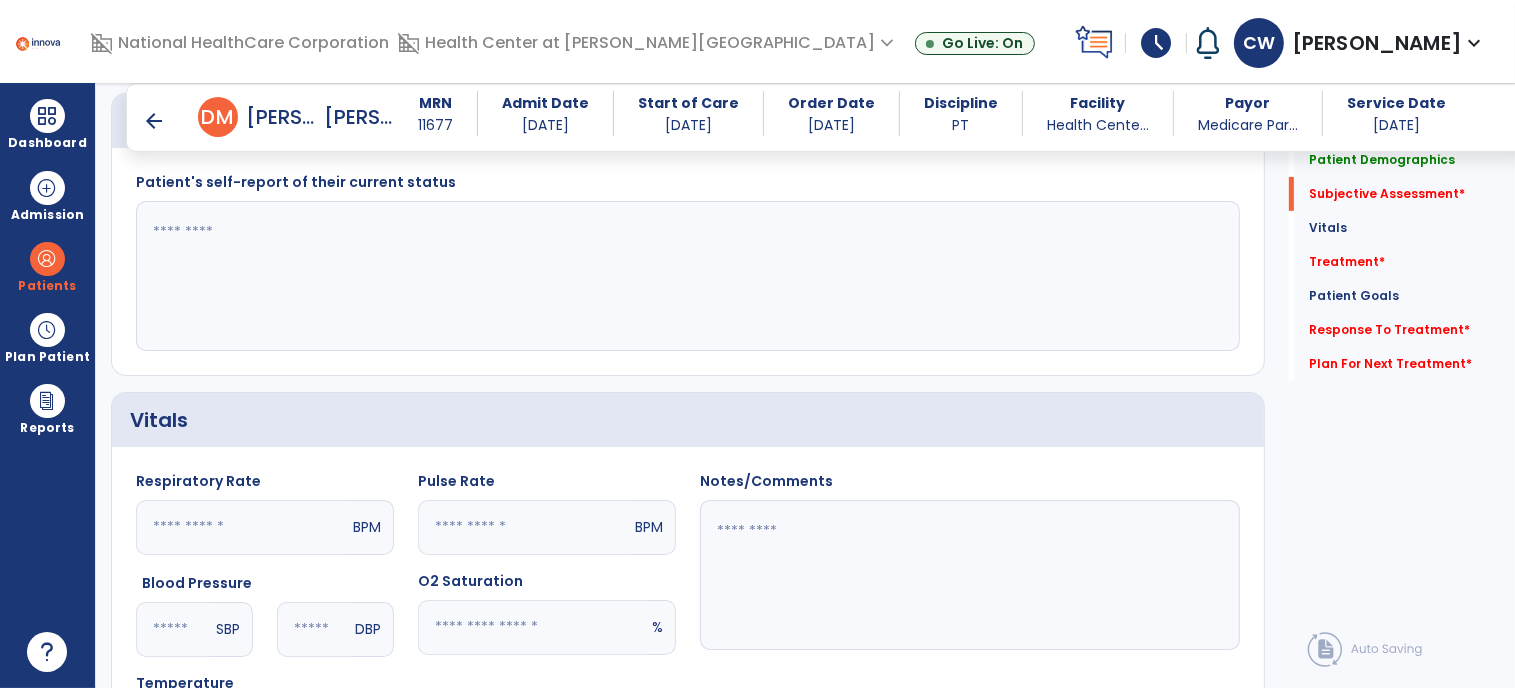 scroll, scrollTop: 556, scrollLeft: 0, axis: vertical 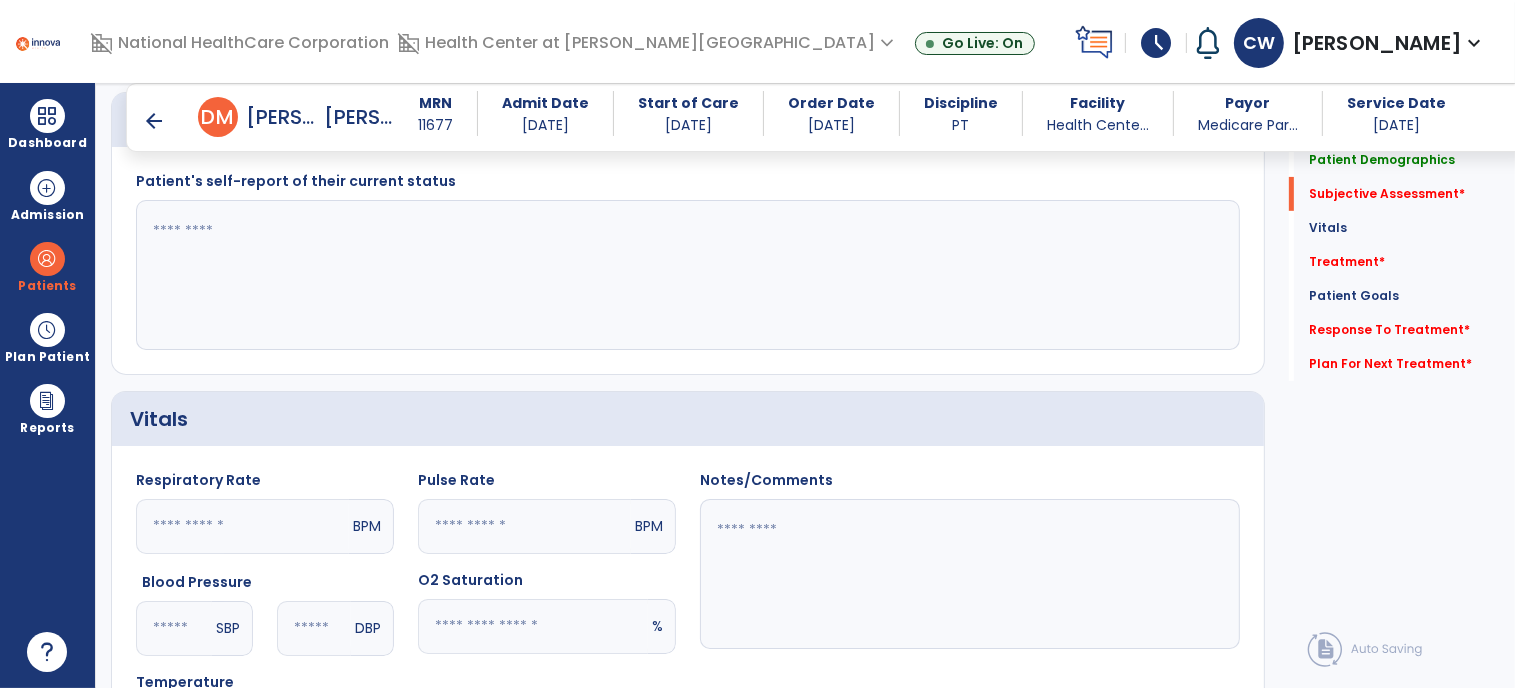 click 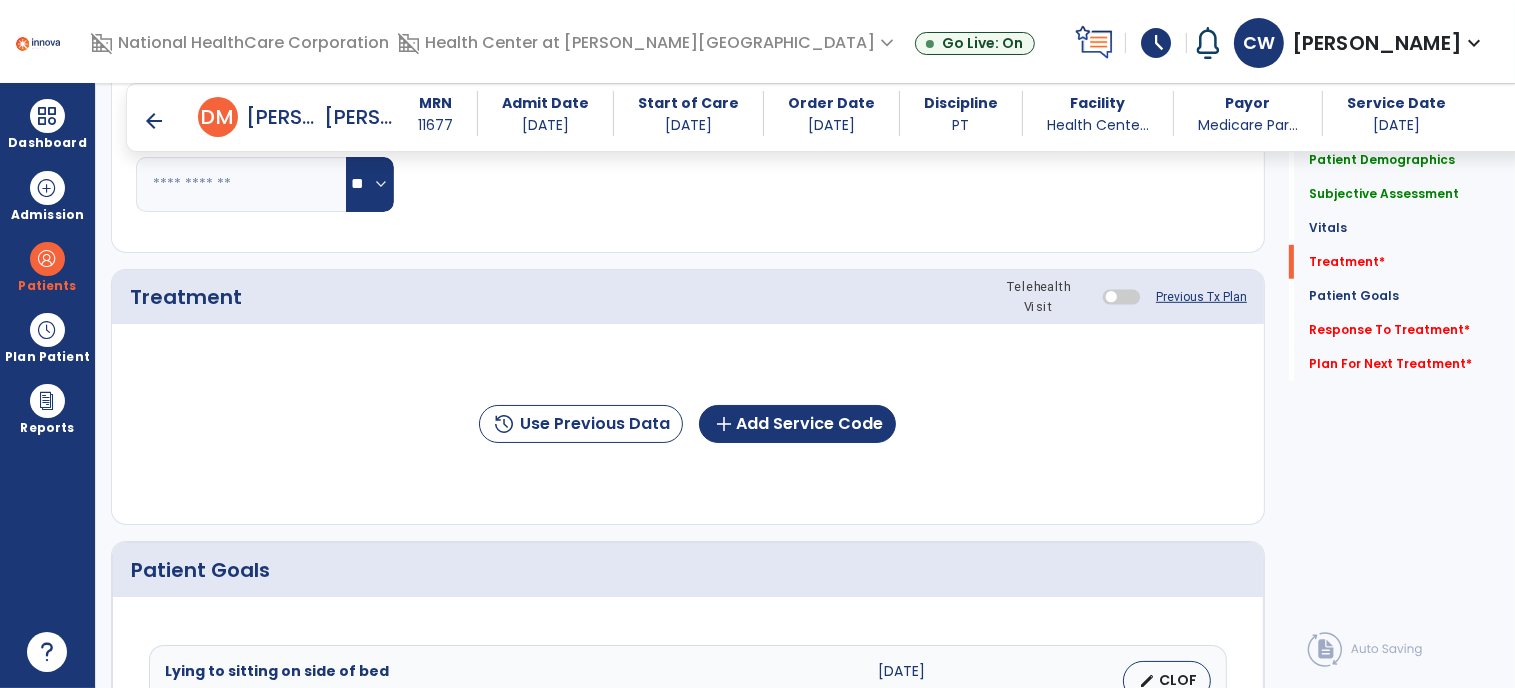scroll, scrollTop: 1126, scrollLeft: 0, axis: vertical 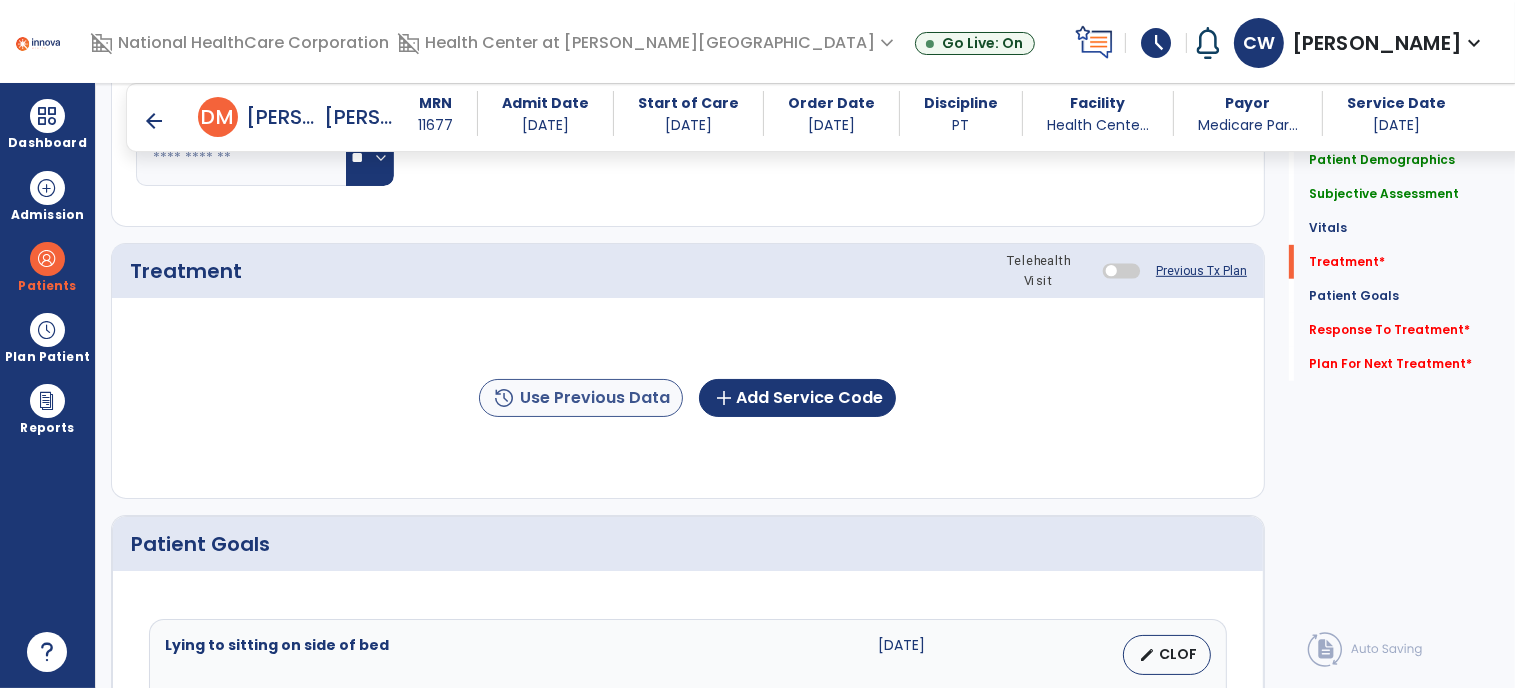type on "**********" 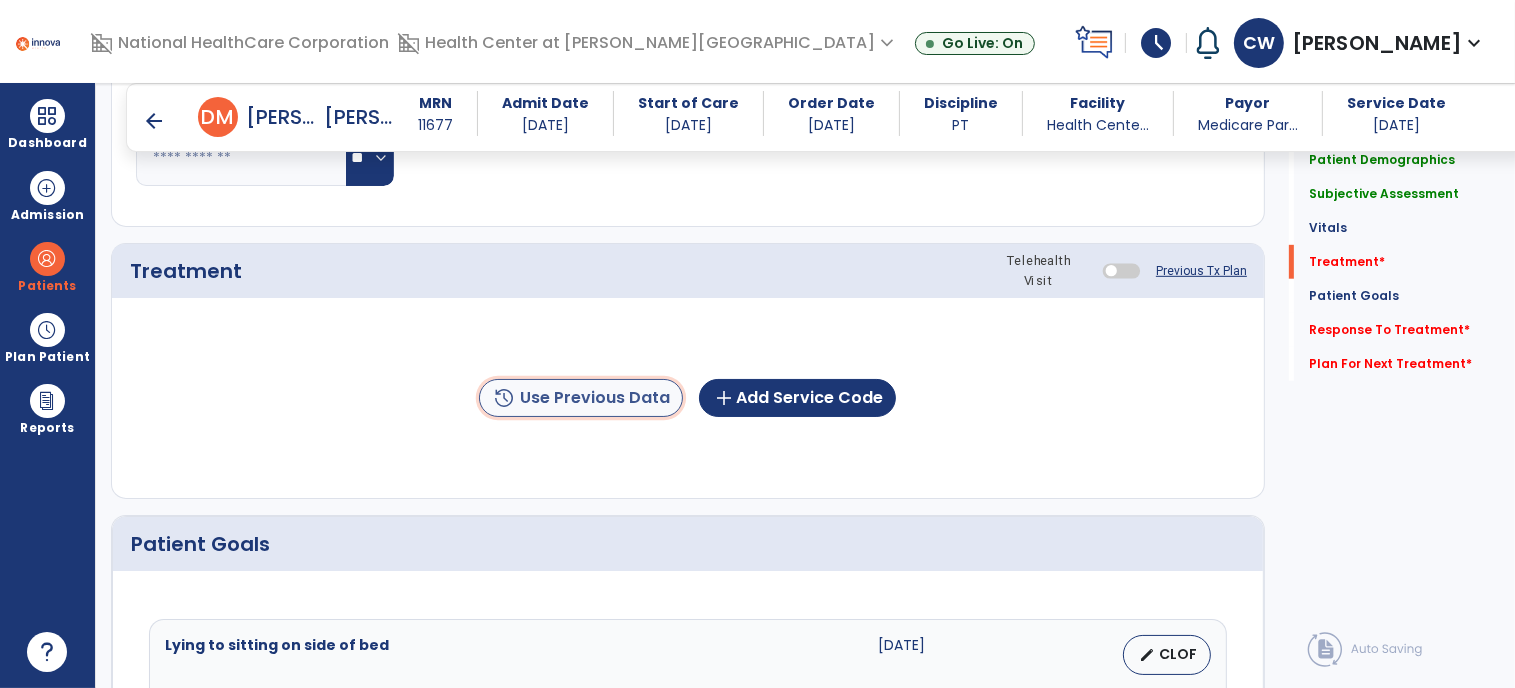 click on "history  Use Previous Data" 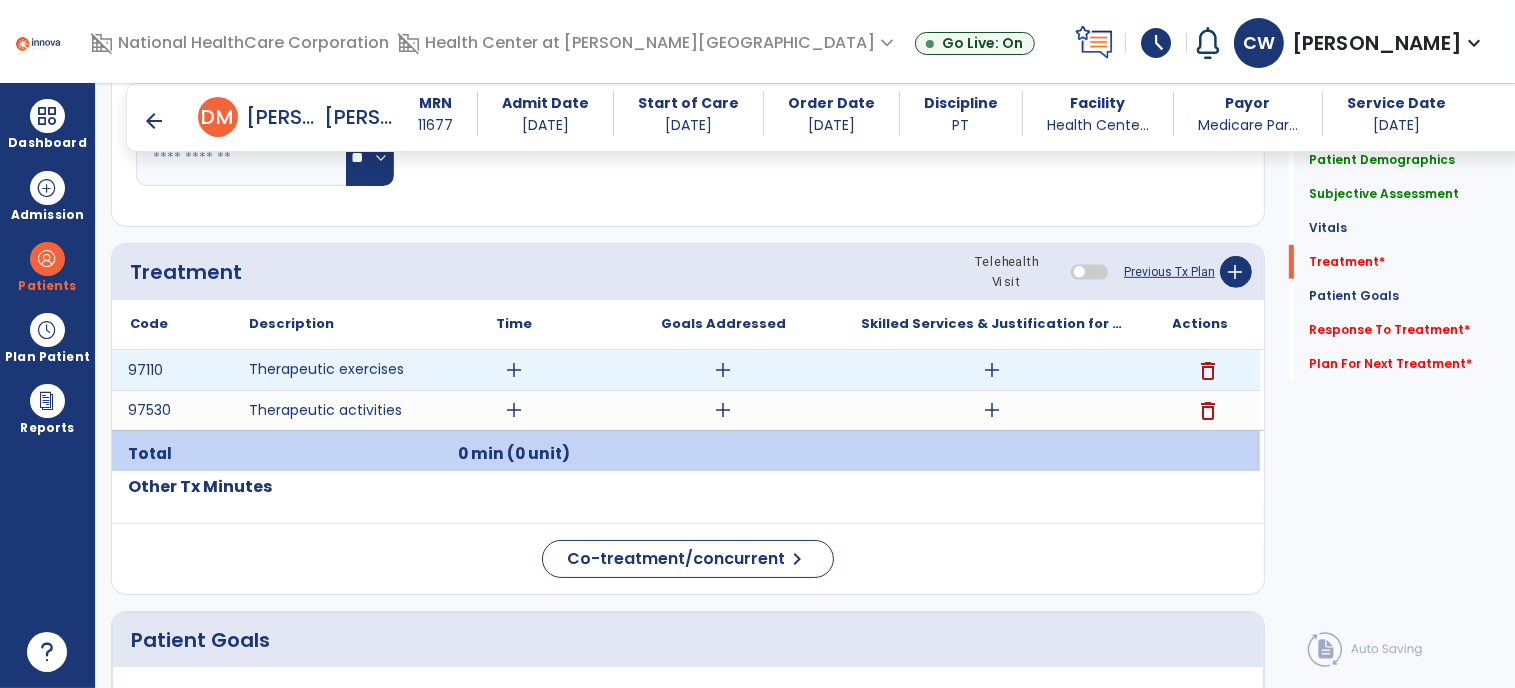 click on "add" at bounding box center (515, 370) 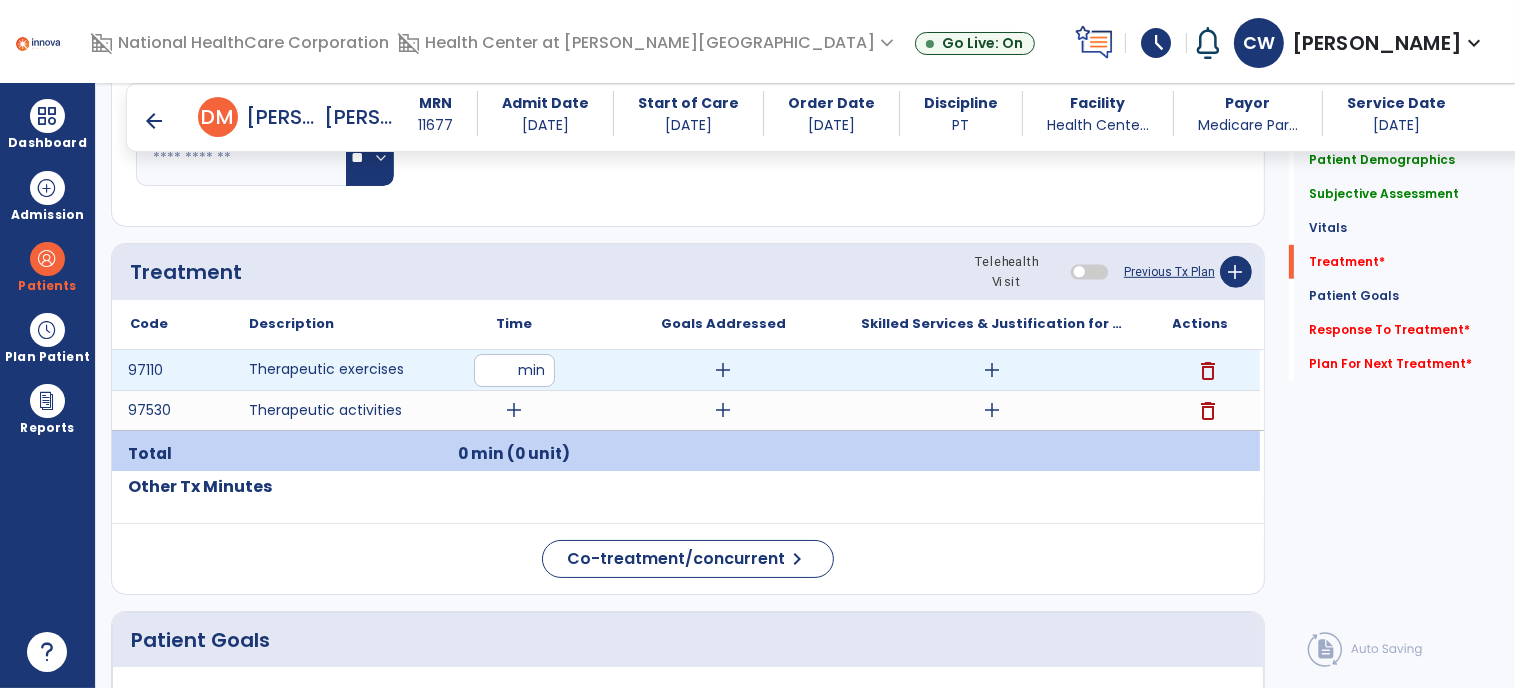 type on "**" 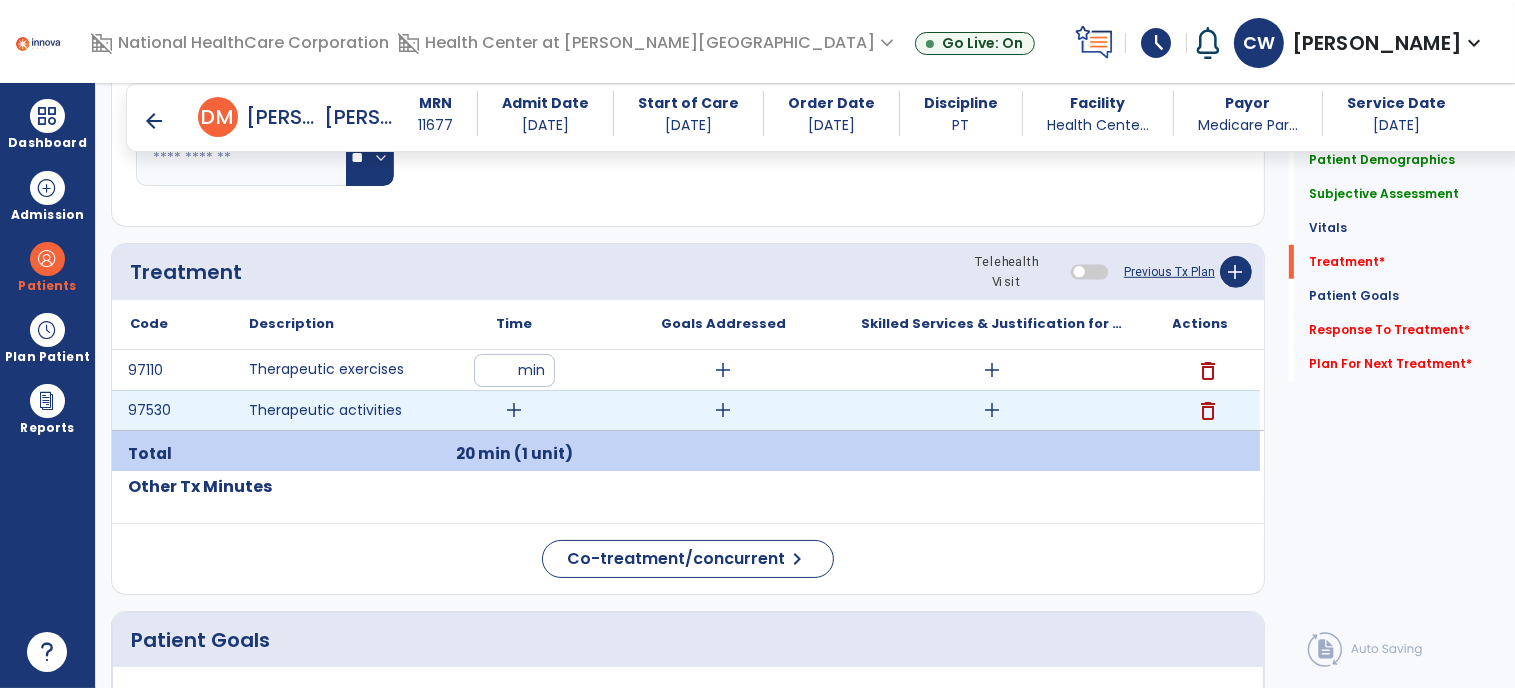 click on "add" at bounding box center (515, 410) 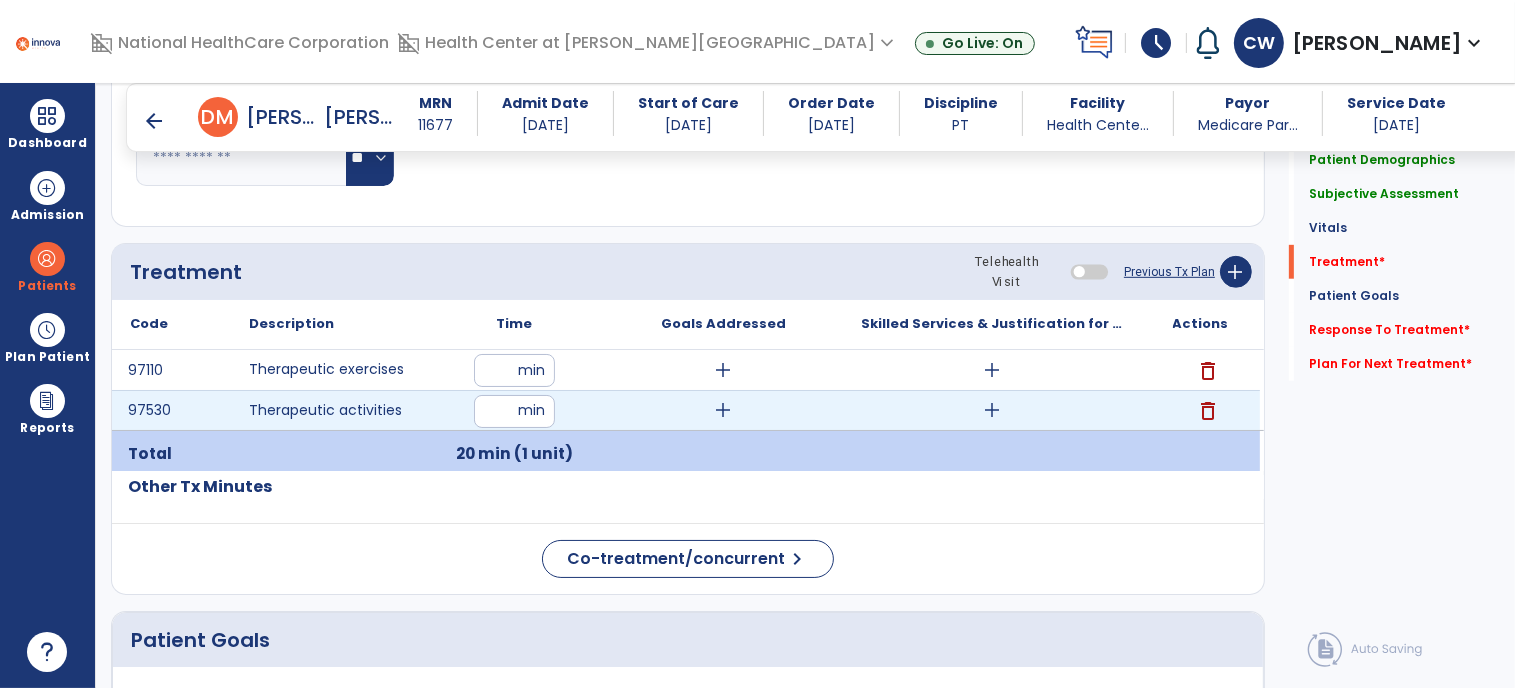 type on "*" 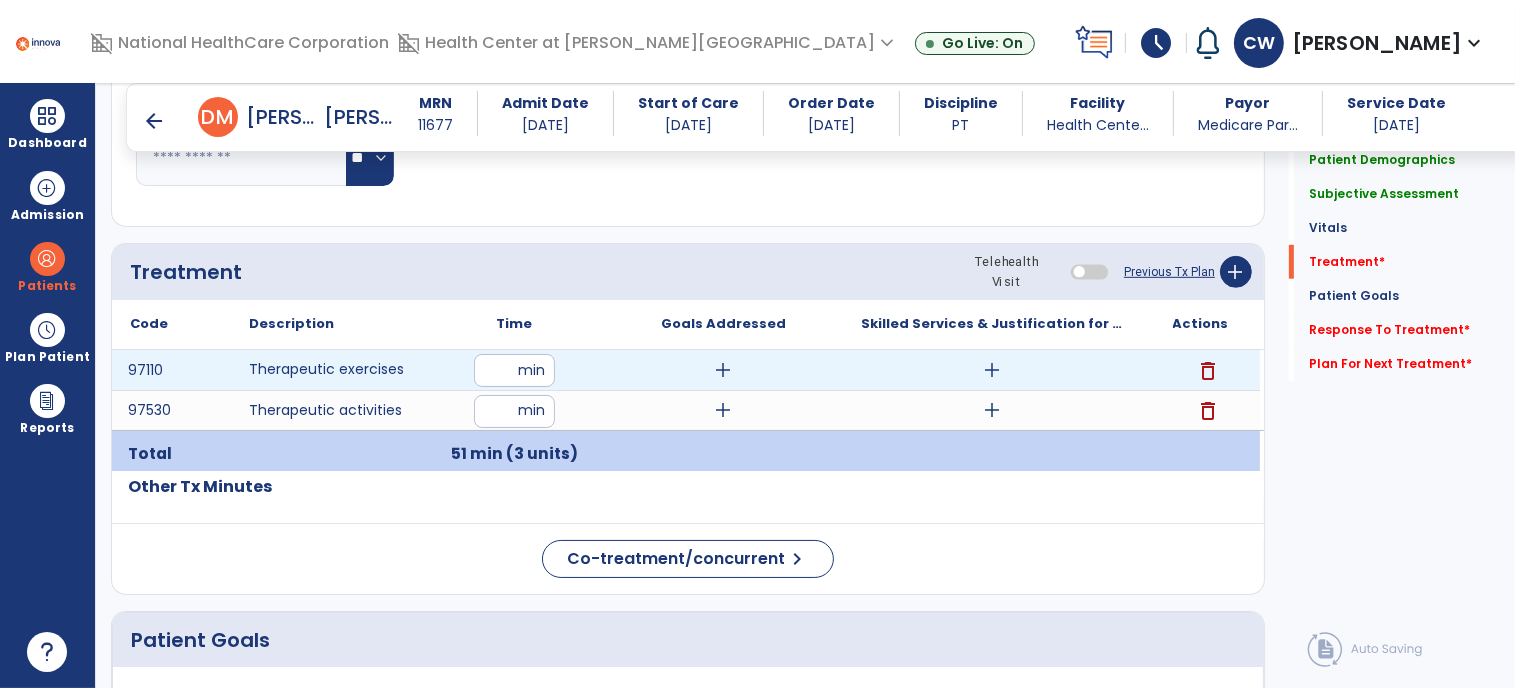 click on "add" at bounding box center (992, 370) 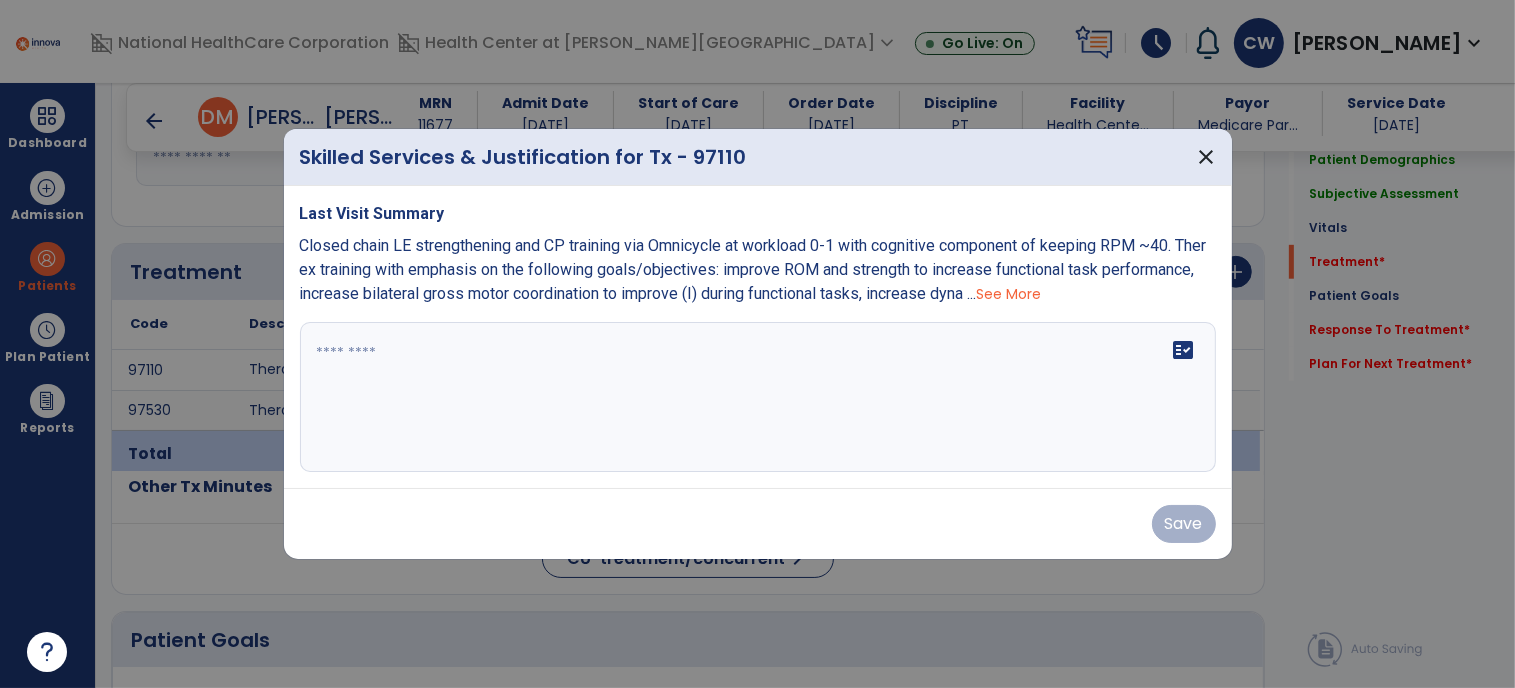 click on "See More" at bounding box center (1009, 294) 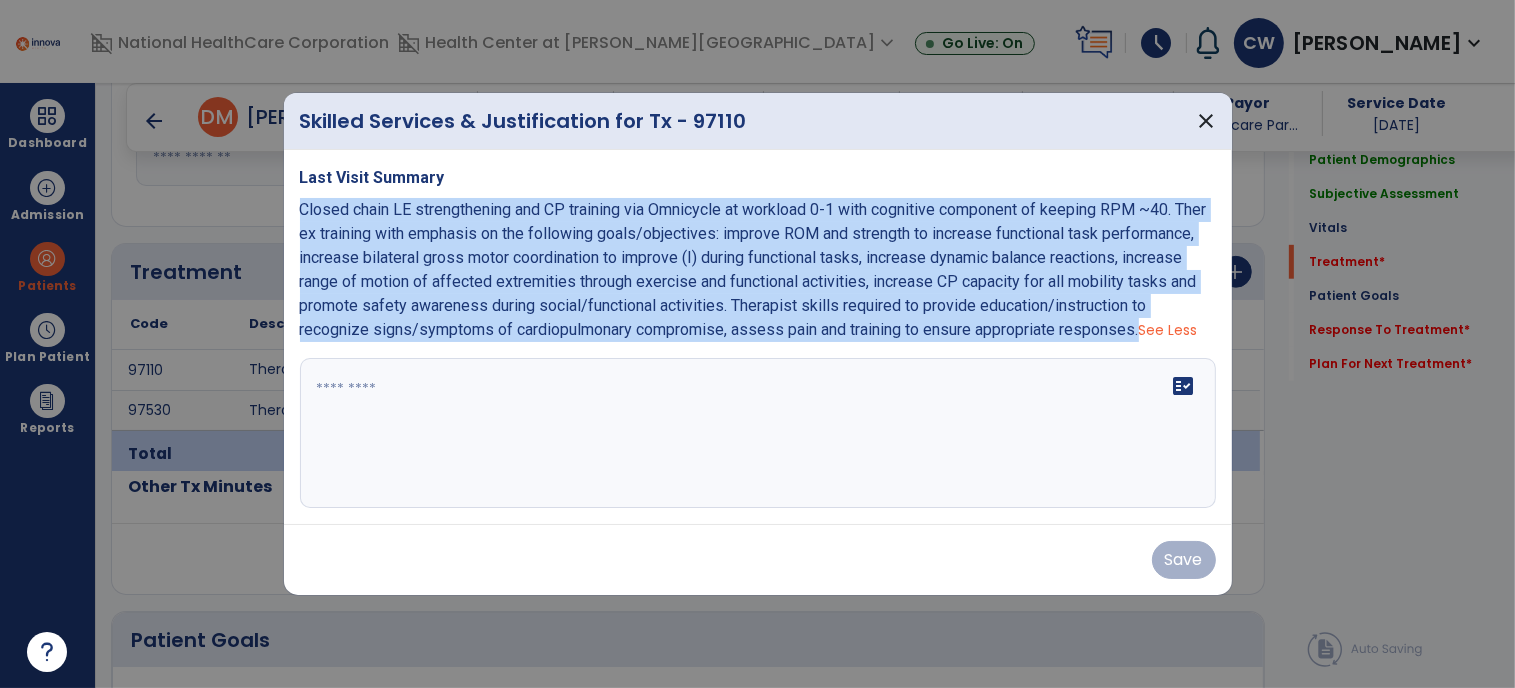 drag, startPoint x: 460, startPoint y: 343, endPoint x: 292, endPoint y: 207, distance: 216.1481 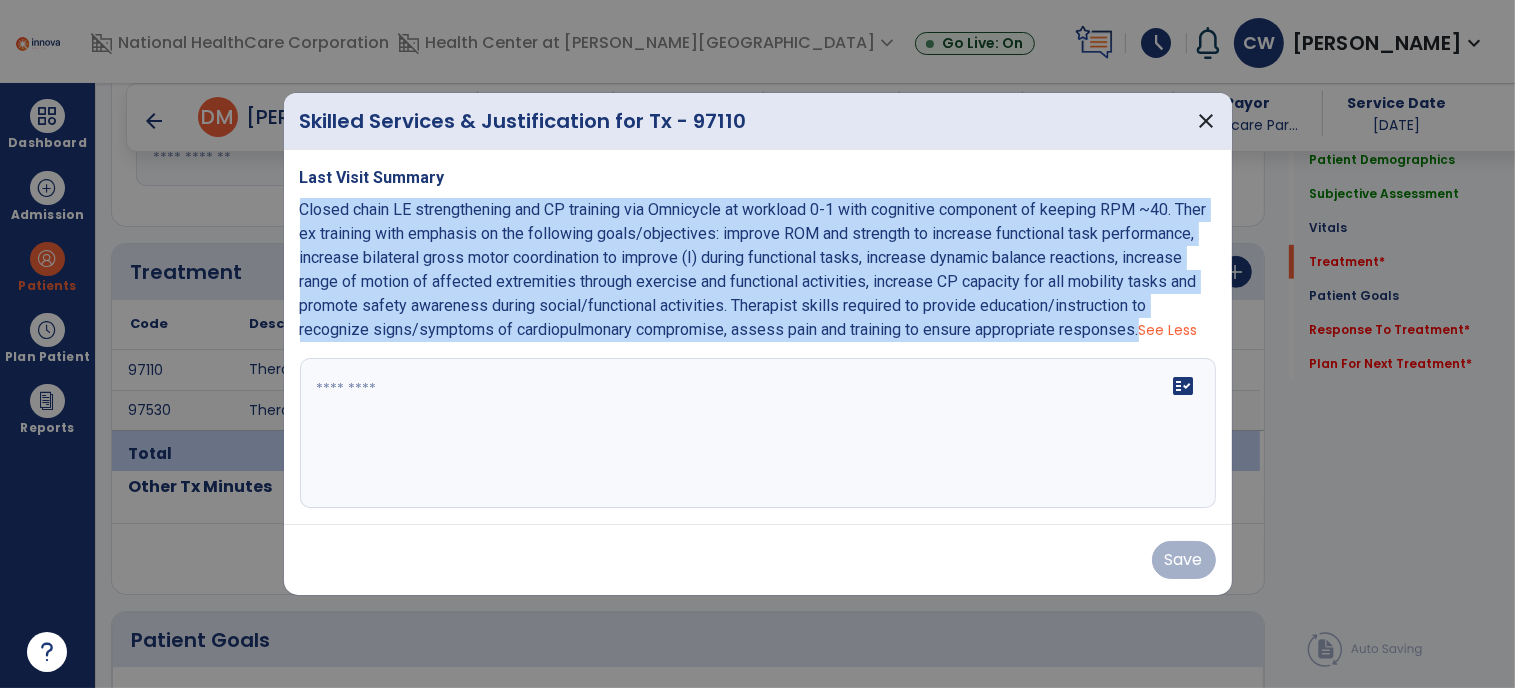 click on "Last Visit Summary Closed chain LE strengthening and CP training via Omnicycle at workload 0-1 with cognitive component of keeping RPM ~40. Ther ex training with emphasis on the following goals/objectives: improve ROM and strength to increase functional task performance, increase bilateral gross motor coordination to improve (I) during functional tasks, increase dynamic balance reactions, increase range of motion of affected extremities through exercise and functional activities, increase CP capacity for all mobility tasks and promote safety awareness during social/functional activities. Therapist skills required to provide education/instruction to recognize signs/symptoms of cardiopulmonary compromise, assess pain and training to ensure appropriate responses.  See Less   fact_check" at bounding box center (758, 337) 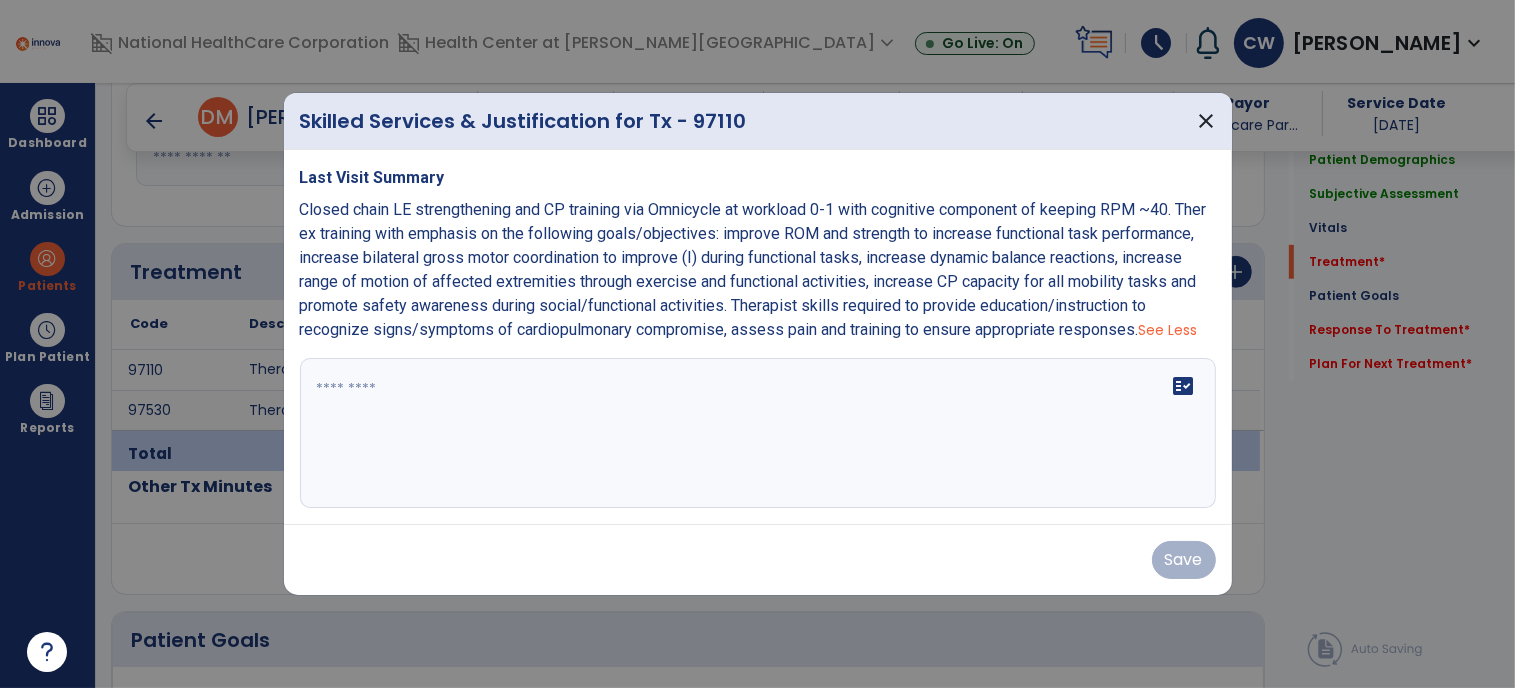 click on "fact_check" at bounding box center [758, 433] 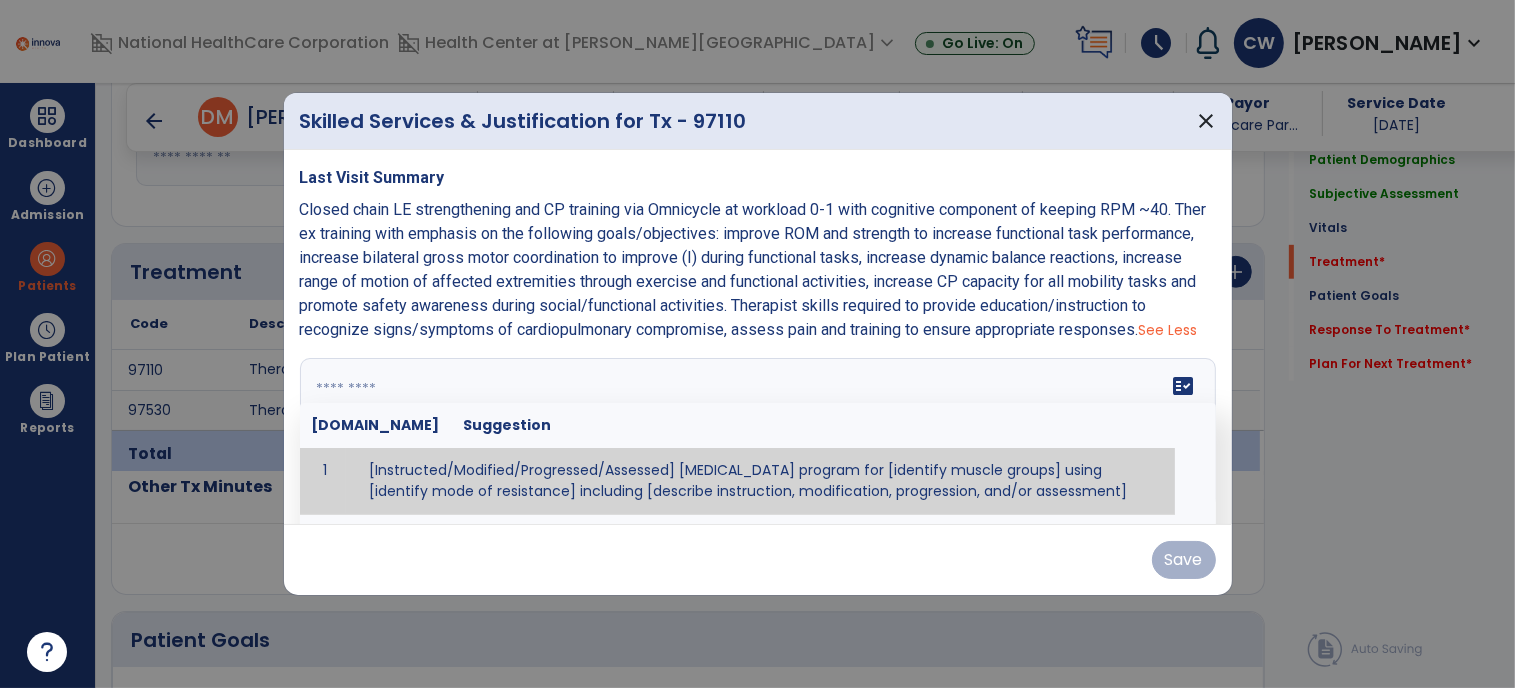paste on "**********" 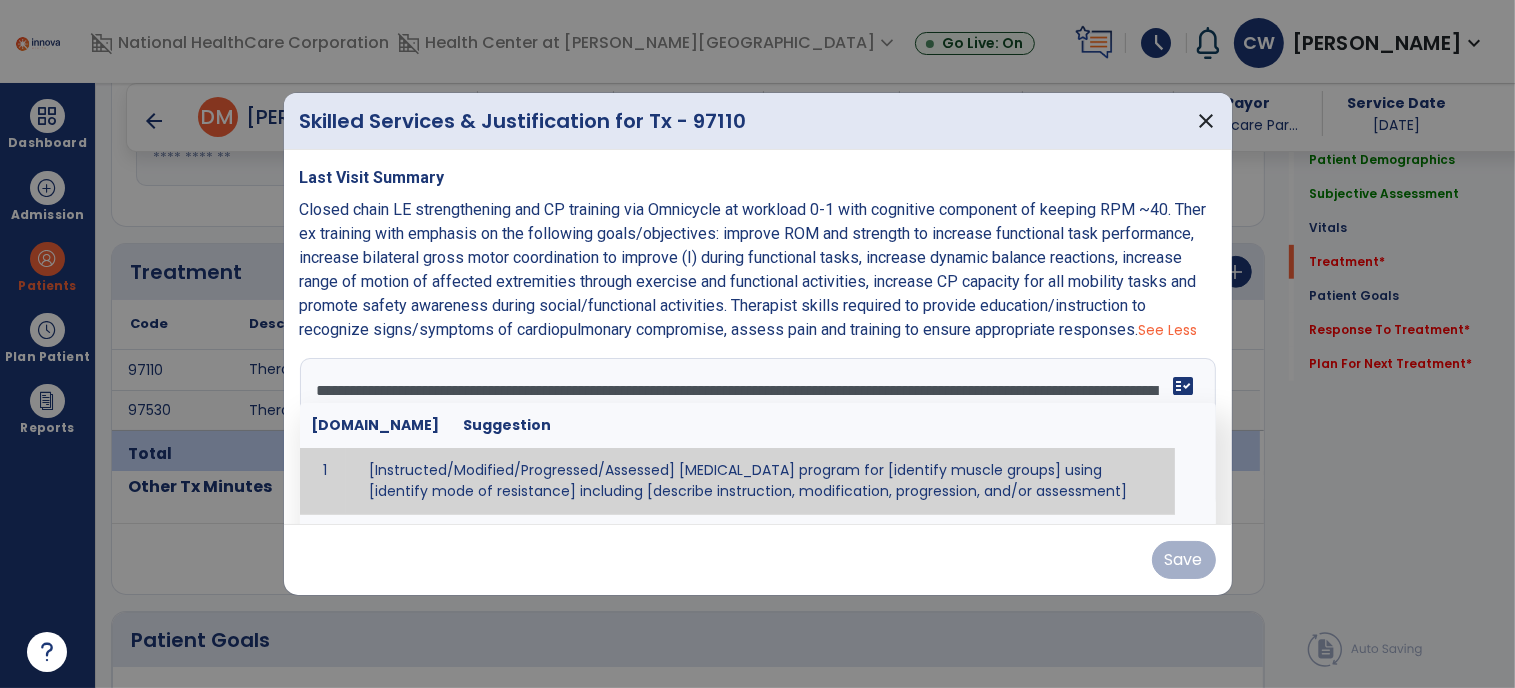 scroll, scrollTop: 64, scrollLeft: 0, axis: vertical 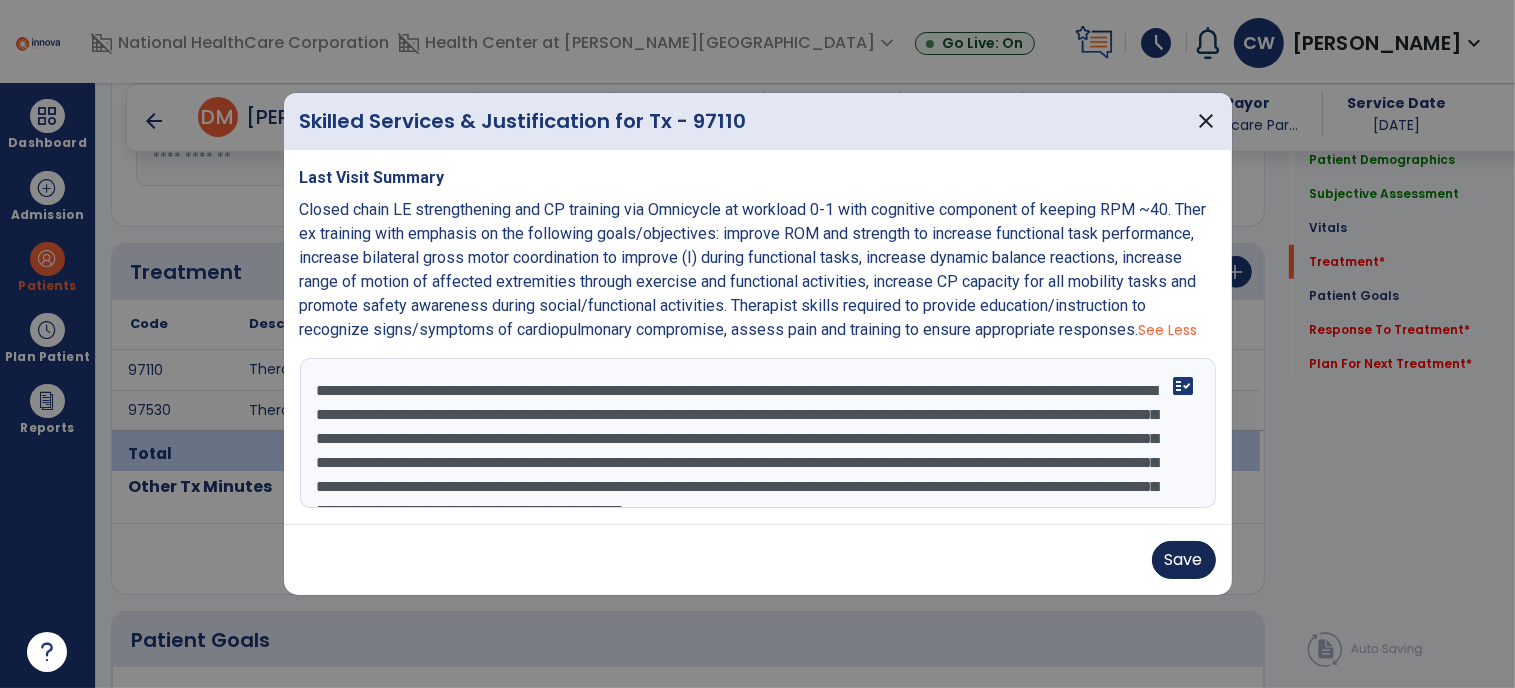 type on "**********" 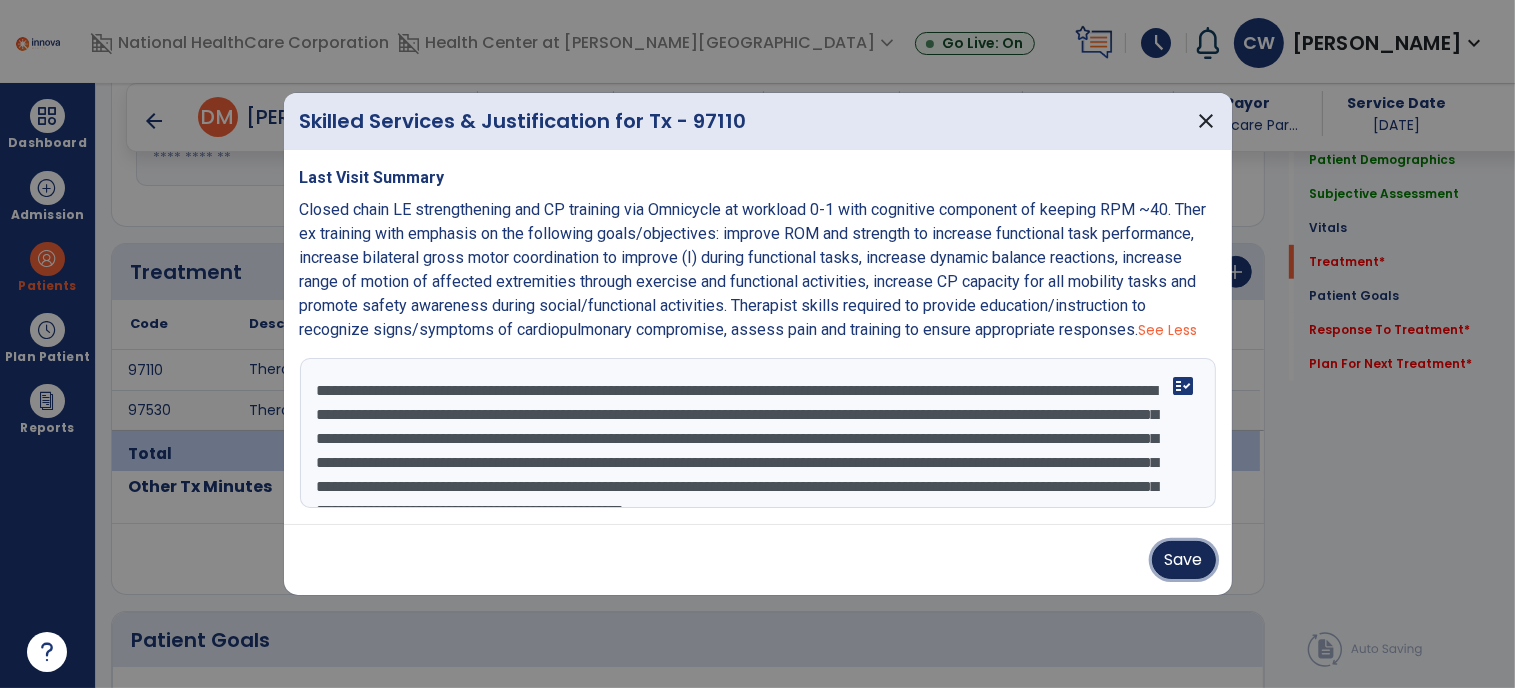 click on "Save" at bounding box center [1184, 560] 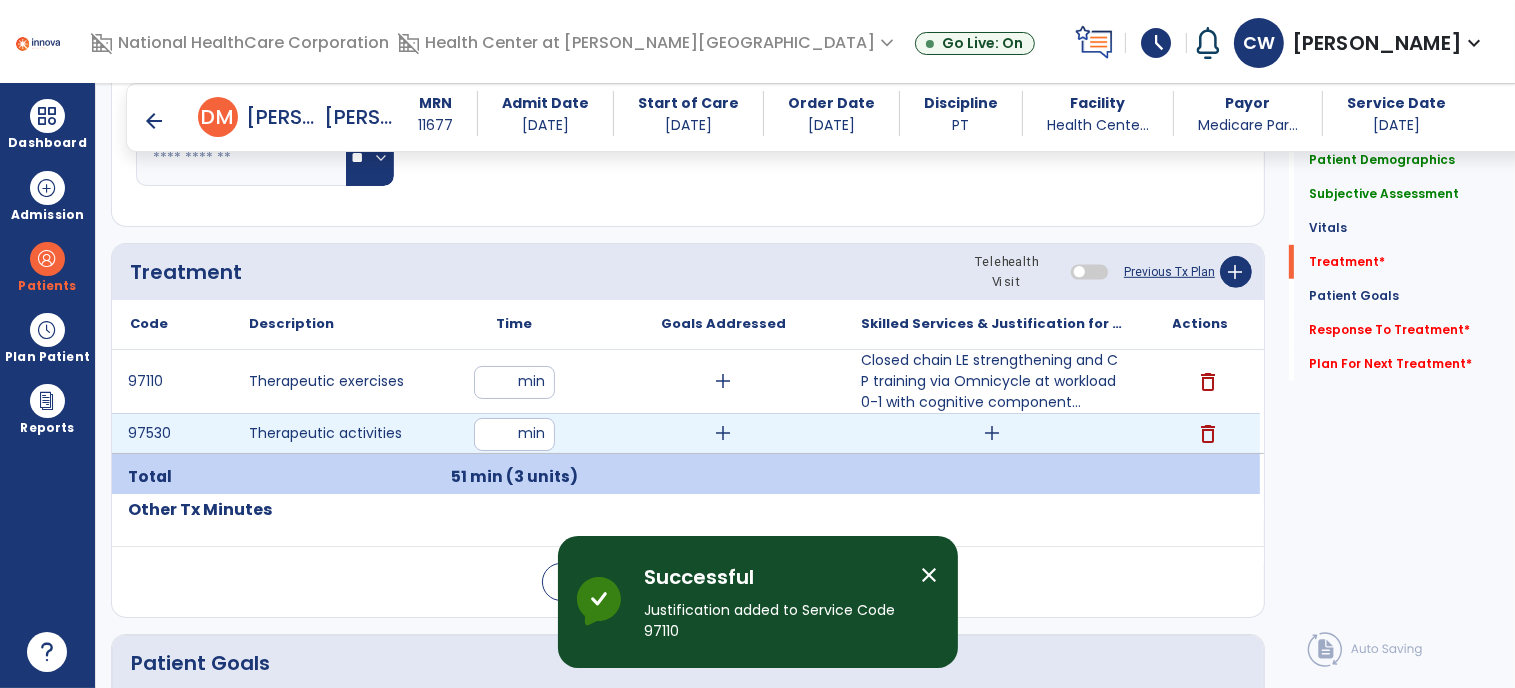 click on "add" at bounding box center [992, 433] 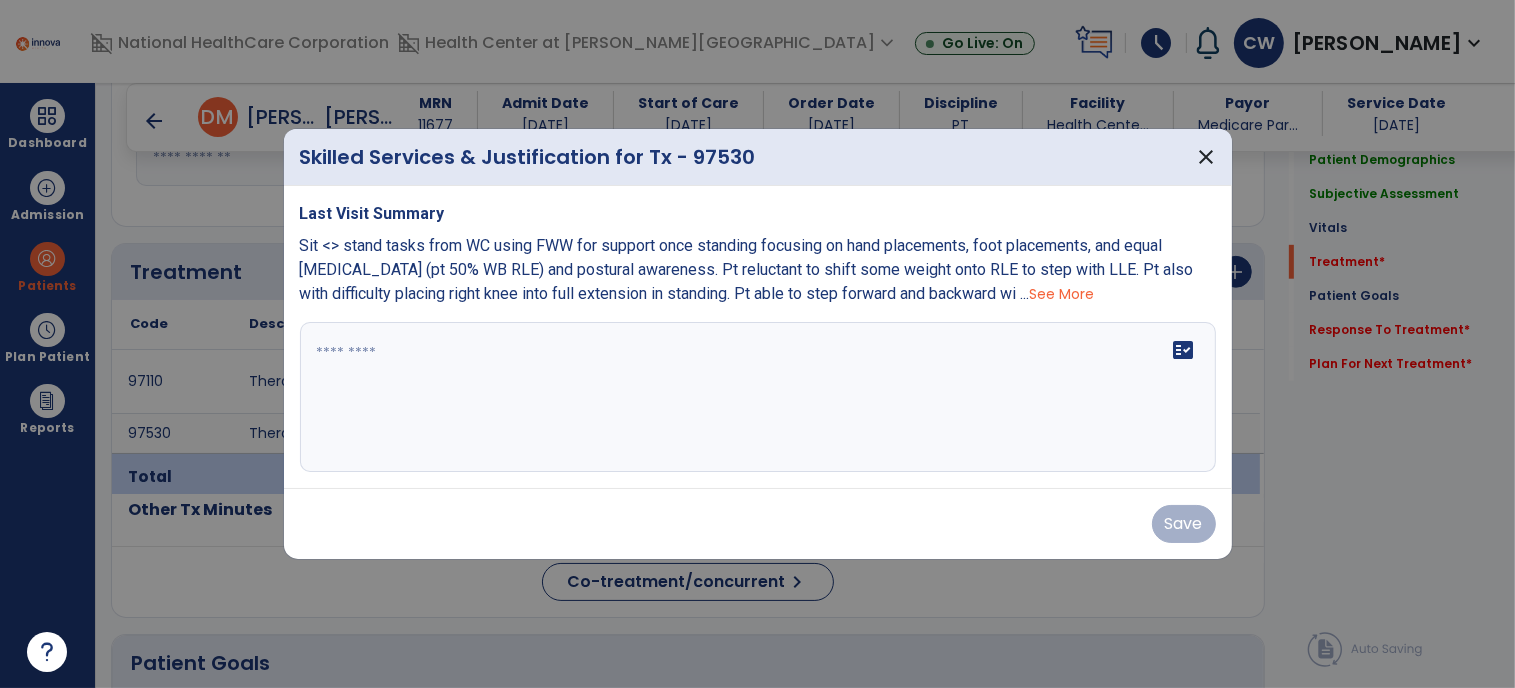 click on "See More" at bounding box center [1062, 294] 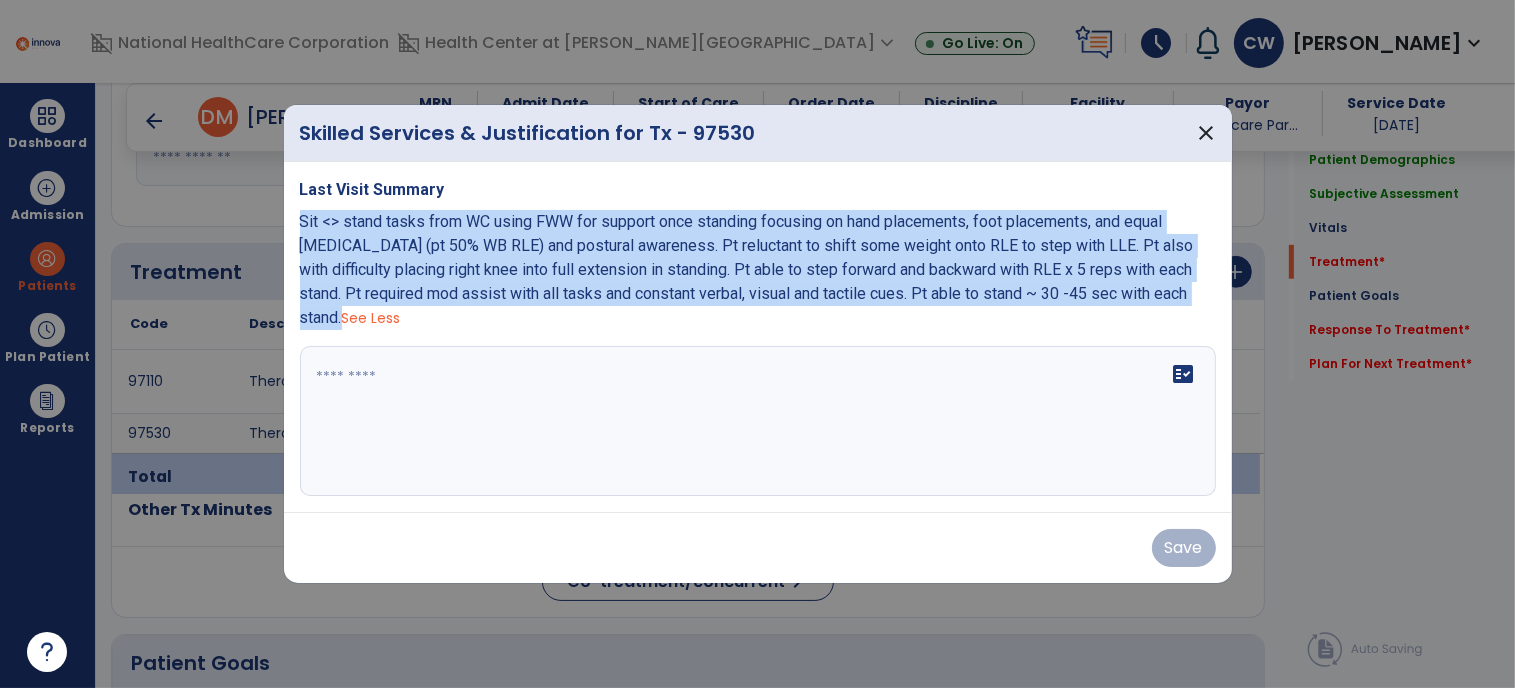 drag, startPoint x: 343, startPoint y: 315, endPoint x: 292, endPoint y: 224, distance: 104.316826 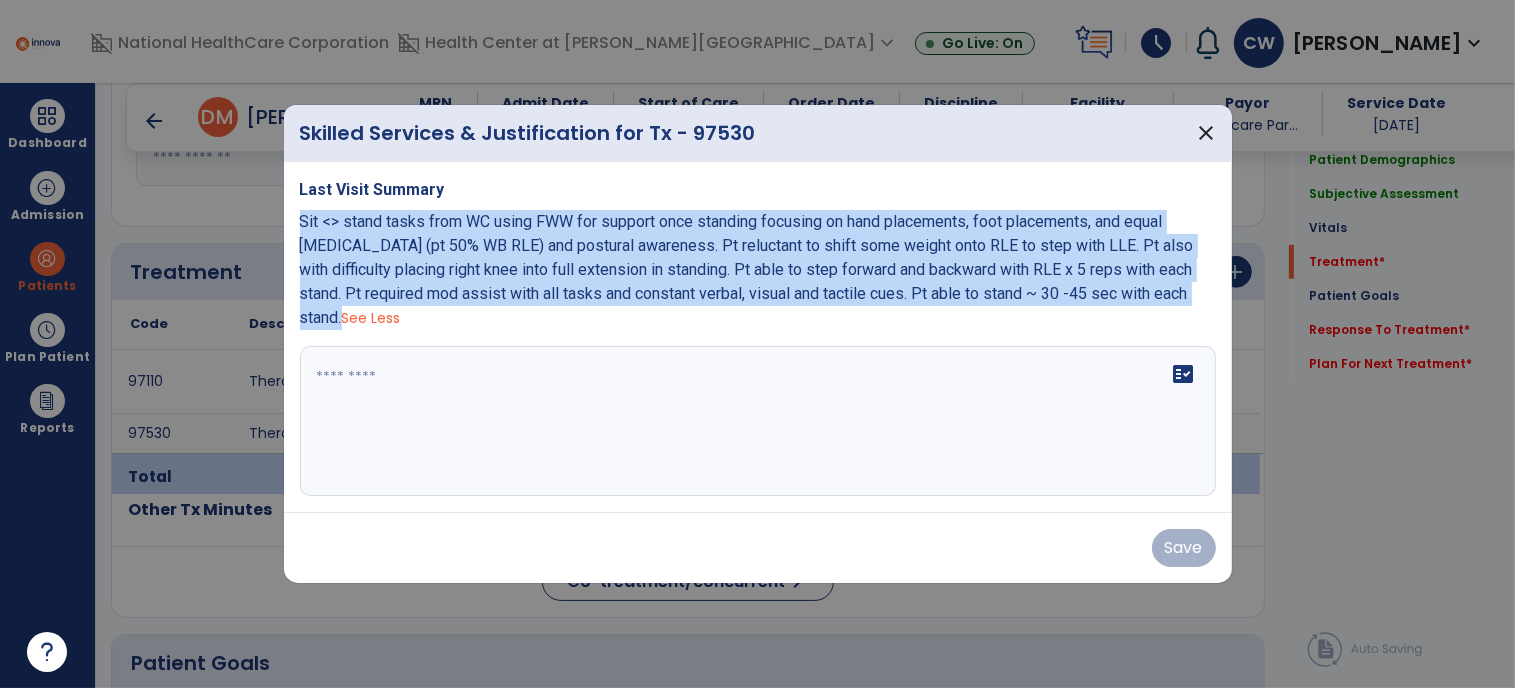 click on "Last Visit Summary Sit <> stand tasks from WC using FWW for support once standing focusing on hand placements, foot placements, and equal [MEDICAL_DATA] (pt 50% WB RLE) and postural awareness. Pt reluctant to shift some weight onto RLE to step with LLE. Pt also with difficulty placing right knee into full extension in standing. Pt able to step forward and backward with RLE x 5 reps with each stand. Pt required mod assist with all tasks and constant verbal, visual and tactile cues. Pt able to stand ~ 30 -45 sec with each stand.  See Less   fact_check" at bounding box center (758, 337) 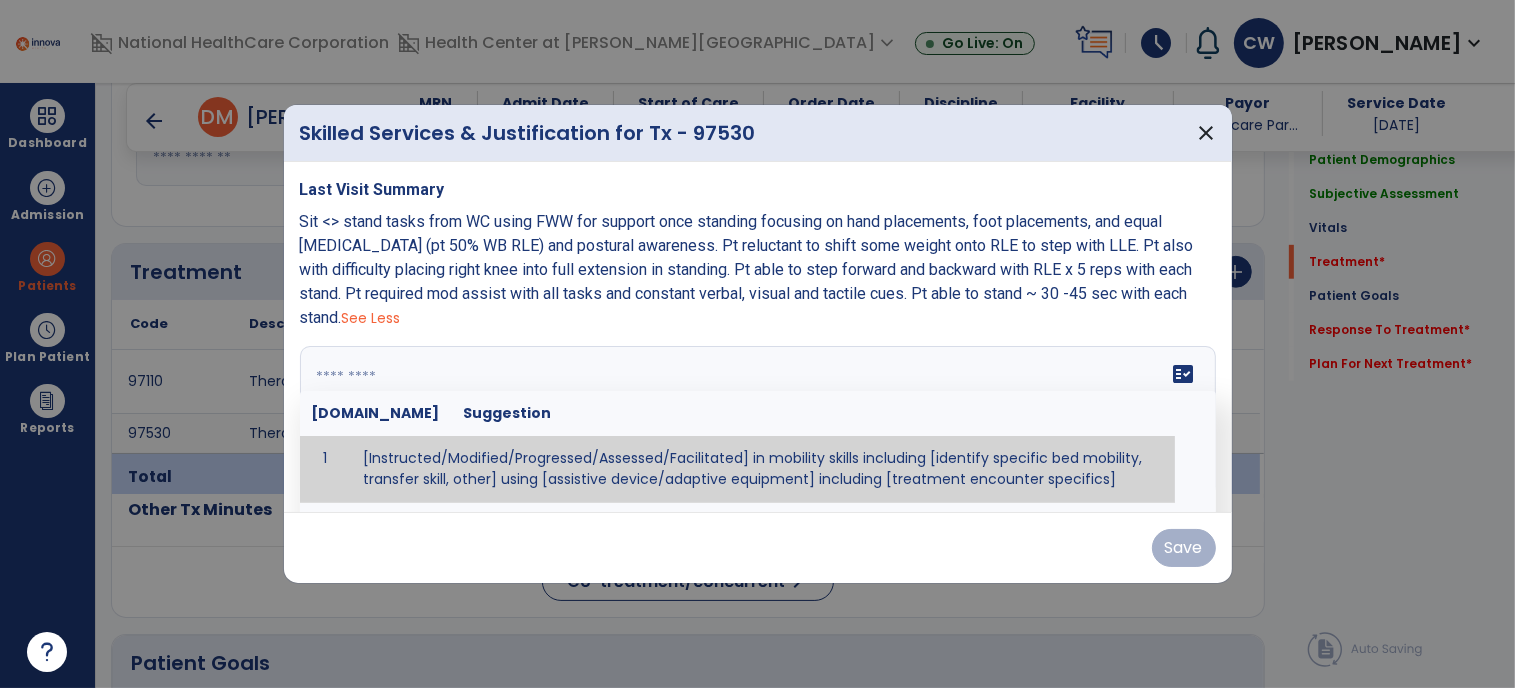 click on "fact_check  [DOMAIN_NAME] Suggestion 1 [Instructed/Modified/Progressed/Assessed/Facilitated] in mobility skills including [identify specific bed mobility, transfer skill, other] using [assistive device/adaptive equipment] including [treatment encounter specifics]" at bounding box center (758, 421) 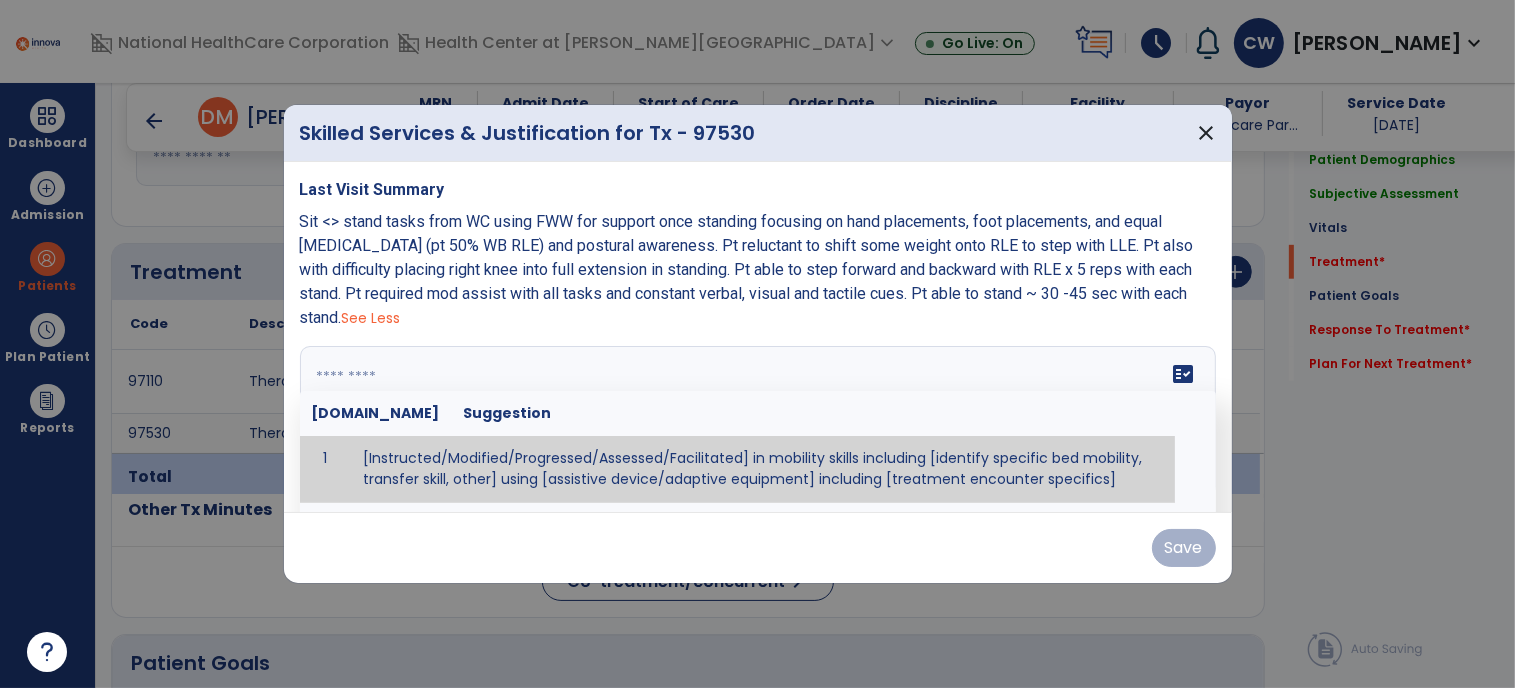 paste on "**********" 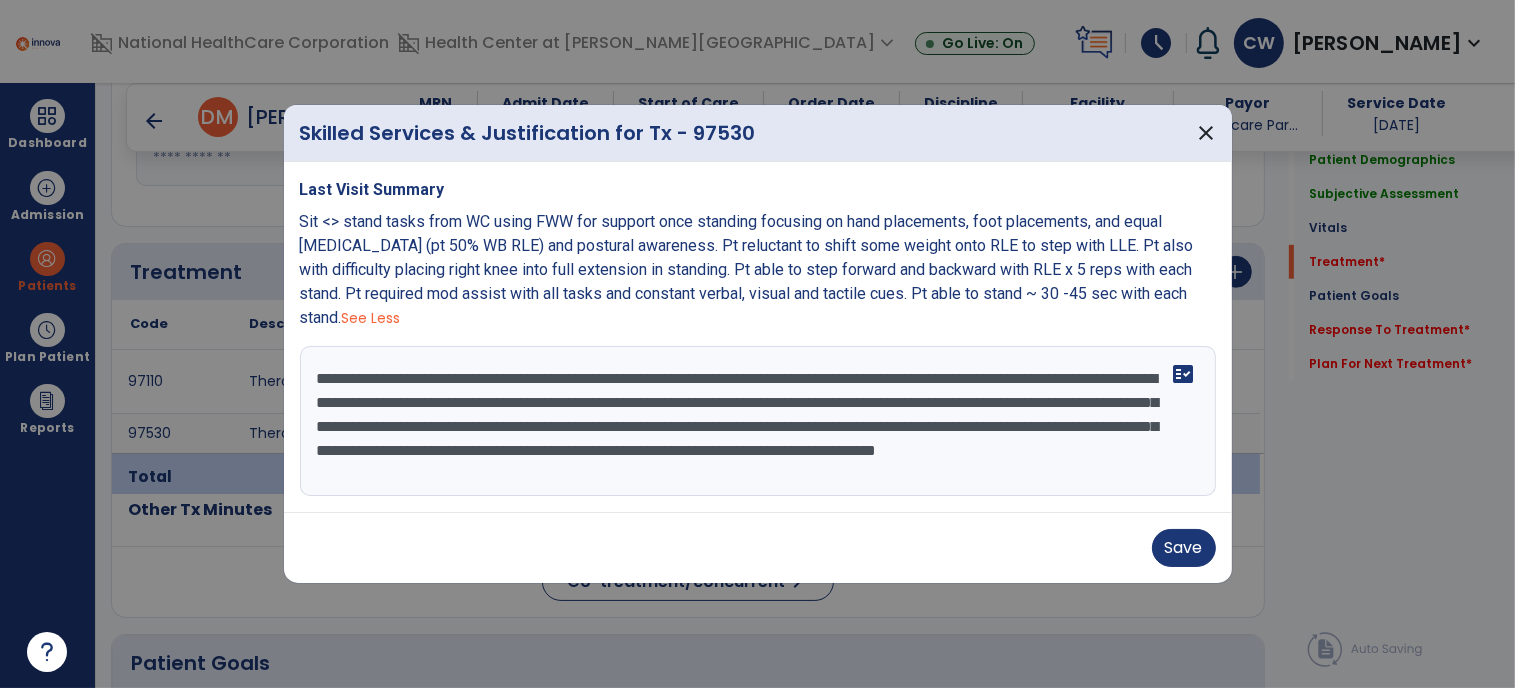 click on "**********" at bounding box center (758, 421) 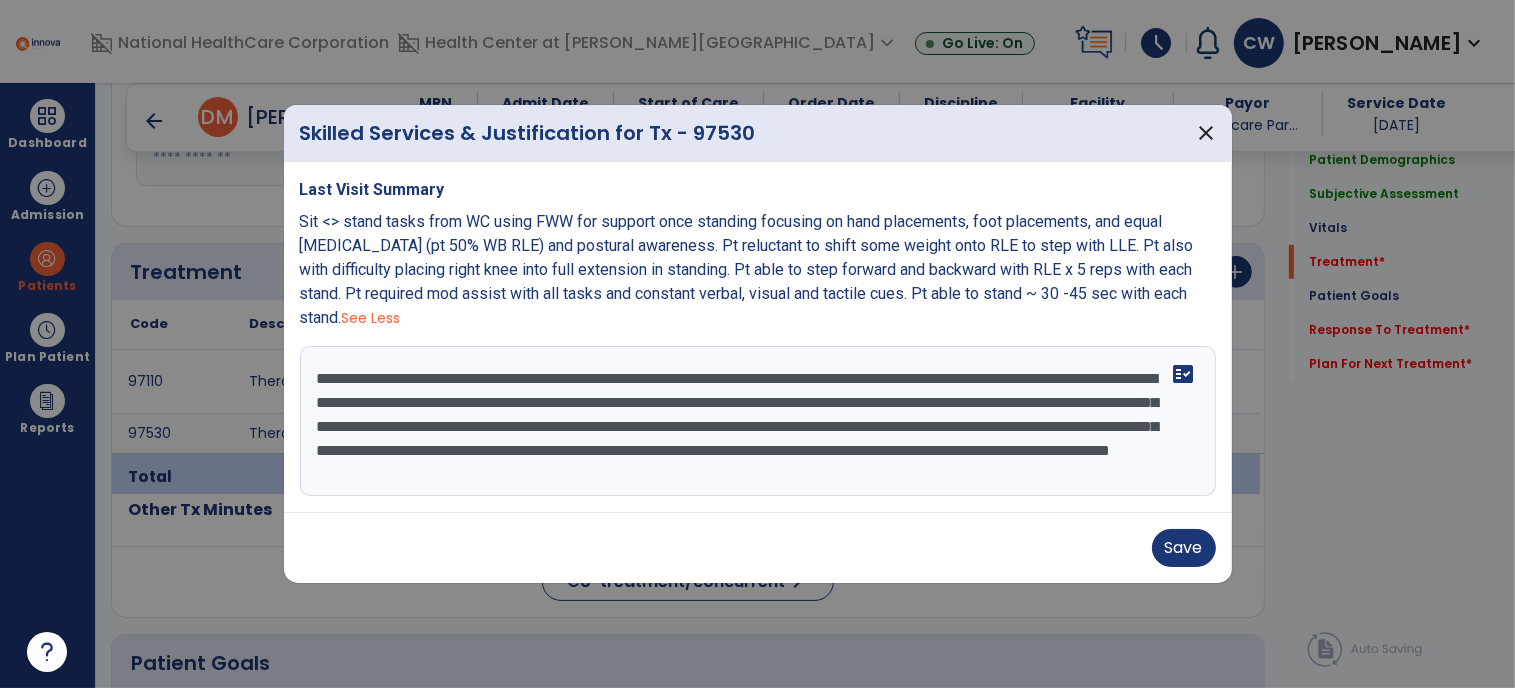 scroll, scrollTop: 24, scrollLeft: 0, axis: vertical 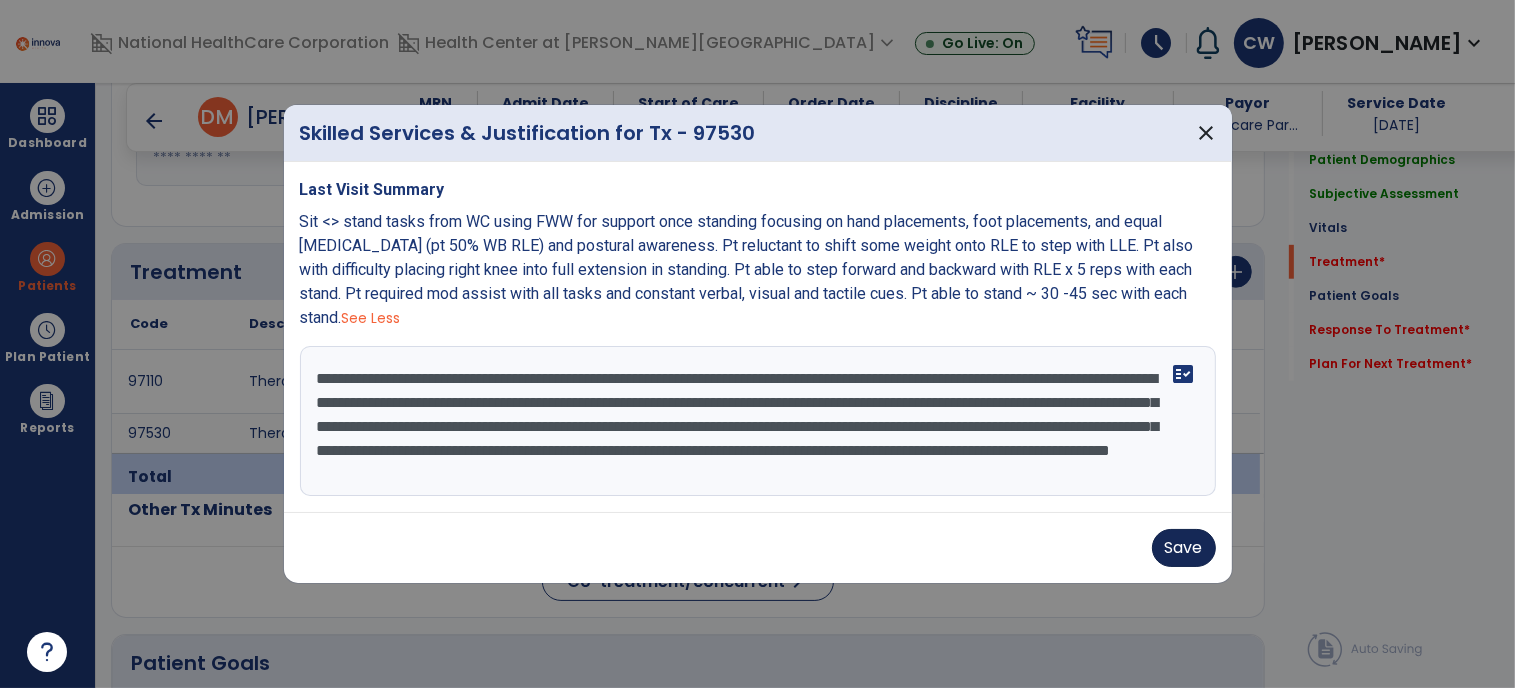 type on "**********" 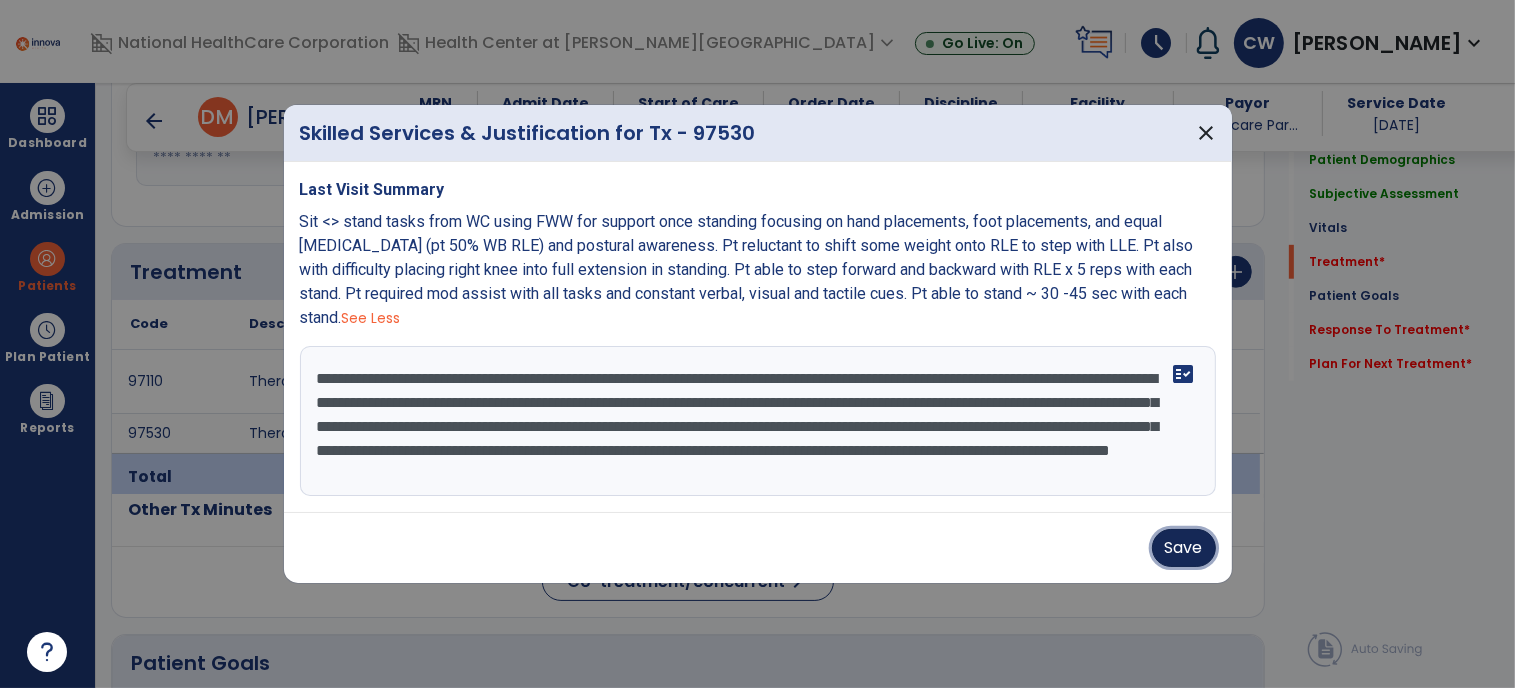 click on "Save" at bounding box center (1184, 548) 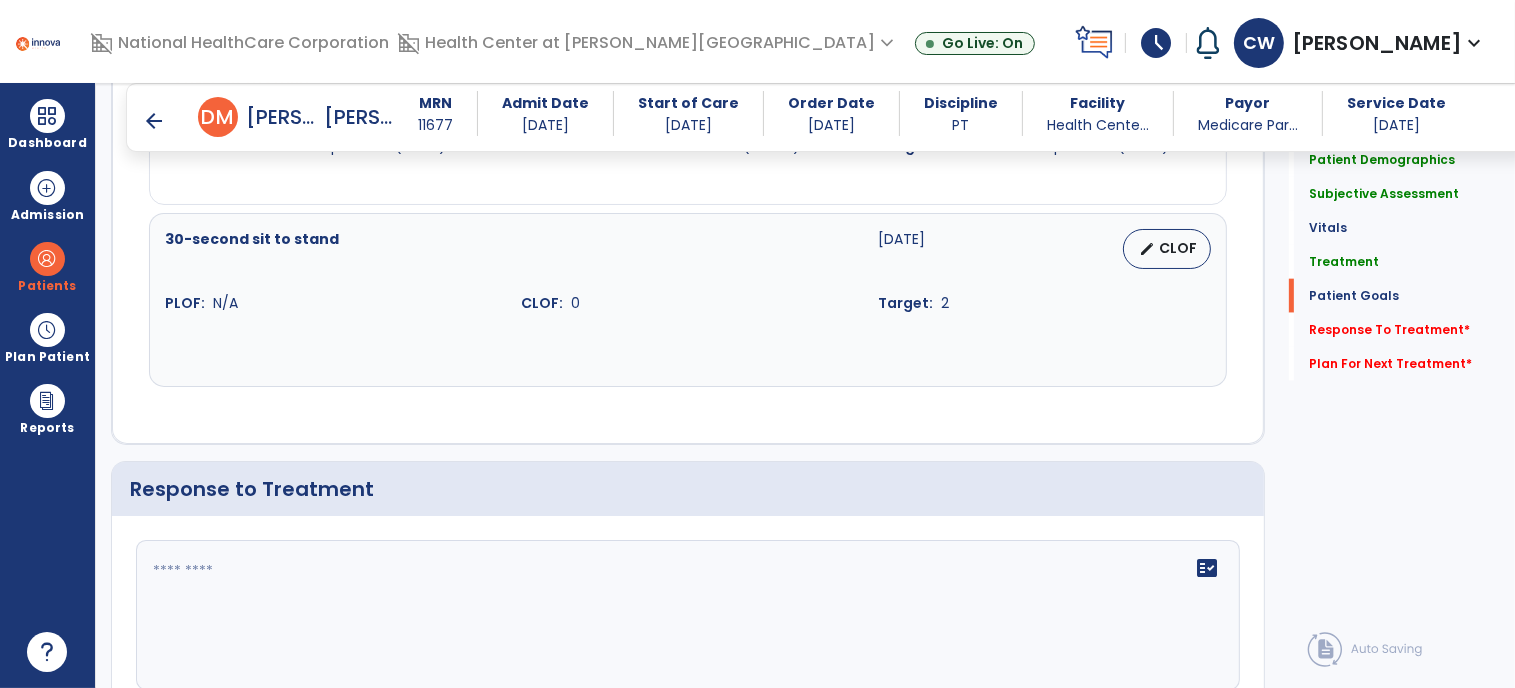 scroll, scrollTop: 2402, scrollLeft: 0, axis: vertical 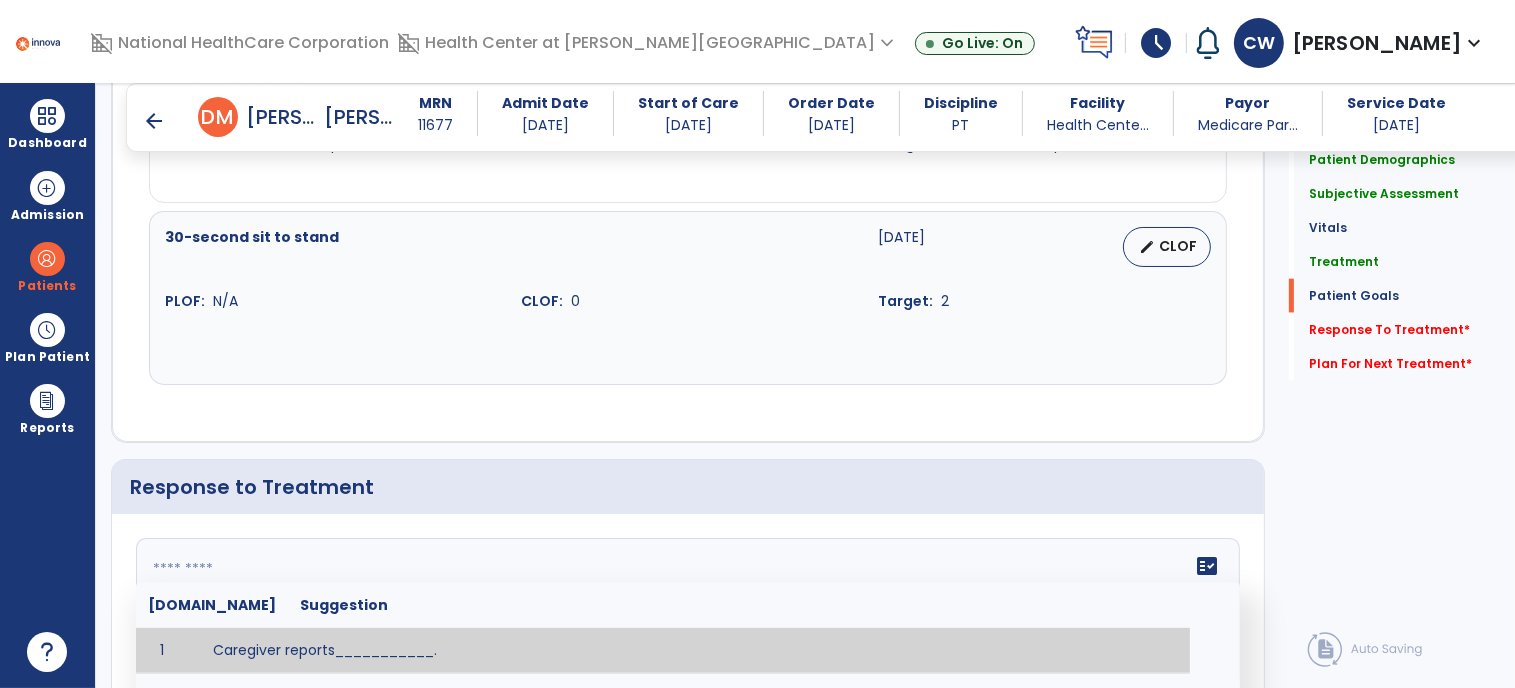 click on "fact_check  [DOMAIN_NAME] Suggestion 1 Caregiver reports___________. 2 Change in ________ status has resulted in setback in_______due to ________, requiring patient to need more assist for __________.   Treatment plan adjustments to be made include________.  Progress towards goals is expected to continue due to_________. 3 Decreased pain in __________ to [LEVEL] in response to [MODALITY/TREATMENT] allows for improvement in _________. 4 Functional gains in _______ have impacted the patient's ability to perform_________ with a reduction in assist levels to_________. 5 Functional progress this week has been significant due to__________. 6 Gains in ________ have improved the patient's ability to perform ______with decreased levels of assist to___________. 7 Improvement in ________allows patient to tolerate higher levels of challenges in_________. 8 Pain in [AREA] has decreased to [LEVEL] in response to [TREATMENT/MODALITY], allowing fore ease in completing__________. 9 10 11 12 13 14 15 16 17 18 19 20 21" 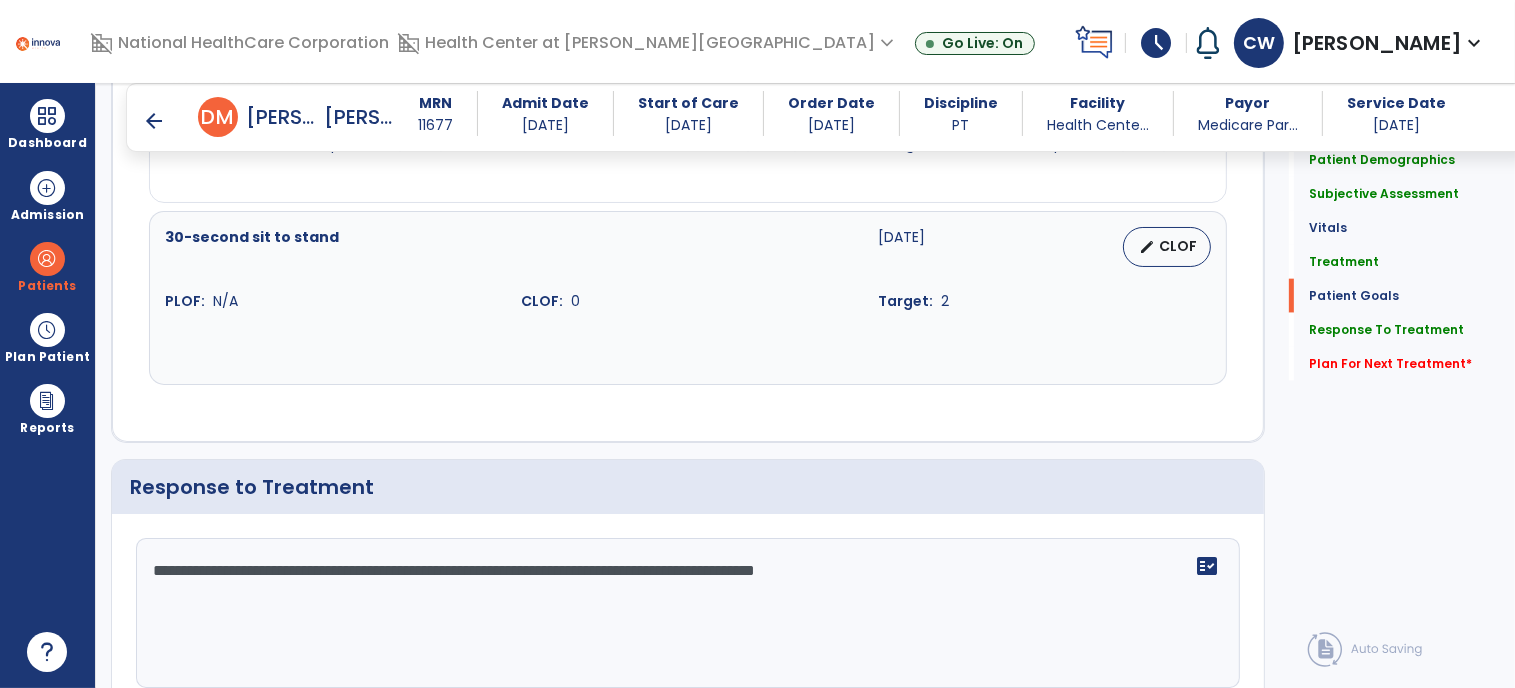 scroll, scrollTop: 2402, scrollLeft: 0, axis: vertical 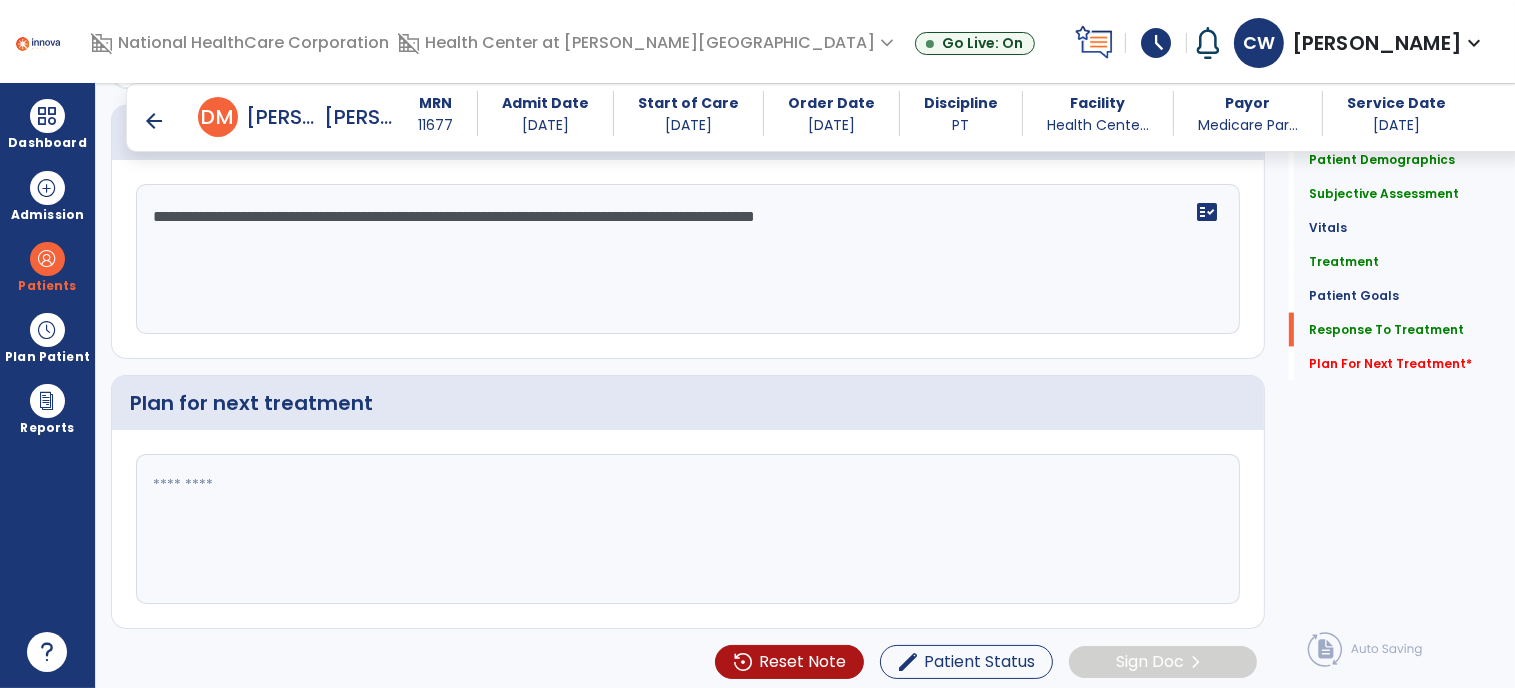 click 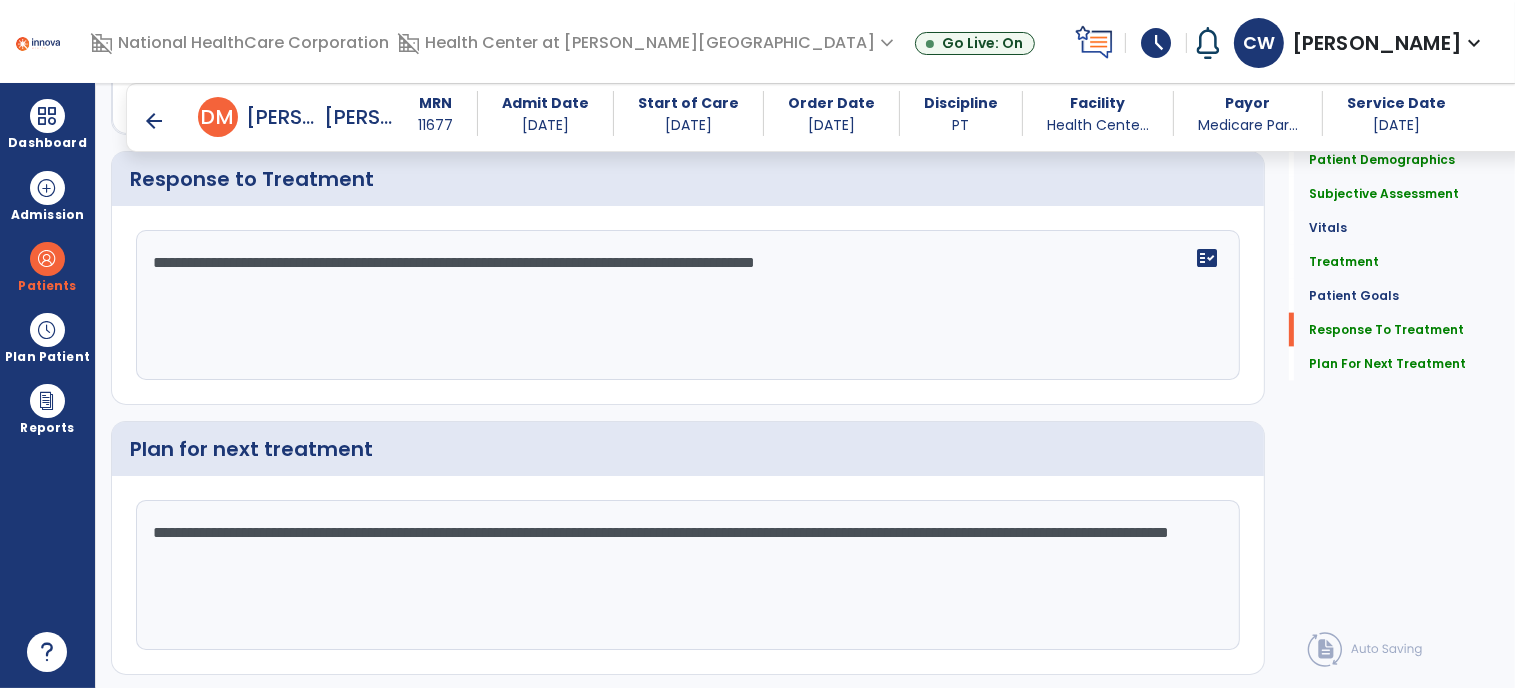 scroll, scrollTop: 2756, scrollLeft: 0, axis: vertical 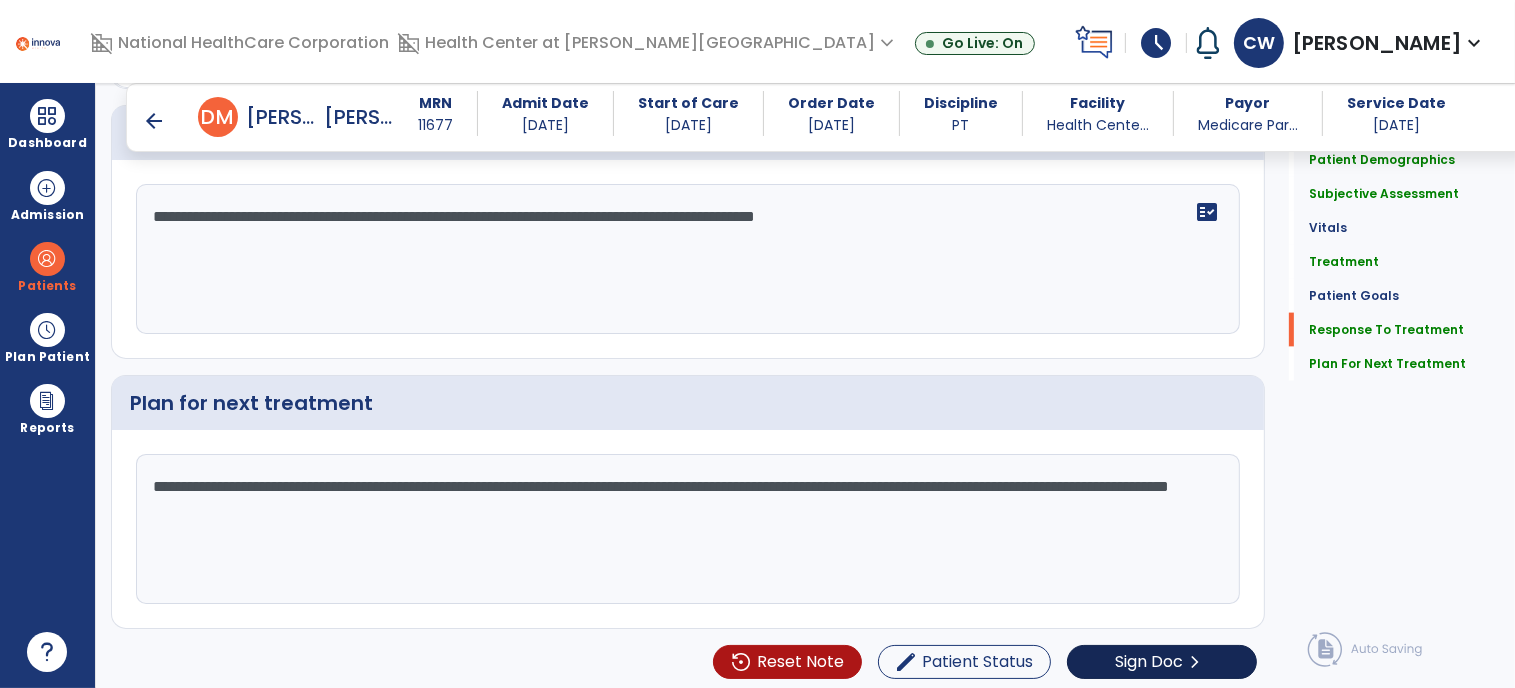 type on "**********" 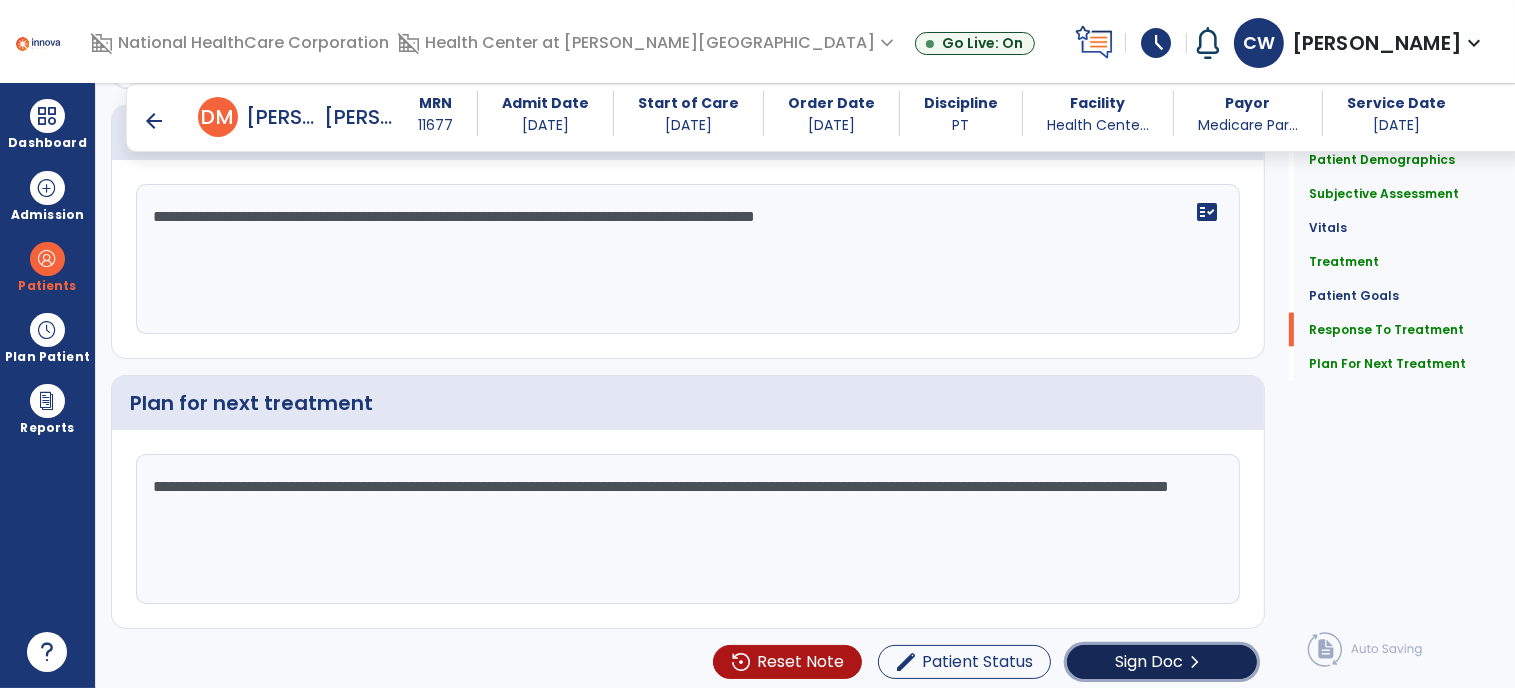click on "Sign Doc  chevron_right" 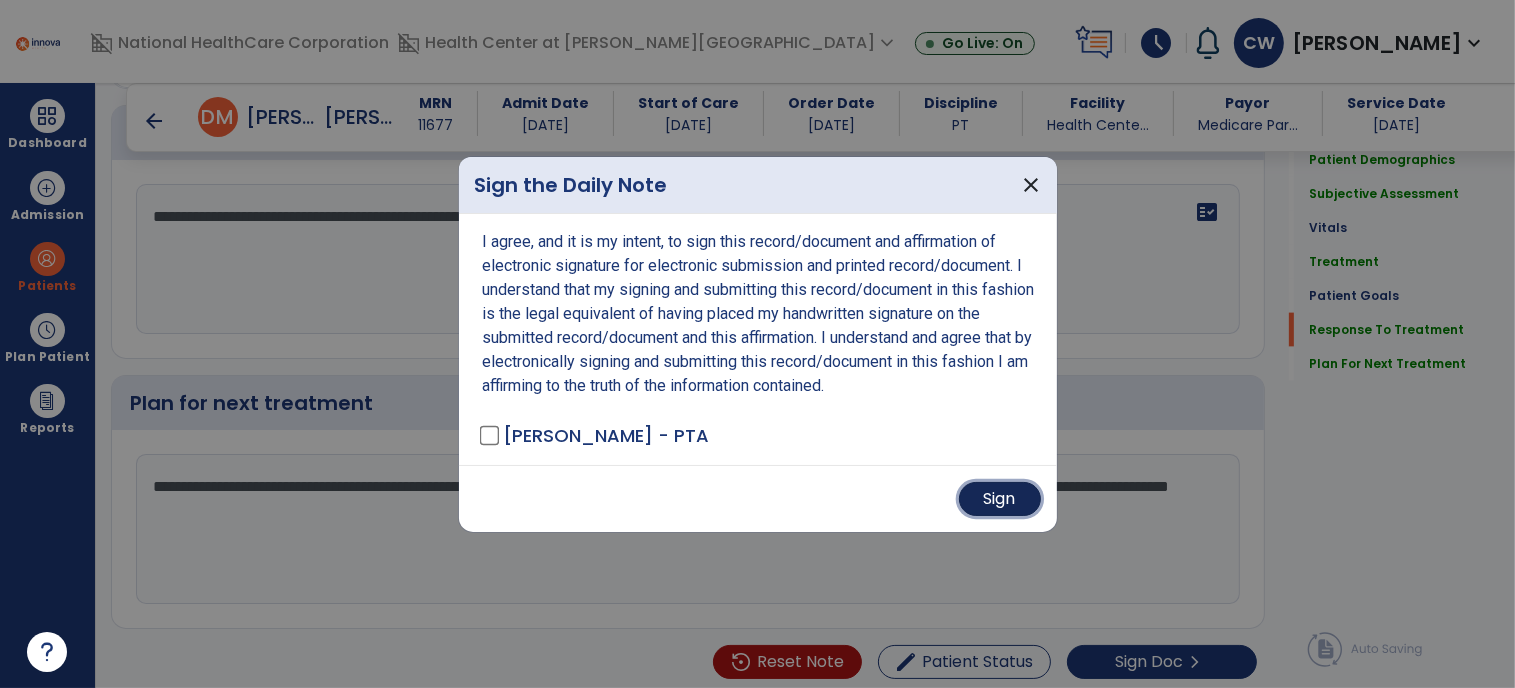 click on "Sign" at bounding box center [1000, 499] 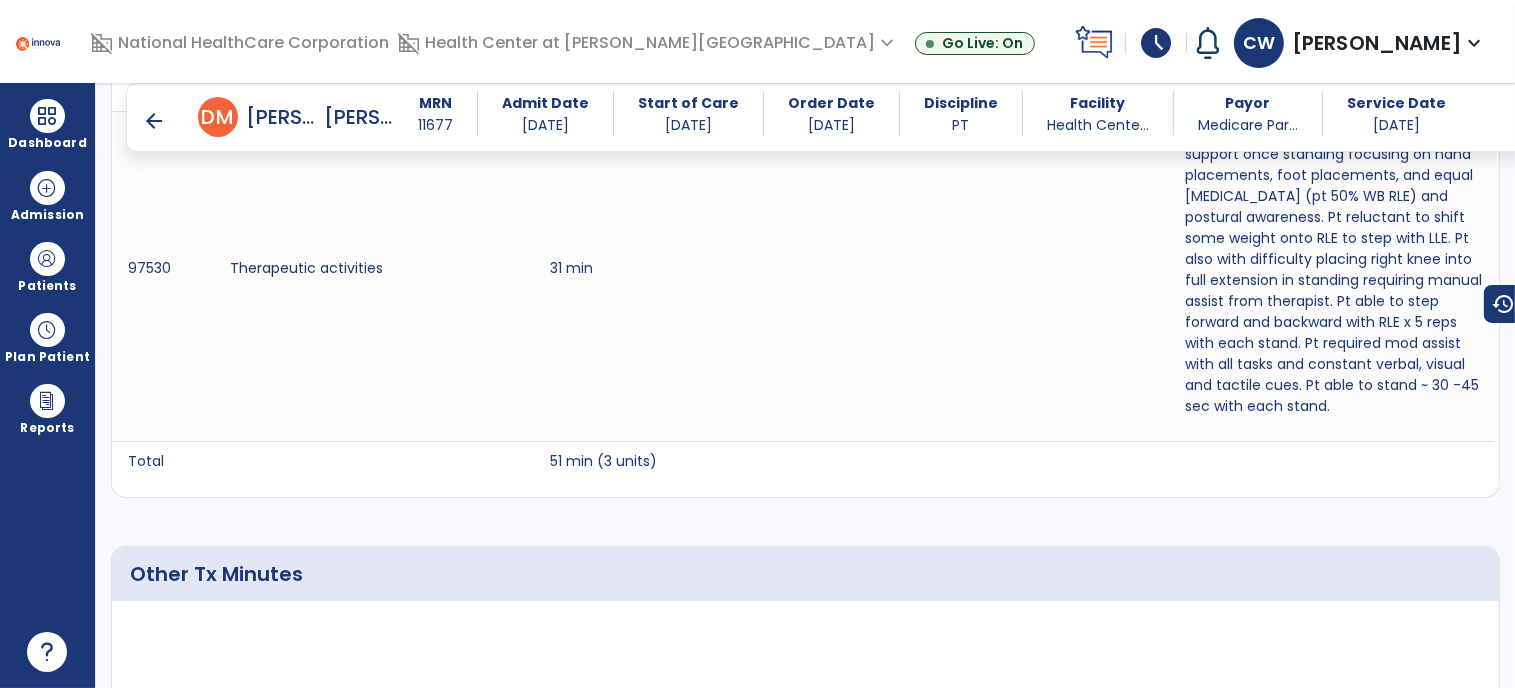 scroll, scrollTop: 2203, scrollLeft: 0, axis: vertical 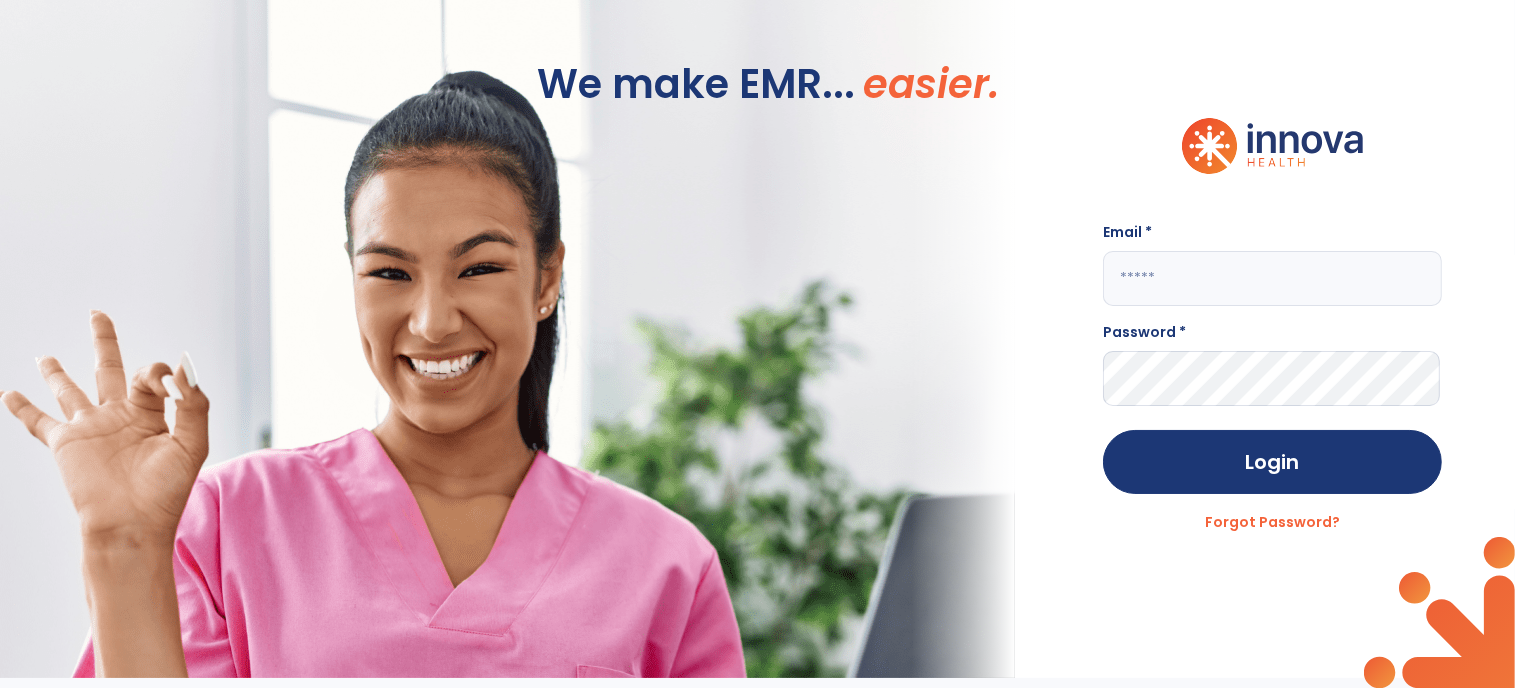 type on "**********" 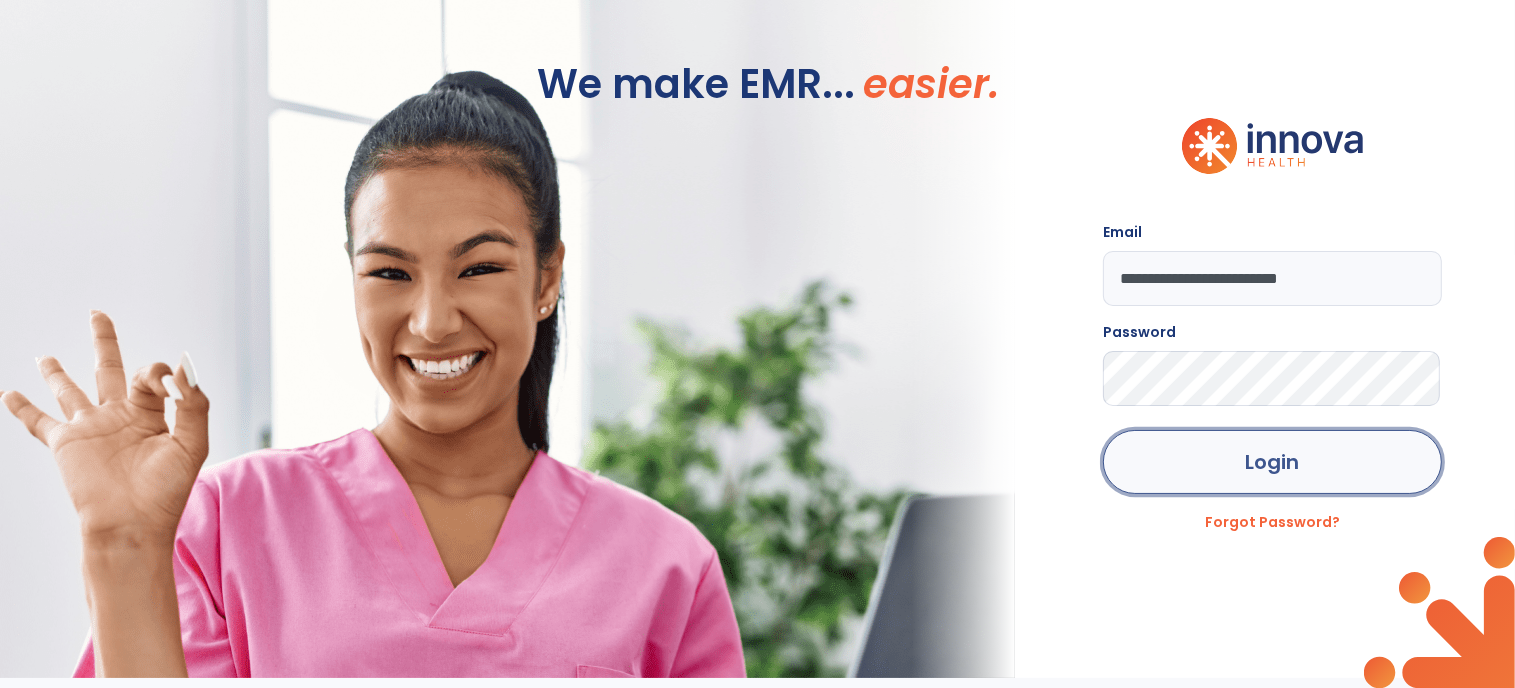 click on "Login" 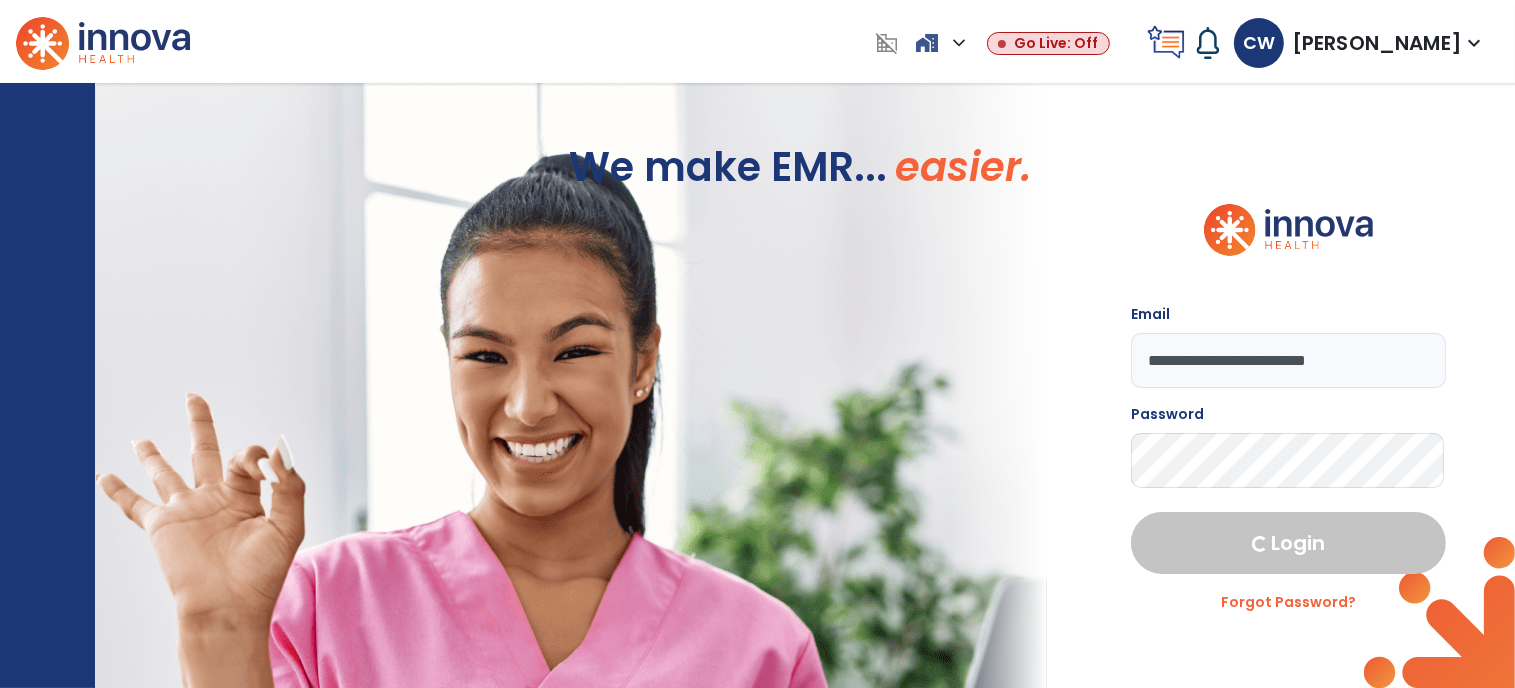 select on "****" 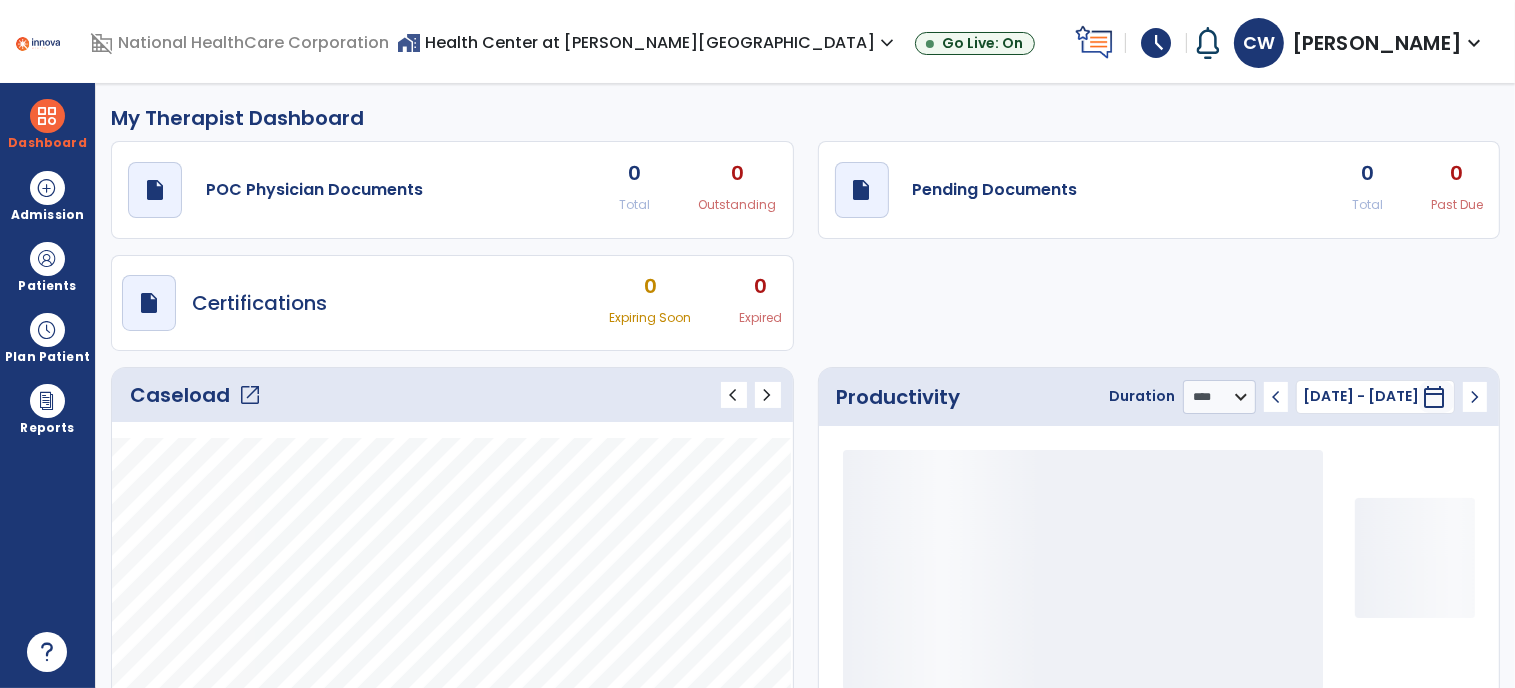 click on "schedule" at bounding box center (1156, 43) 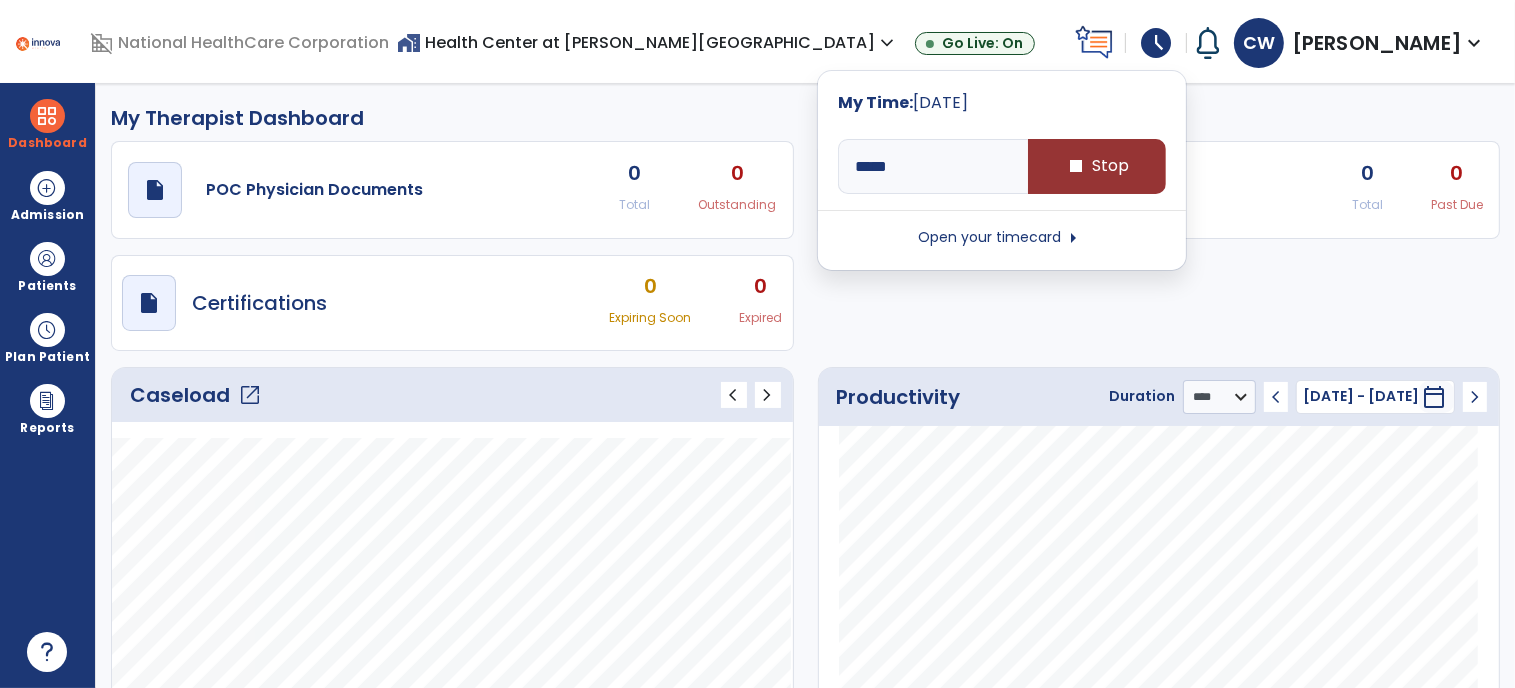 click on "stop" at bounding box center (1077, 166) 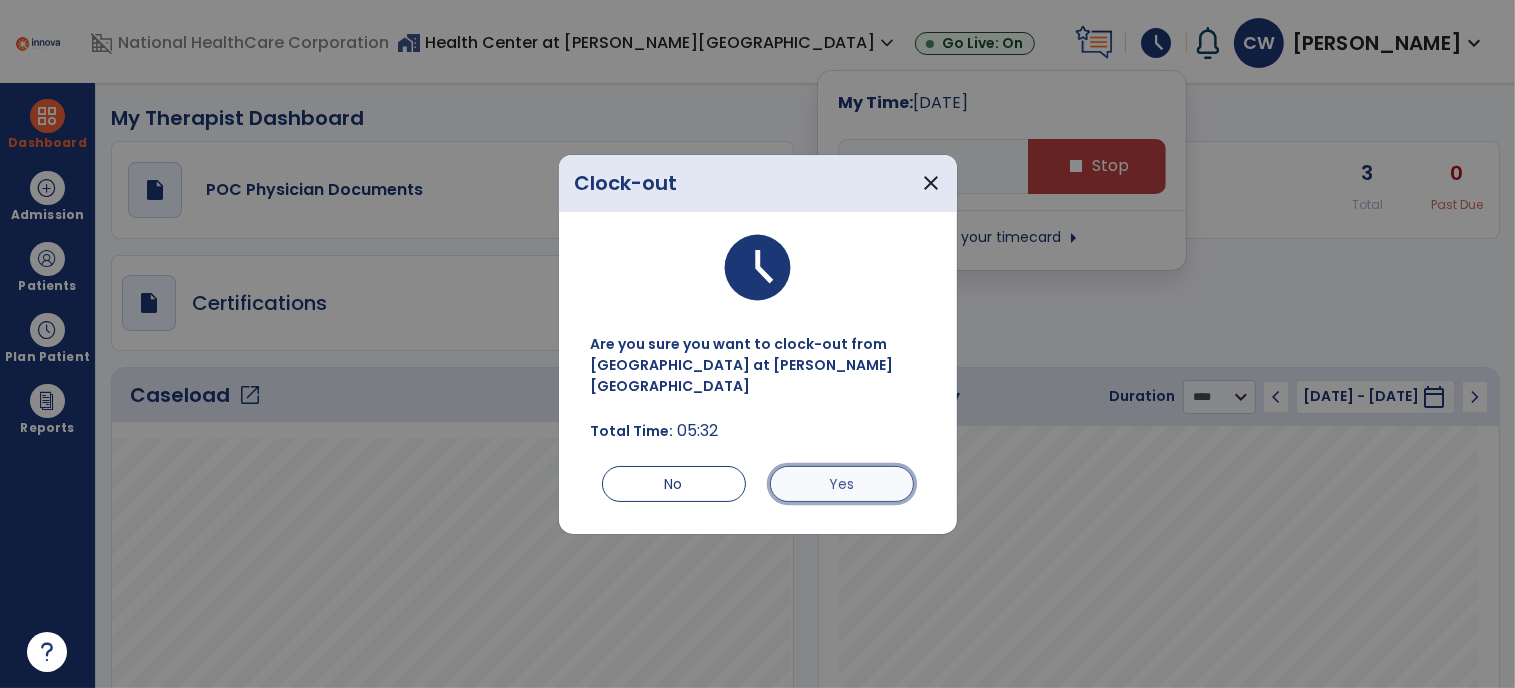 click on "Yes" at bounding box center (842, 484) 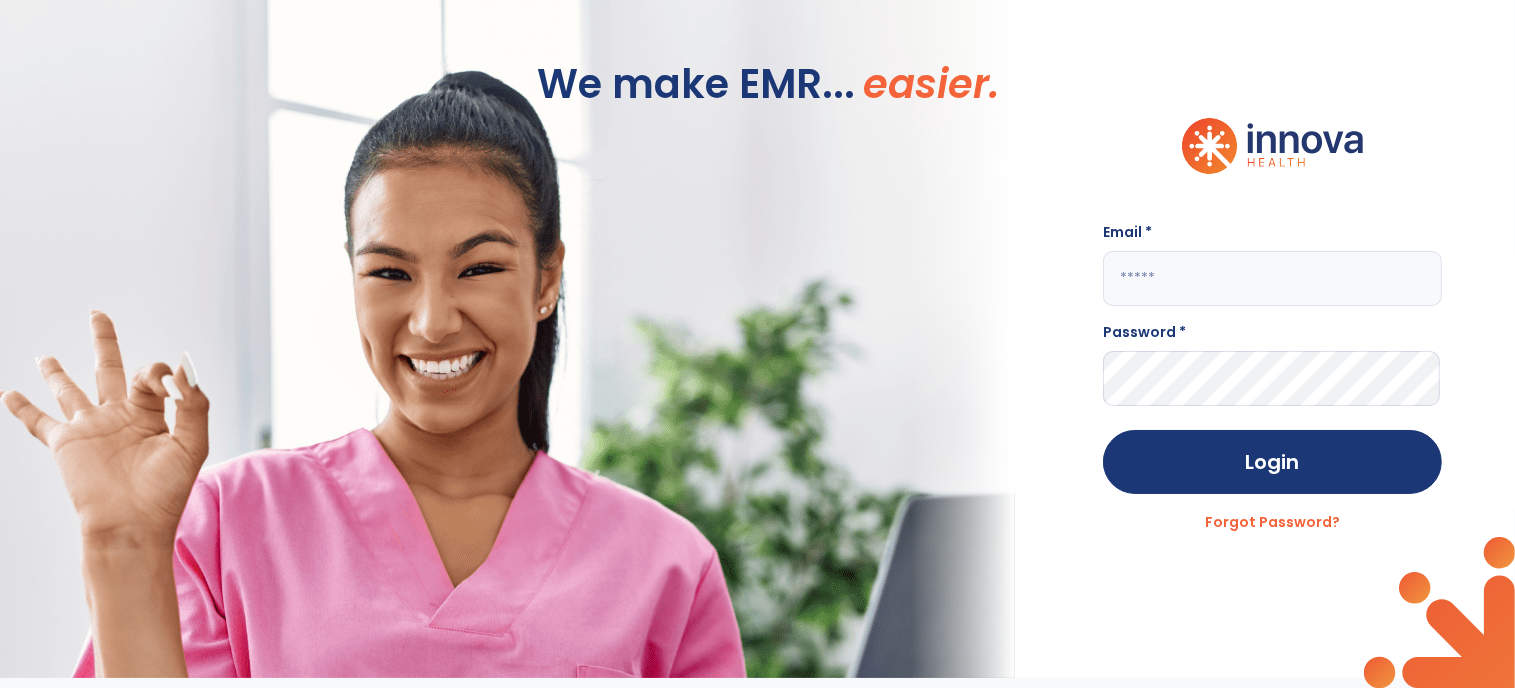 type on "**********" 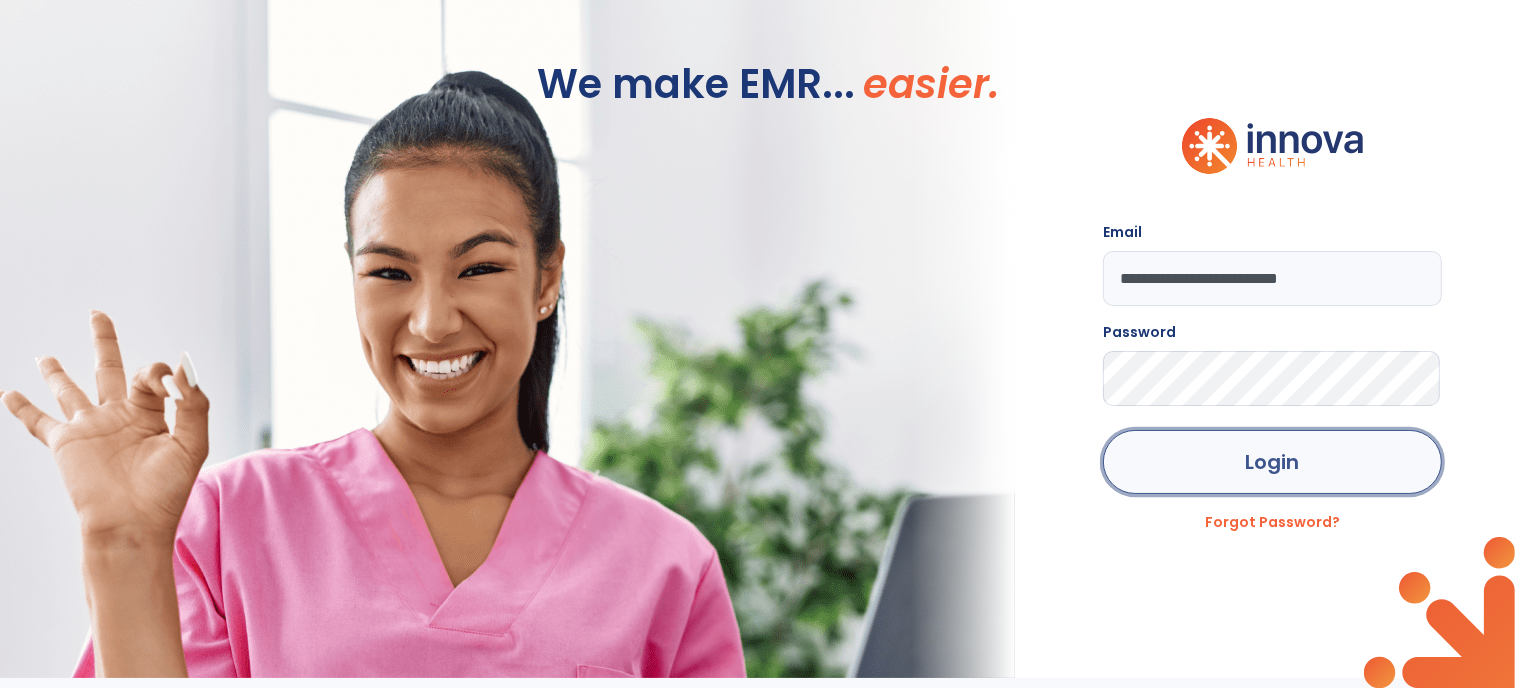 click on "Login" 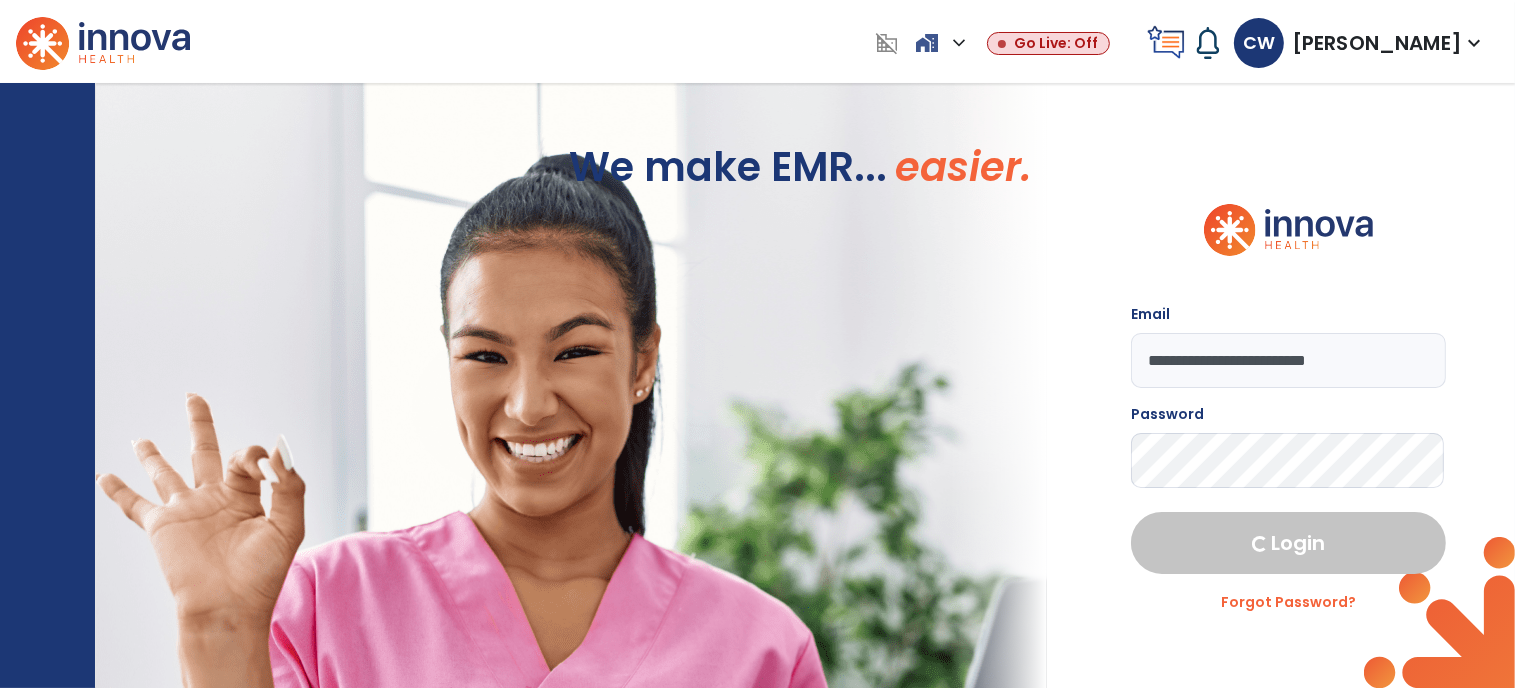 select on "****" 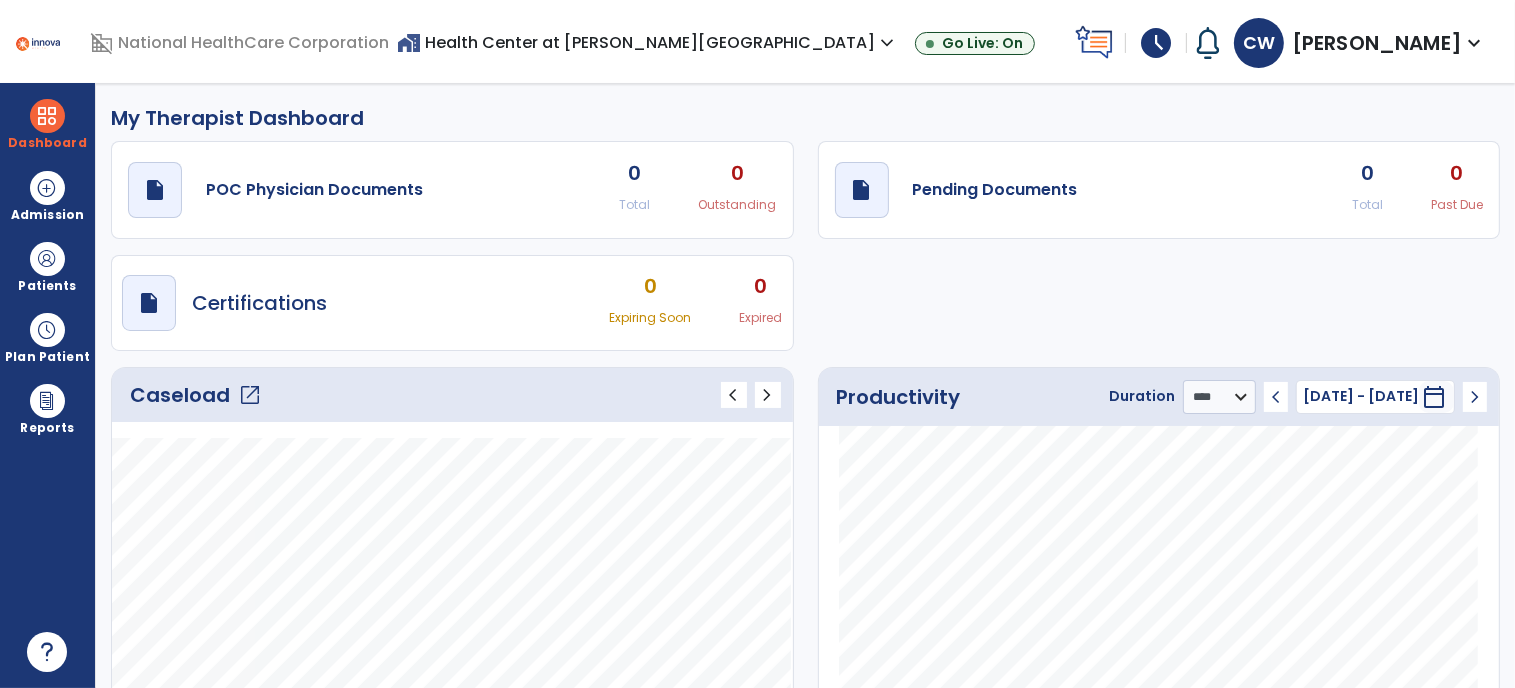 click on "schedule" at bounding box center [1156, 43] 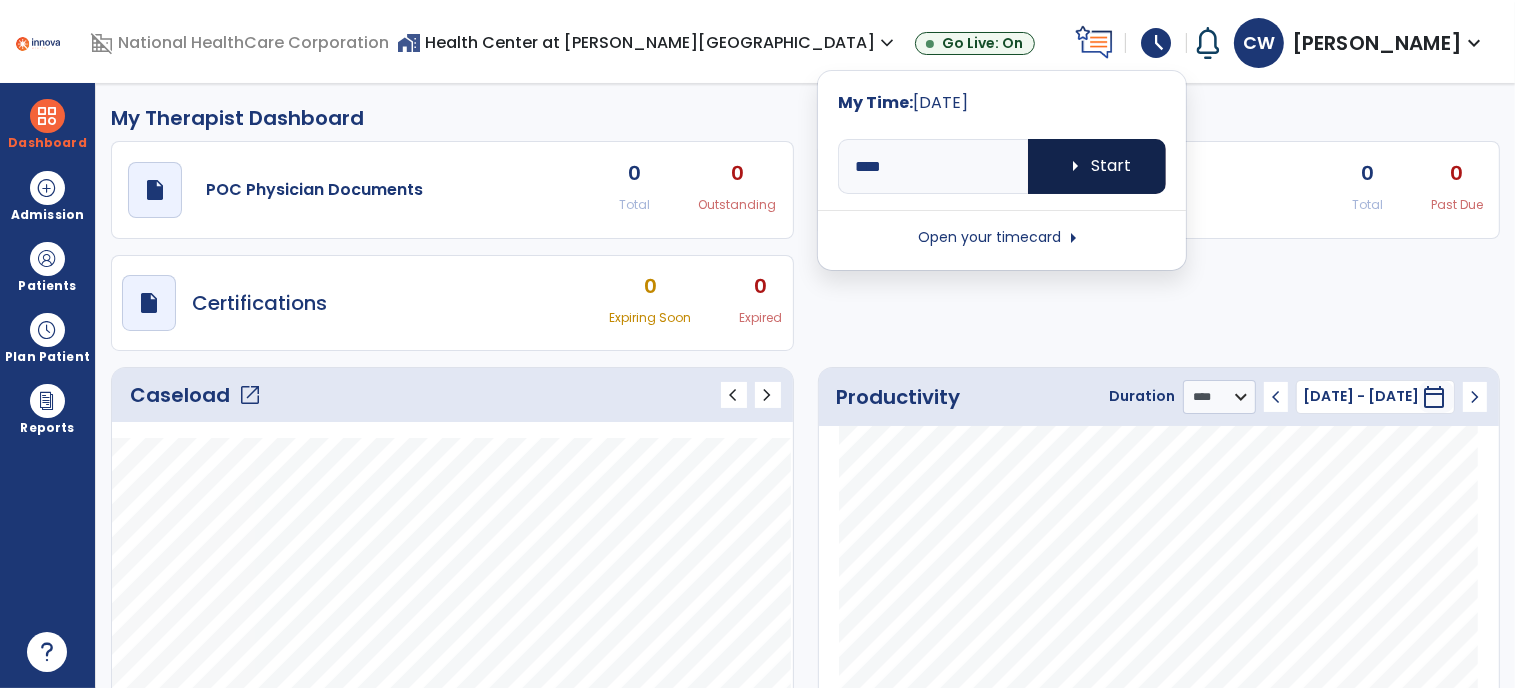 click on "arrow_right  Start" at bounding box center [1097, 166] 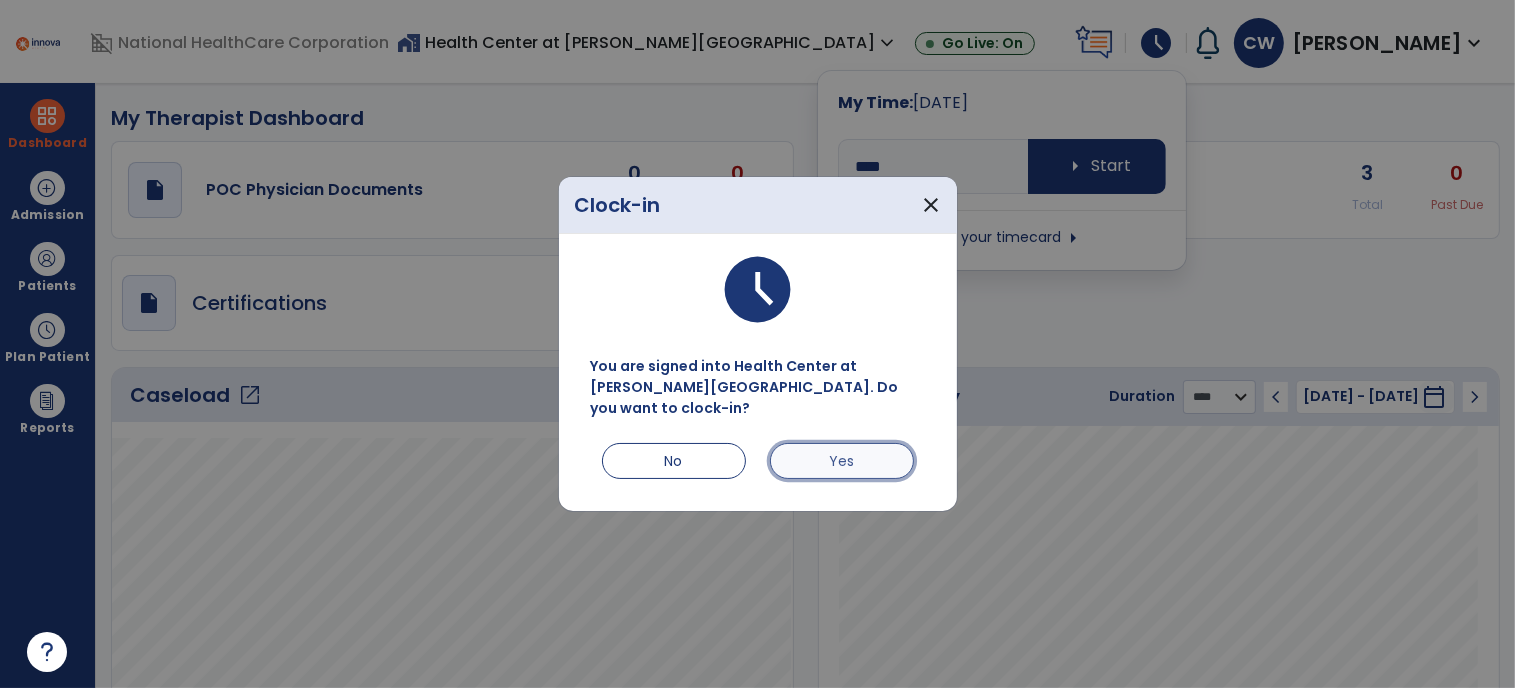 click on "Yes" at bounding box center (842, 461) 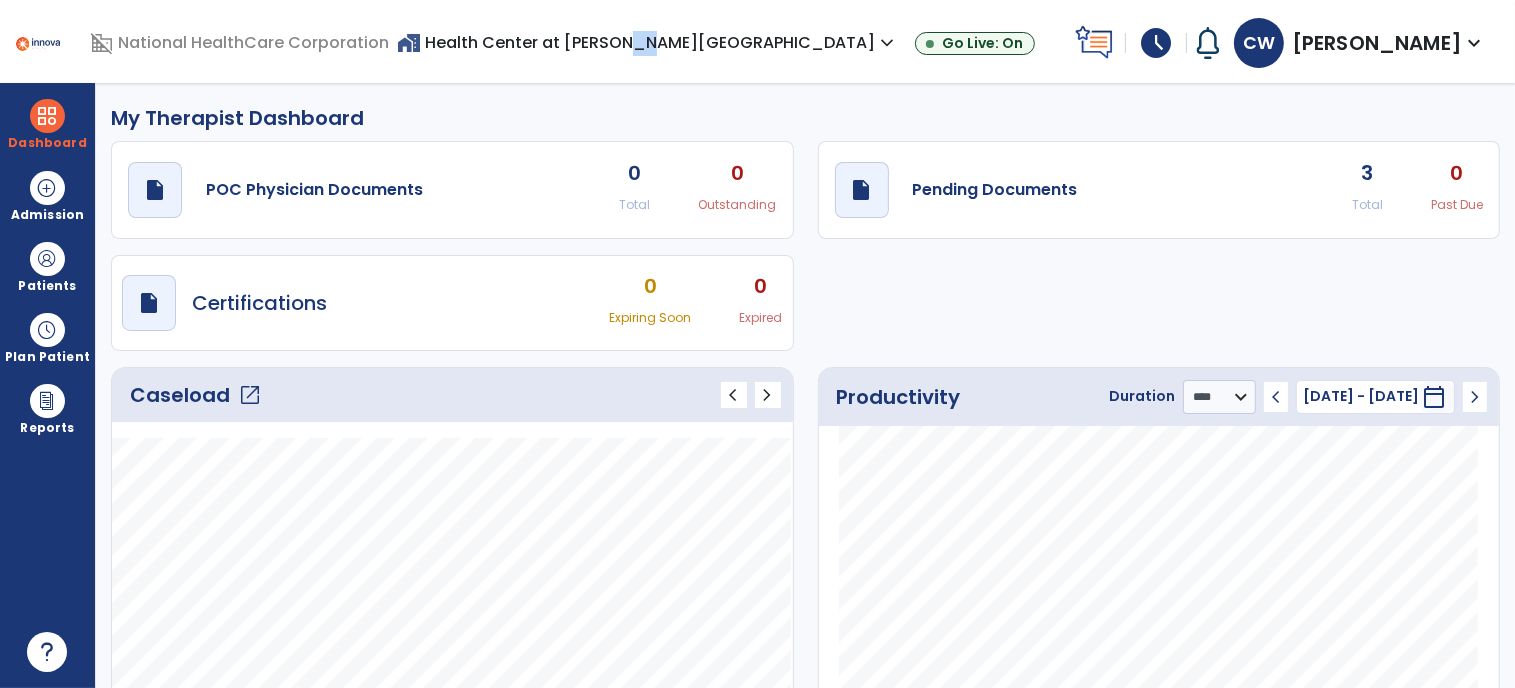 drag, startPoint x: 847, startPoint y: 1, endPoint x: 859, endPoint y: -73, distance: 74.96666 